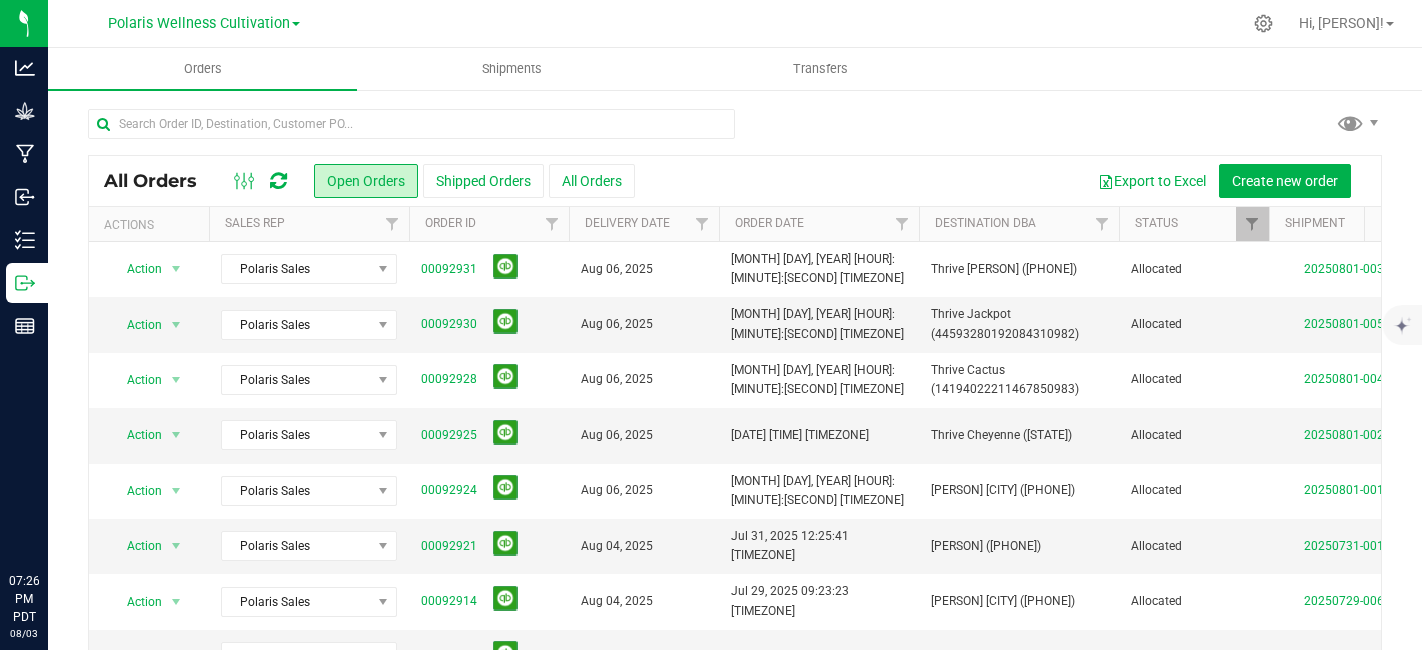 click on "Polaris Wellness Cultivation Polaris Wellness Cultivation Polaris Wellness Production" at bounding box center (204, 23) 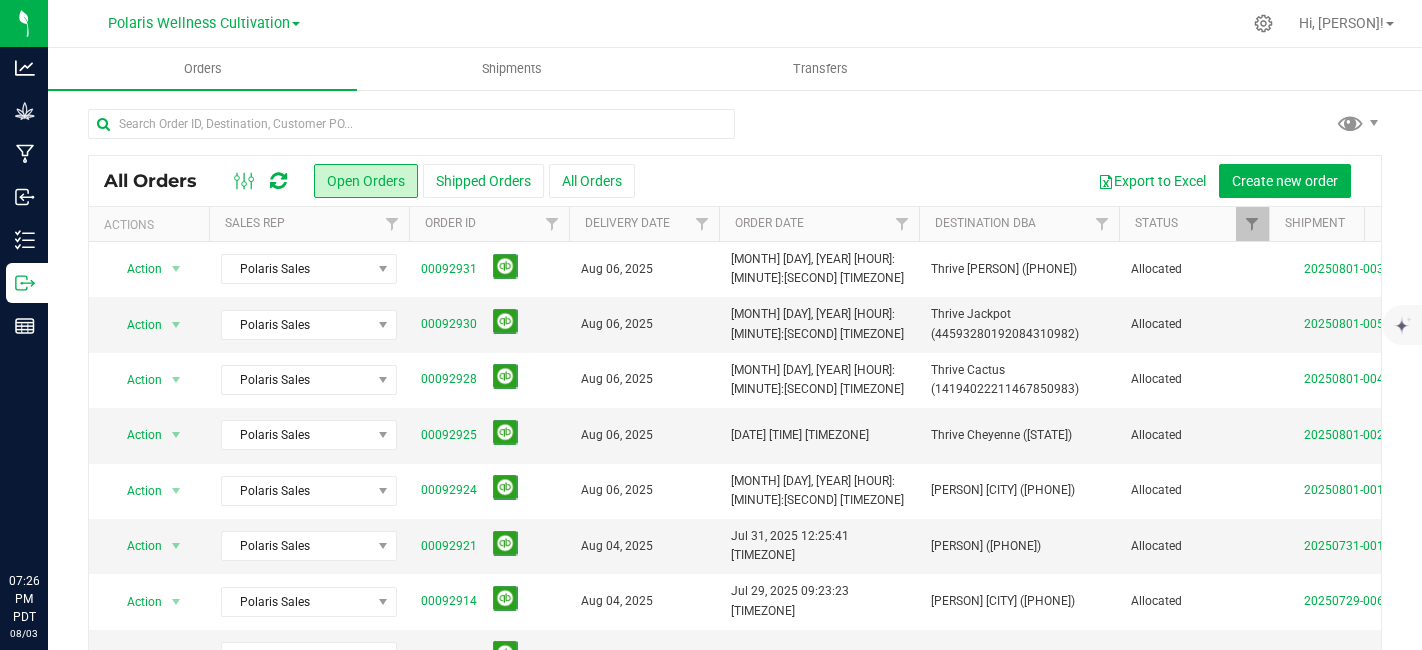 scroll, scrollTop: 0, scrollLeft: 0, axis: both 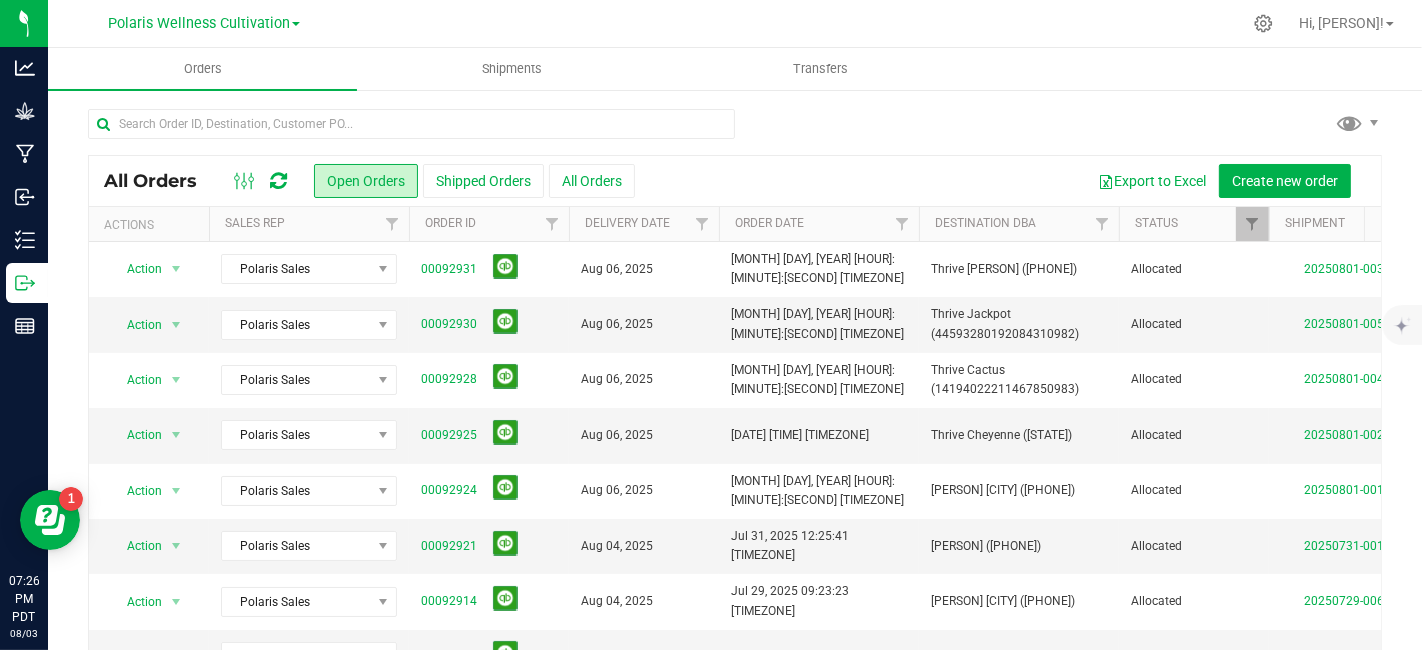click on "Polaris Wellness Cultivation" at bounding box center (204, 22) 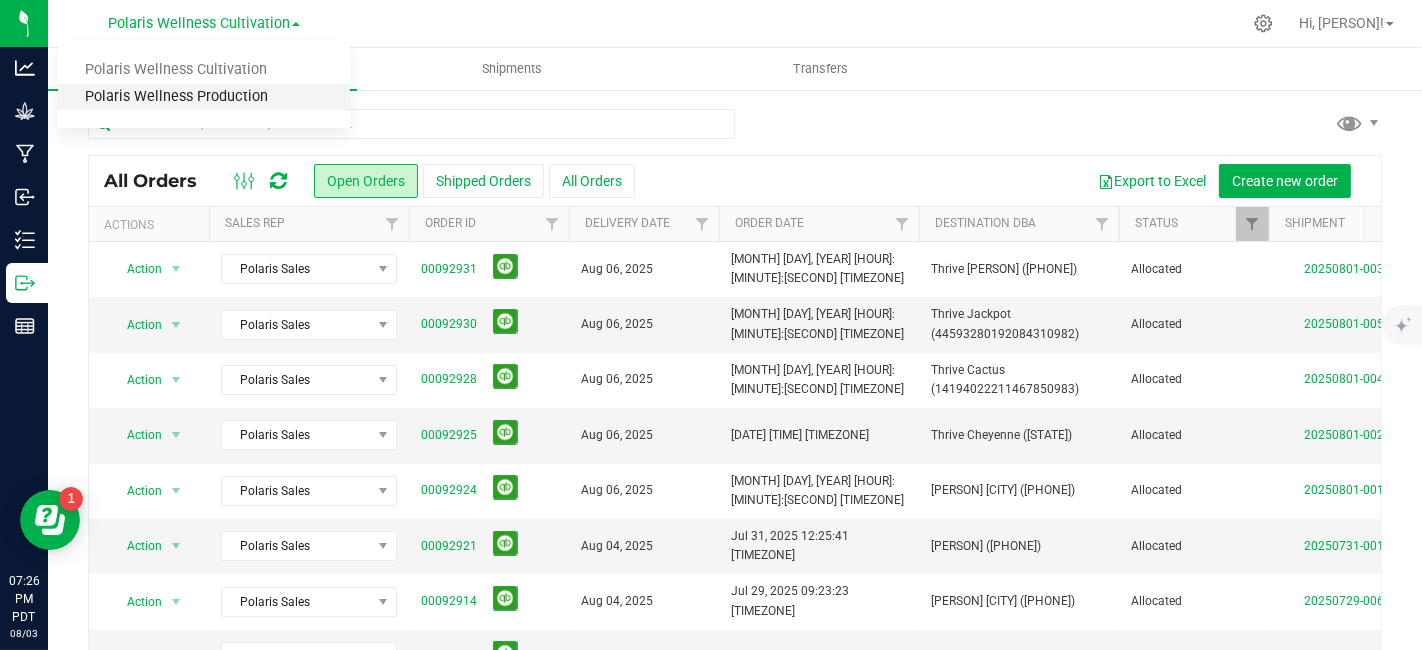 click on "Polaris Wellness Production" at bounding box center (204, 97) 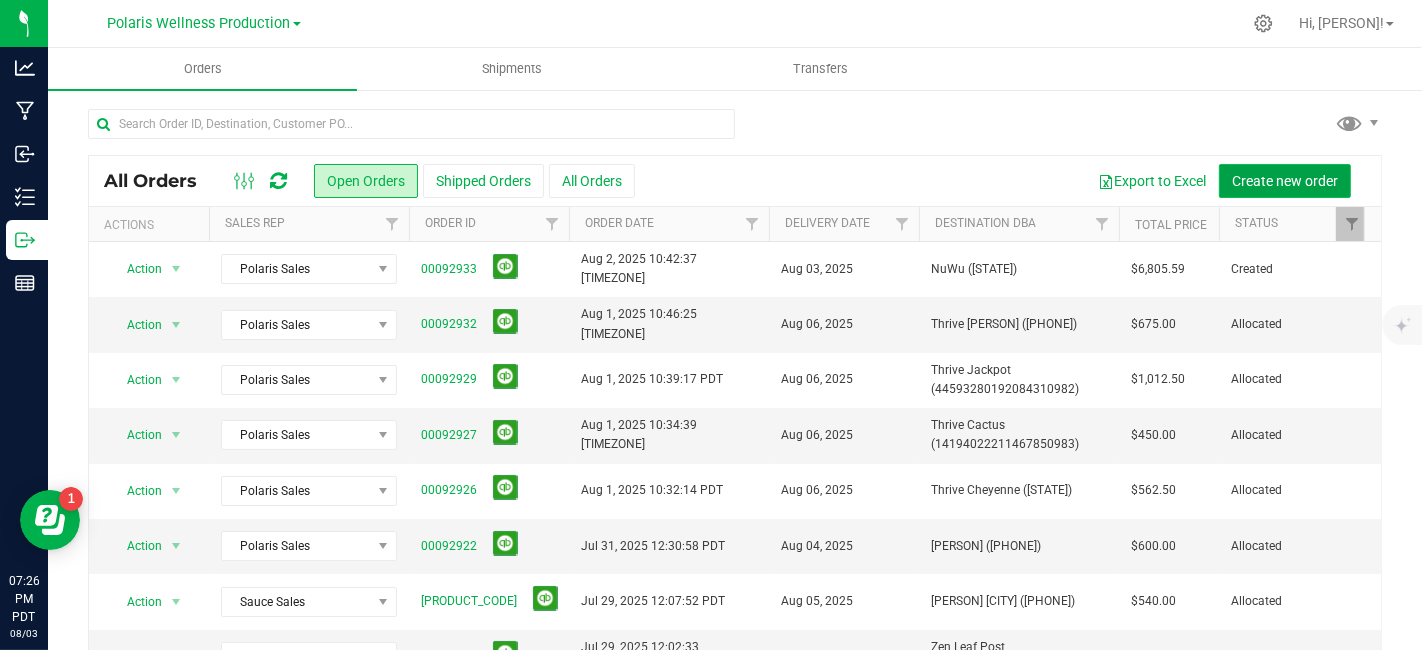 click on "Create new order" at bounding box center [1285, 181] 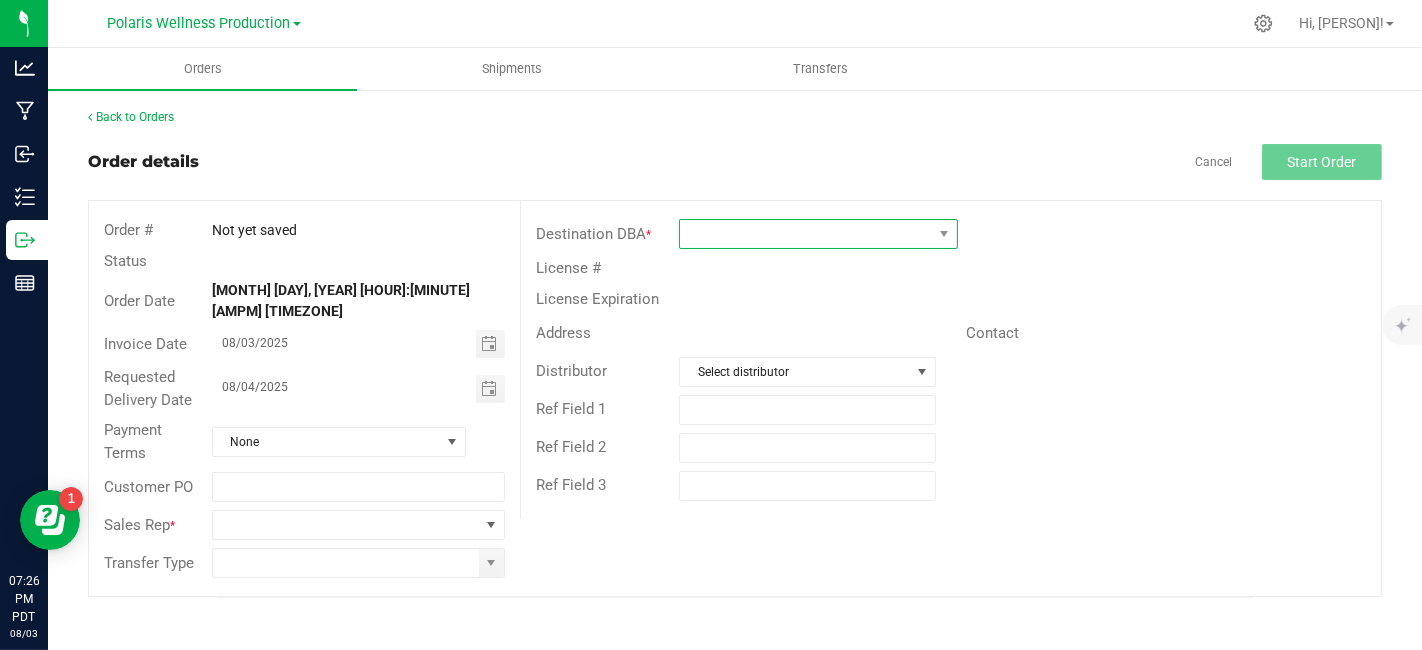 click at bounding box center [806, 234] 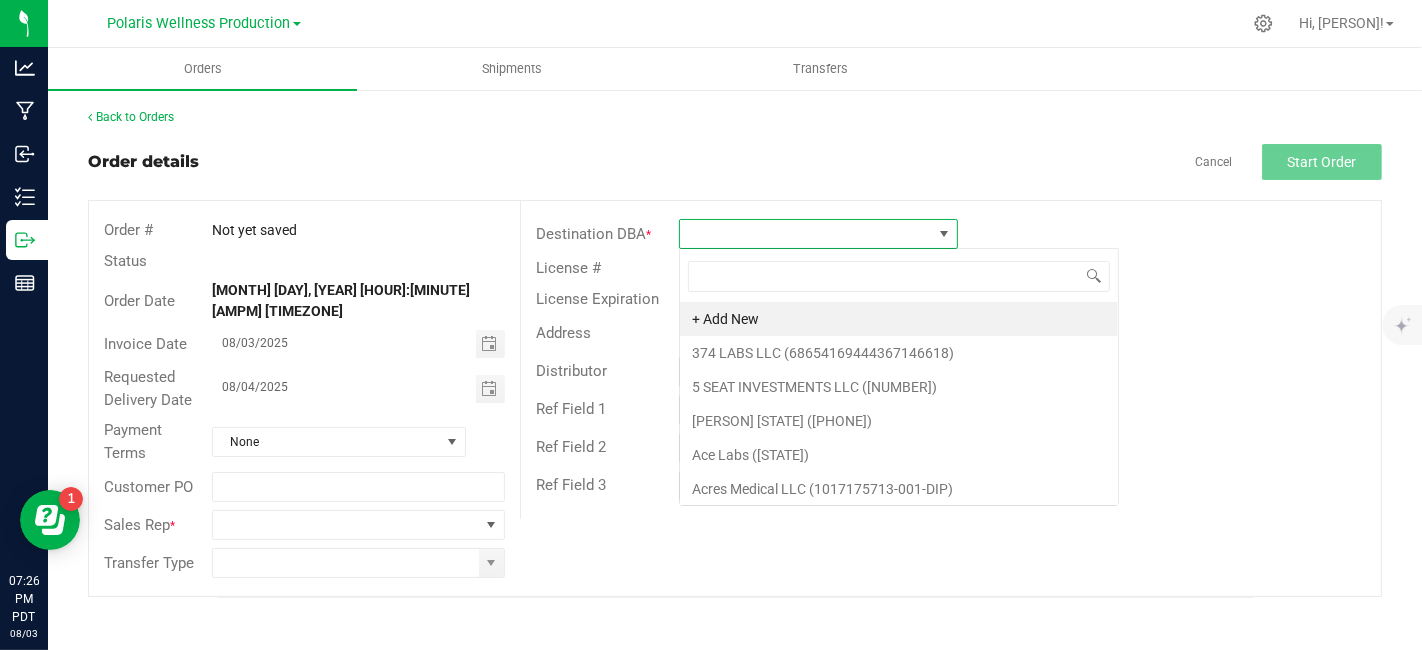 scroll, scrollTop: 99970, scrollLeft: 99720, axis: both 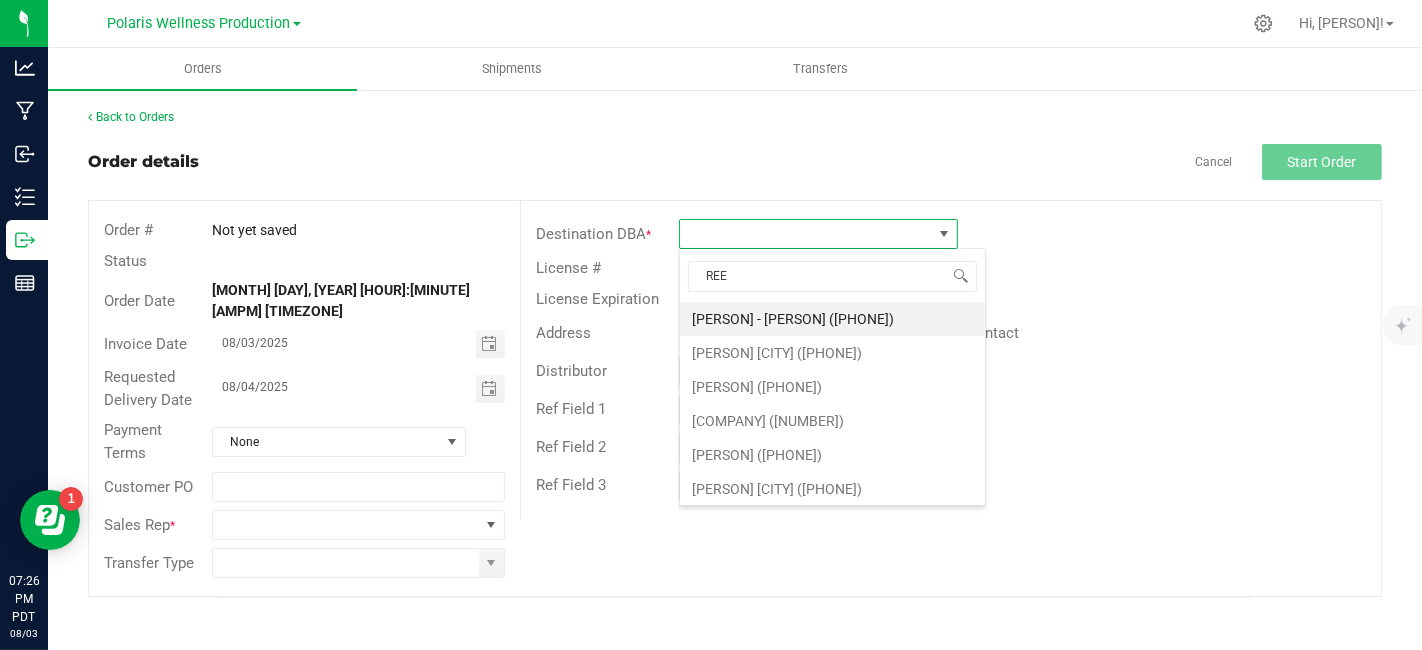 type on "REEF" 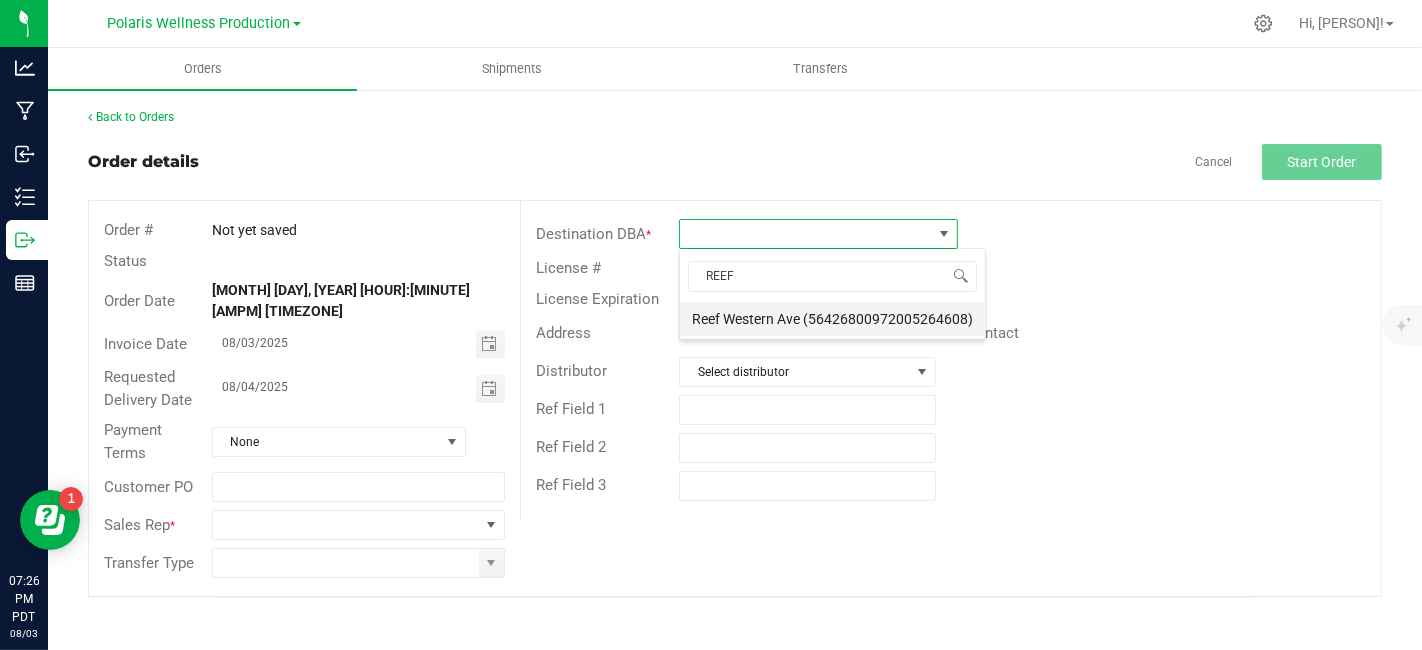 click on "Reef Western Ave (56426800972005264608)" at bounding box center (832, 319) 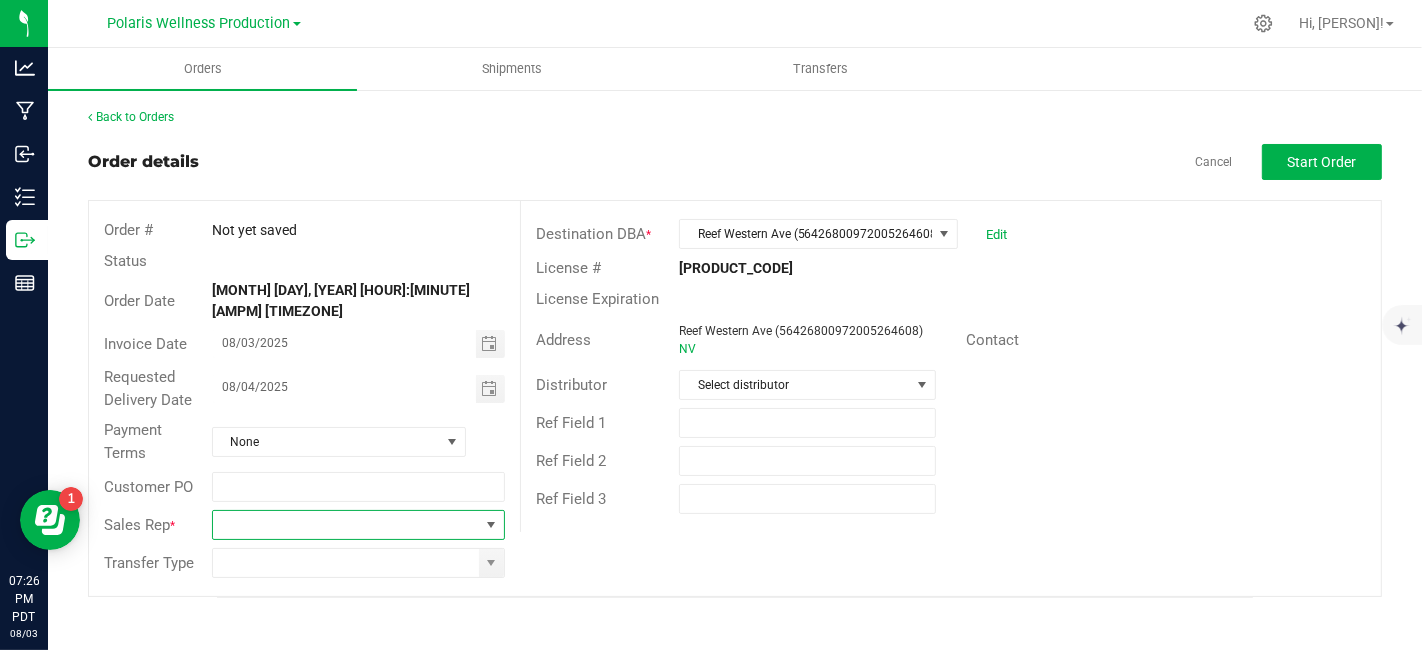 click at bounding box center (491, 525) 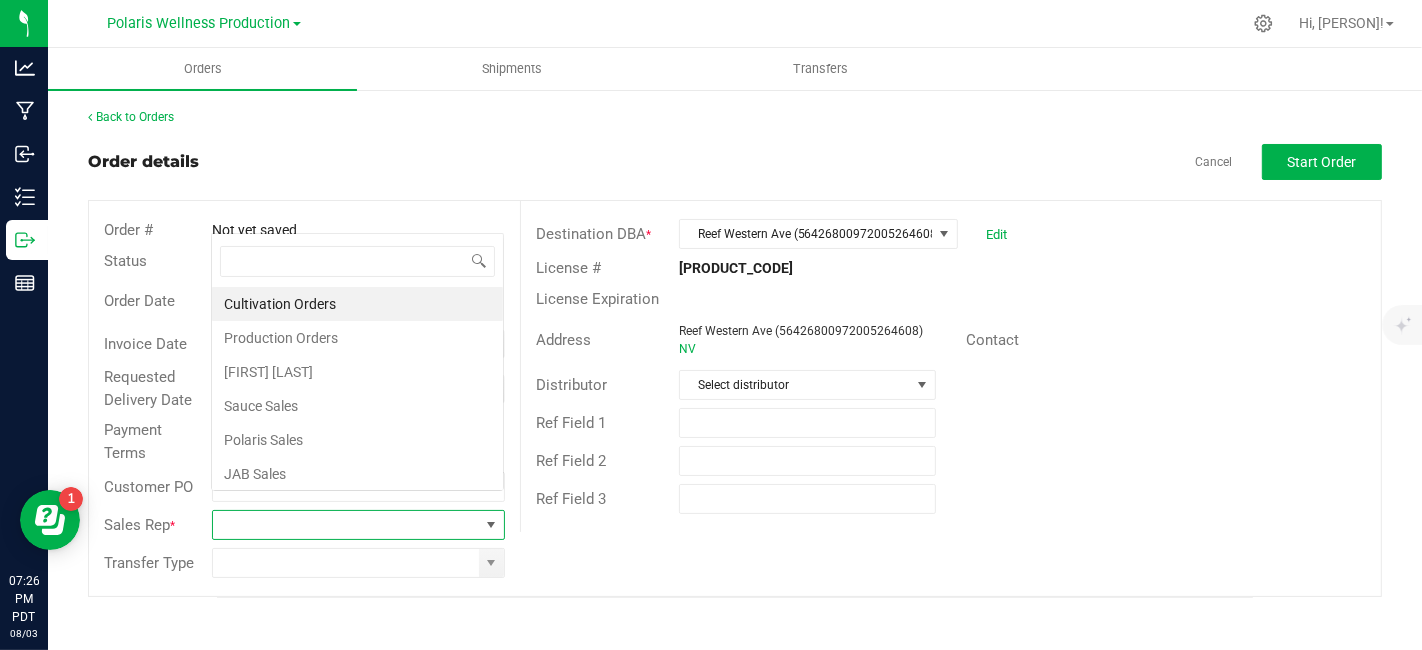 scroll, scrollTop: 0, scrollLeft: 0, axis: both 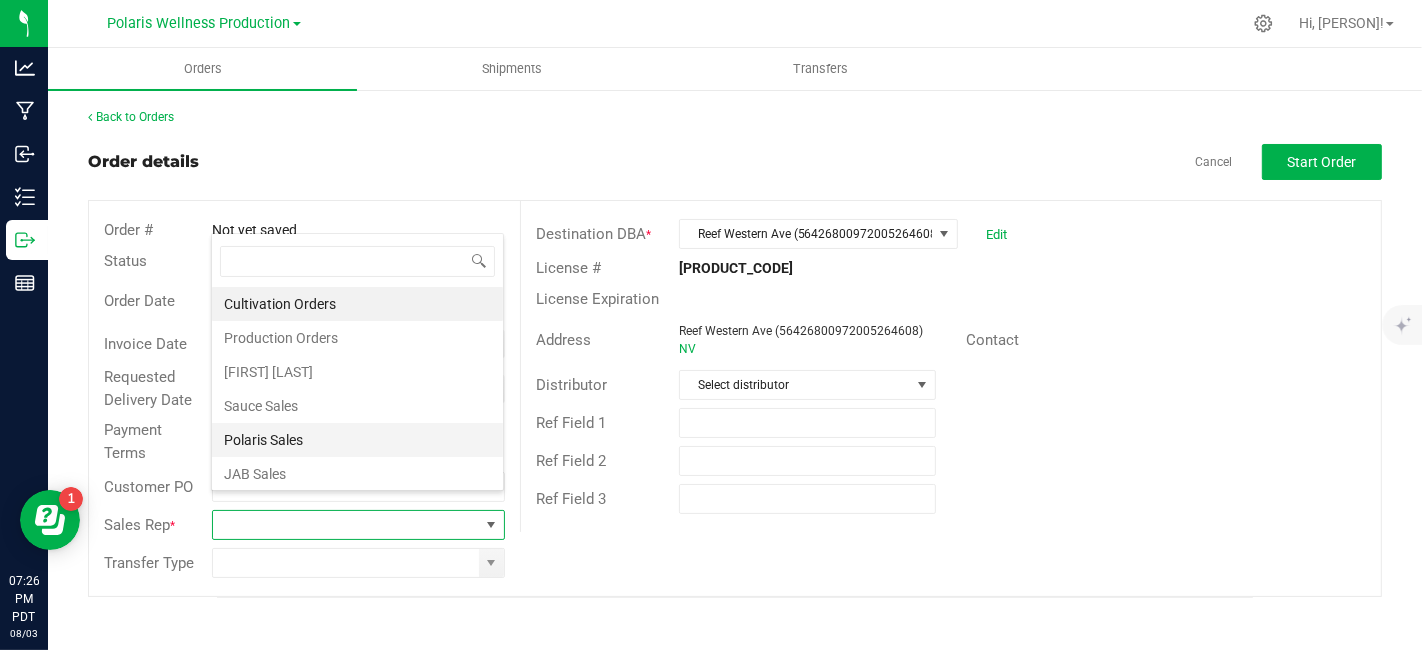 click on "Polaris Sales" at bounding box center (357, 440) 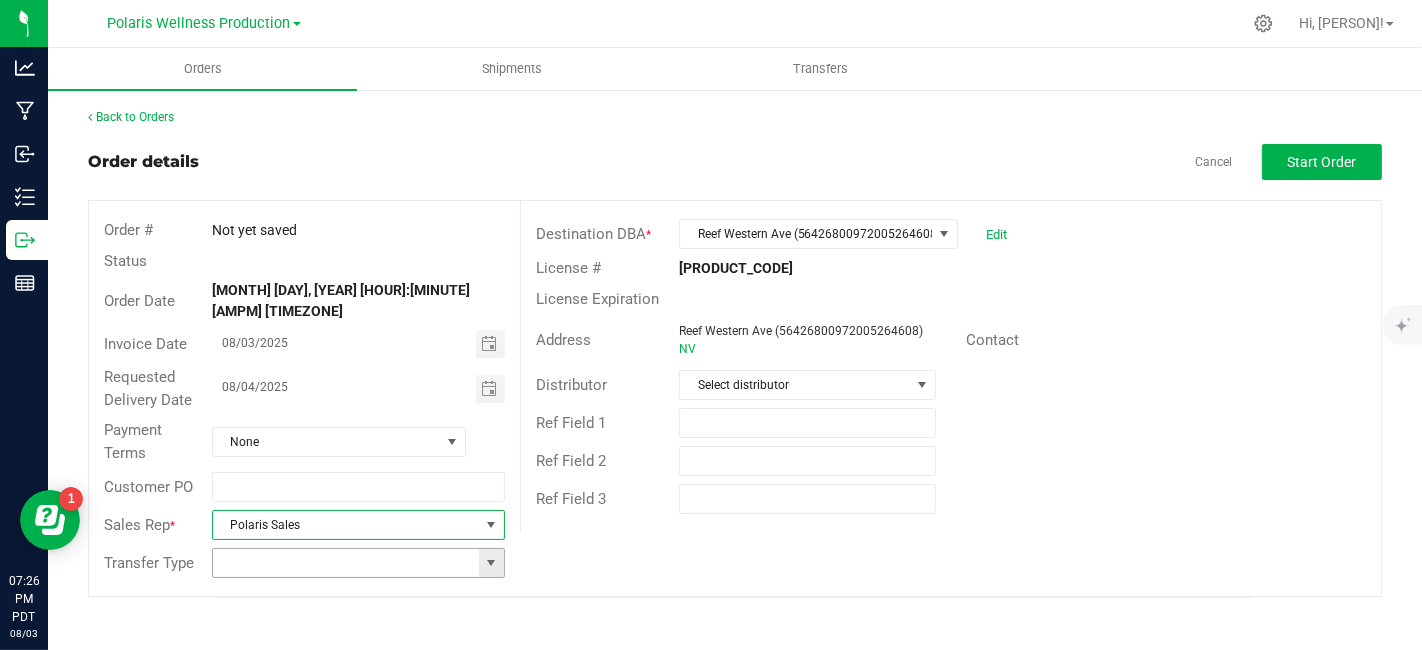 click at bounding box center (491, 563) 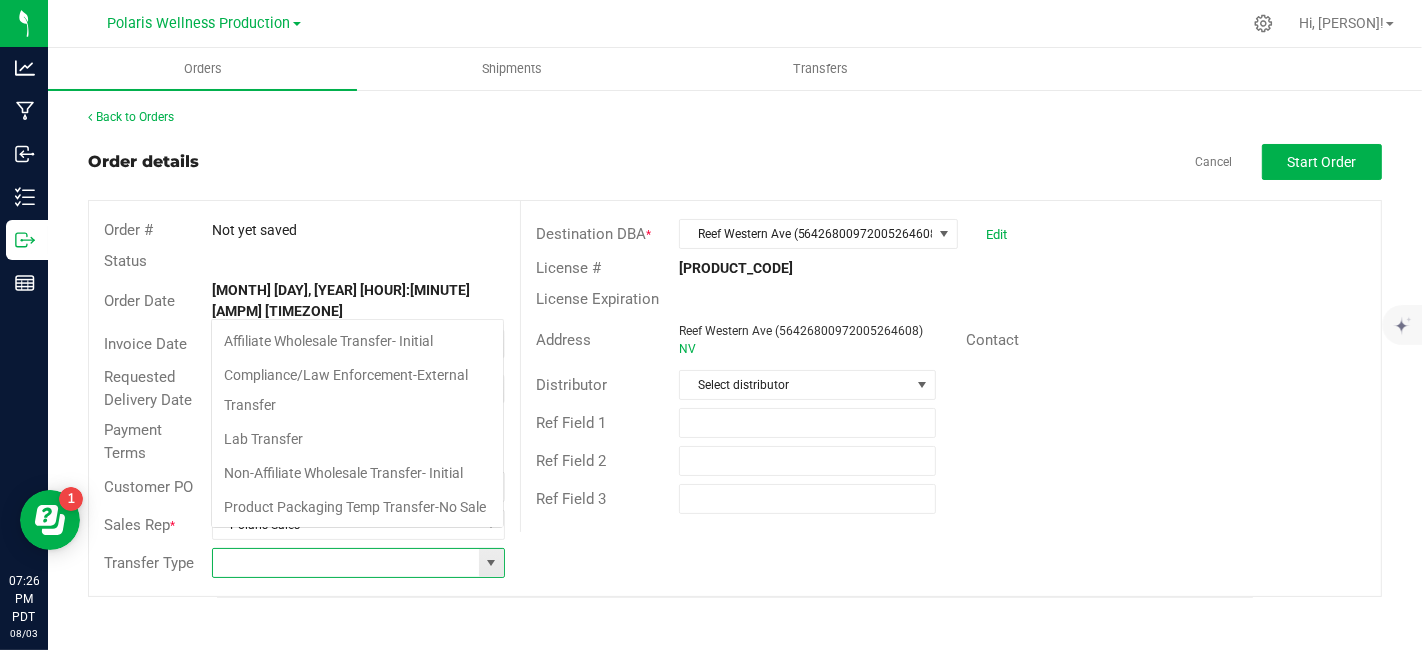 scroll, scrollTop: 99970, scrollLeft: 99706, axis: both 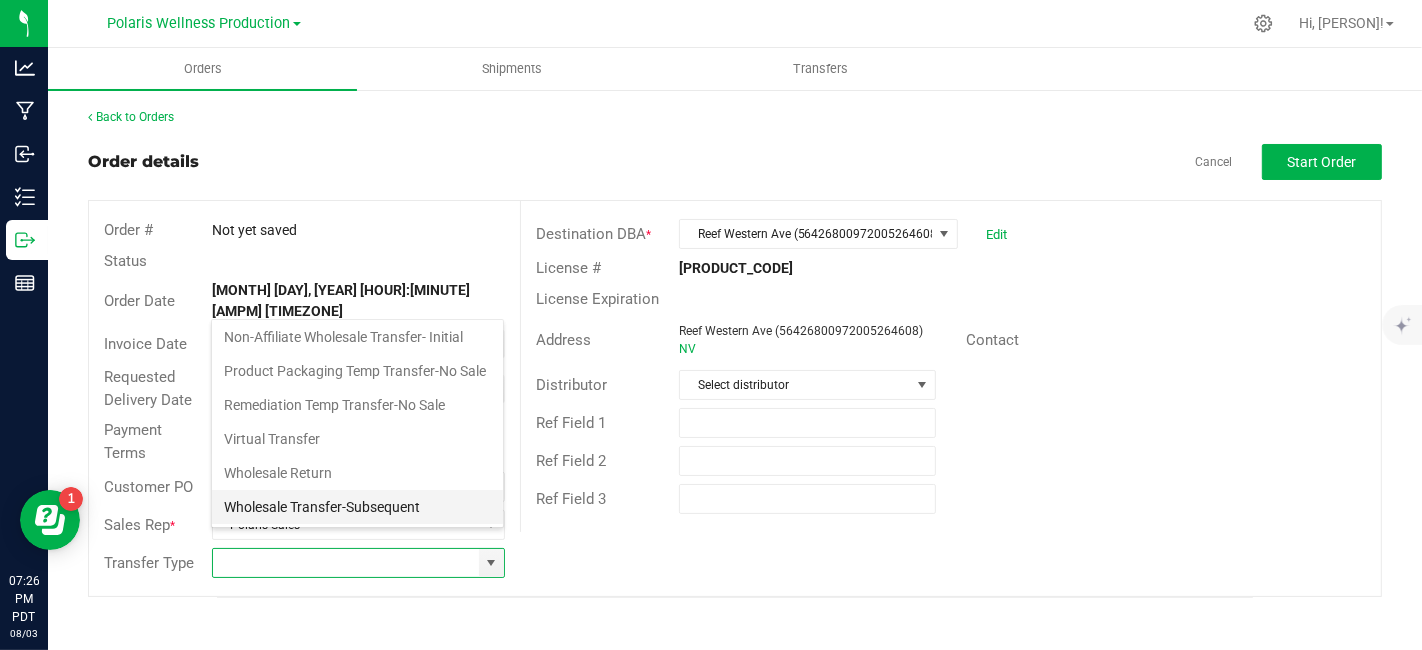 click on "Wholesale Transfer-Subsequent" at bounding box center (357, 507) 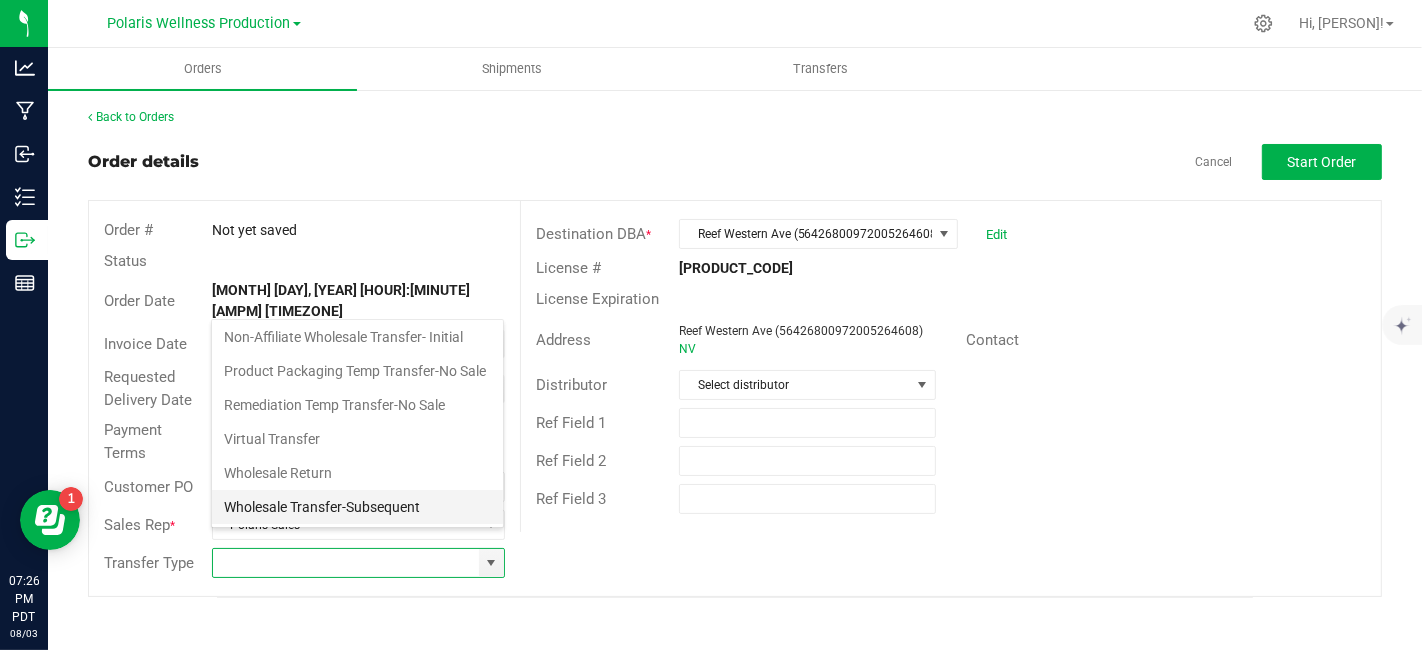 type on "Wholesale Transfer-Subsequent" 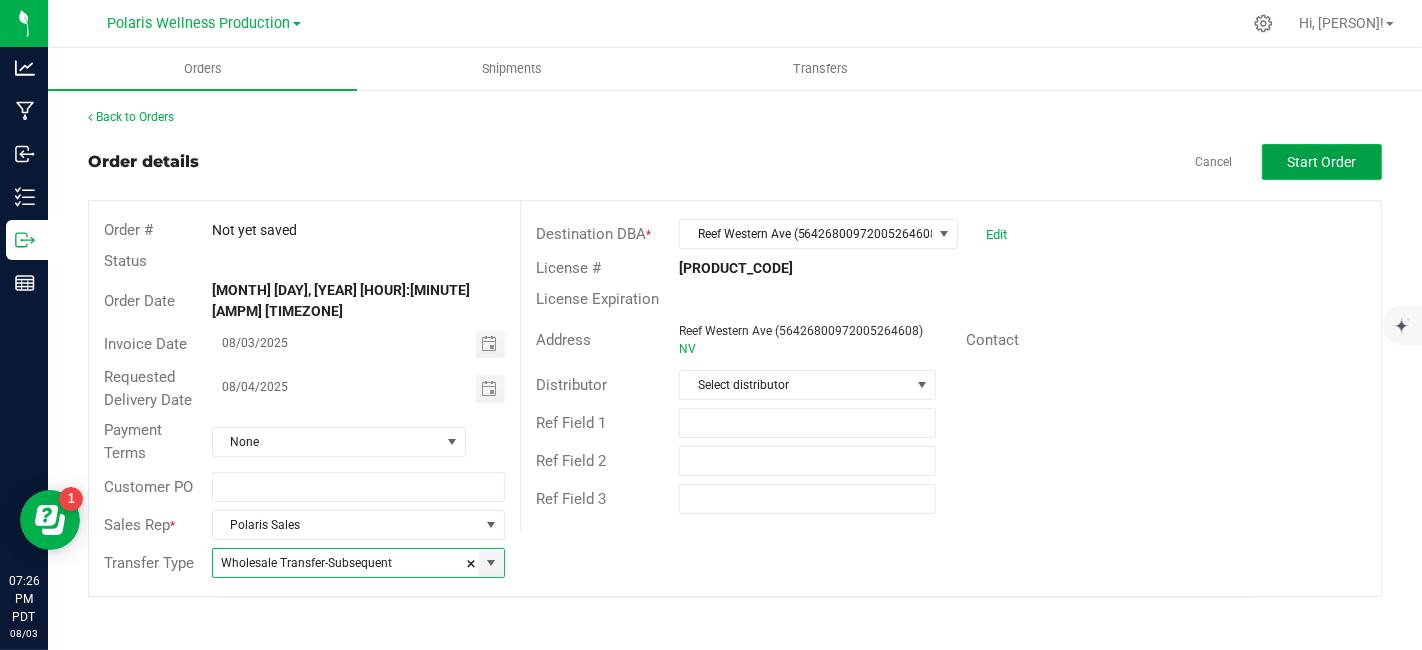 click on "Start Order" at bounding box center (1322, 162) 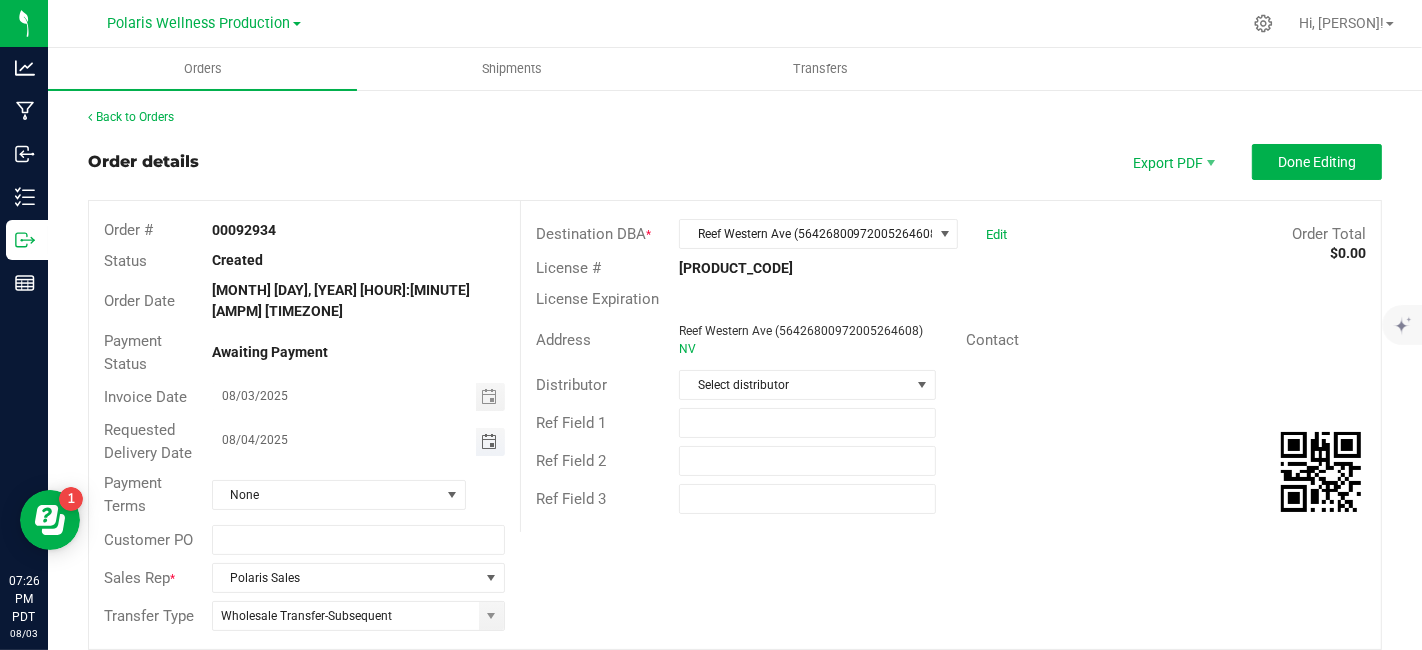 click at bounding box center [489, 442] 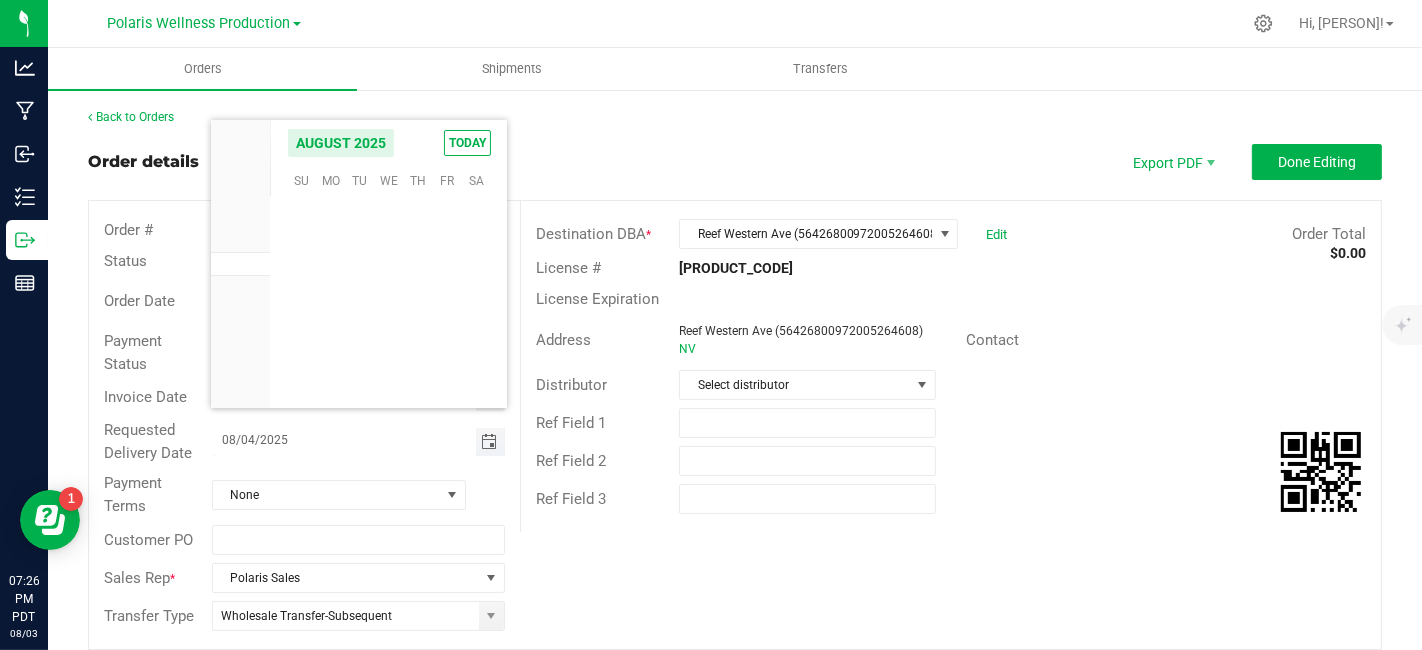 scroll, scrollTop: 0, scrollLeft: 0, axis: both 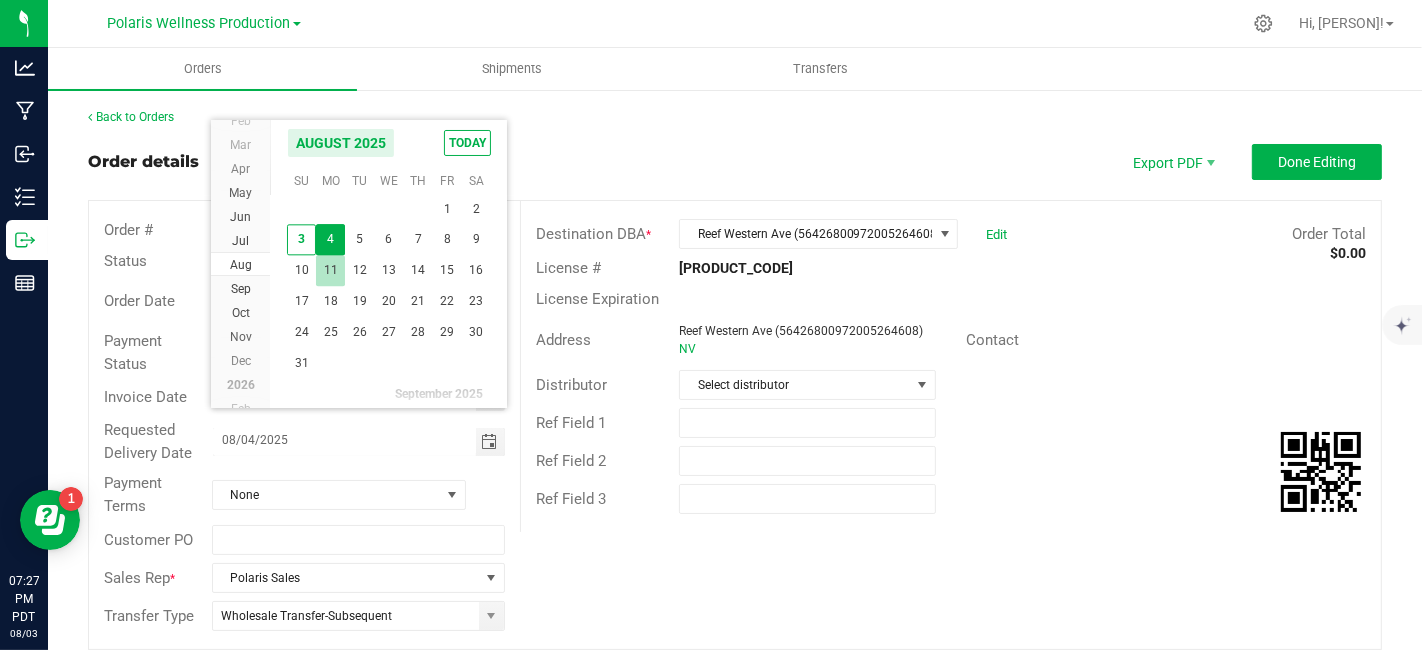 click on "11" at bounding box center (330, 270) 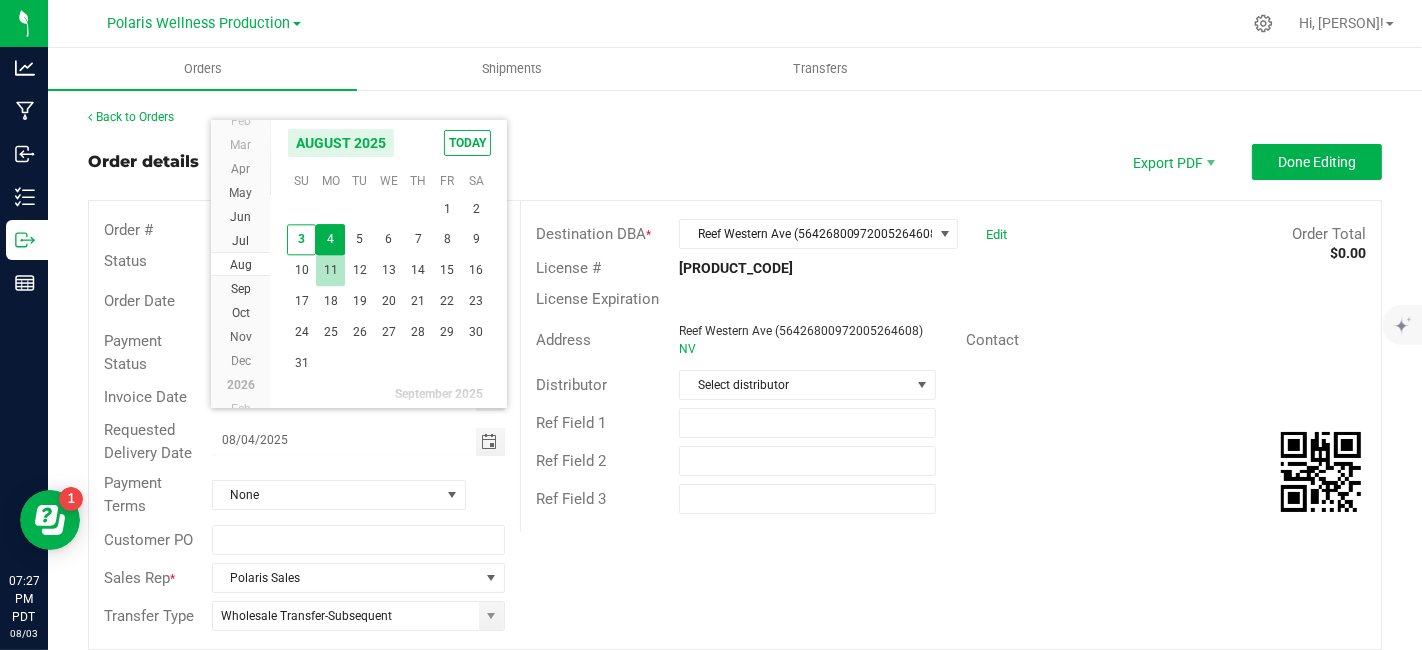 type on "08/11/2025" 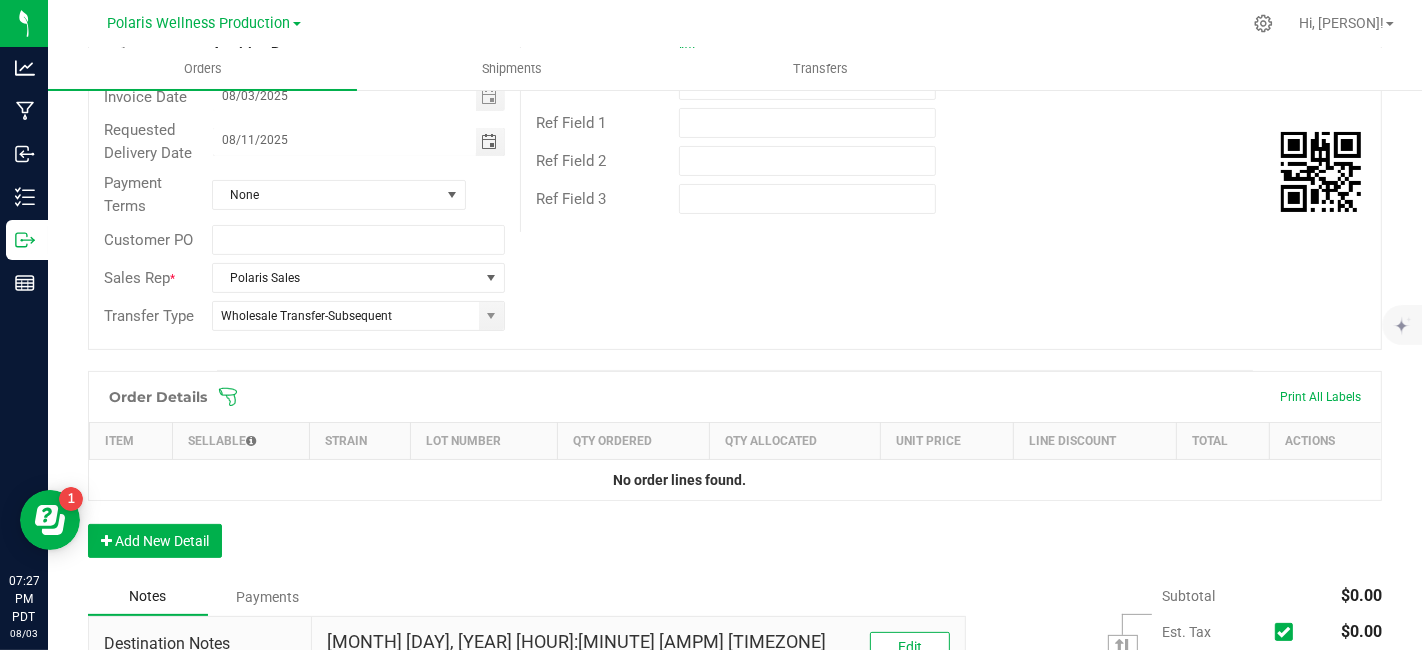 scroll, scrollTop: 311, scrollLeft: 0, axis: vertical 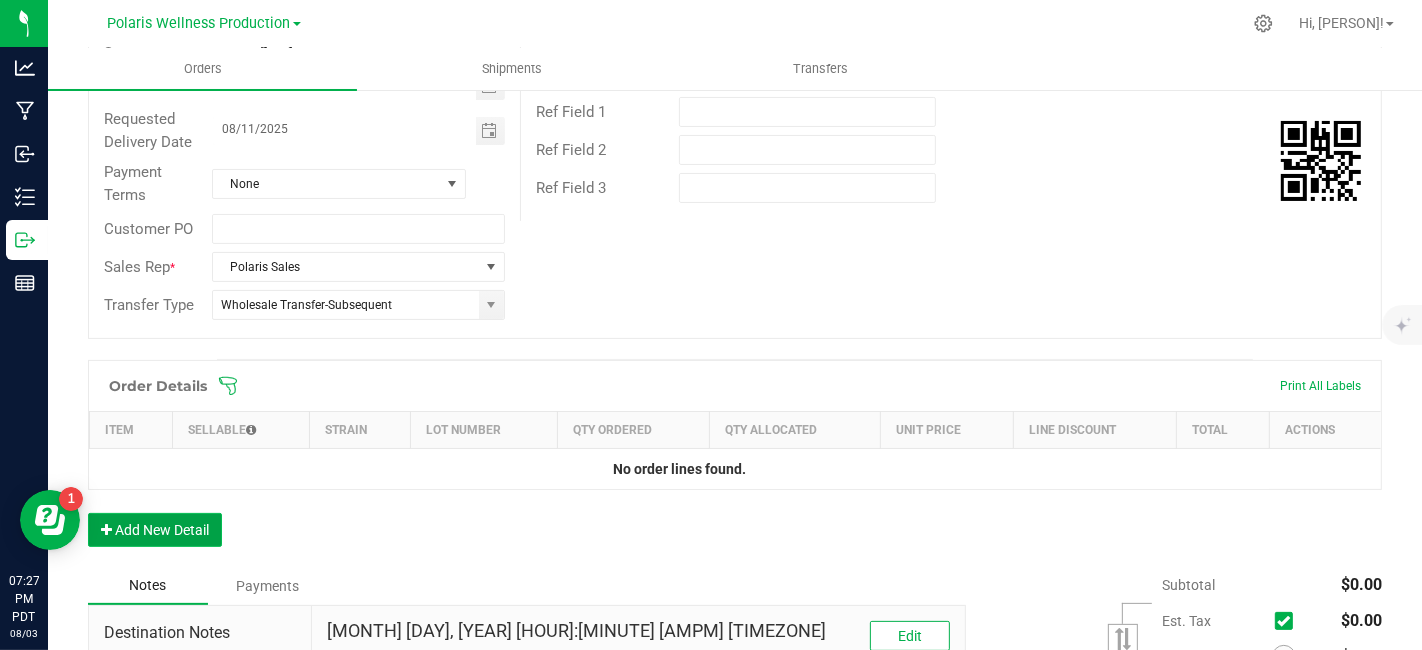 click on "Add New Detail" at bounding box center [155, 530] 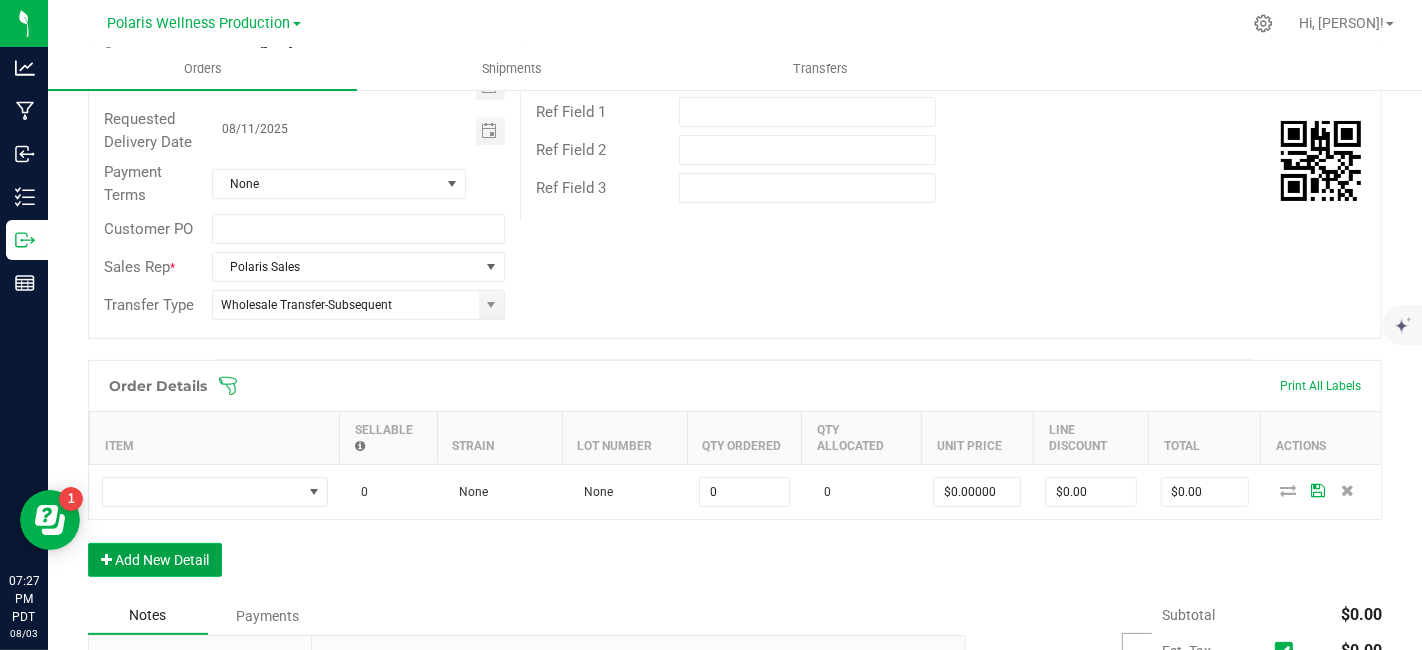 click on "Add New Detail" at bounding box center [155, 560] 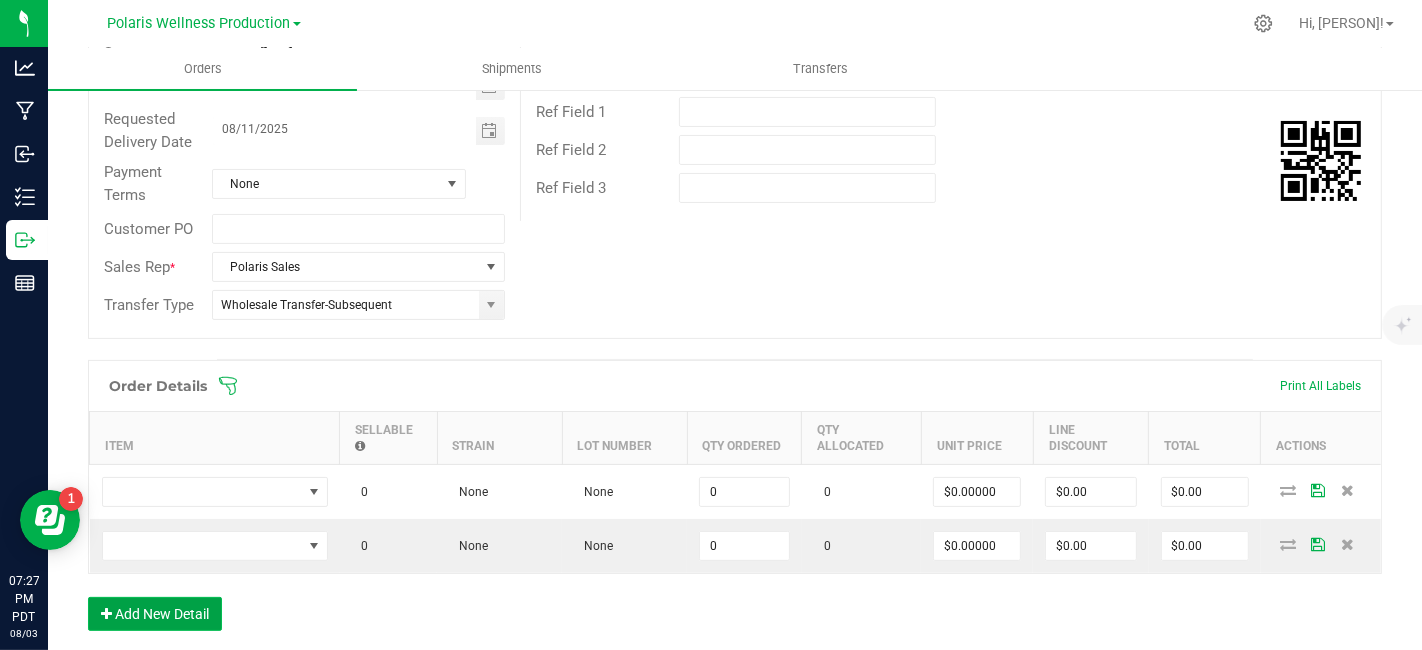 click on "Add New Detail" at bounding box center [155, 614] 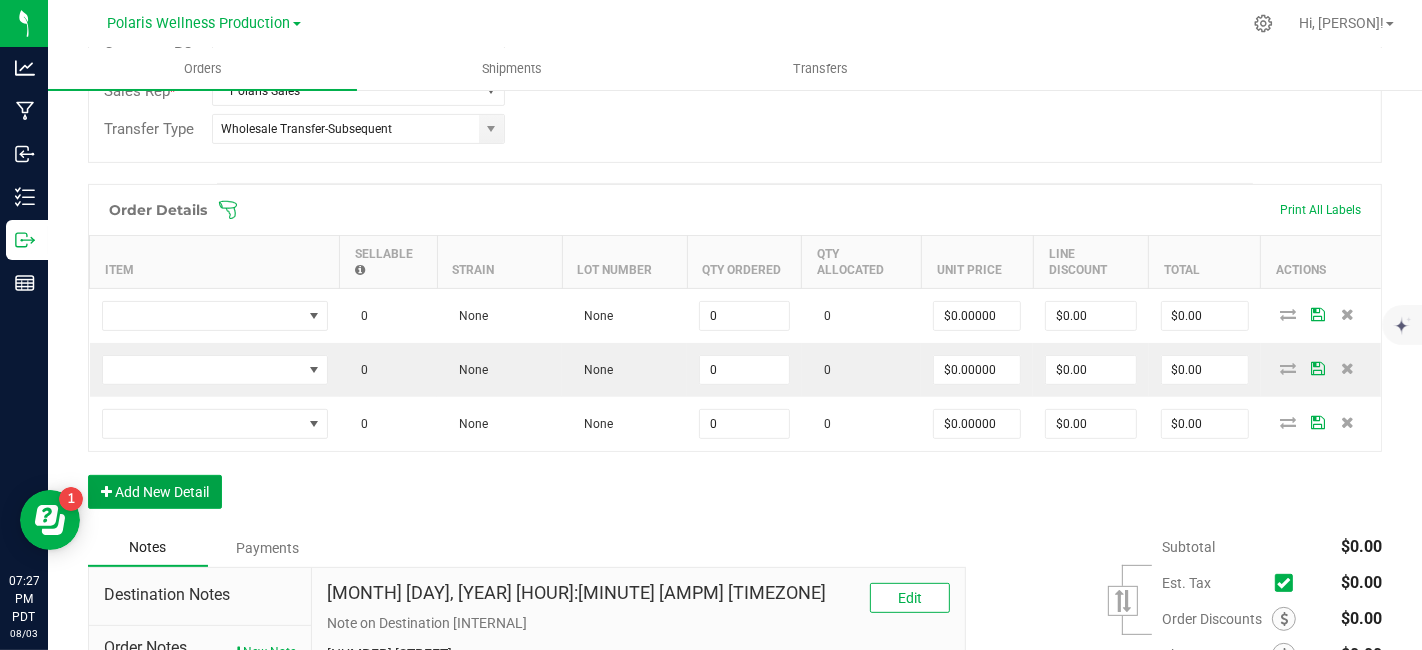 scroll, scrollTop: 488, scrollLeft: 0, axis: vertical 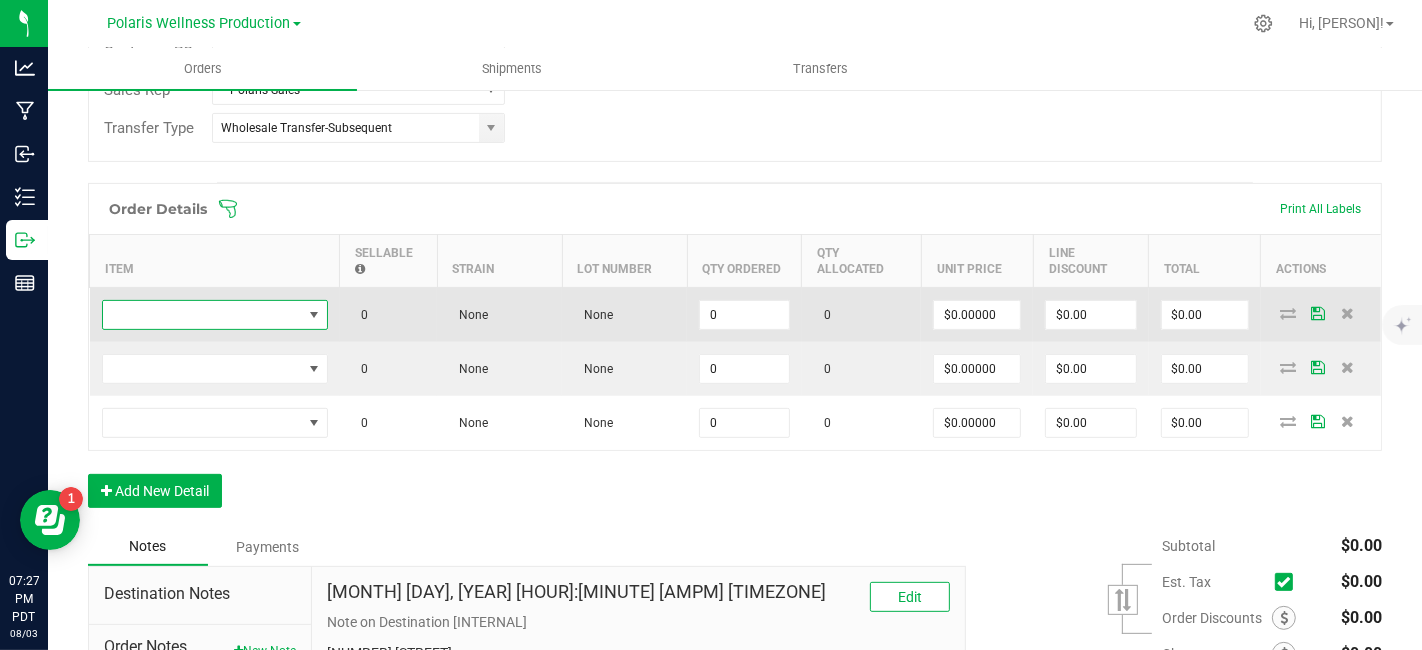 click at bounding box center (202, 315) 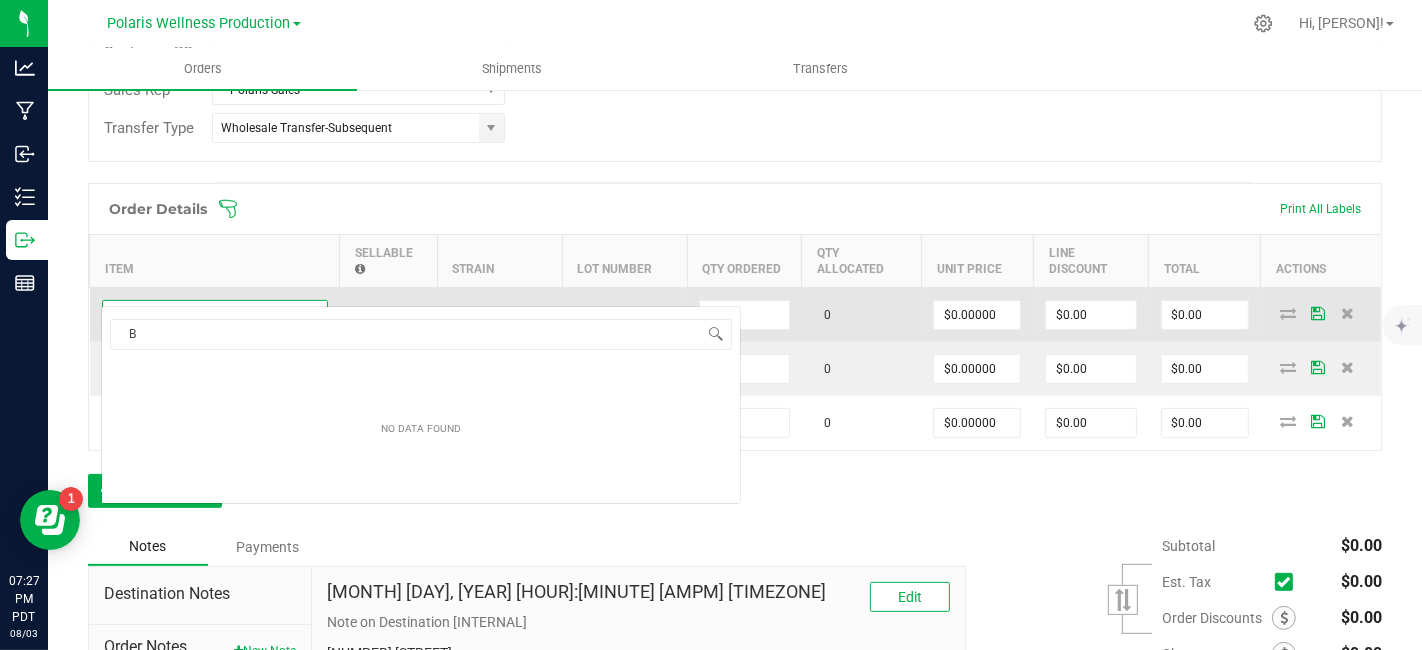 scroll, scrollTop: 99970, scrollLeft: 99774, axis: both 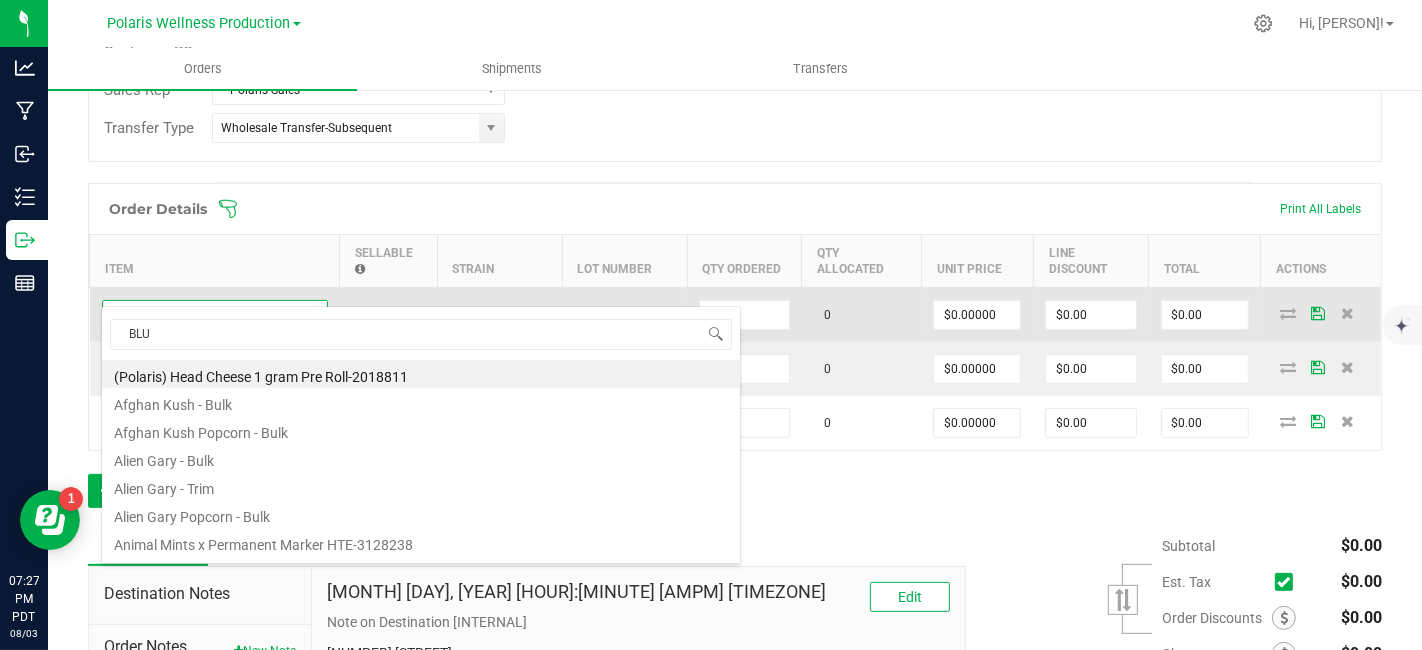 type on "BLUN" 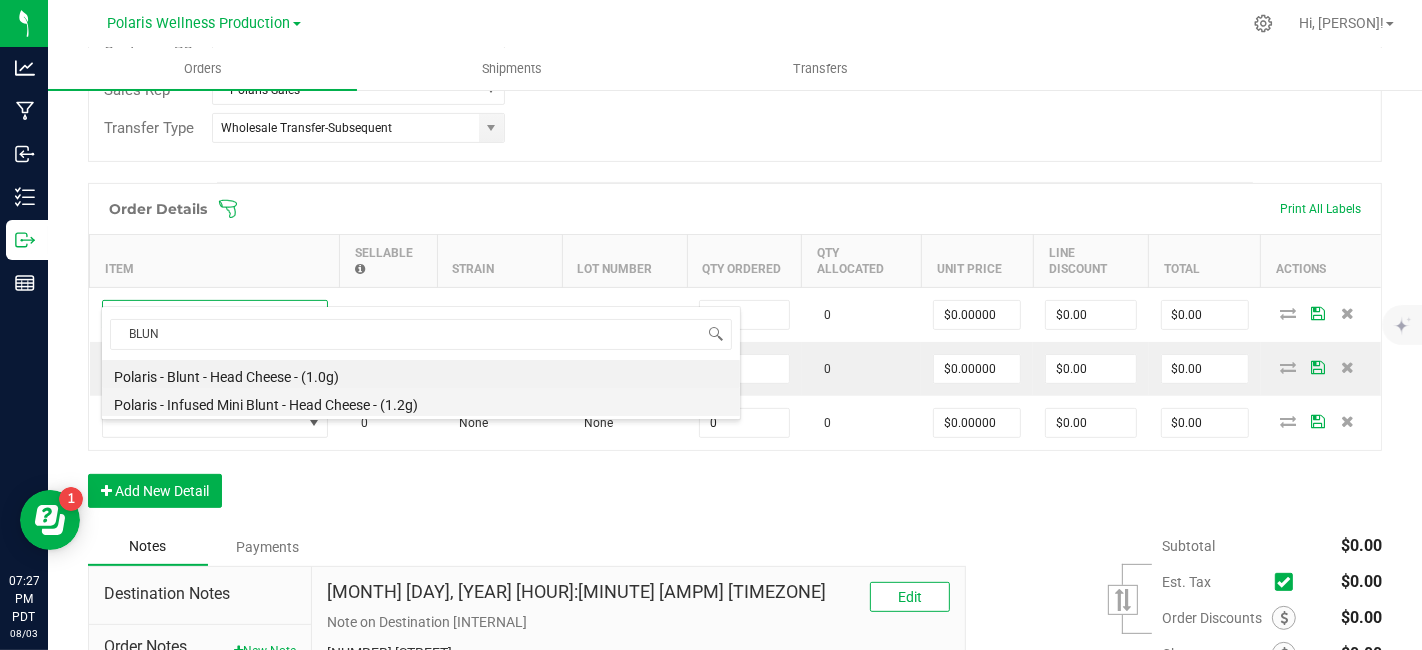 click on "Polaris - Infused Mini Blunt - Head Cheese - (1.2g)" at bounding box center (421, 402) 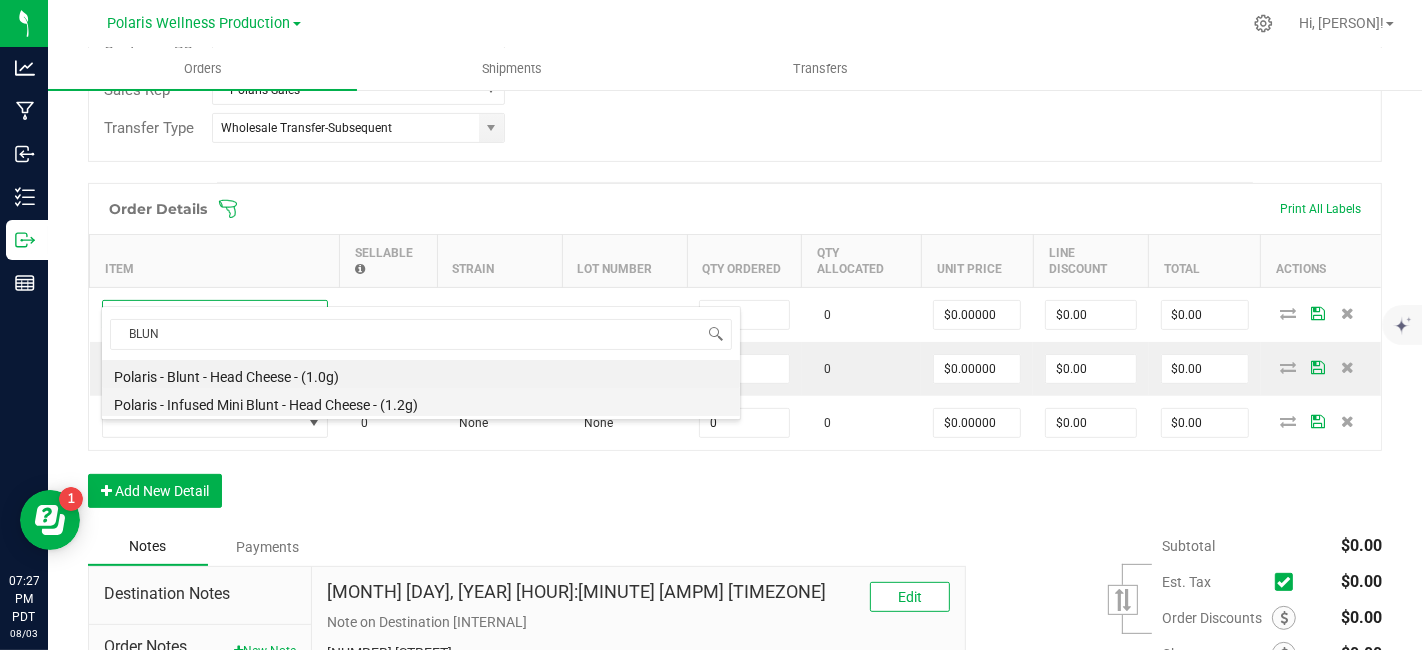 type on "0 ea" 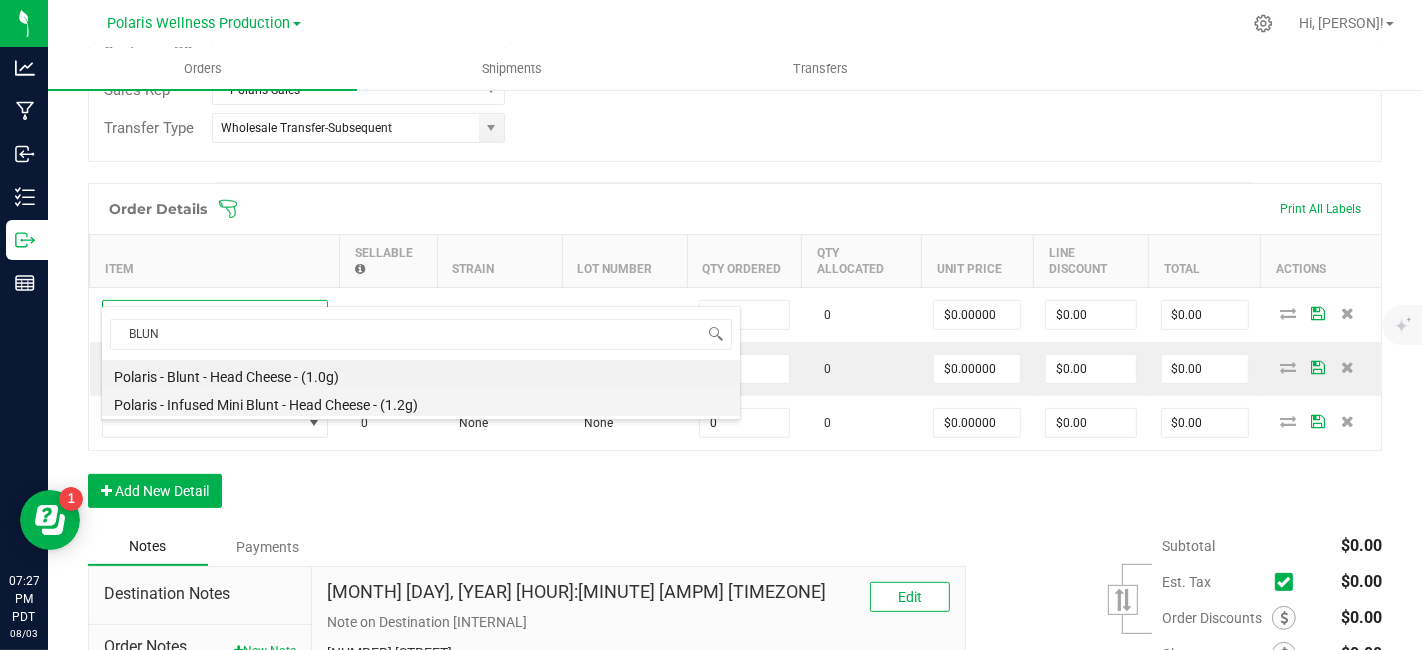 type on "$8.00000" 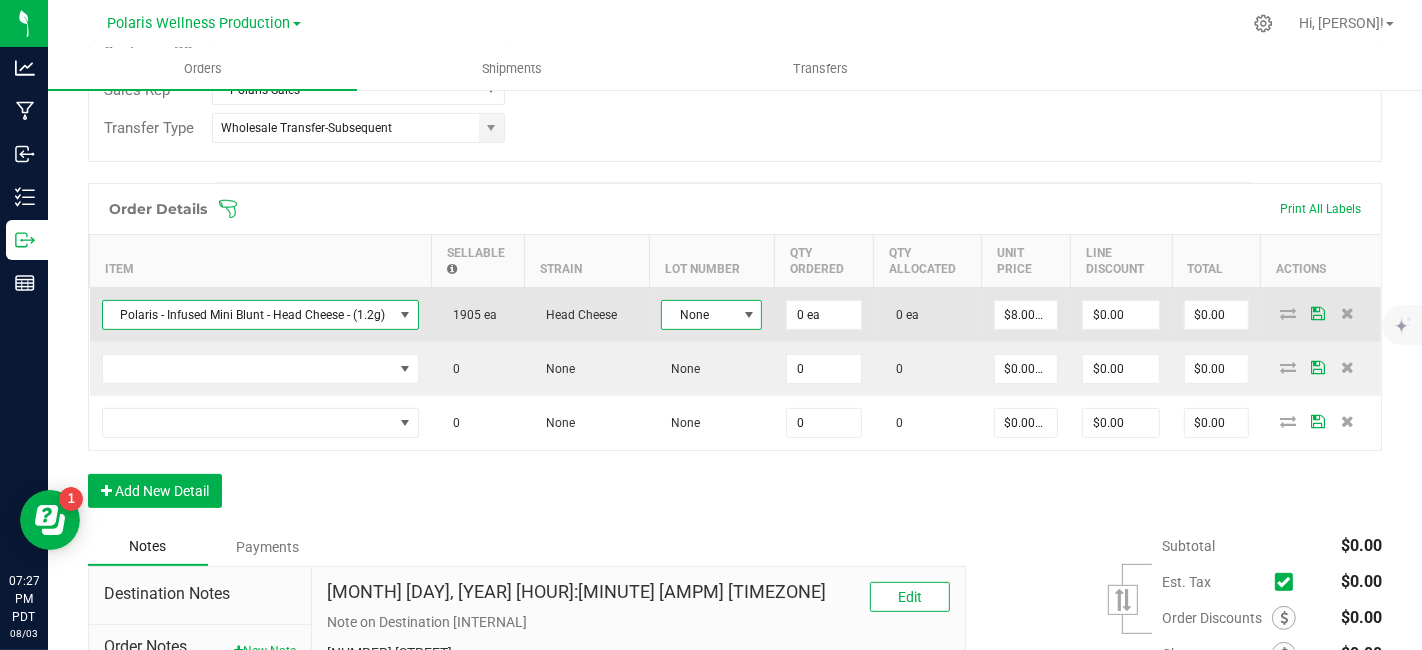 click at bounding box center [749, 315] 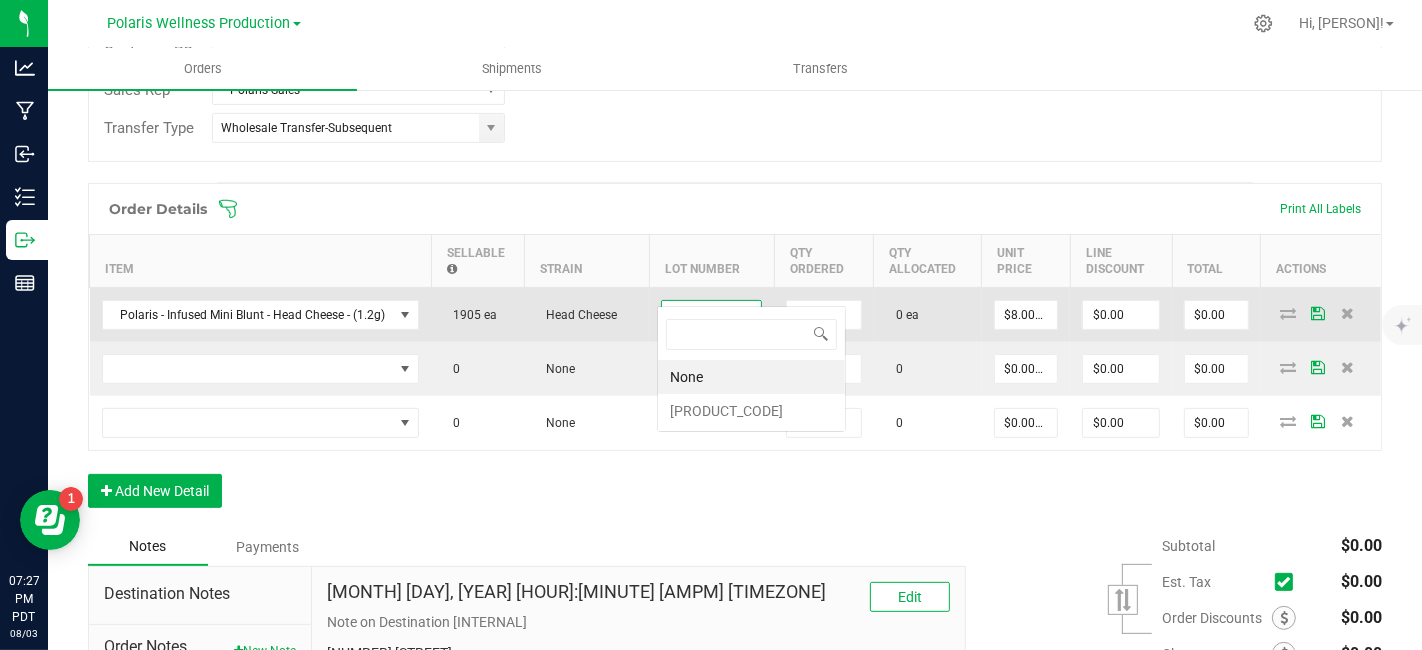 scroll, scrollTop: 99970, scrollLeft: 99899, axis: both 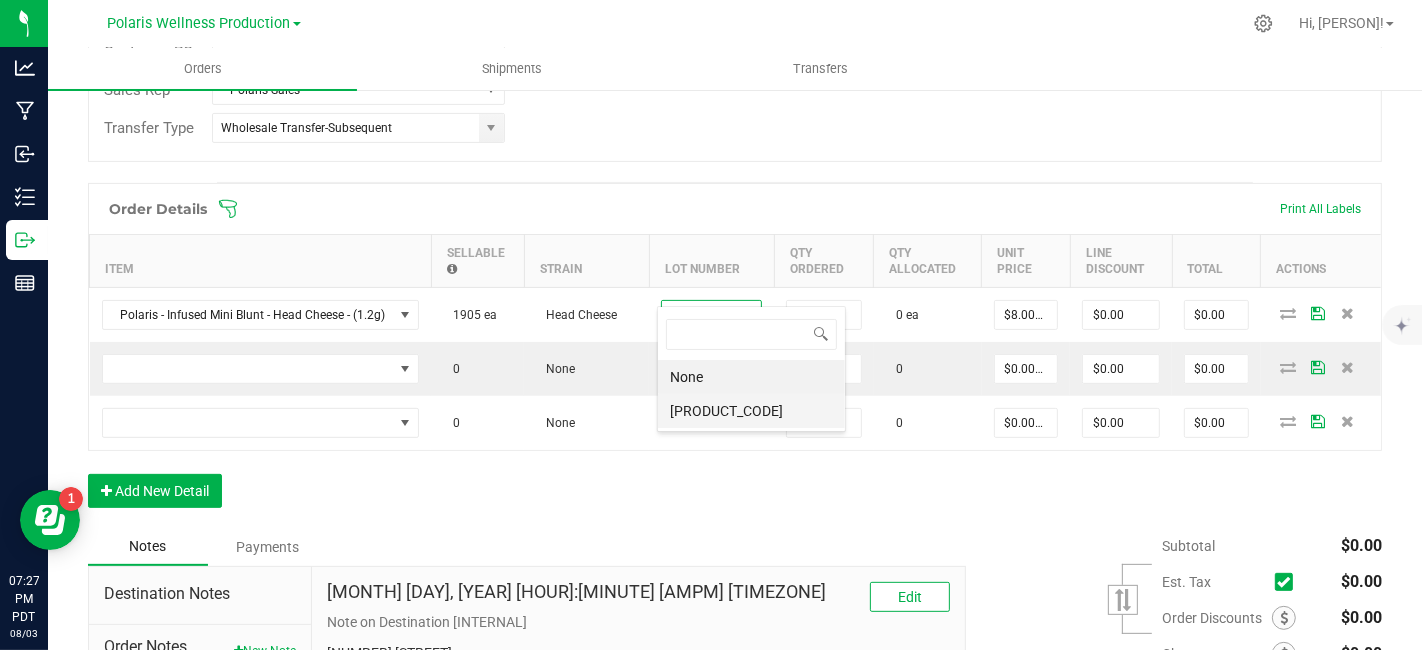 click on "[PRODUCT_CODE]" at bounding box center [751, 411] 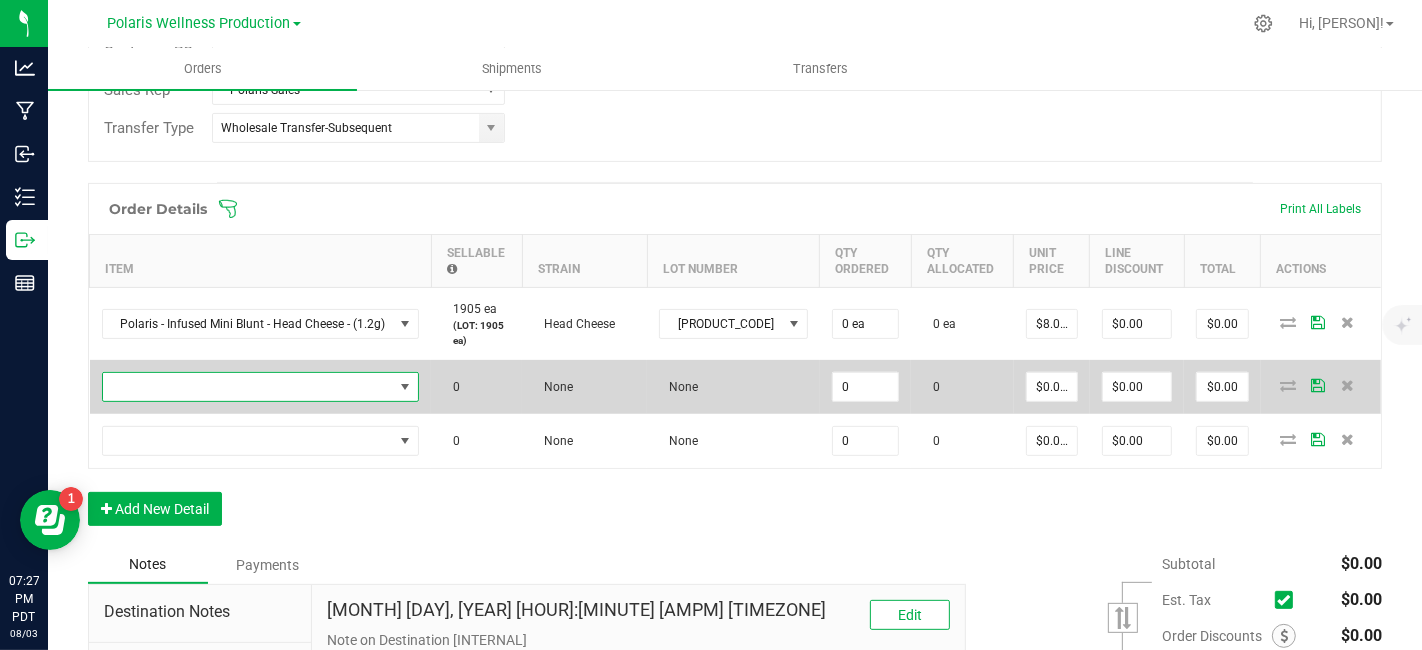 click at bounding box center (248, 387) 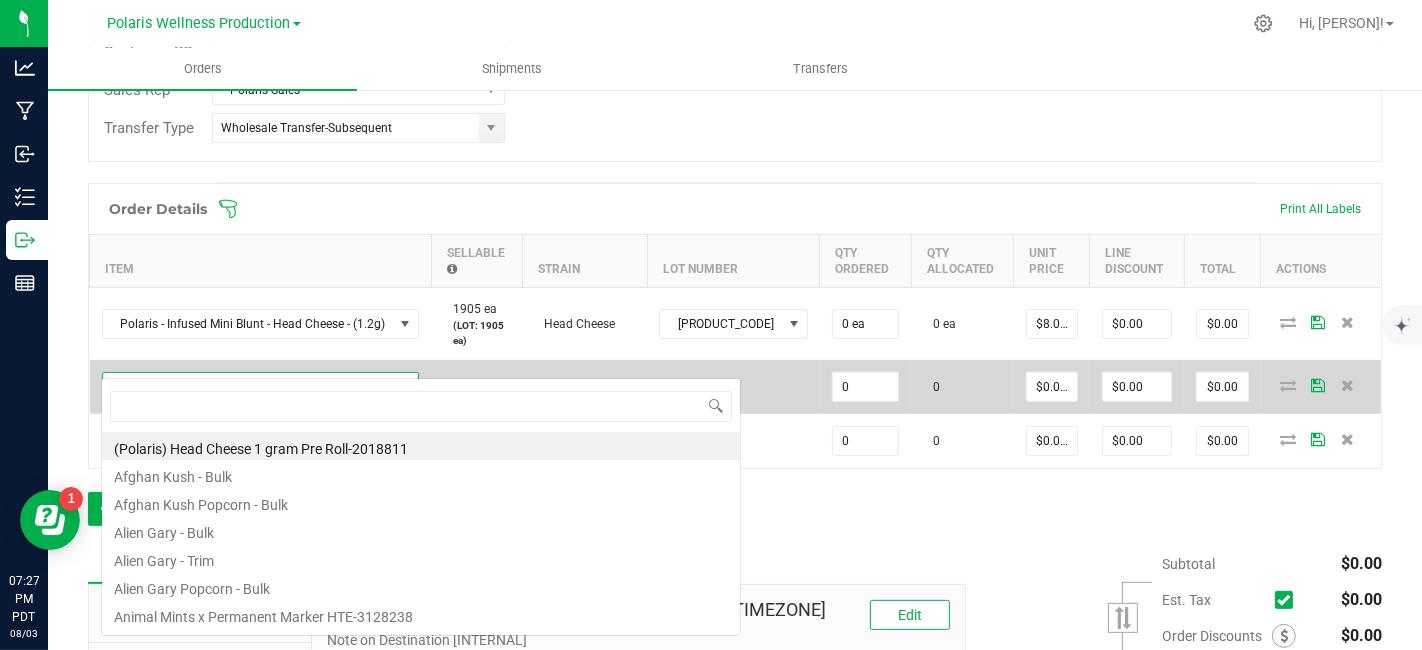 scroll, scrollTop: 99970, scrollLeft: 99684, axis: both 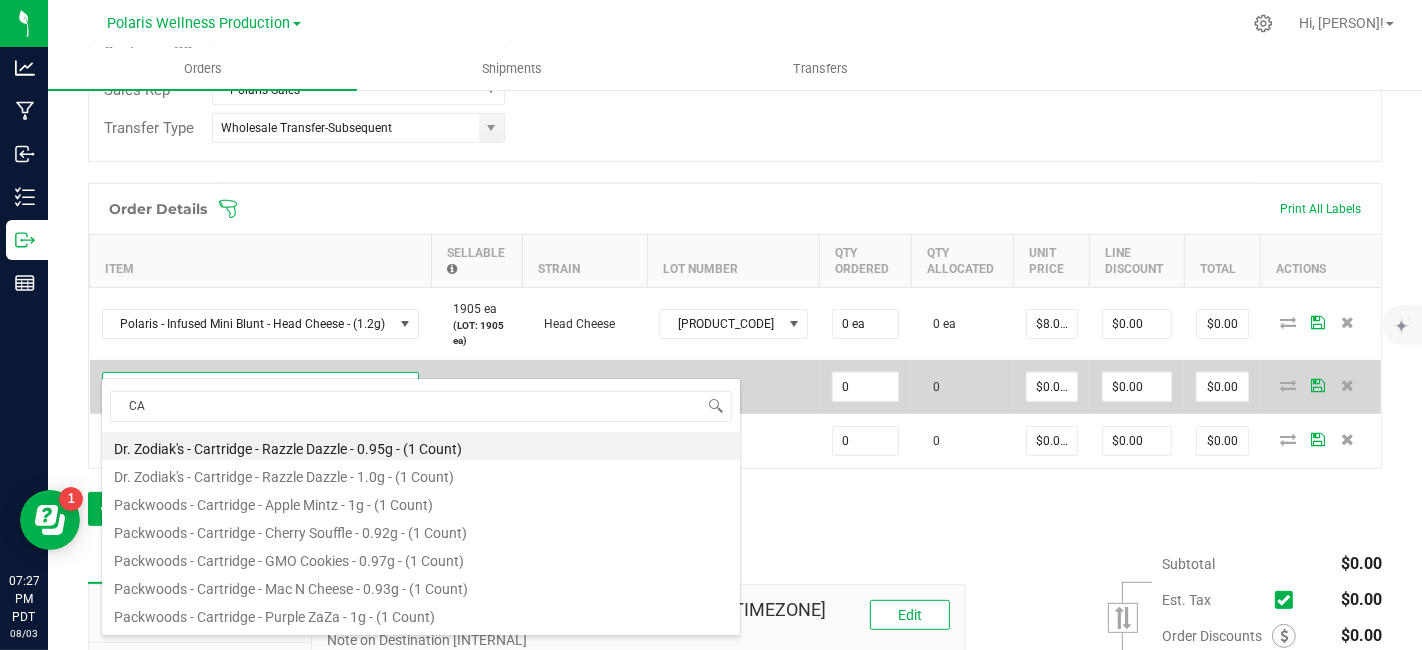 type on "C" 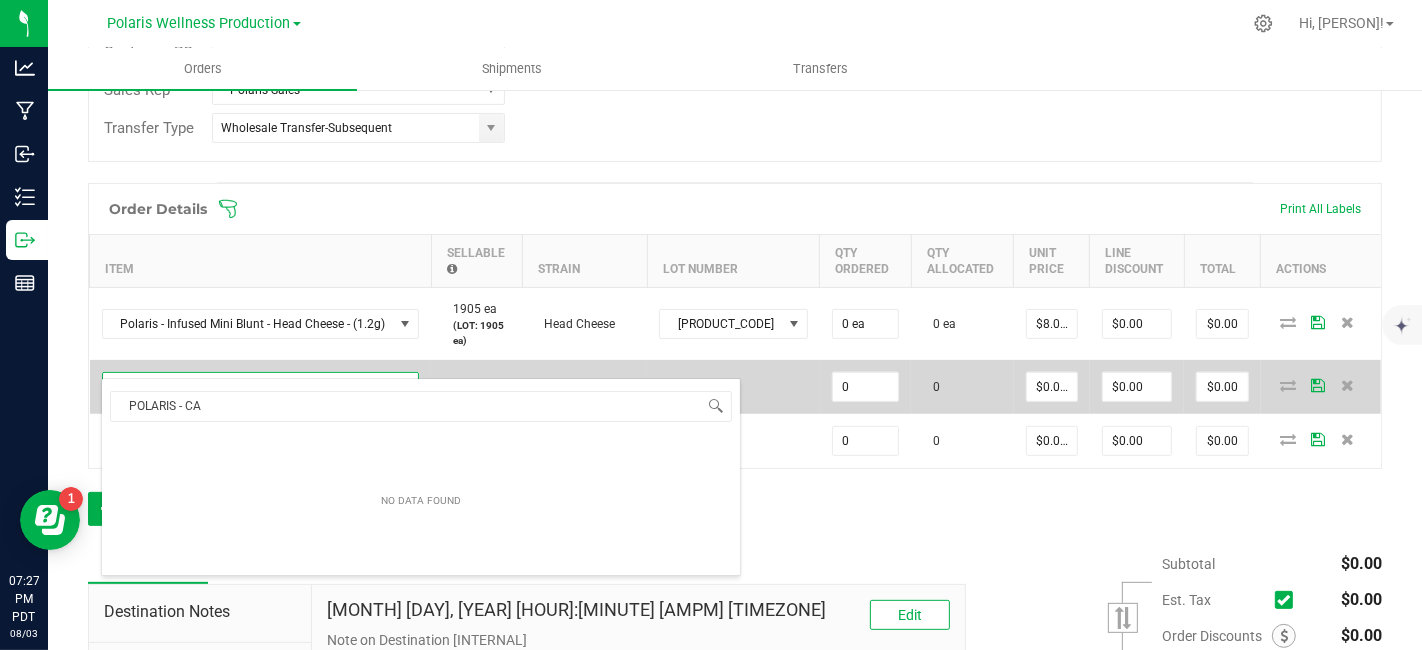 type on "POLARIS - CAR" 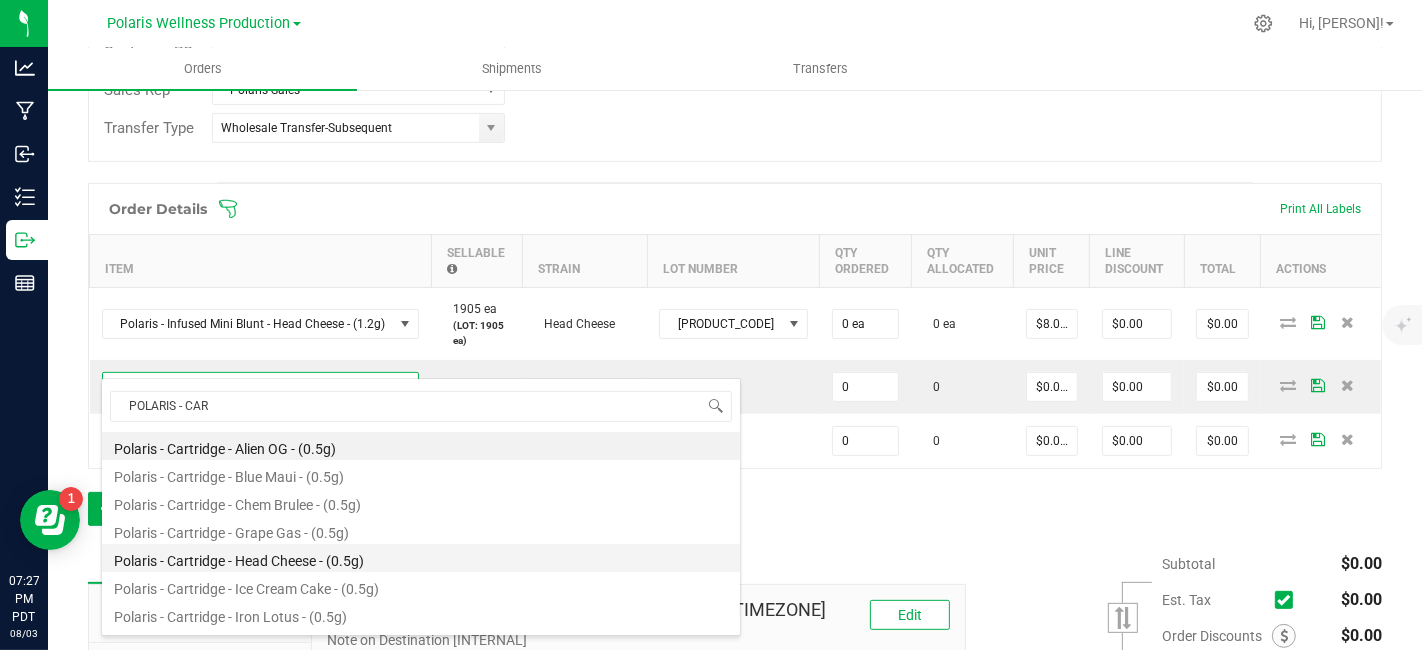click on "Polaris - Cartridge - Head Cheese - (0.5g)" at bounding box center (421, 558) 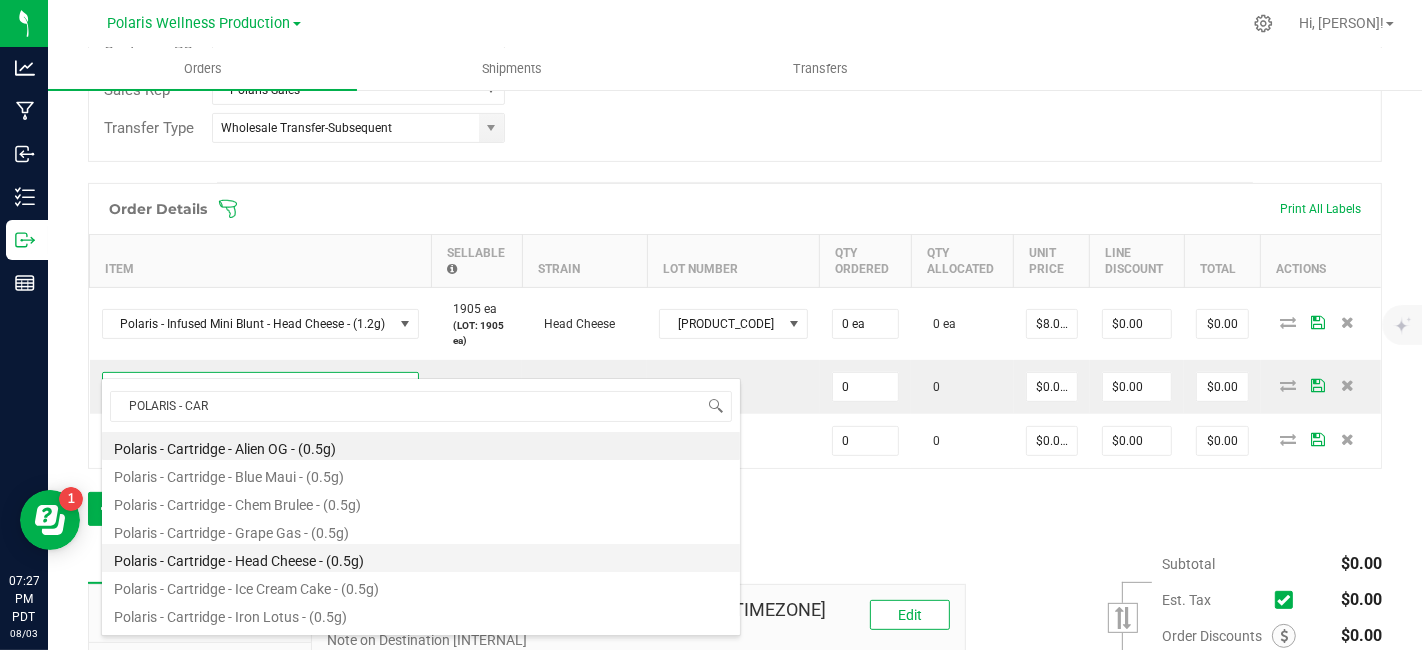 type on "0 ea" 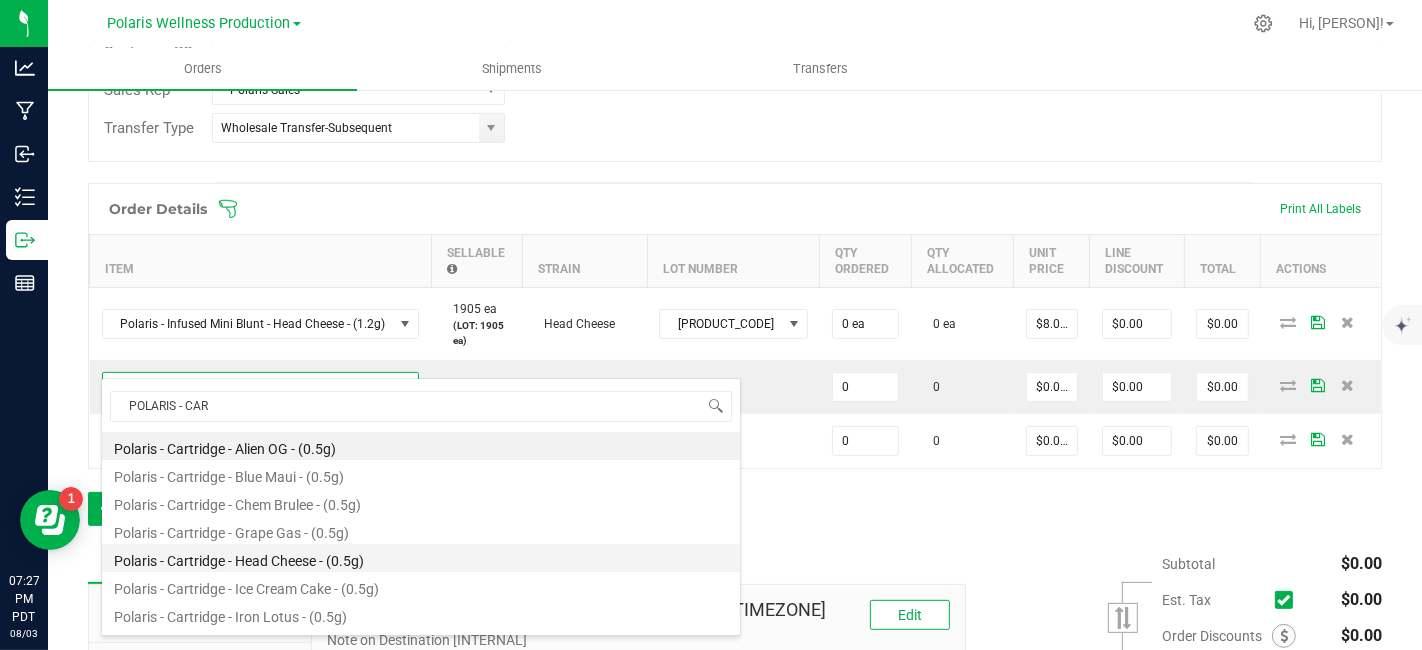 type on "$8.00000" 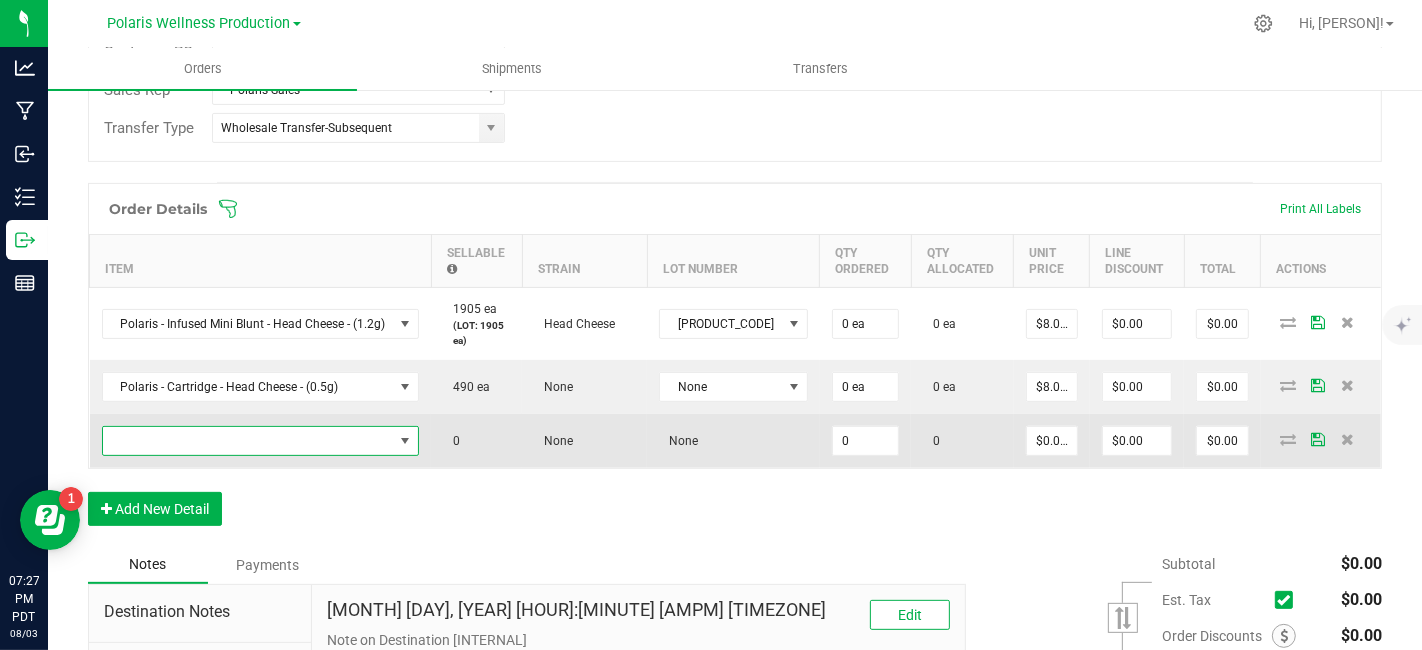 click at bounding box center (248, 441) 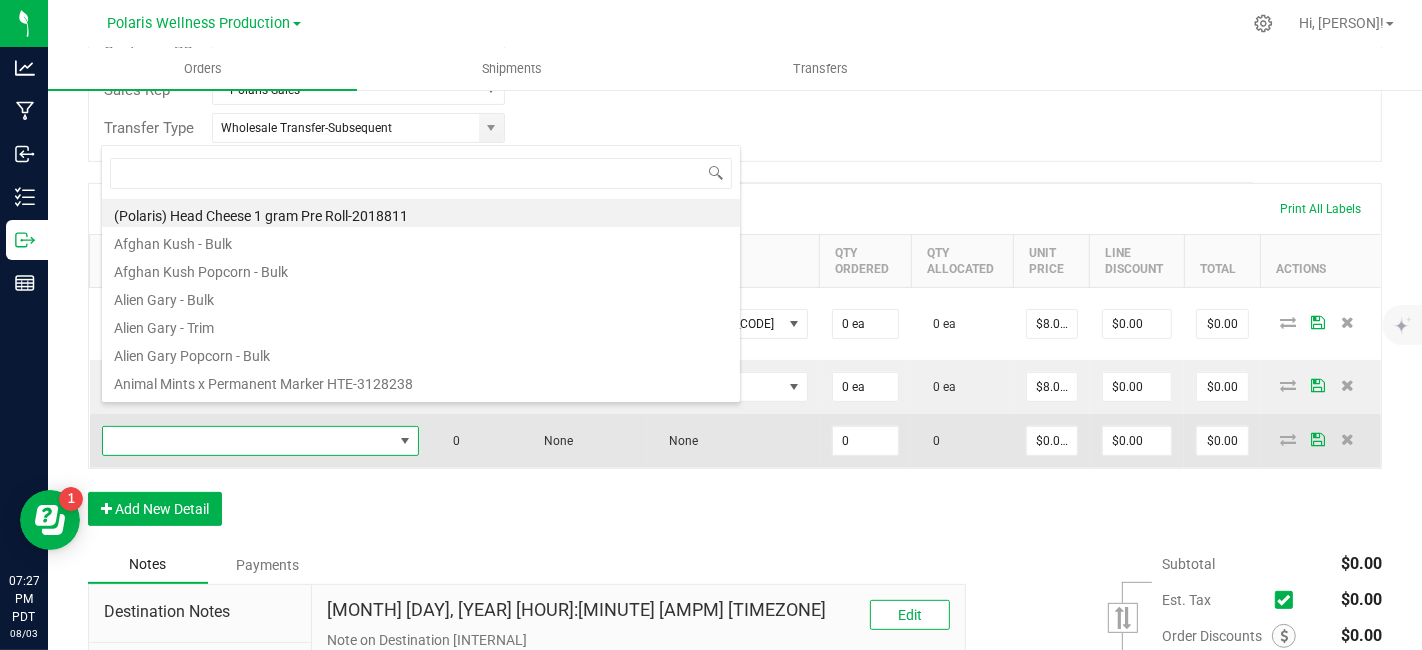 scroll, scrollTop: 99970, scrollLeft: 99684, axis: both 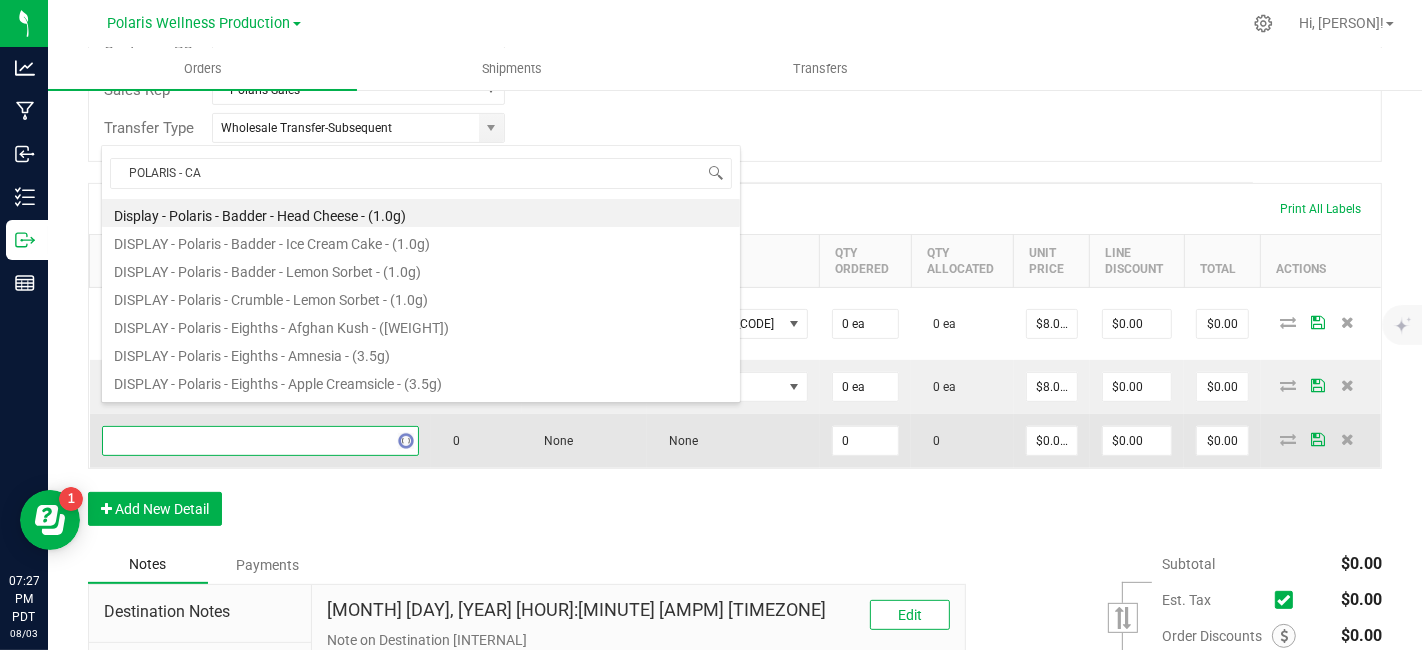 type on "POLARIS - CAR" 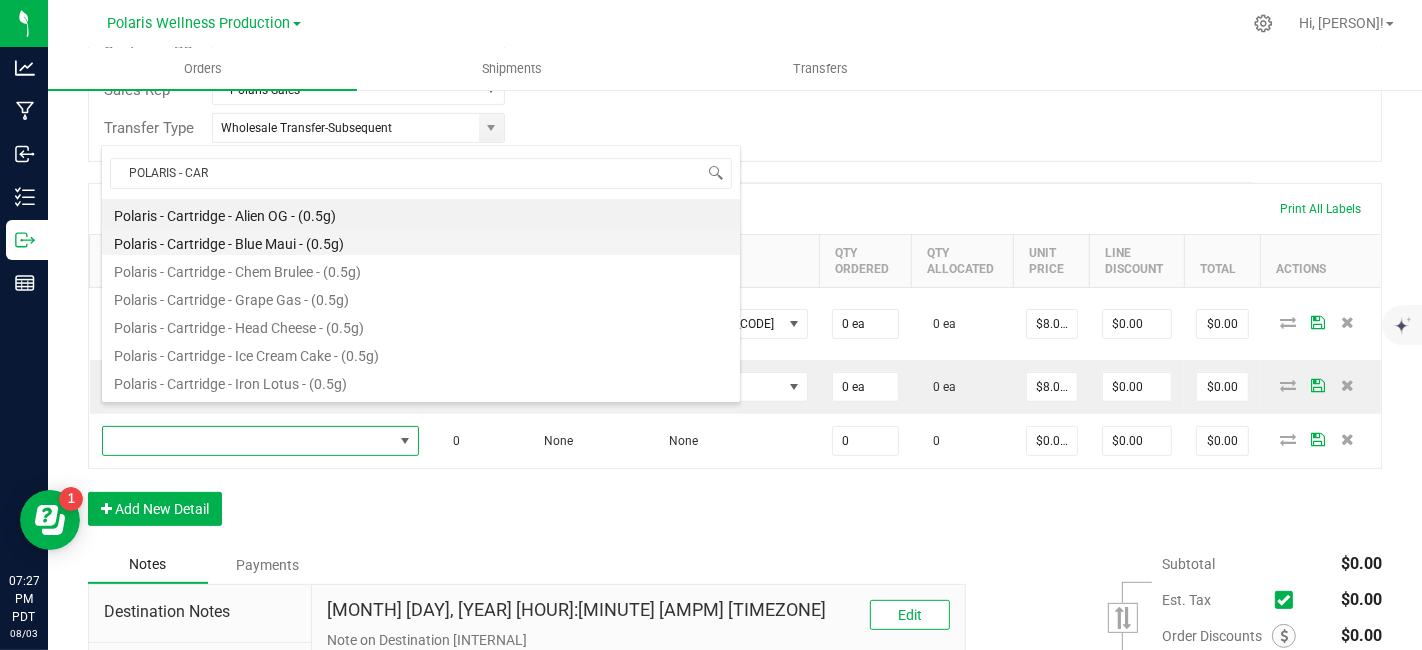 click on "Polaris - Cartridge - Blue Maui - (0.5g)" at bounding box center [421, 241] 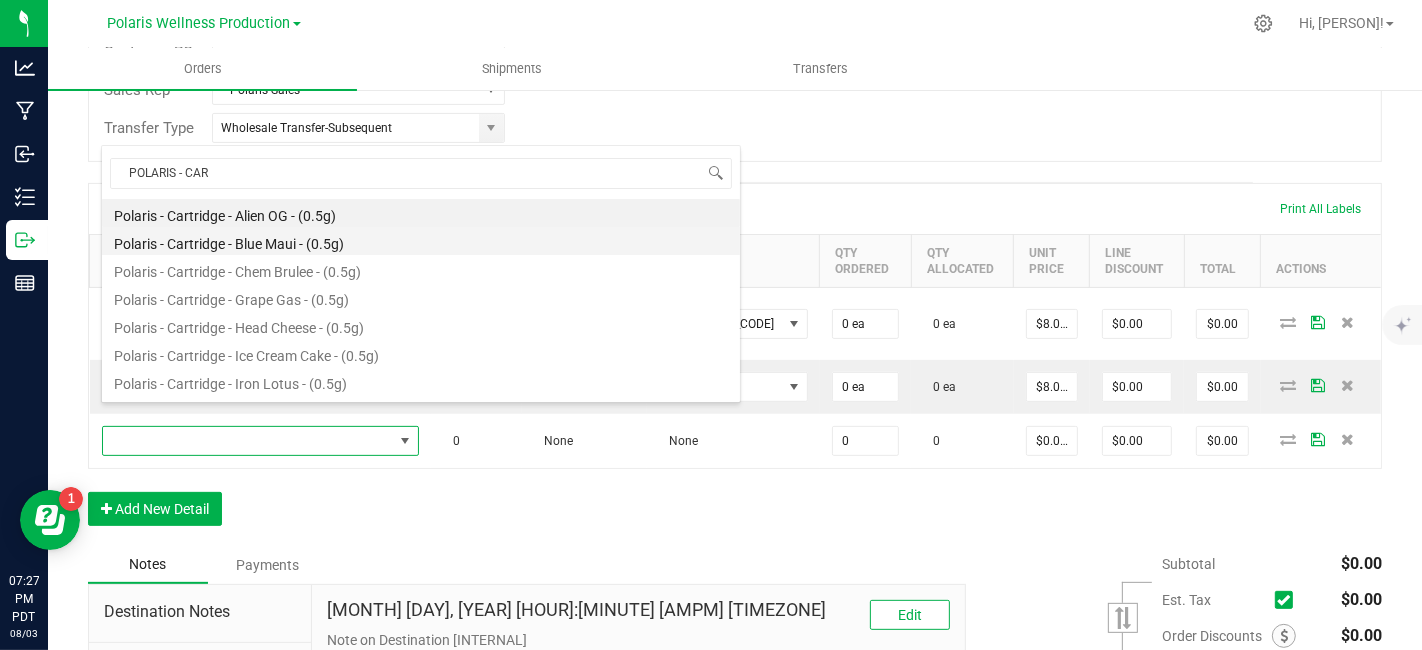 type on "0 ea" 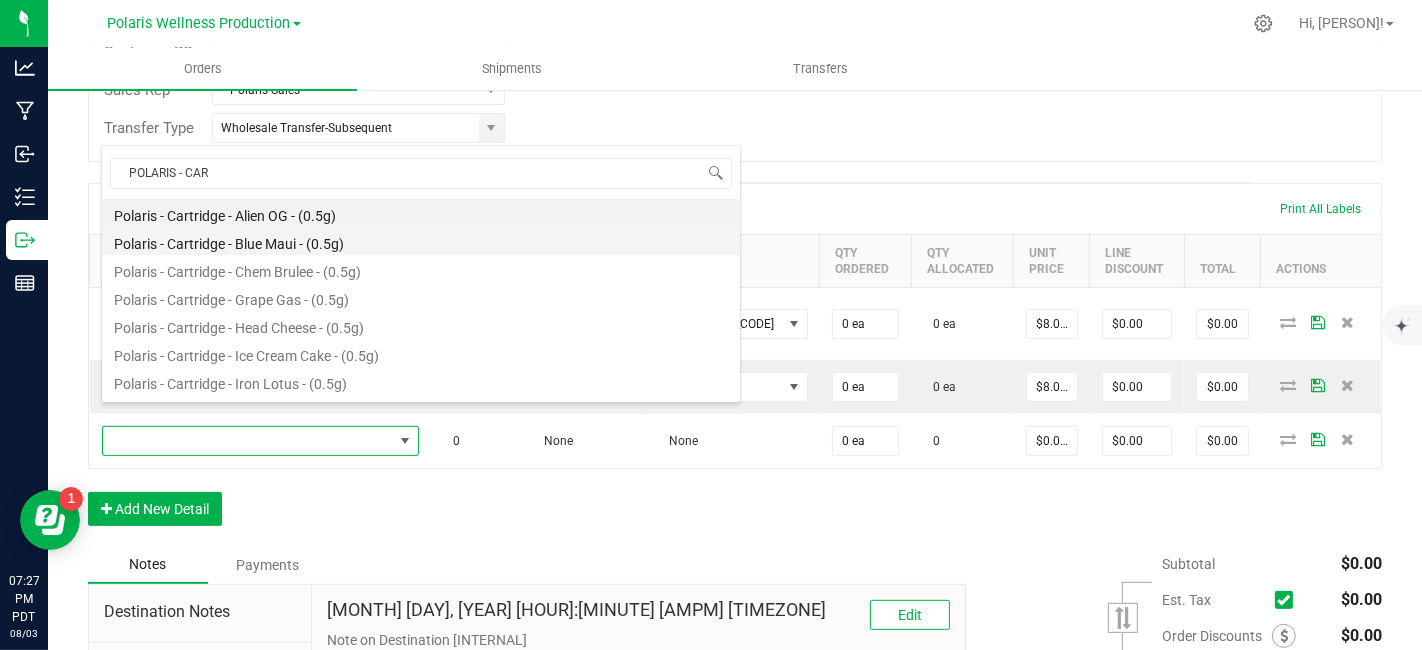 type on "$8.00000" 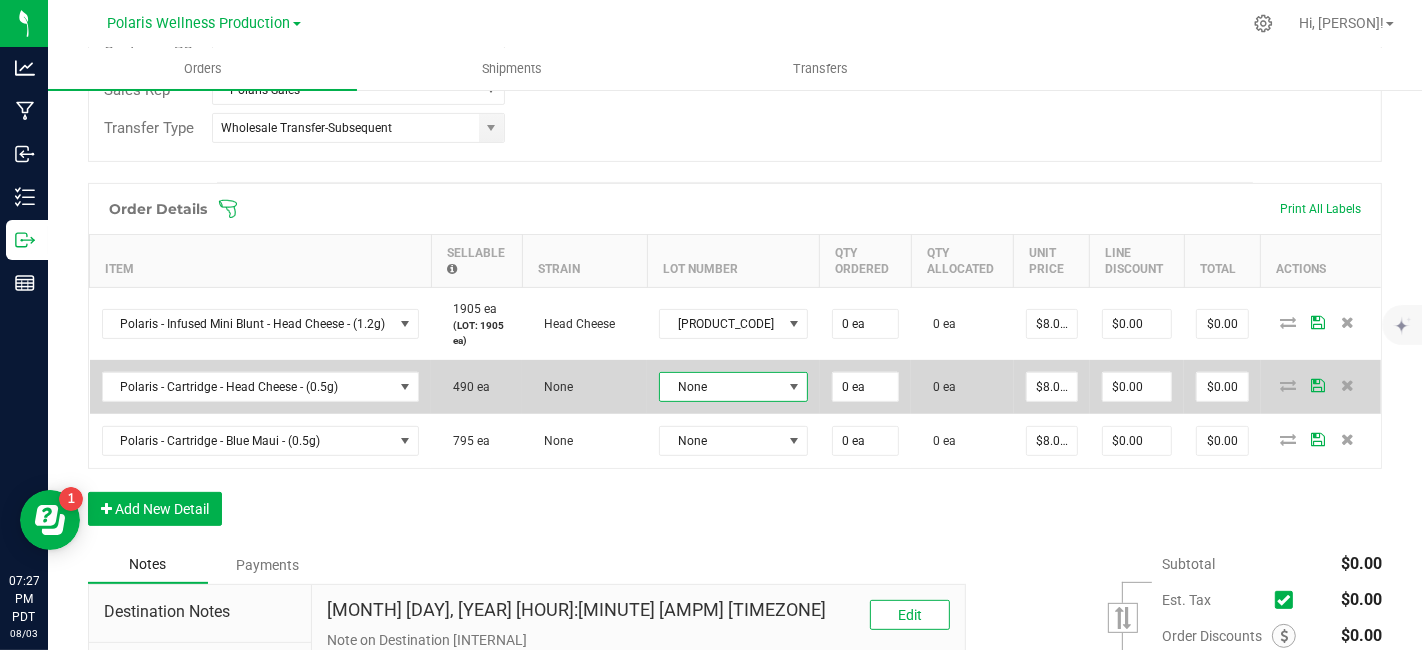 click at bounding box center (794, 387) 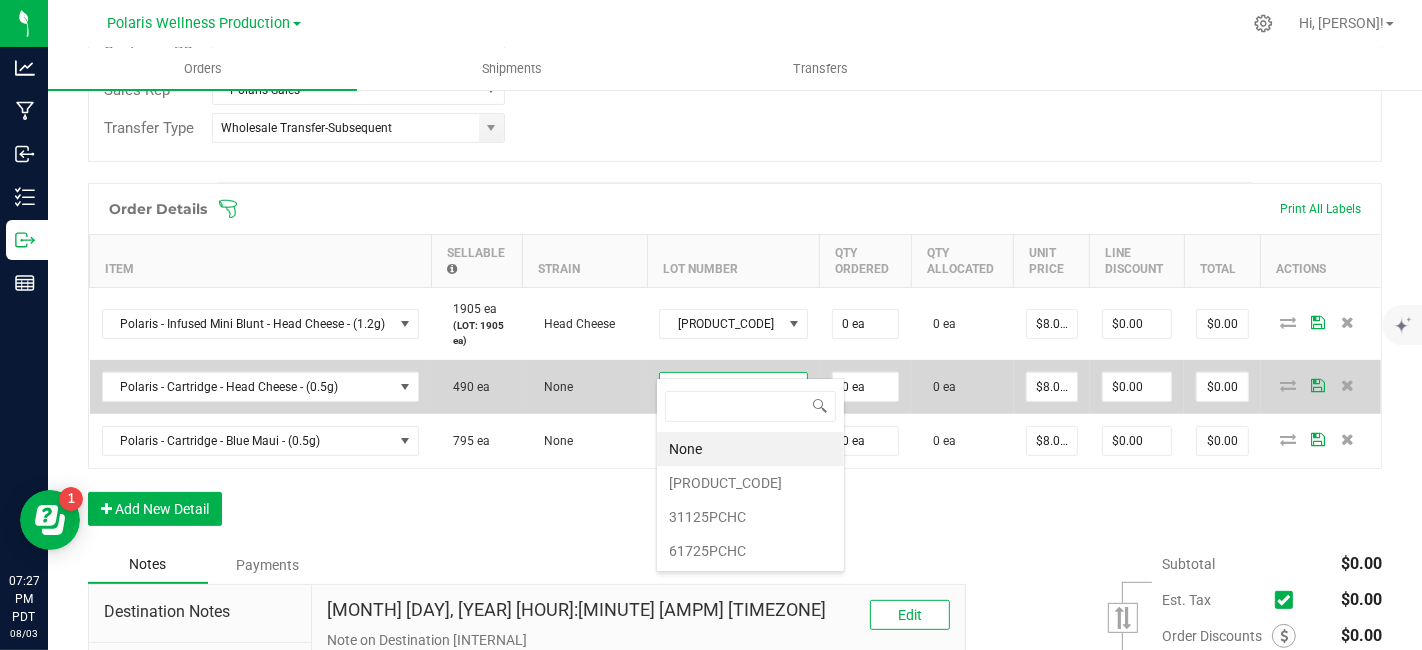scroll, scrollTop: 99970, scrollLeft: 99872, axis: both 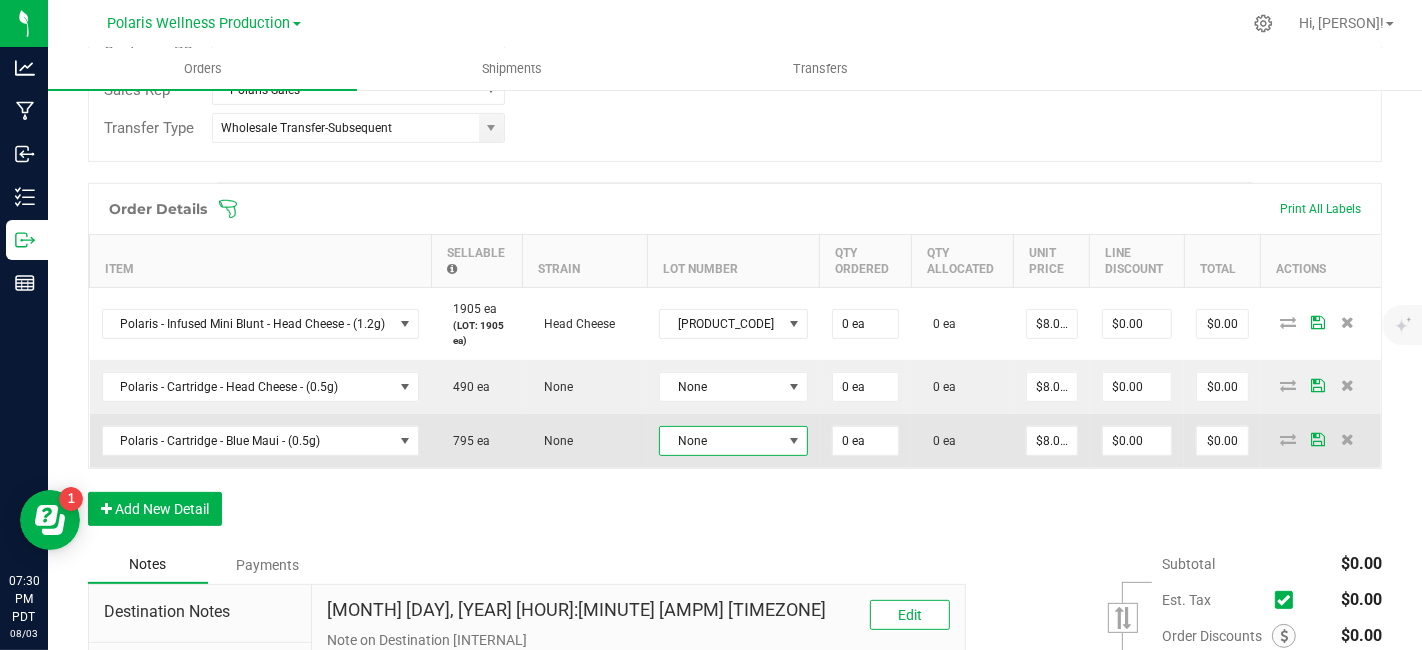 click at bounding box center (794, 441) 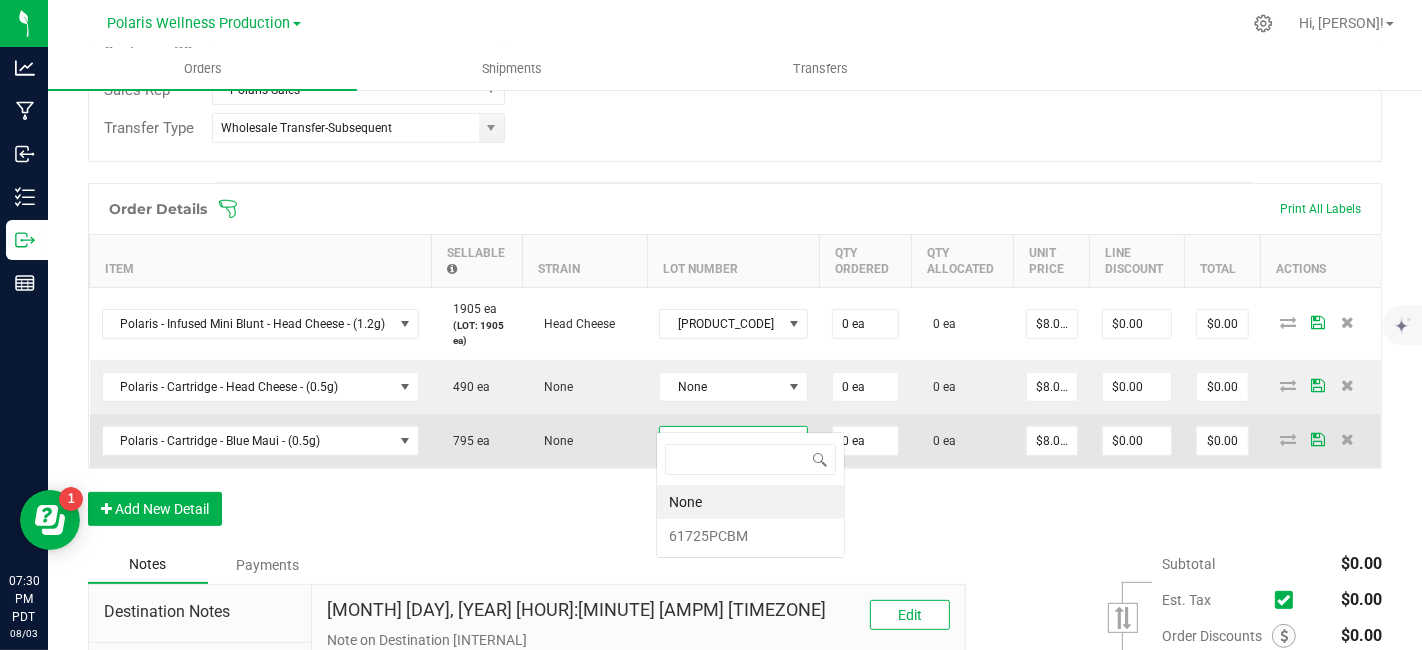 scroll, scrollTop: 99970, scrollLeft: 99872, axis: both 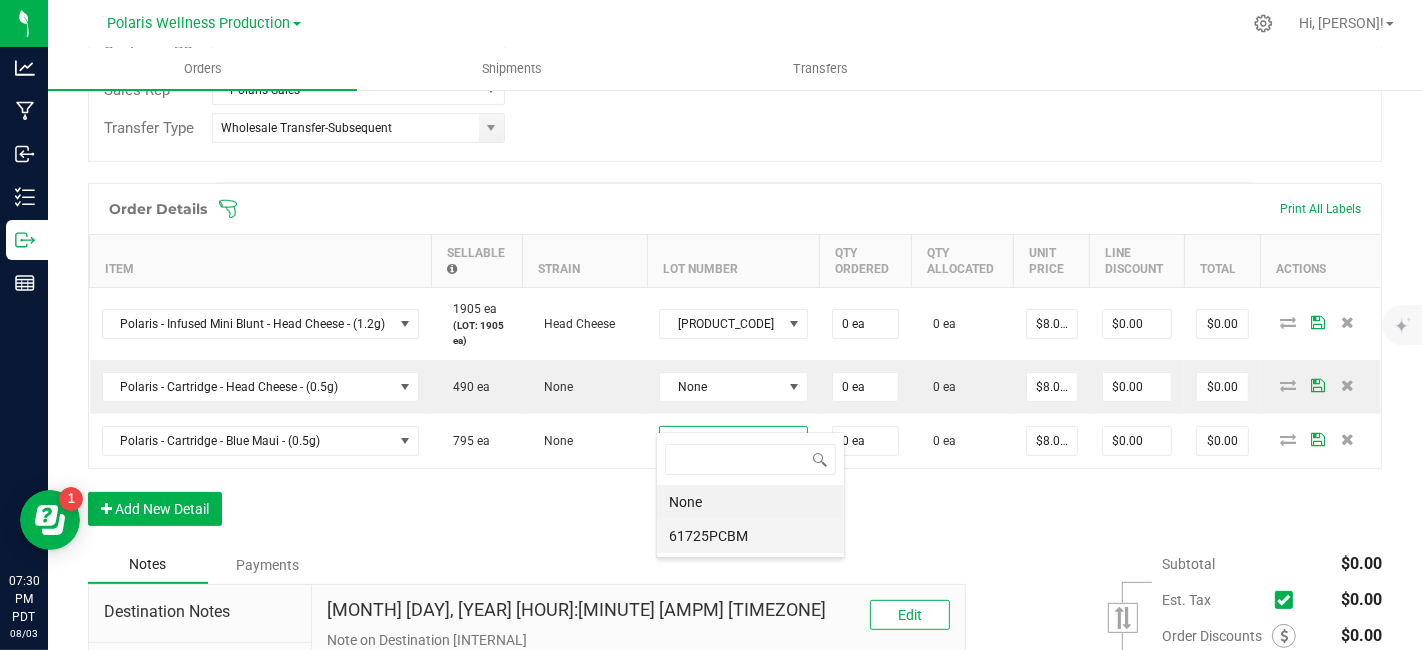 click on "61725PCBM" at bounding box center (750, 536) 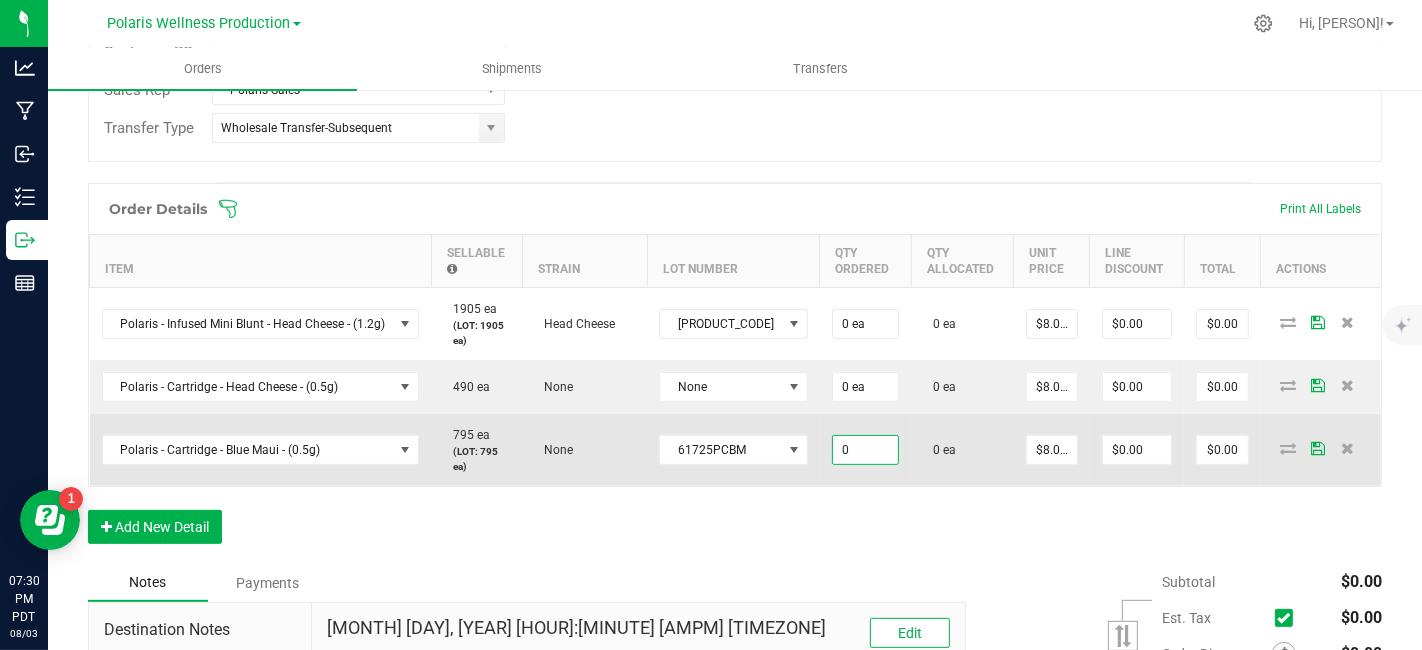 click on "0" at bounding box center (865, 450) 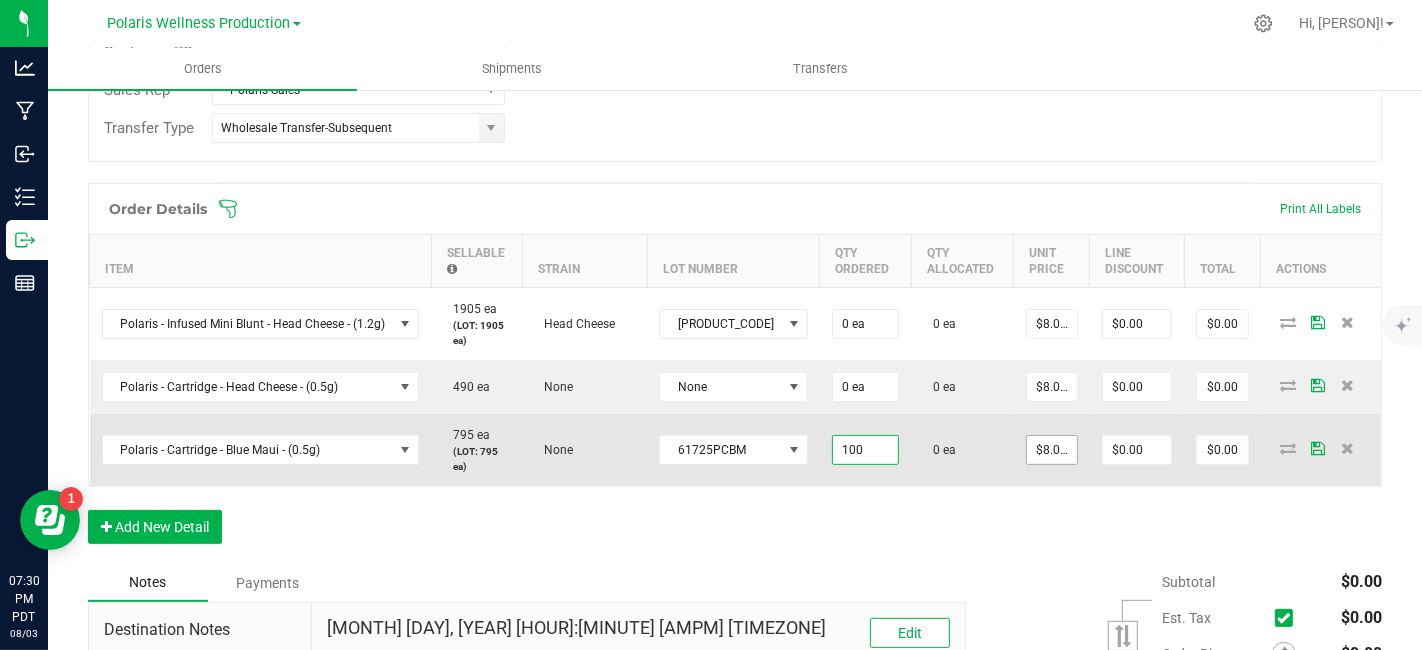 type on "100 ea" 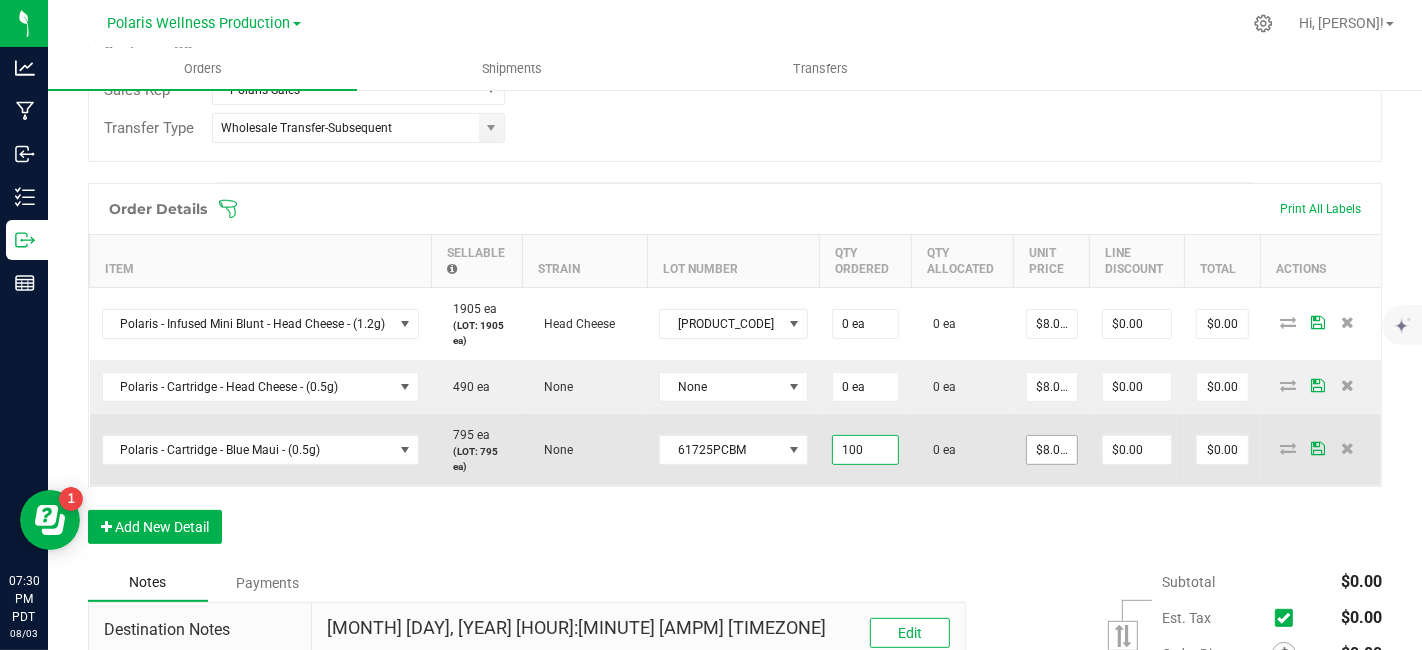 type on "8" 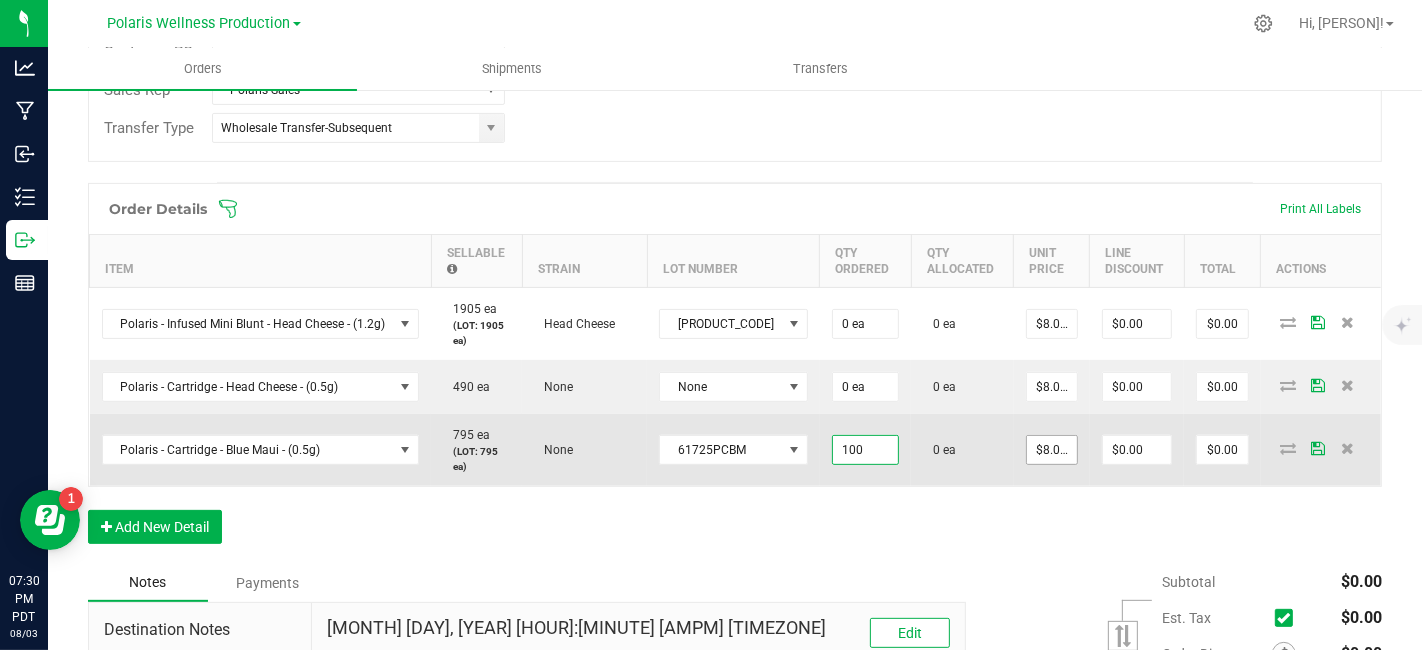type on "$800.00" 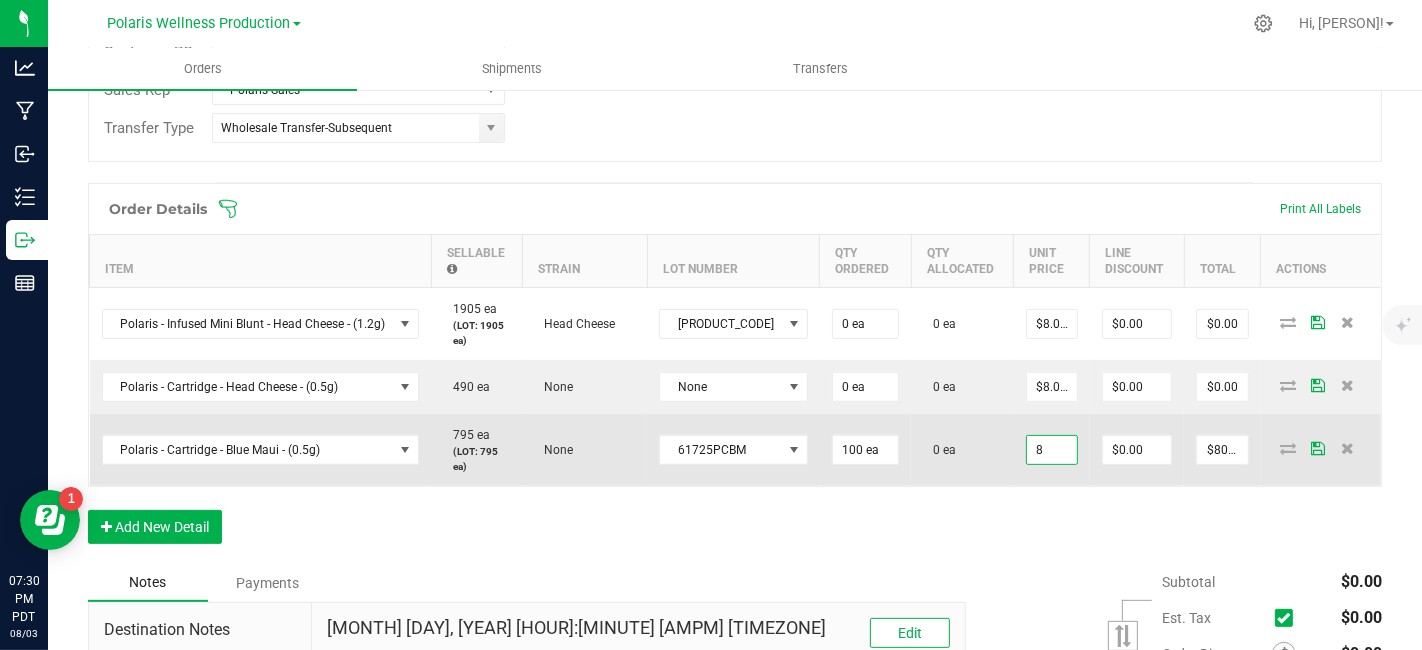 click on "8" at bounding box center [1052, 450] 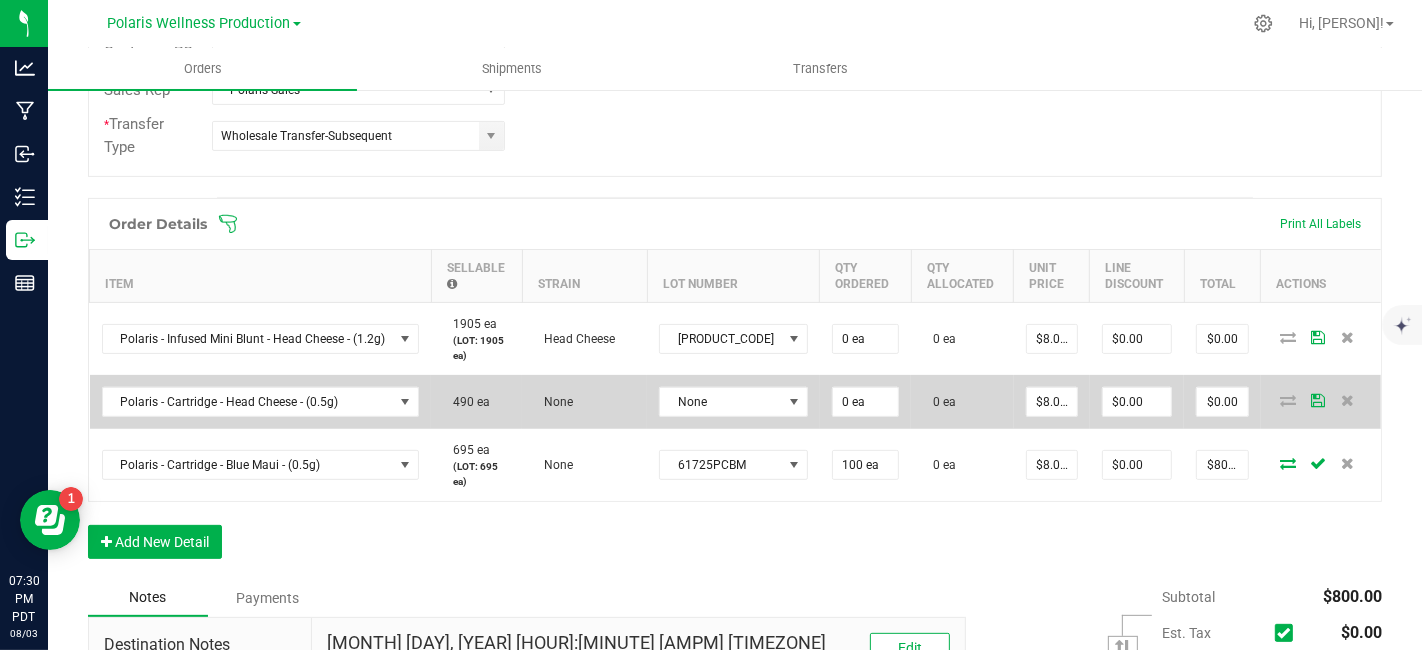click on "$8.00000" at bounding box center [1052, 402] 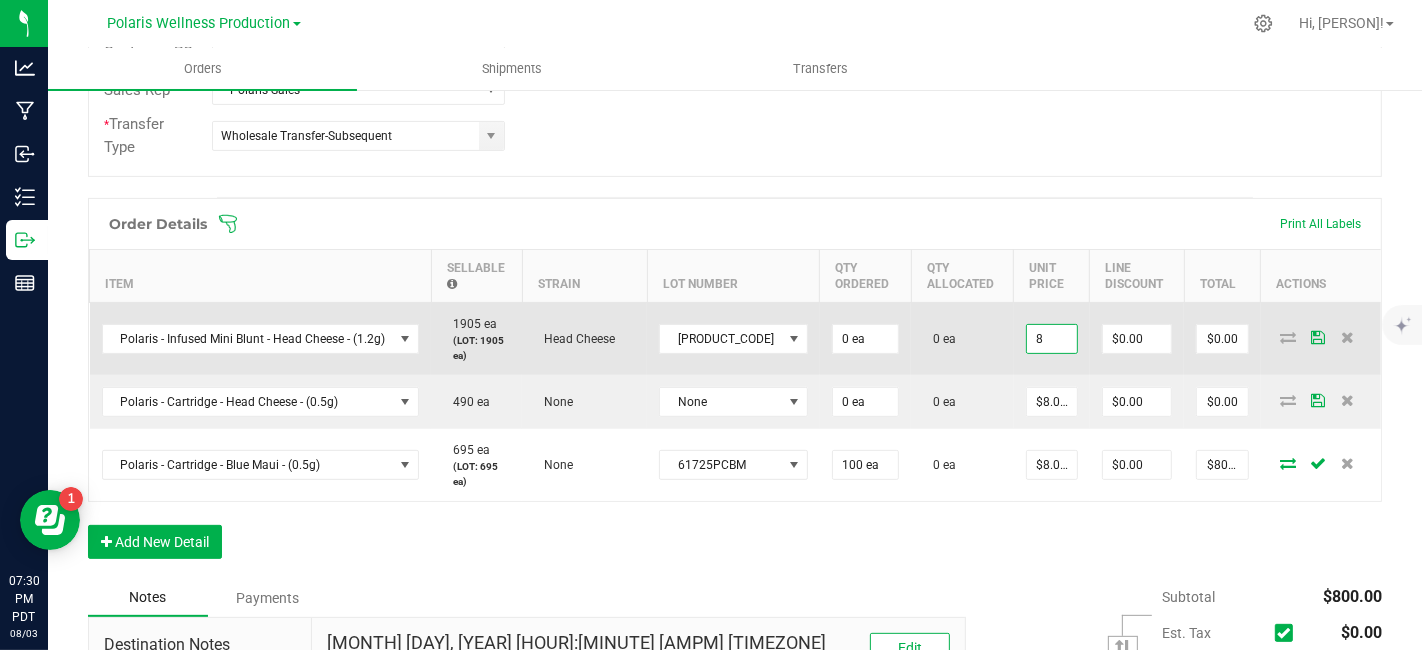 click on "8" at bounding box center [1052, 339] 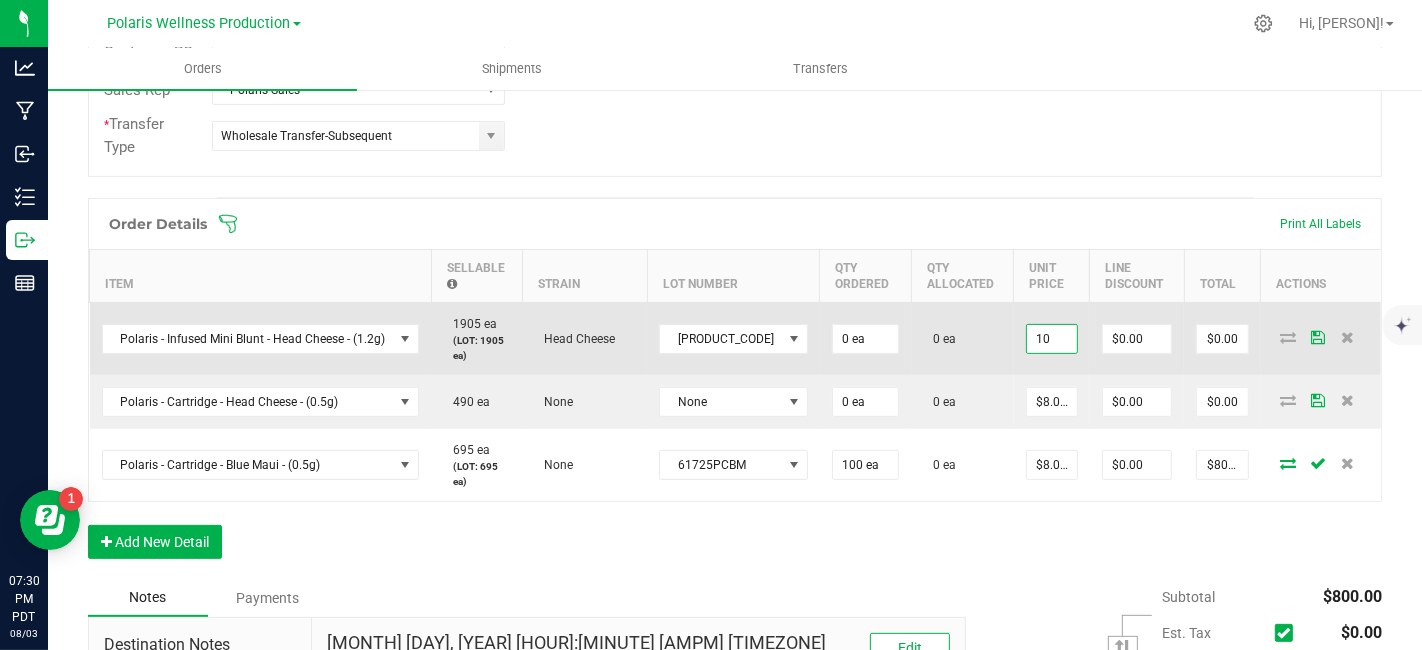 type on "$10.00000" 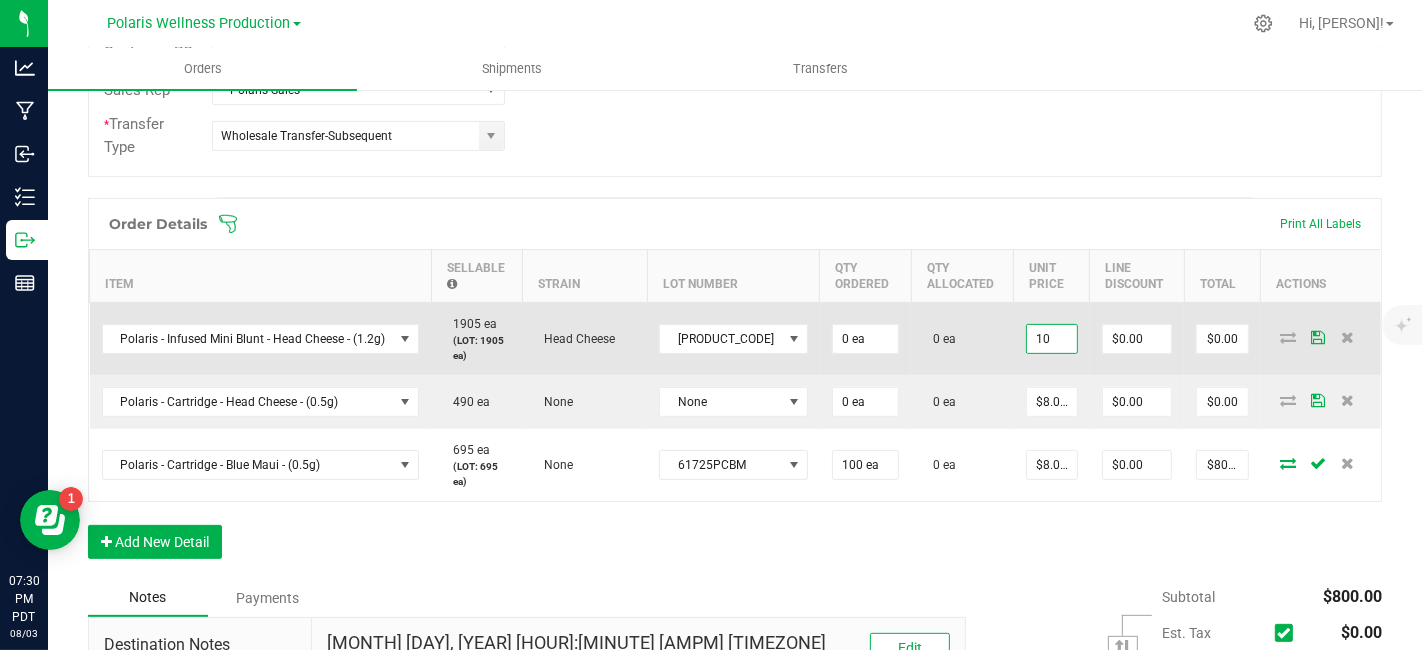 type on "0" 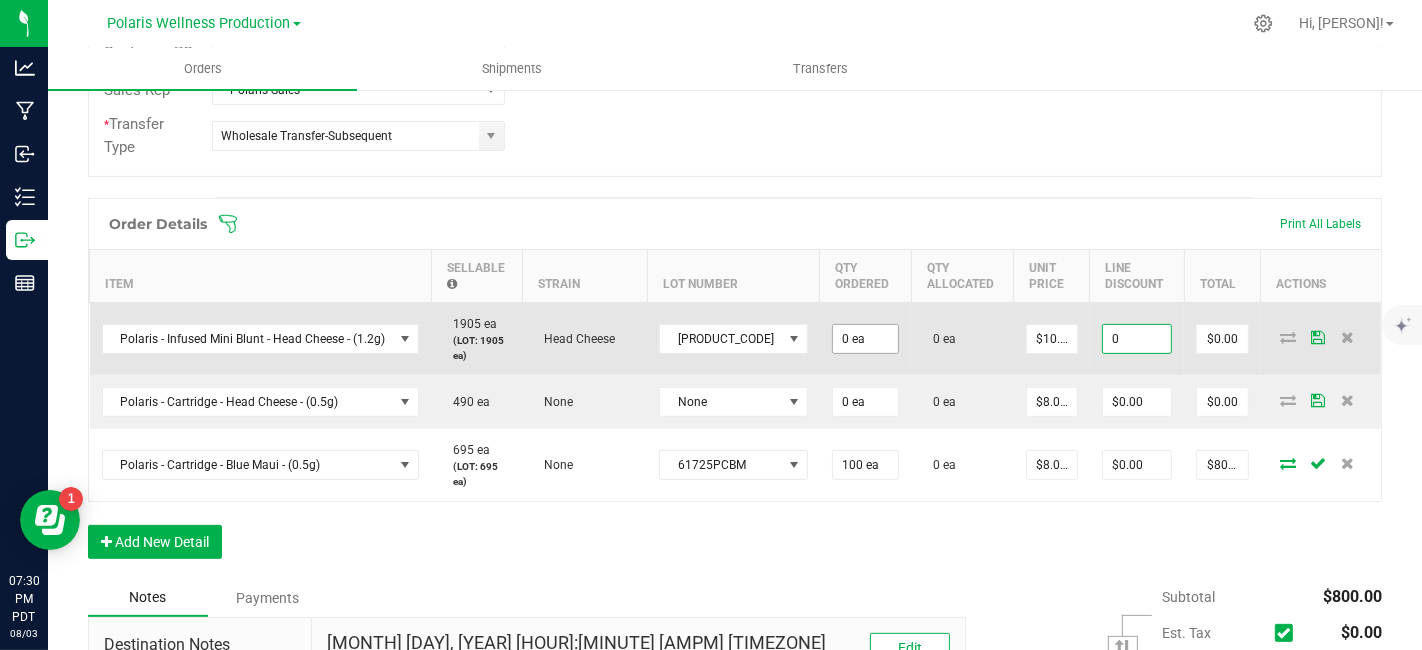 type on "0" 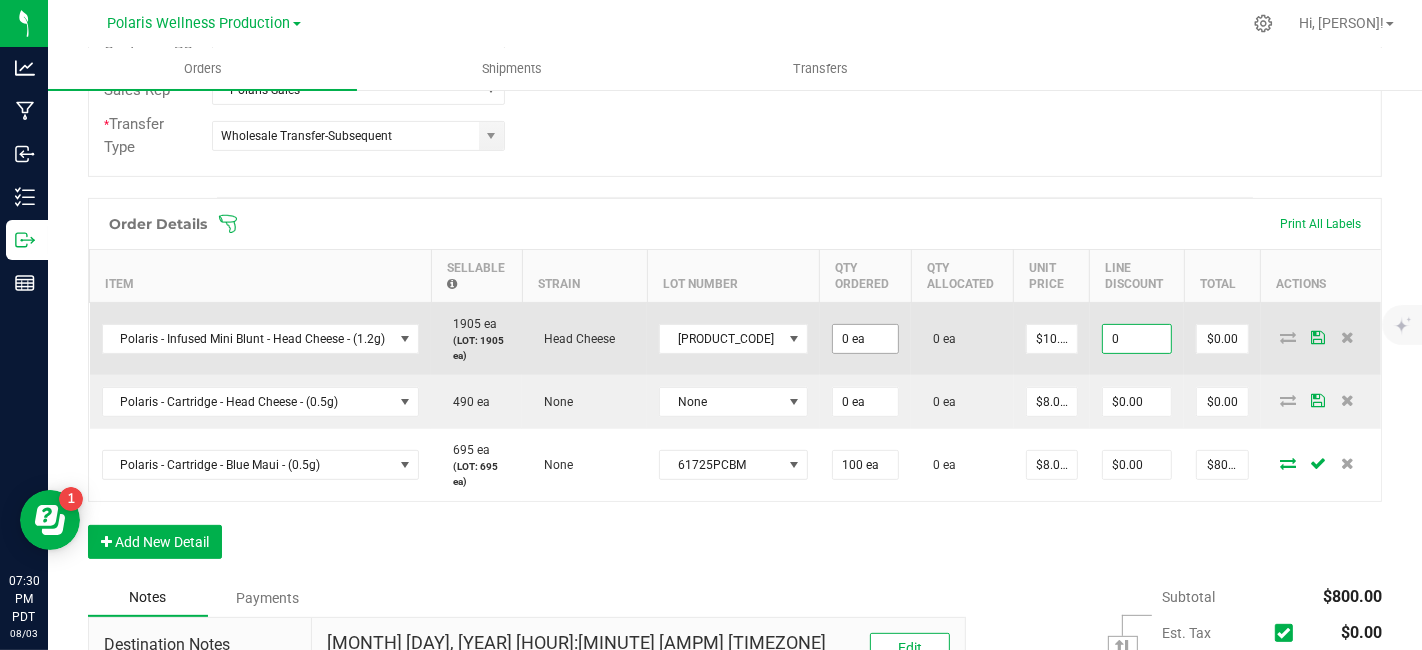 type on "$0.00" 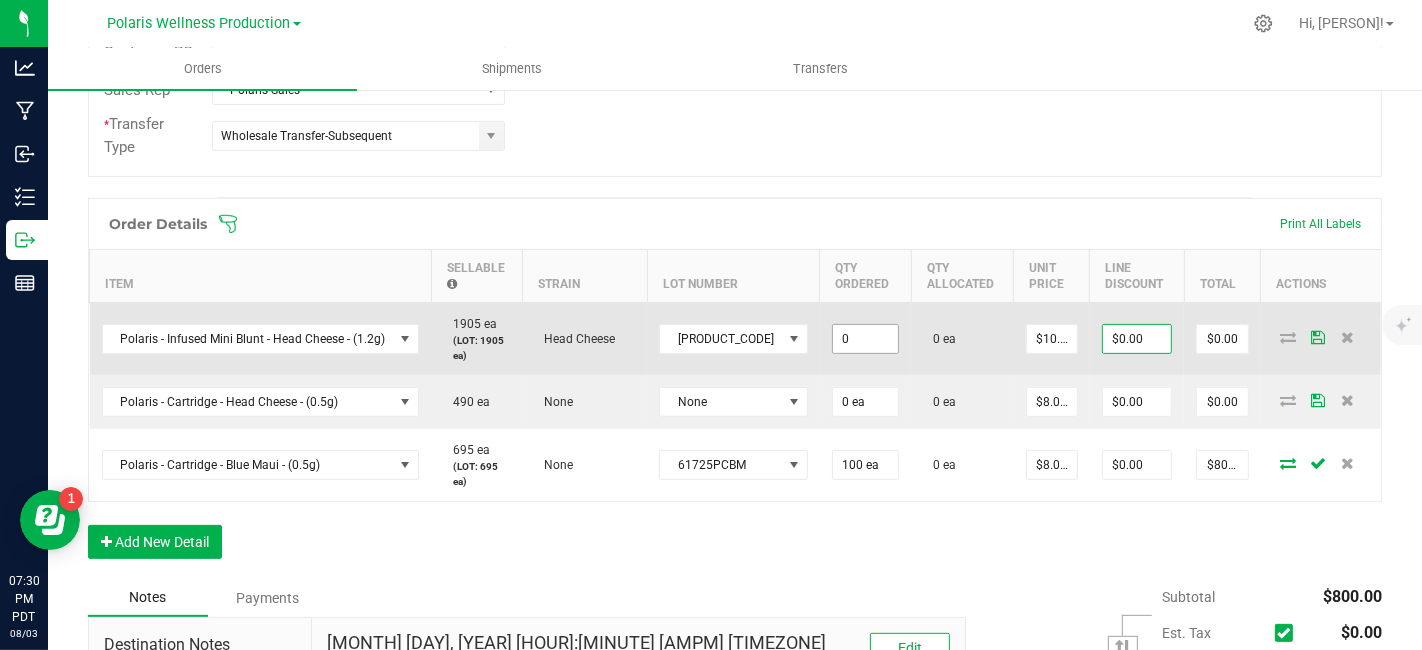 click on "0" at bounding box center (865, 339) 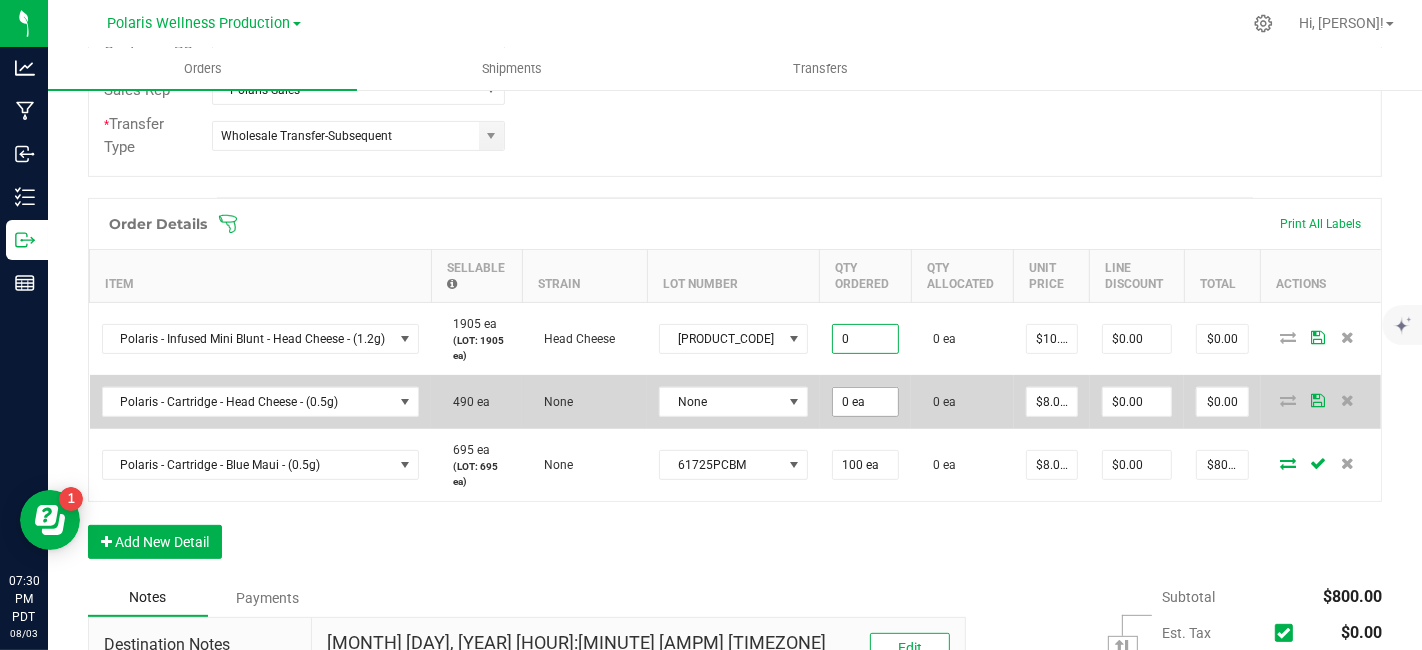 type on "0 ea" 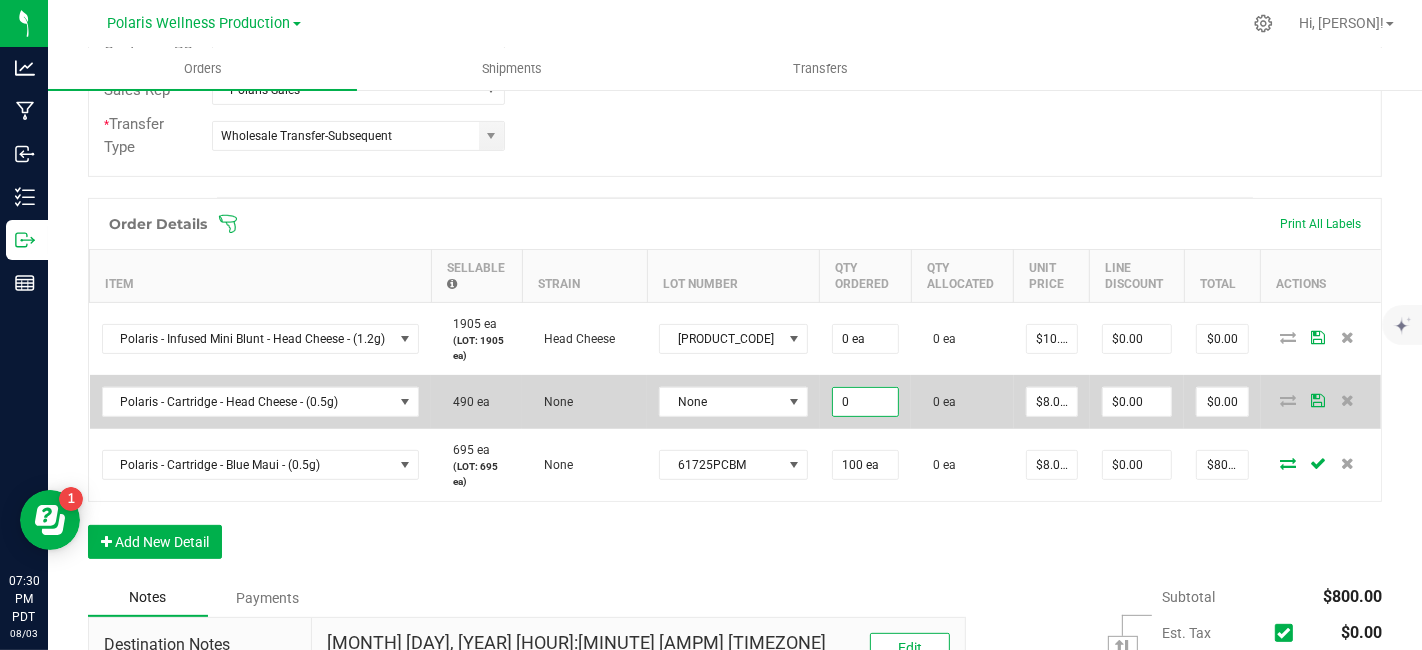 click on "0" at bounding box center (865, 402) 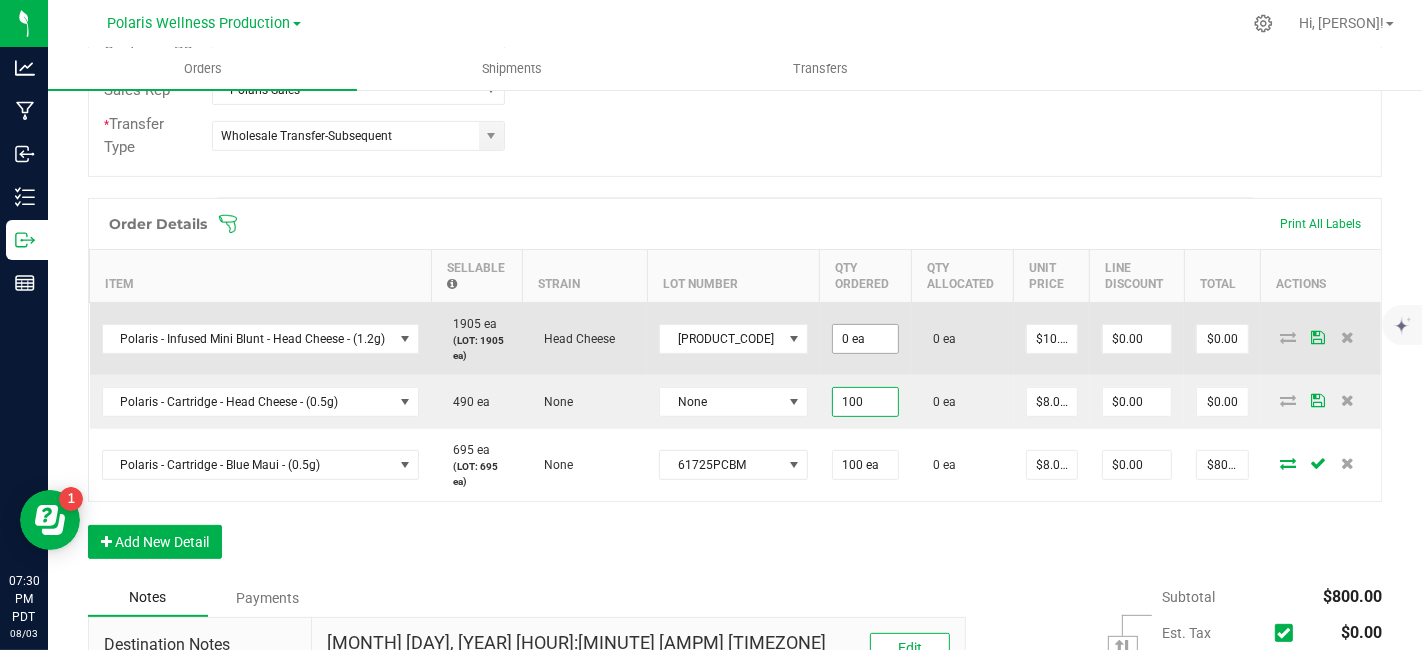 type on "100" 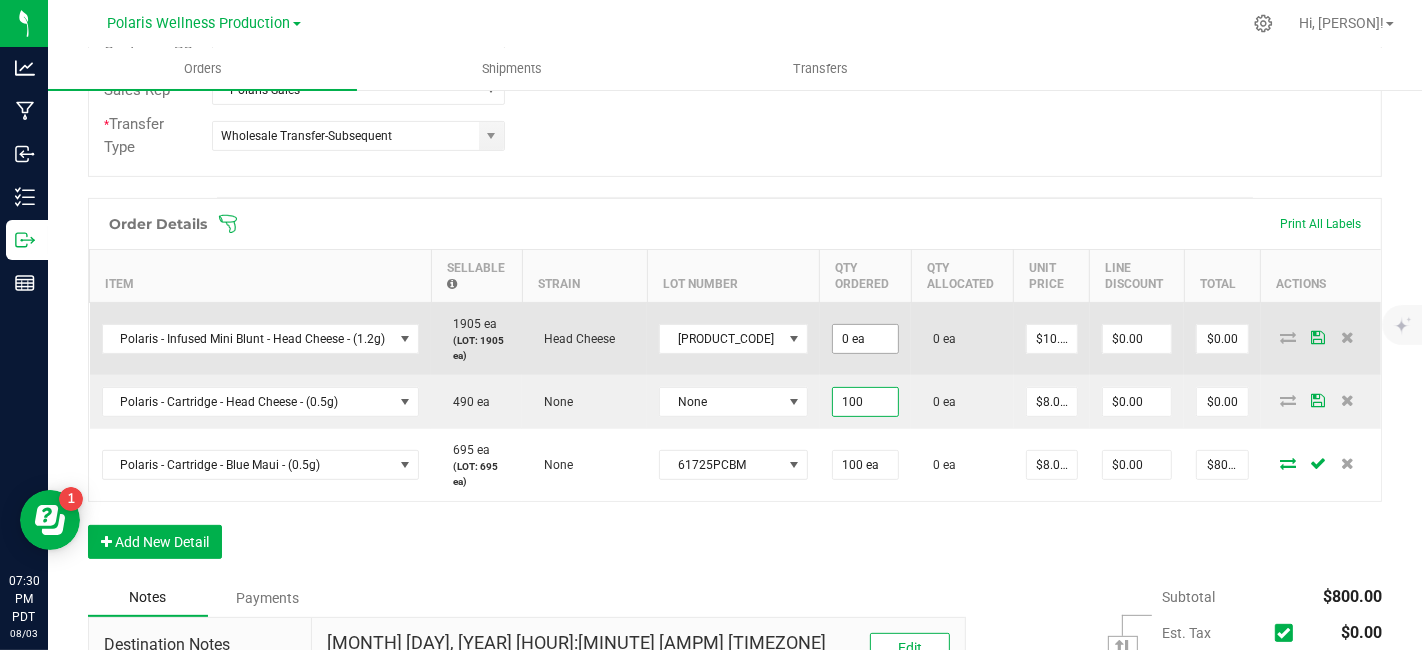 type on "0" 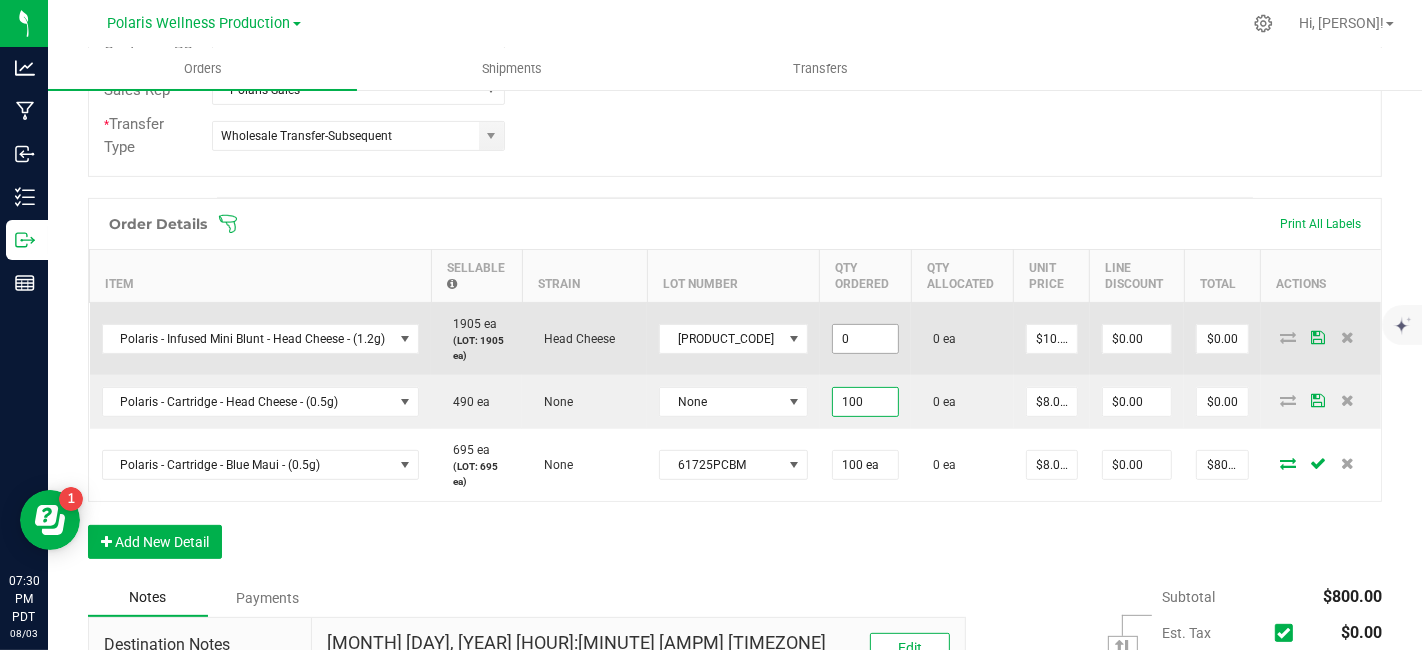 type on "100 ea" 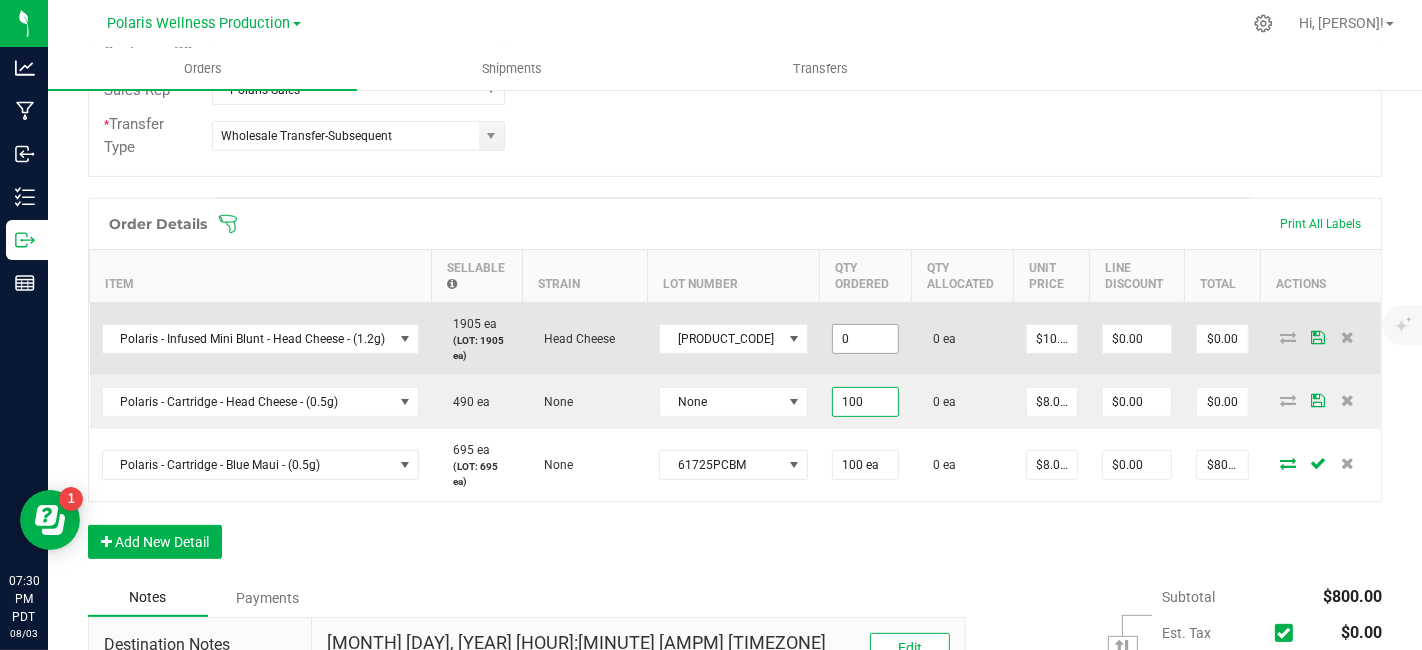 type on "$800.00" 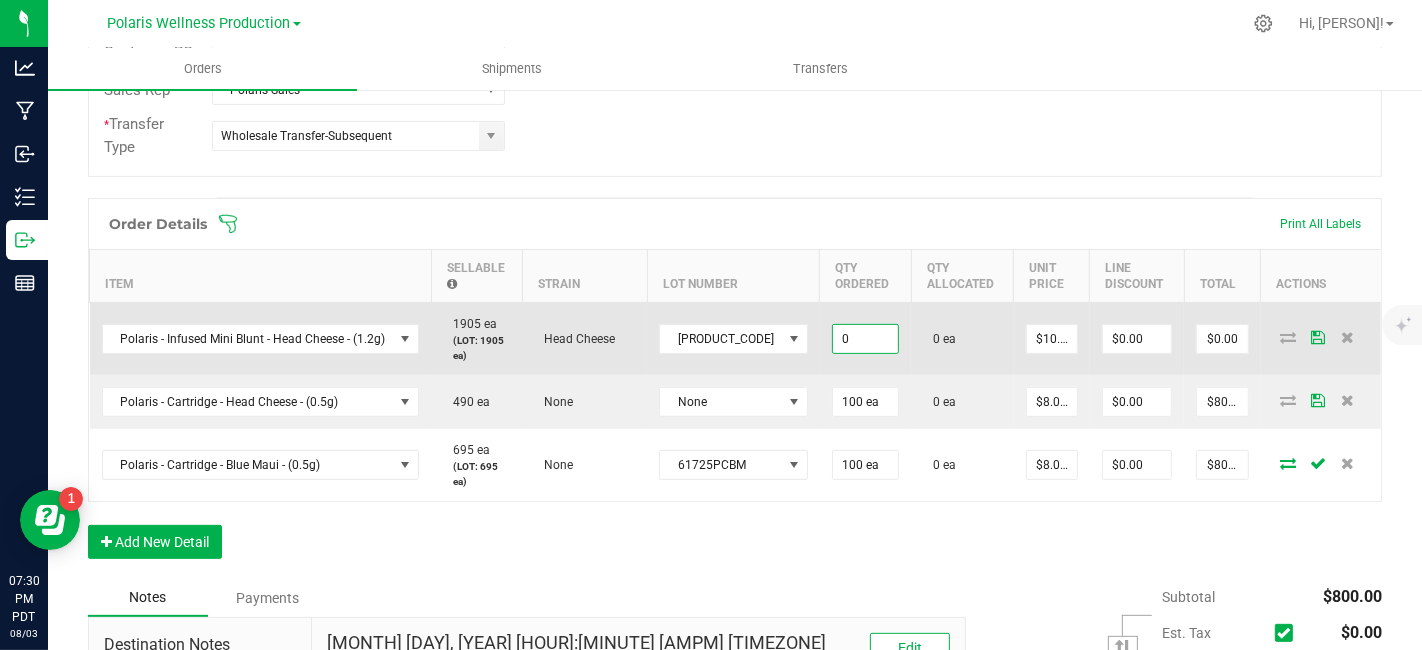 click on "0" at bounding box center (865, 339) 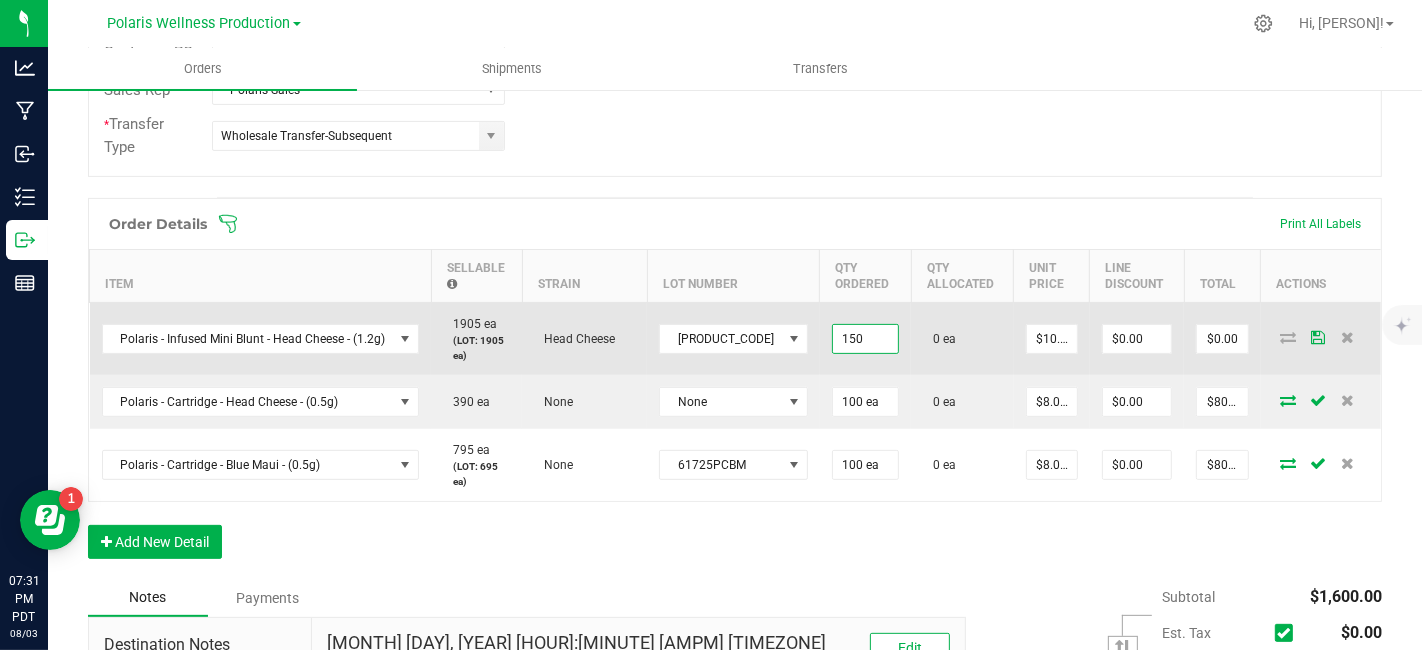 type on "150 ea" 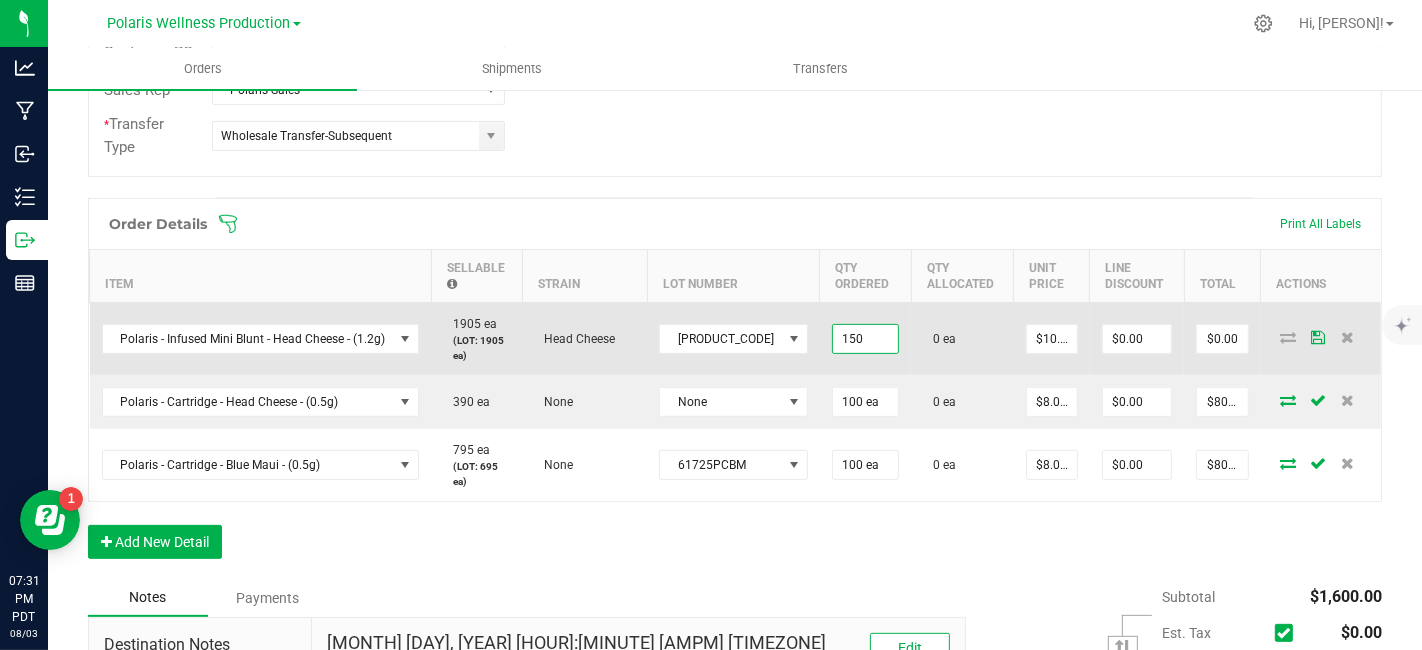 type on "10" 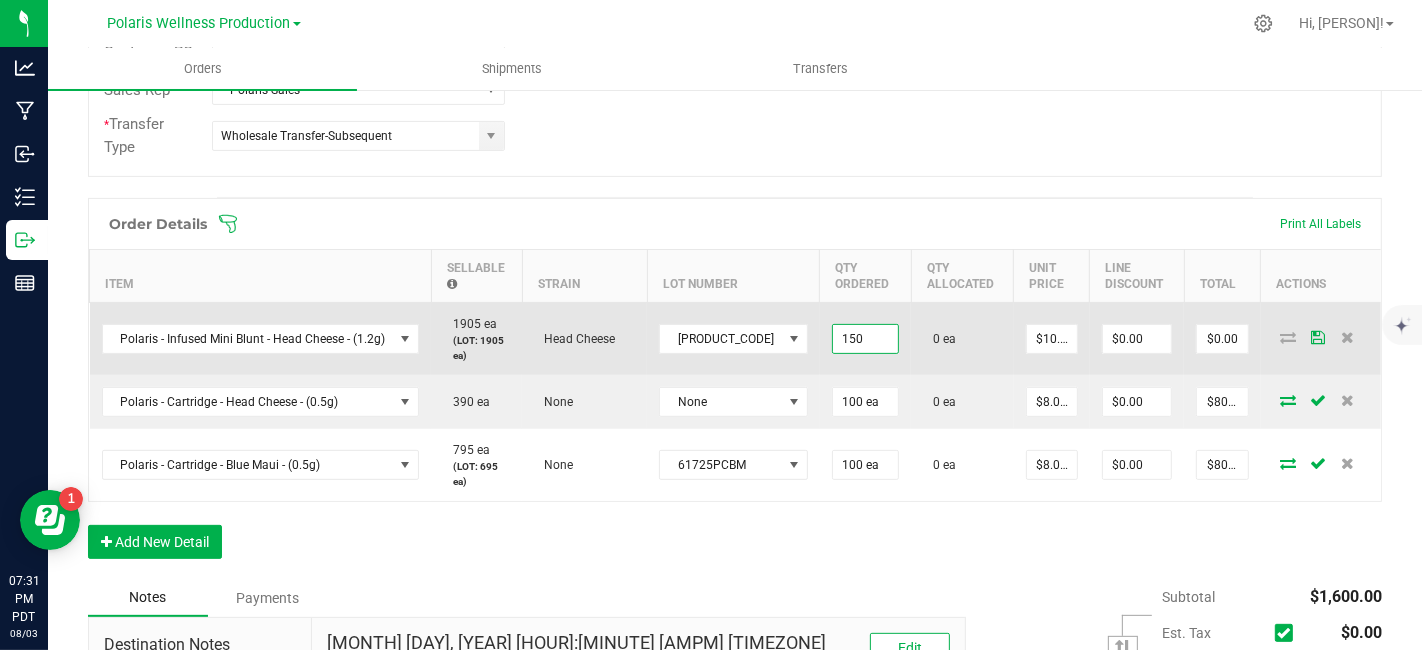 type on "$1,500.00" 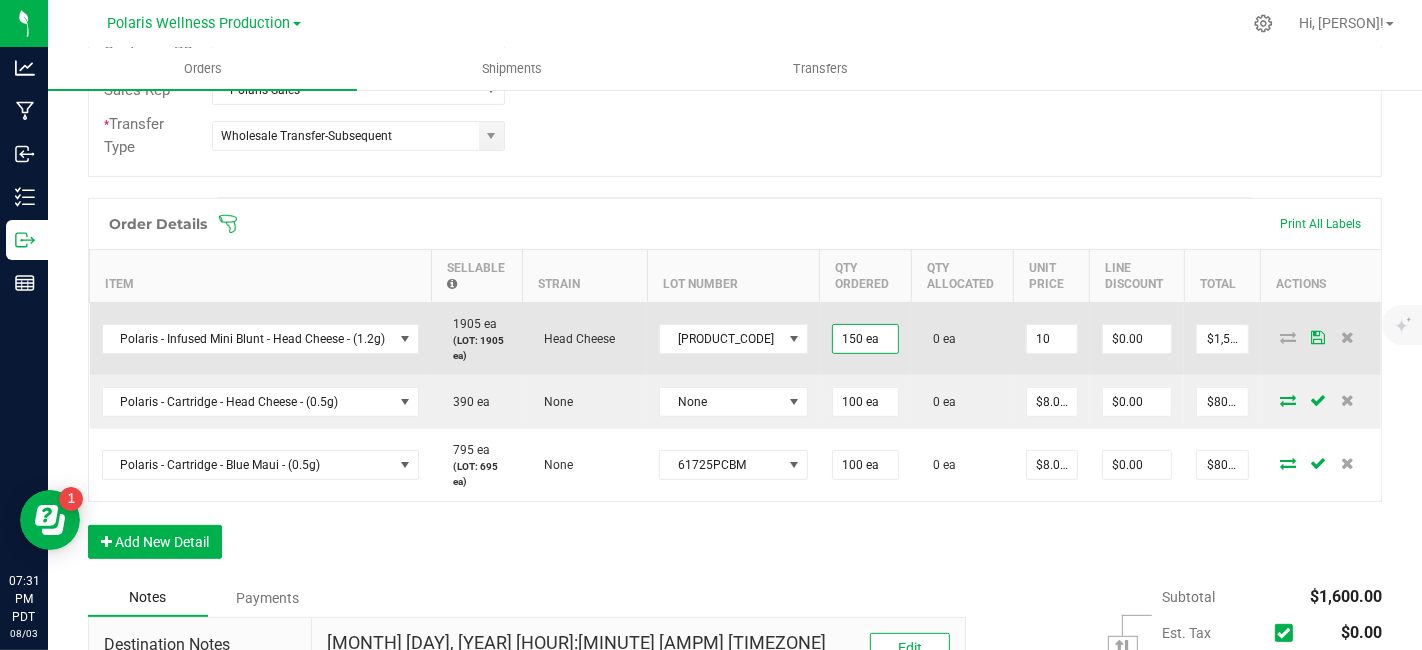 scroll, scrollTop: 0, scrollLeft: 0, axis: both 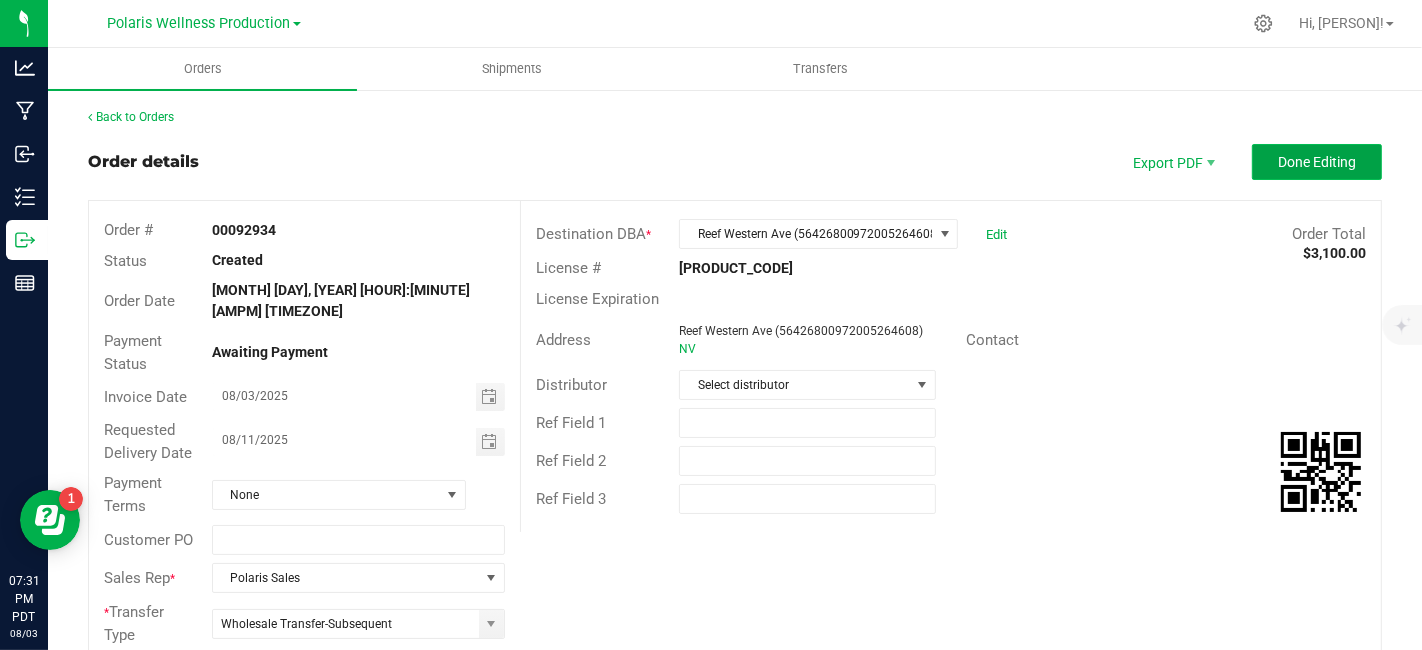 click on "Done Editing" at bounding box center (1317, 162) 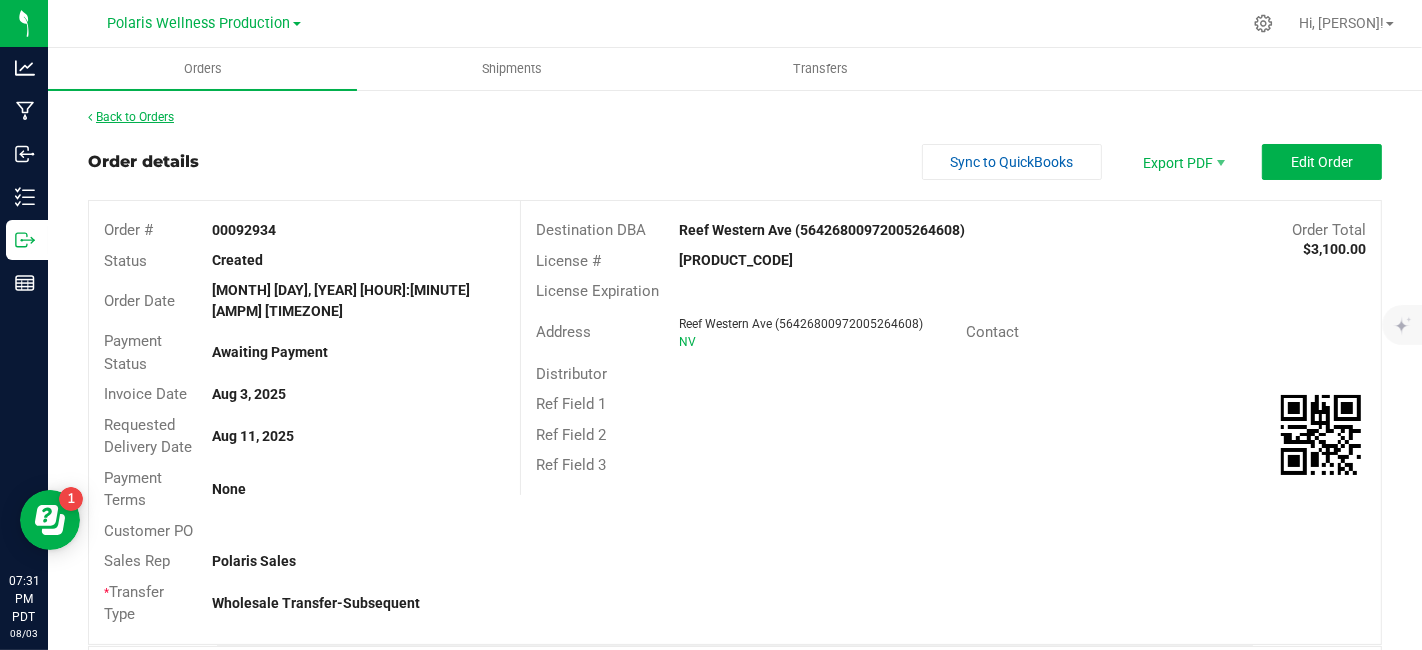 click on "Back to Orders" at bounding box center (131, 117) 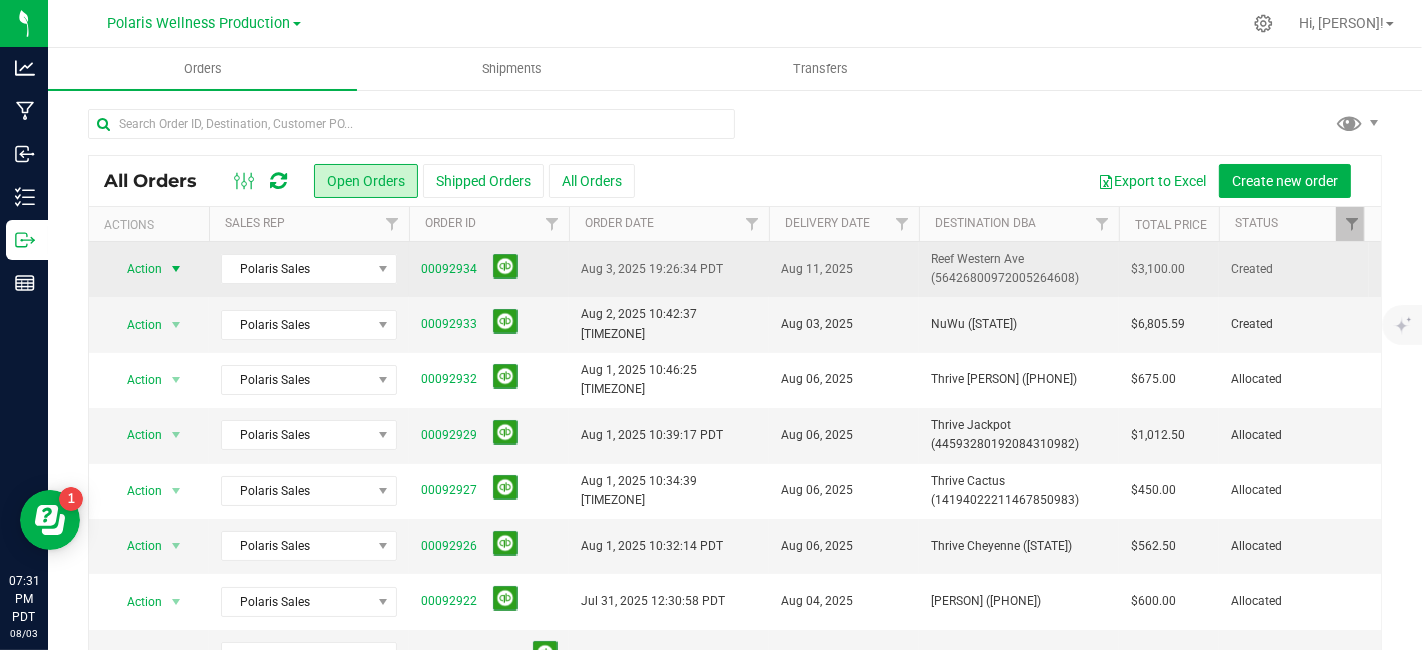 click at bounding box center [176, 269] 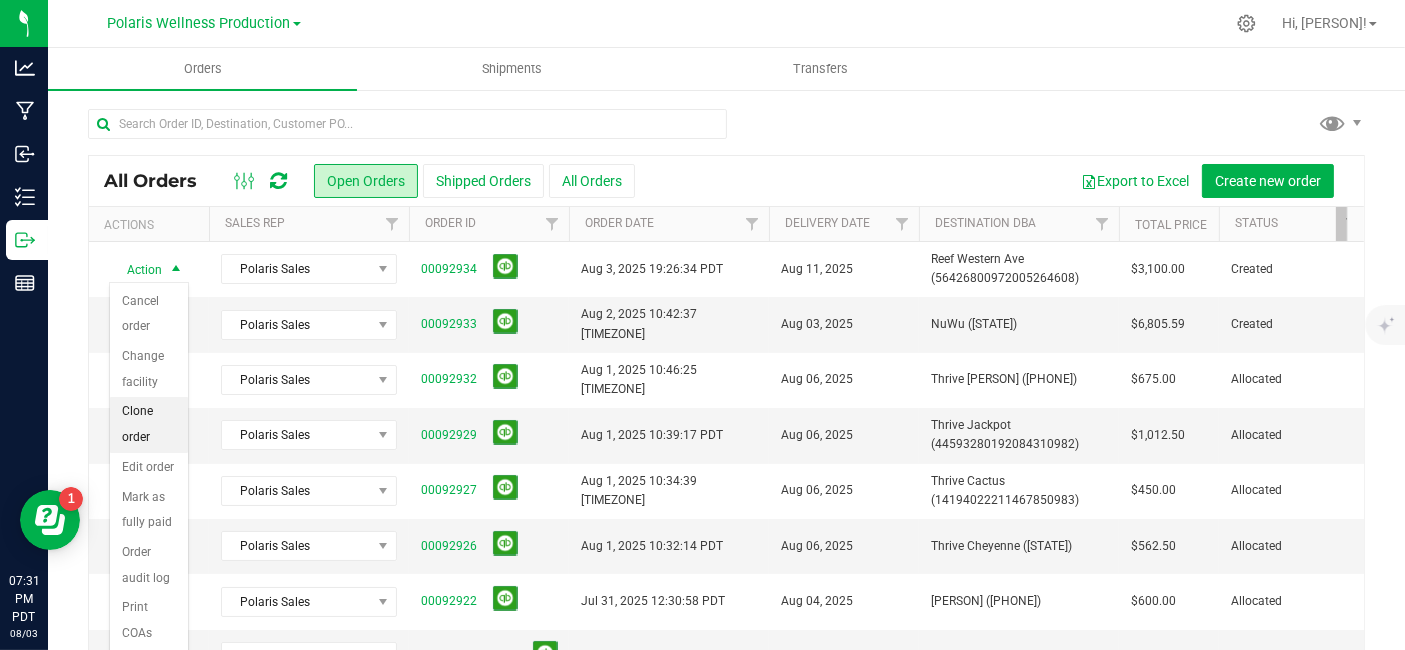 click on "Clone order" at bounding box center [149, 424] 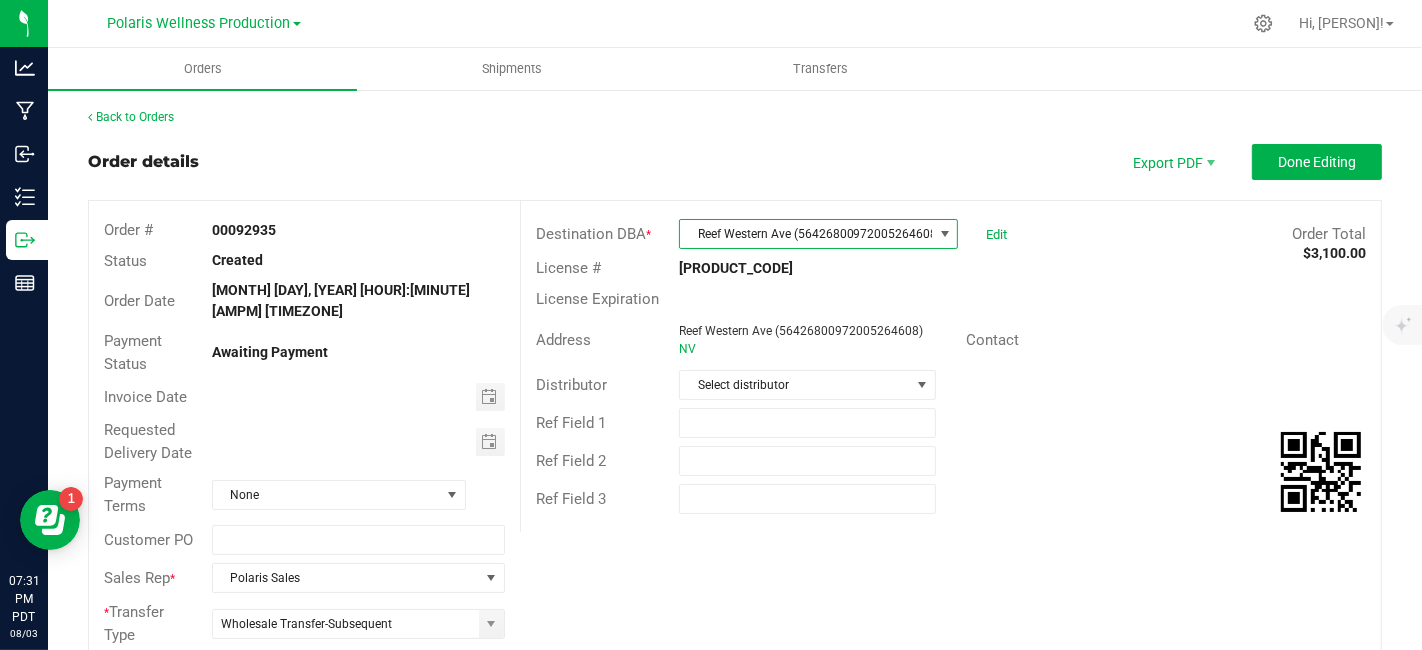 click on "Reef Western Ave (56426800972005264608)" at bounding box center [806, 234] 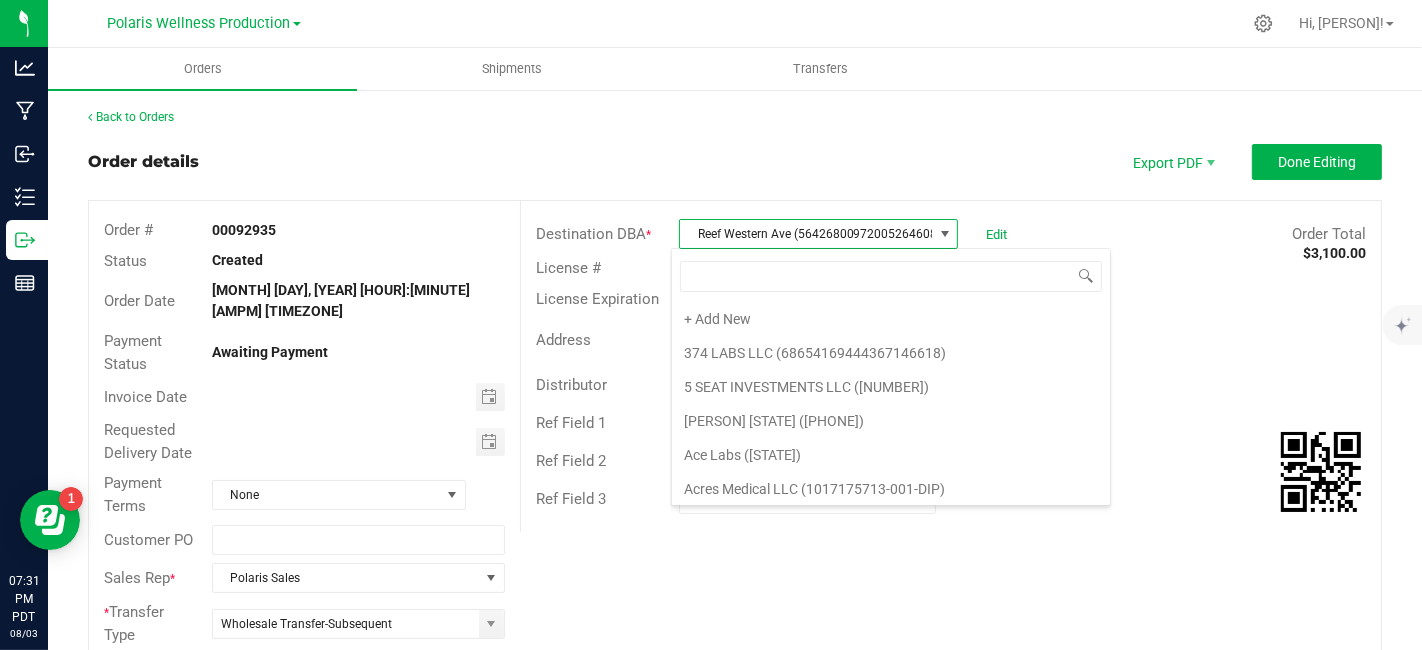 scroll, scrollTop: 4217, scrollLeft: 0, axis: vertical 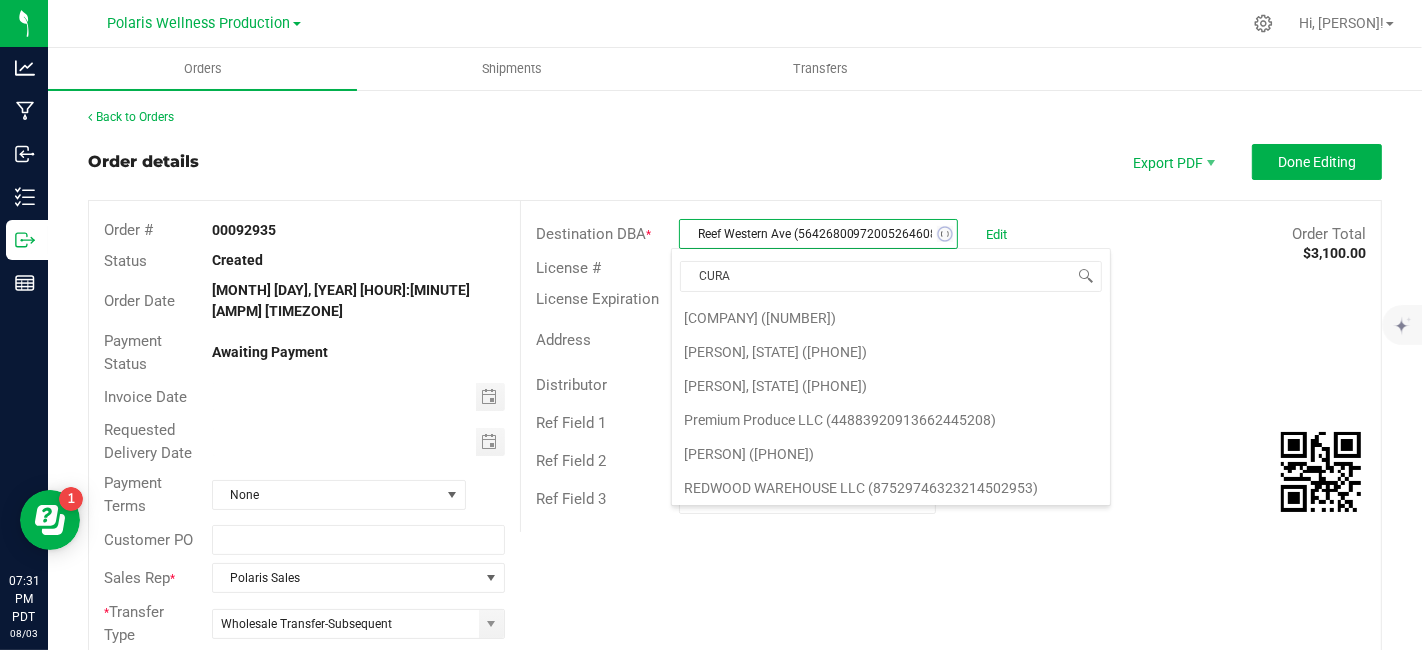 type on "[STATE]" 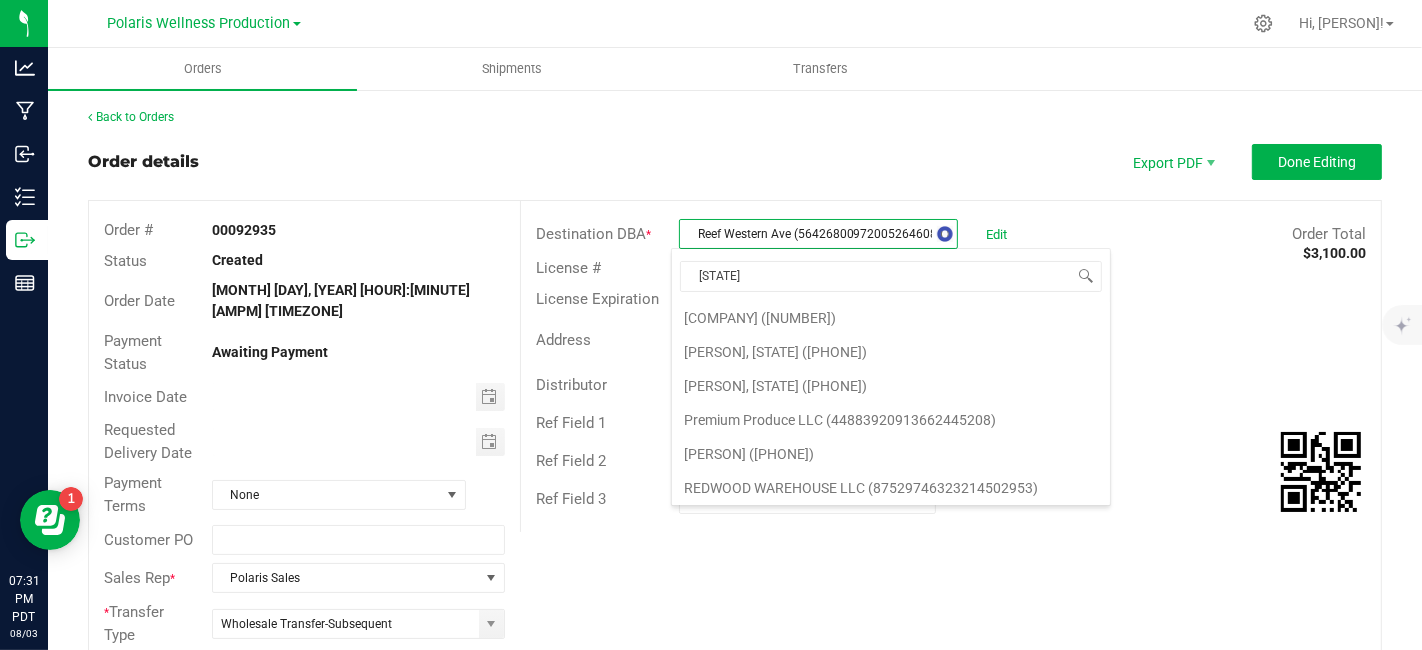 scroll, scrollTop: 0, scrollLeft: 0, axis: both 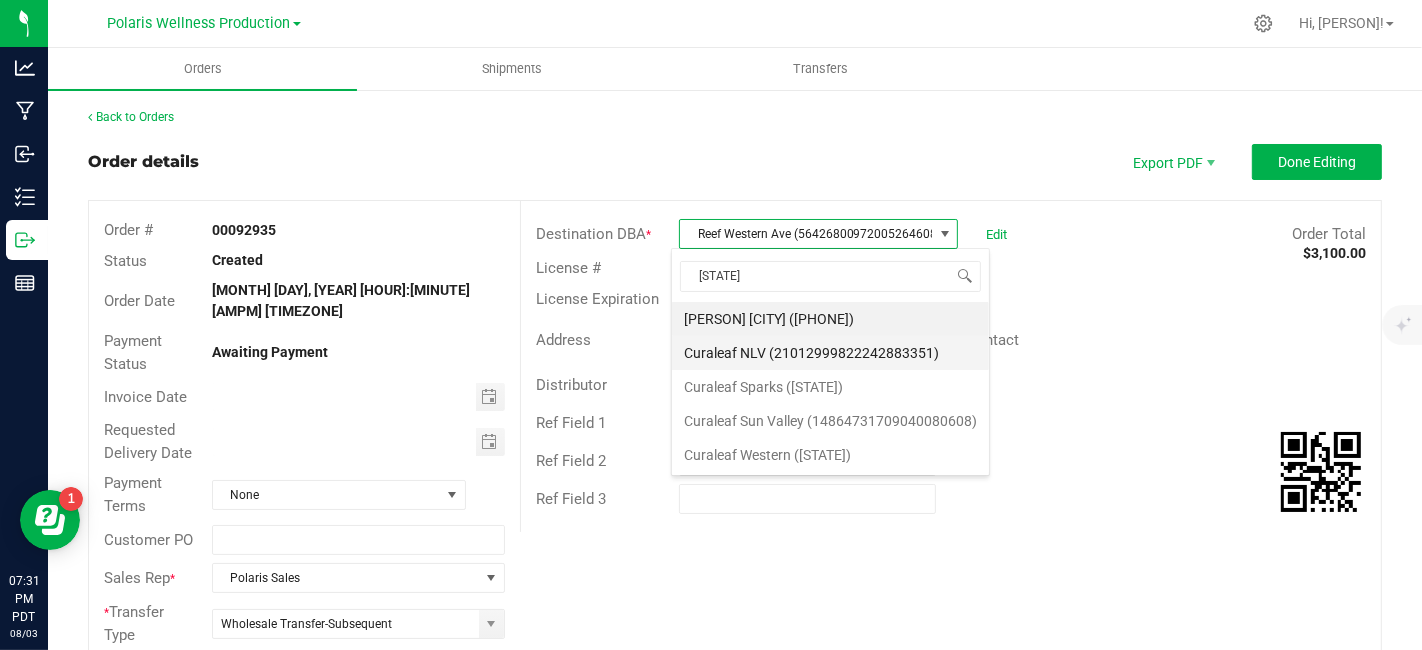 click on "Curaleaf NLV (21012999822242883351)" at bounding box center [830, 353] 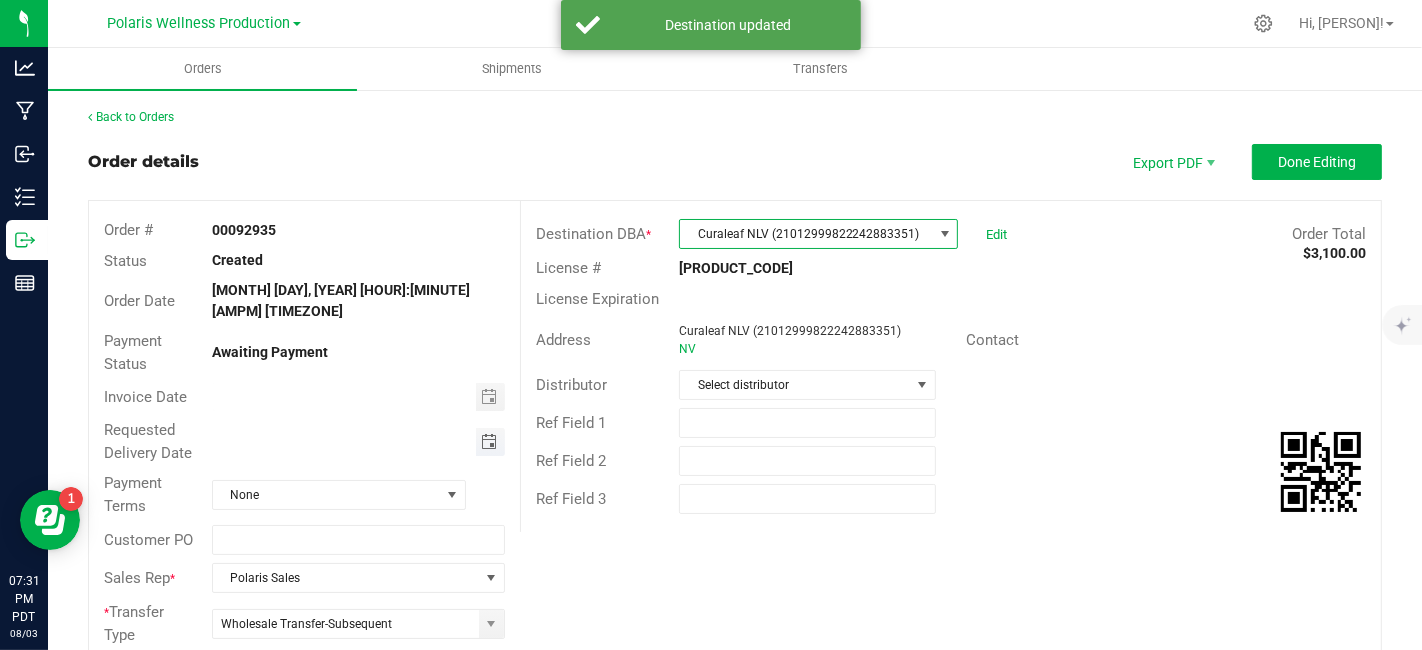 click at bounding box center (489, 442) 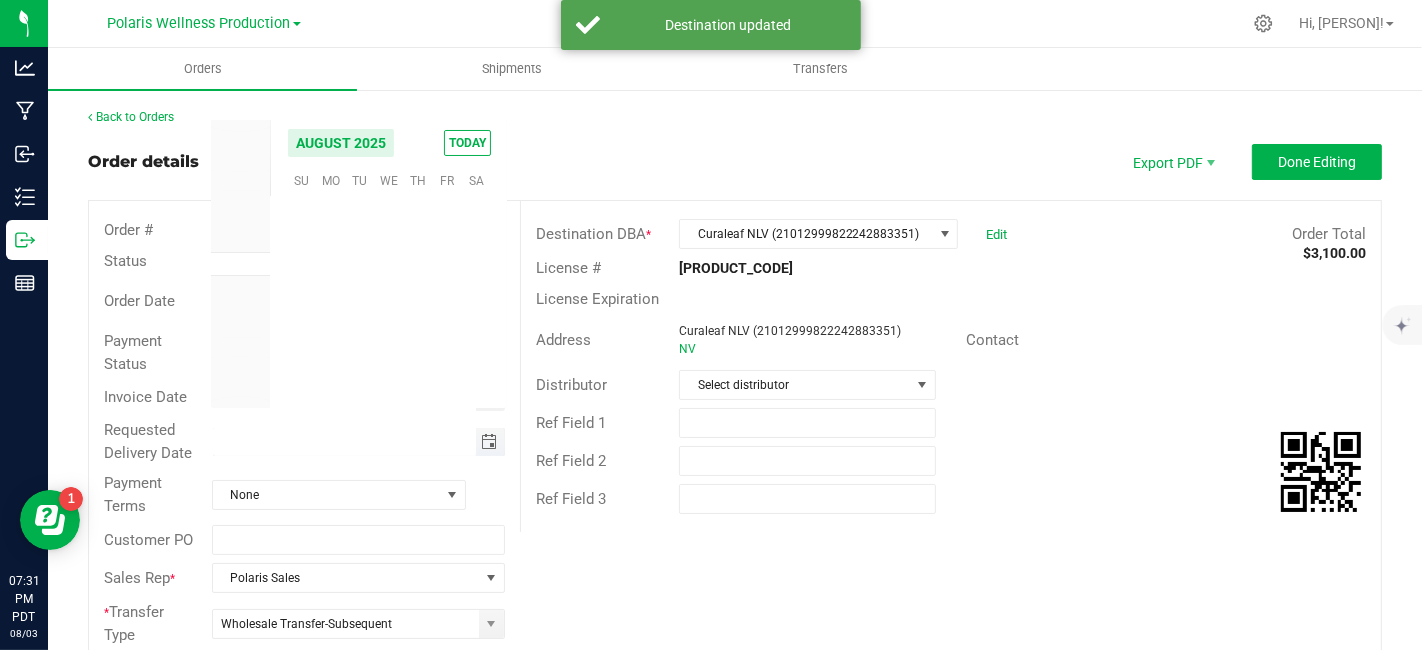 scroll, scrollTop: 36157, scrollLeft: 0, axis: vertical 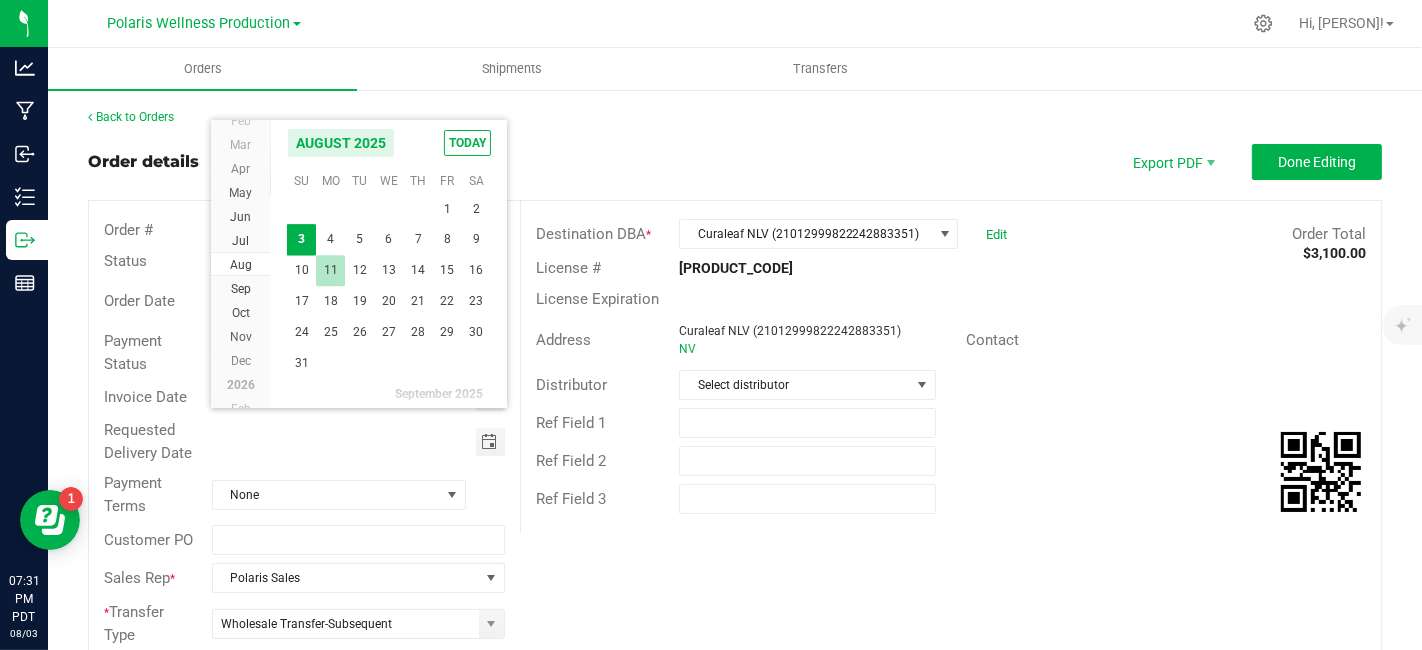 click on "11" at bounding box center [330, 270] 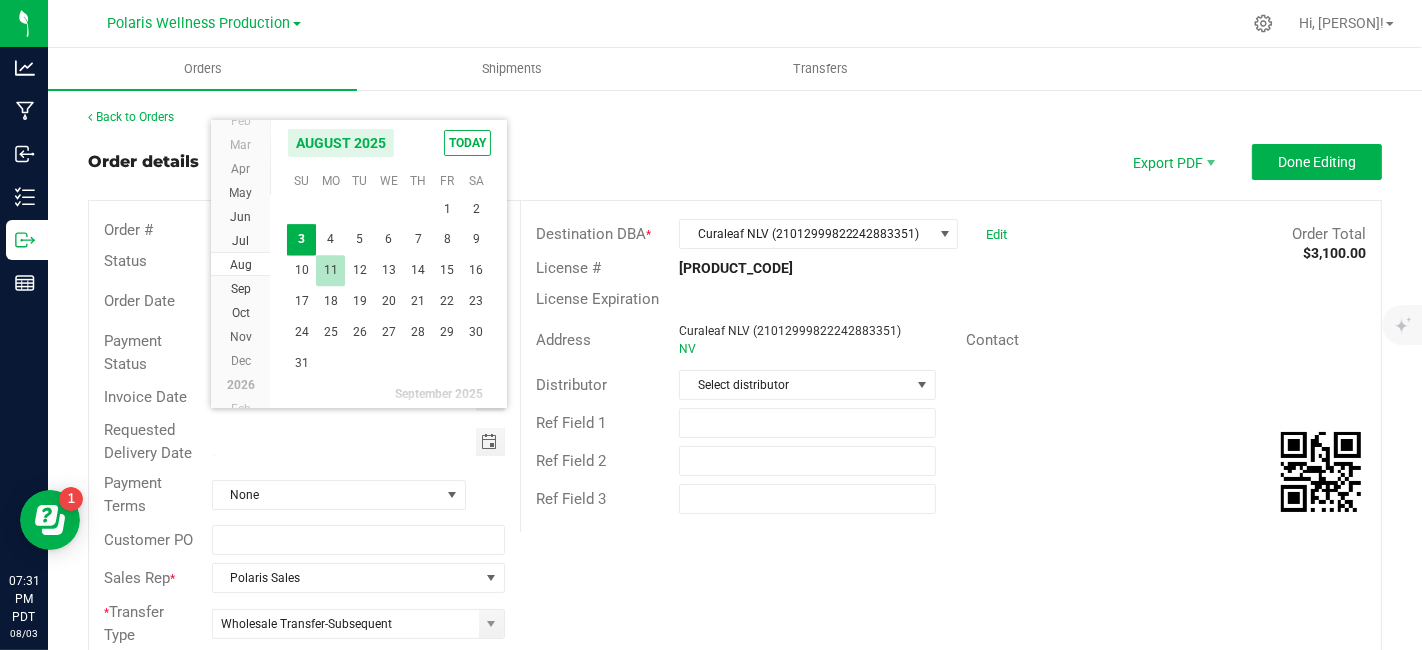 type on "08/11/2025" 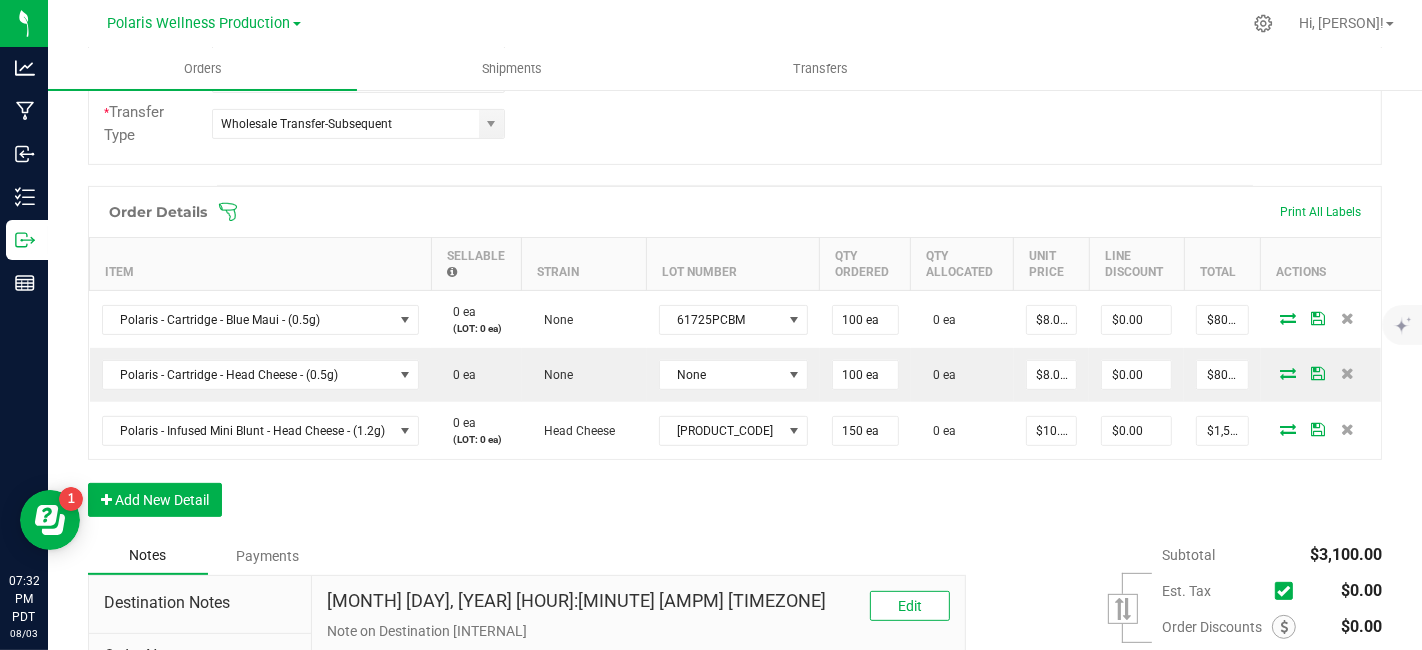 scroll, scrollTop: 511, scrollLeft: 0, axis: vertical 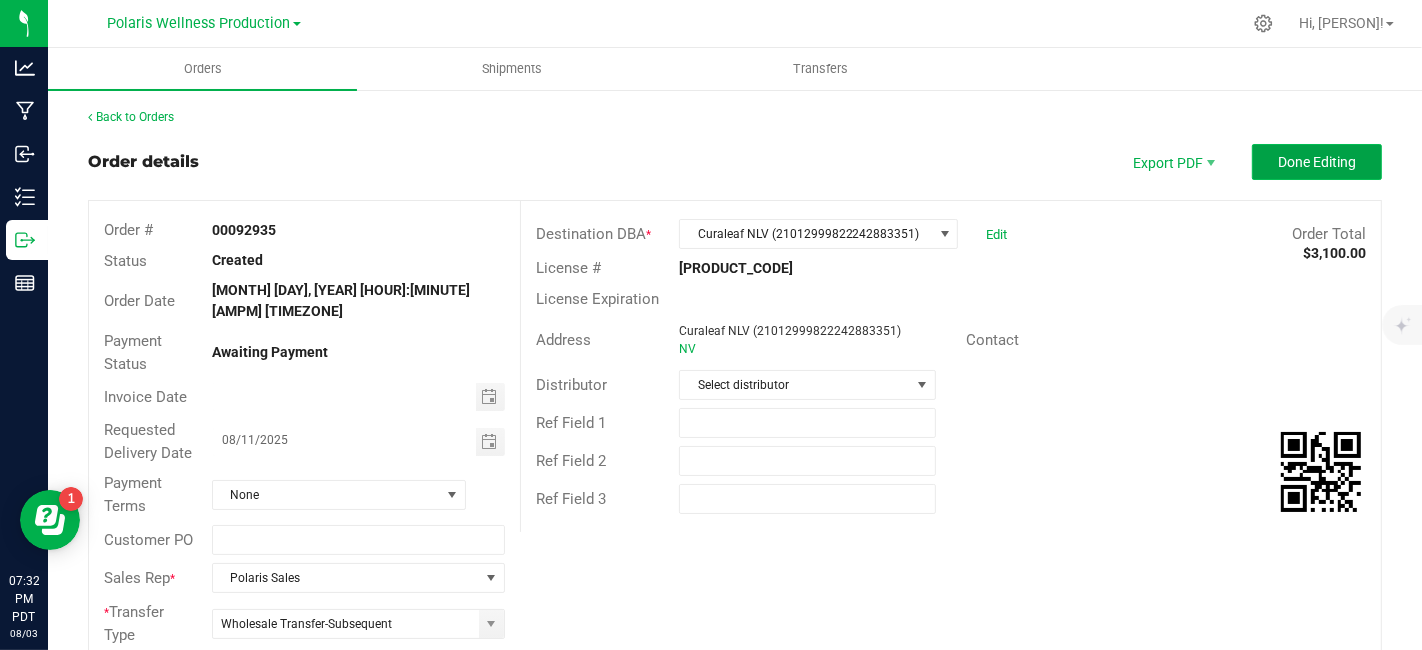 click on "Done Editing" at bounding box center (1317, 162) 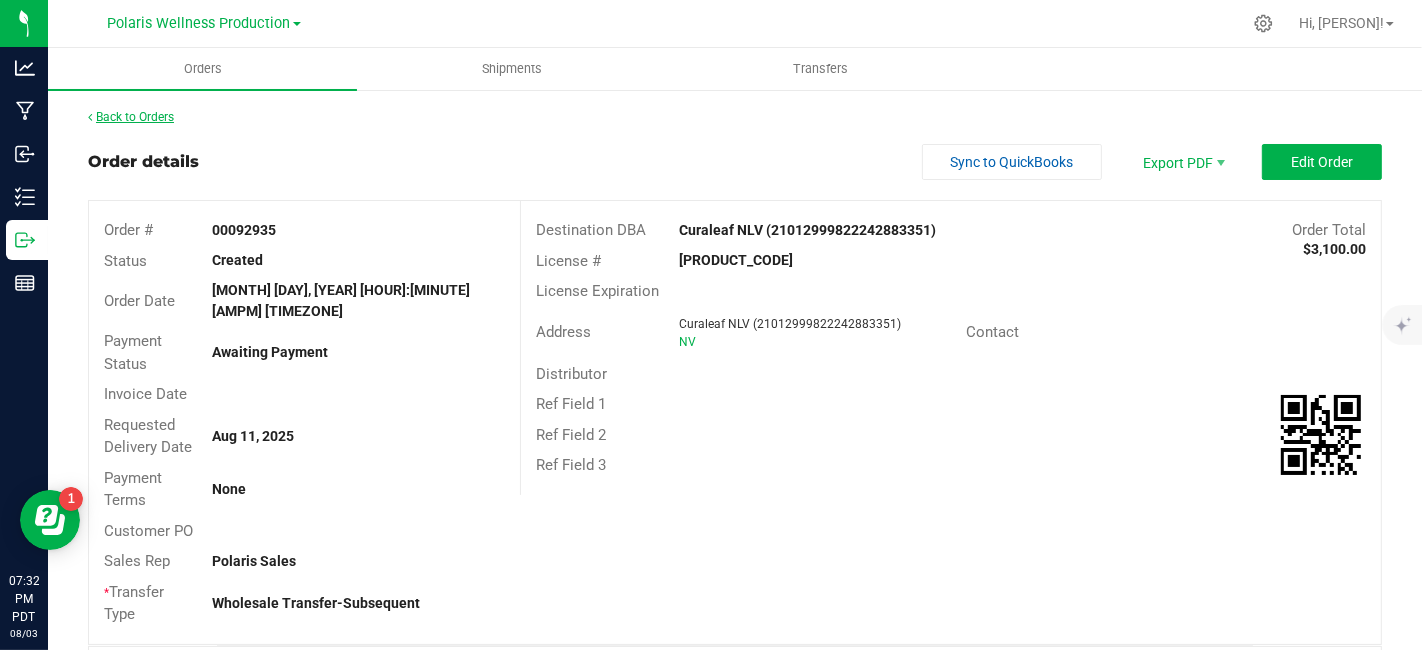 drag, startPoint x: 144, startPoint y: 126, endPoint x: 139, endPoint y: 113, distance: 13.928389 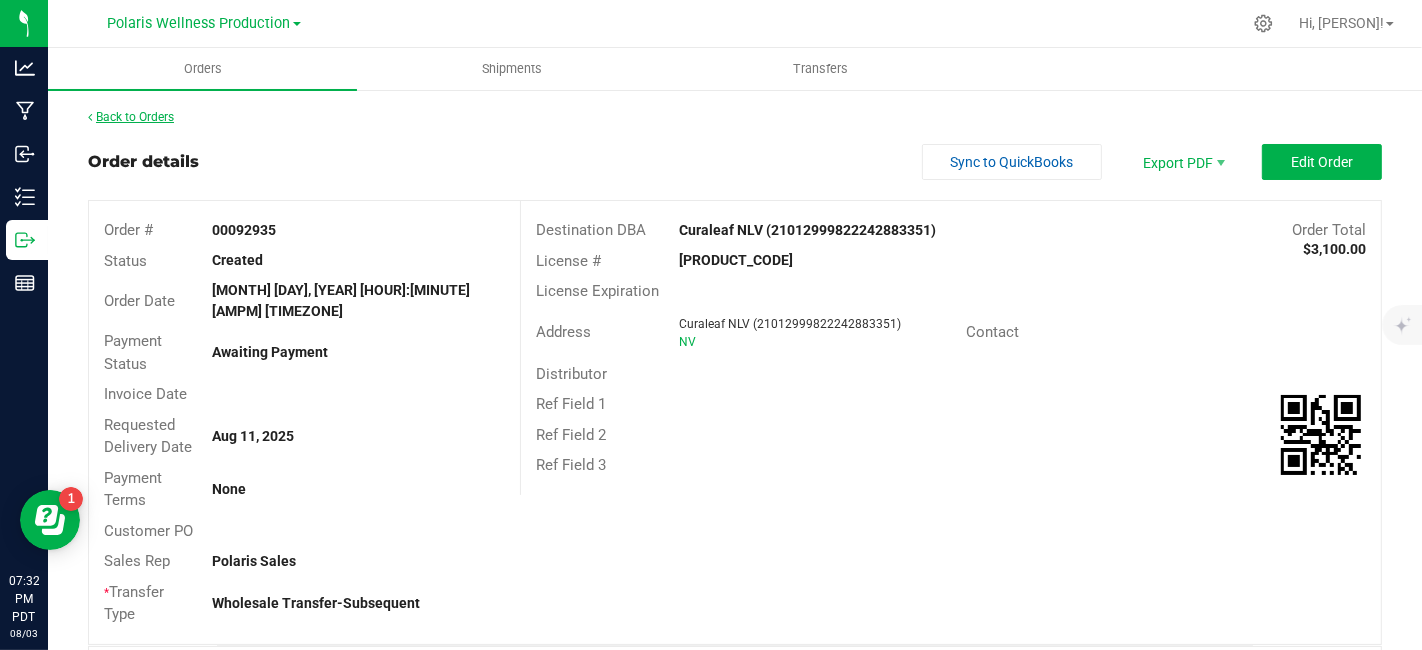 click on "Back to Orders
Order details   Sync to QuickBooks   Export PDF   Edit Order   Order #   00092935   Status   Created   Order Date   Aug 3, 2025 7:31 PM [TIMEZONE]   Payment Status   Awaiting Payment   Invoice Date      Requested Delivery Date   Aug 11, 2025   Payment Terms   None   Customer PO      Sales Rep   Polaris Sales  *  Transfer Type   Wholesale Transfer-Subsequent   Destination DBA   Curaleaf NLV ([STATE])   Order Total   $3,100.00   License #   [LICENSE_NUMBER]   License Expiration   Address  Curaleaf NLV ([STATE]) [STATE]  Contact   Distributor      Ref Field 1      Ref Field 2      Ref Field 3
Order Details Print All Labels Item  Sellable  Strain  Lot Number  Qty Ordered Qty Allocated Unit Price Line Discount Total  Polaris - Cartridge - Blue Maui - (0.5g)   595 ea   (LOT: 595 ea)   None   61725PCBM   100 ea   0 ea   $8.00" at bounding box center (735, 732) 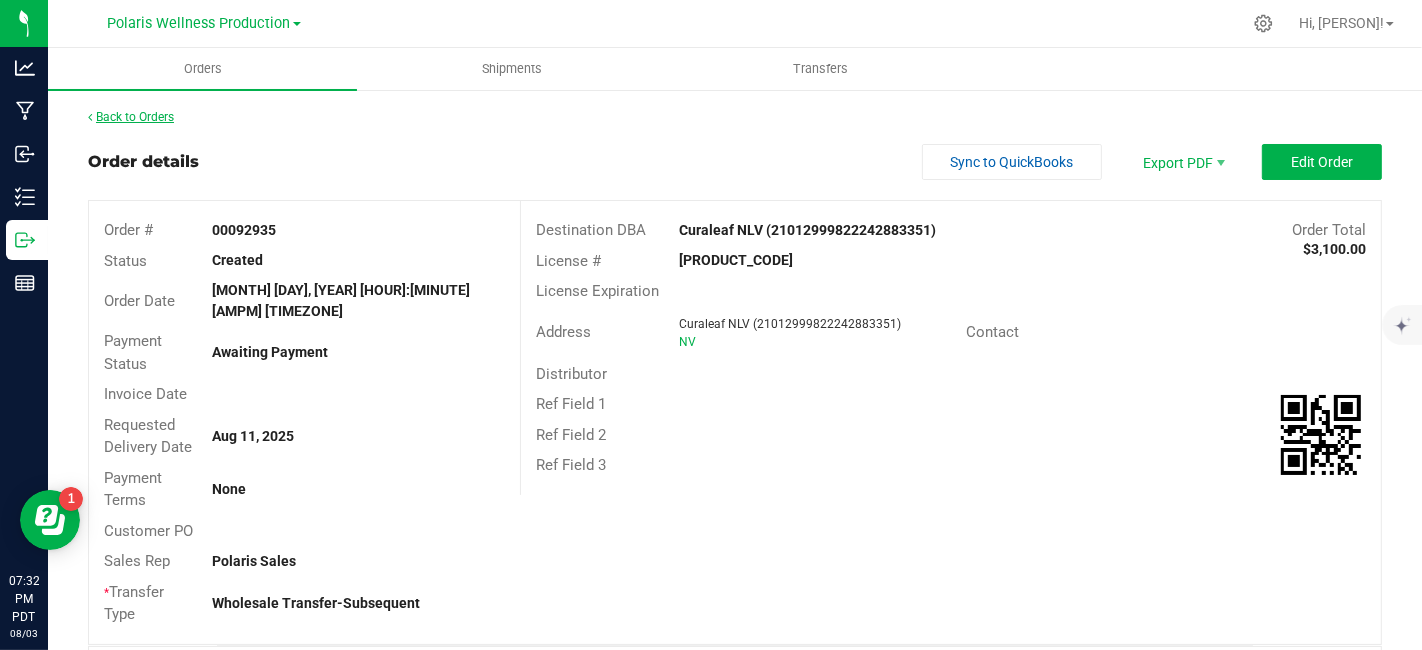 click on "Back to Orders" at bounding box center (131, 117) 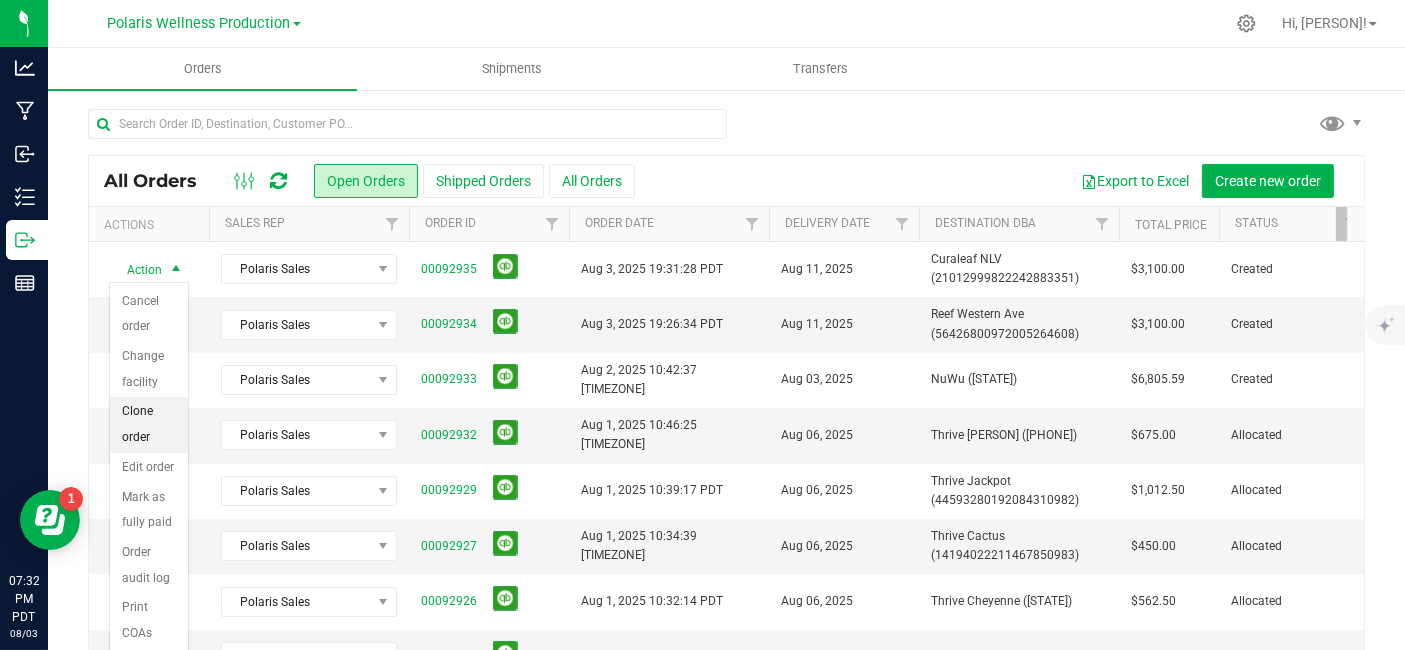 click on "Clone order" at bounding box center [149, 424] 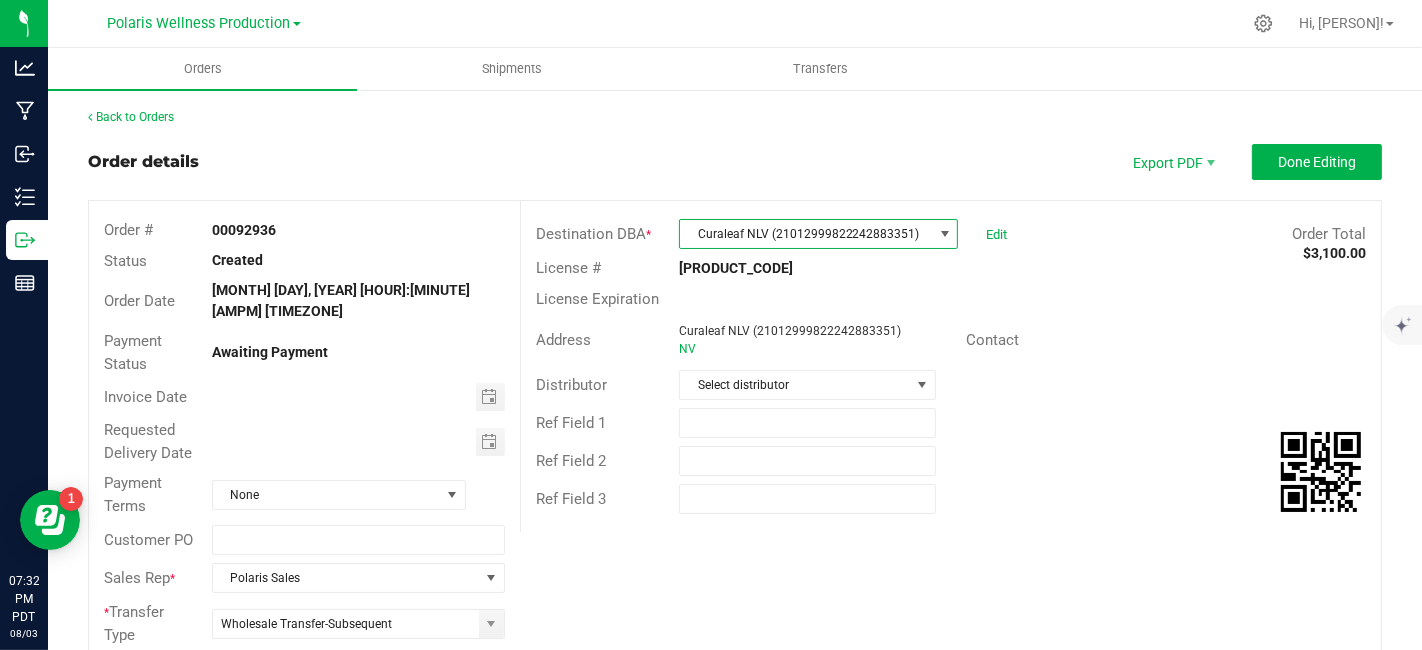click on "Curaleaf NLV (21012999822242883351)" at bounding box center (806, 234) 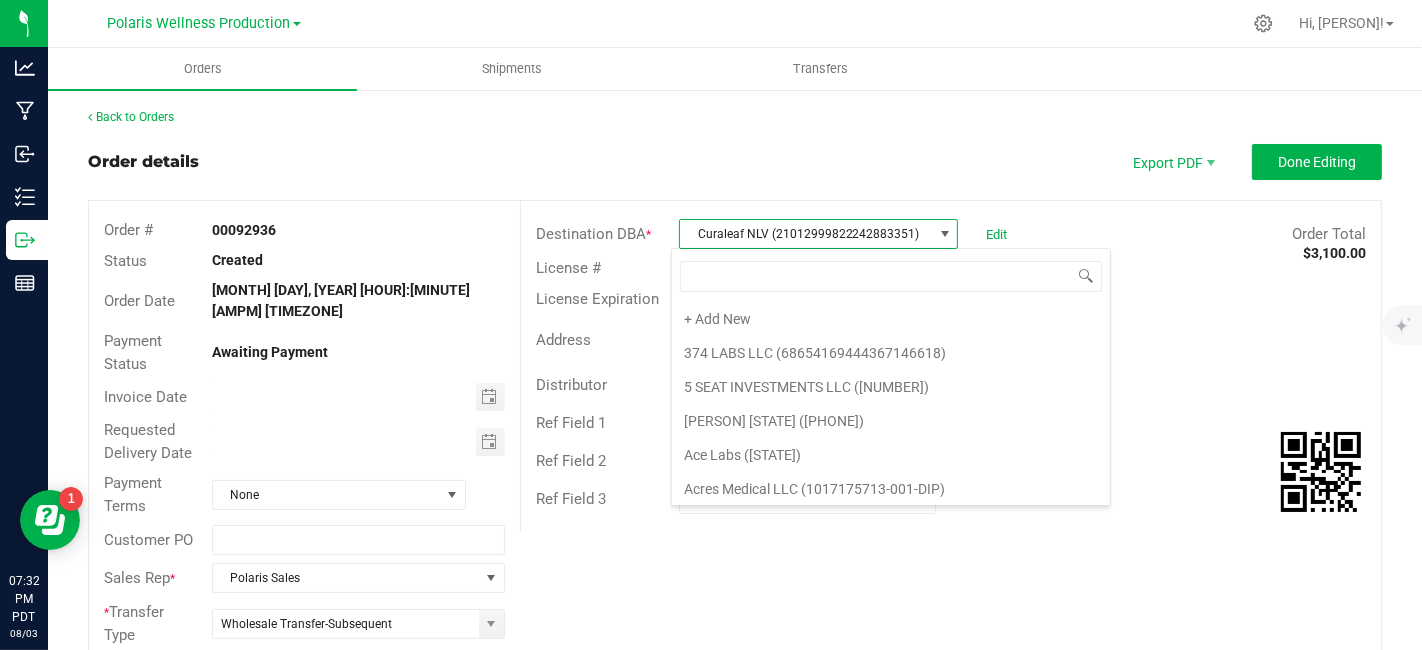 scroll, scrollTop: 99970, scrollLeft: 99724, axis: both 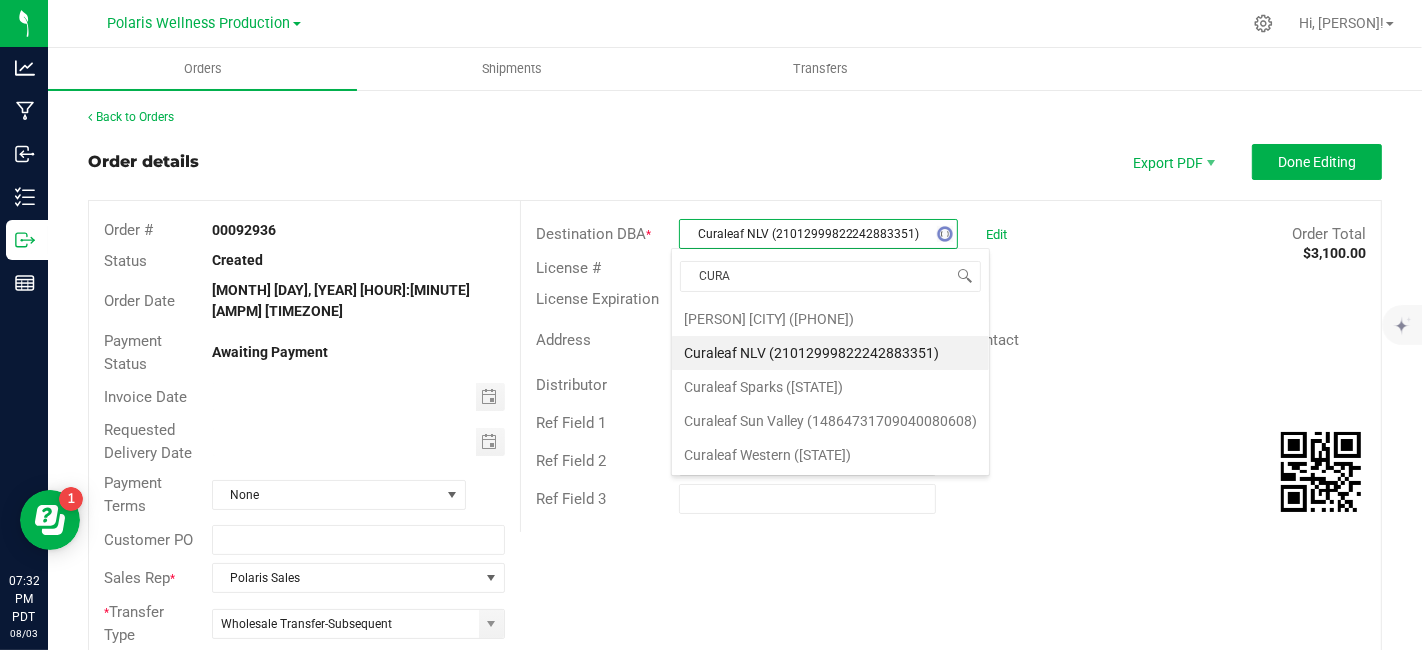 type on "[STATE]" 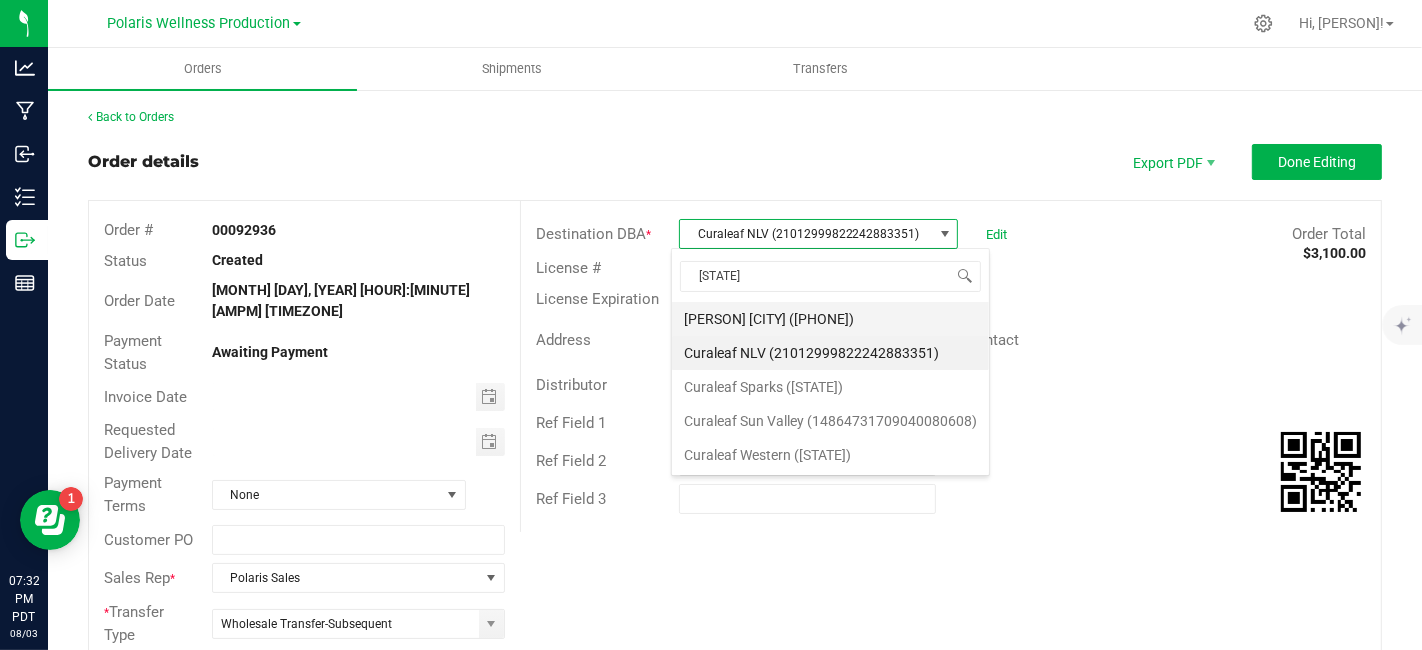click on "[PERSON] [CITY] ([PHONE])" at bounding box center (830, 319) 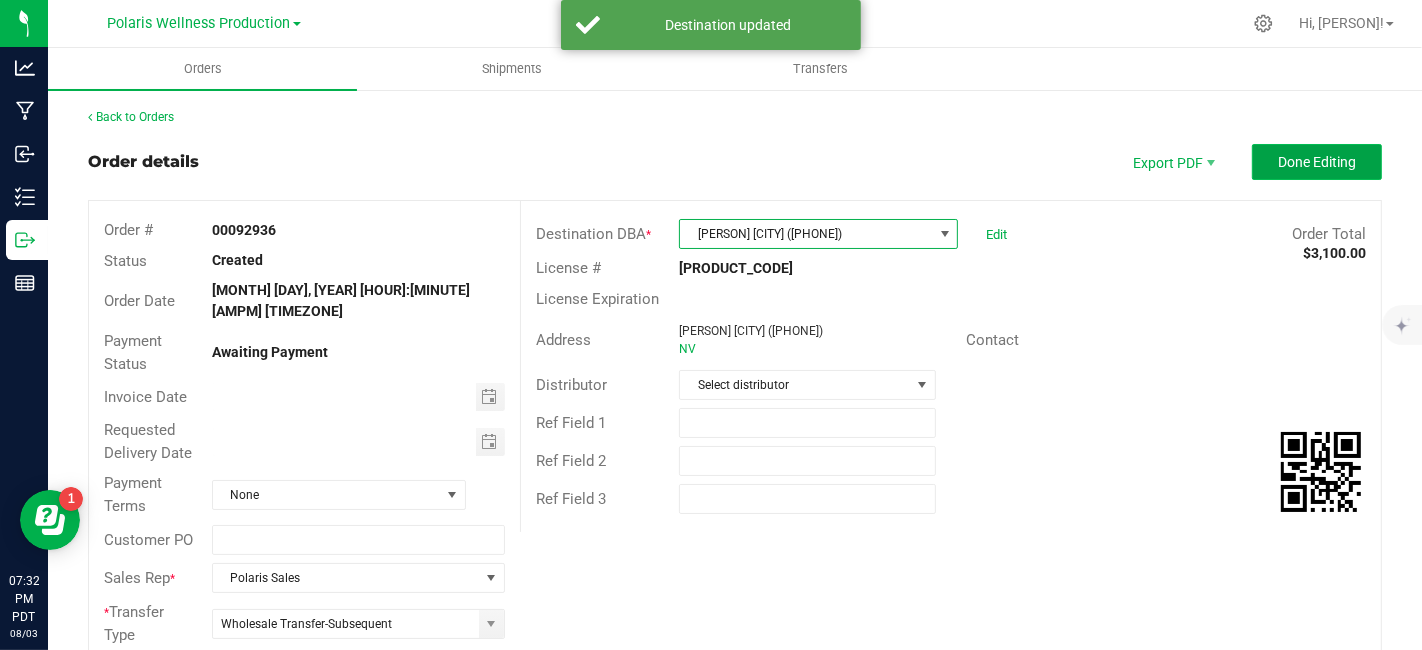 click on "Done Editing" at bounding box center (1317, 162) 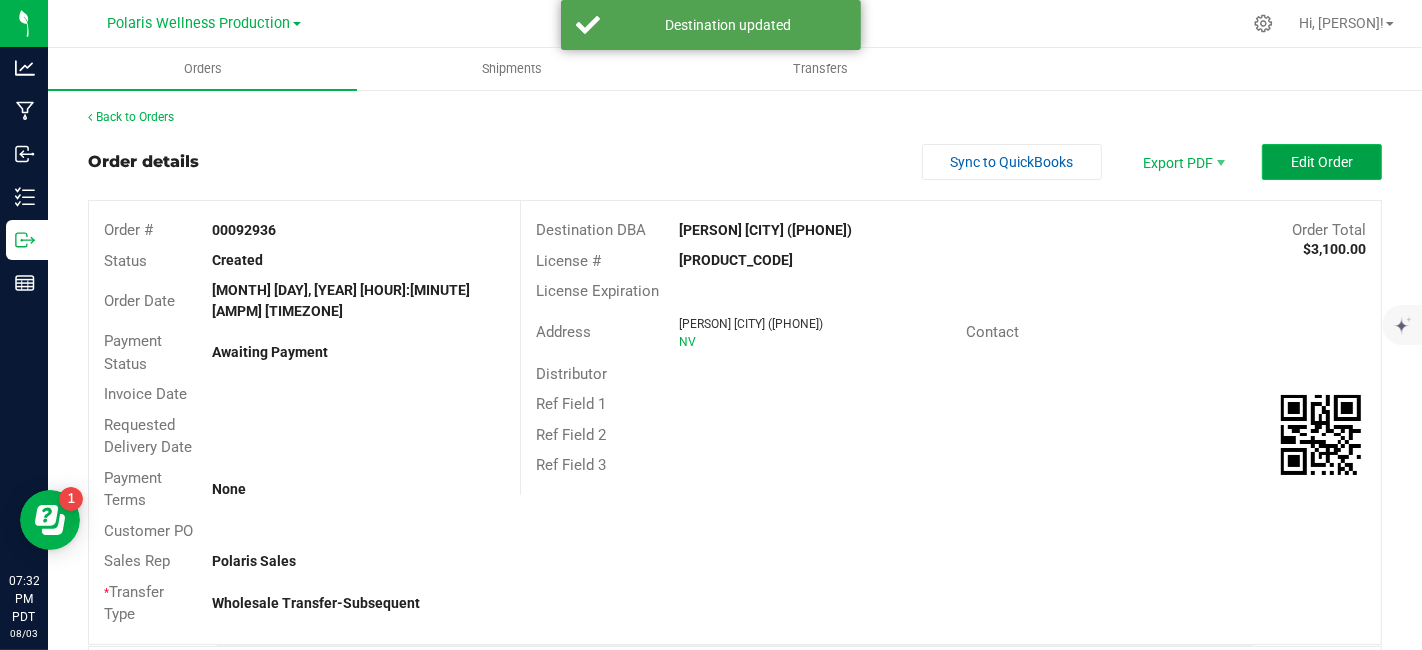 click on "Edit Order" at bounding box center (1322, 162) 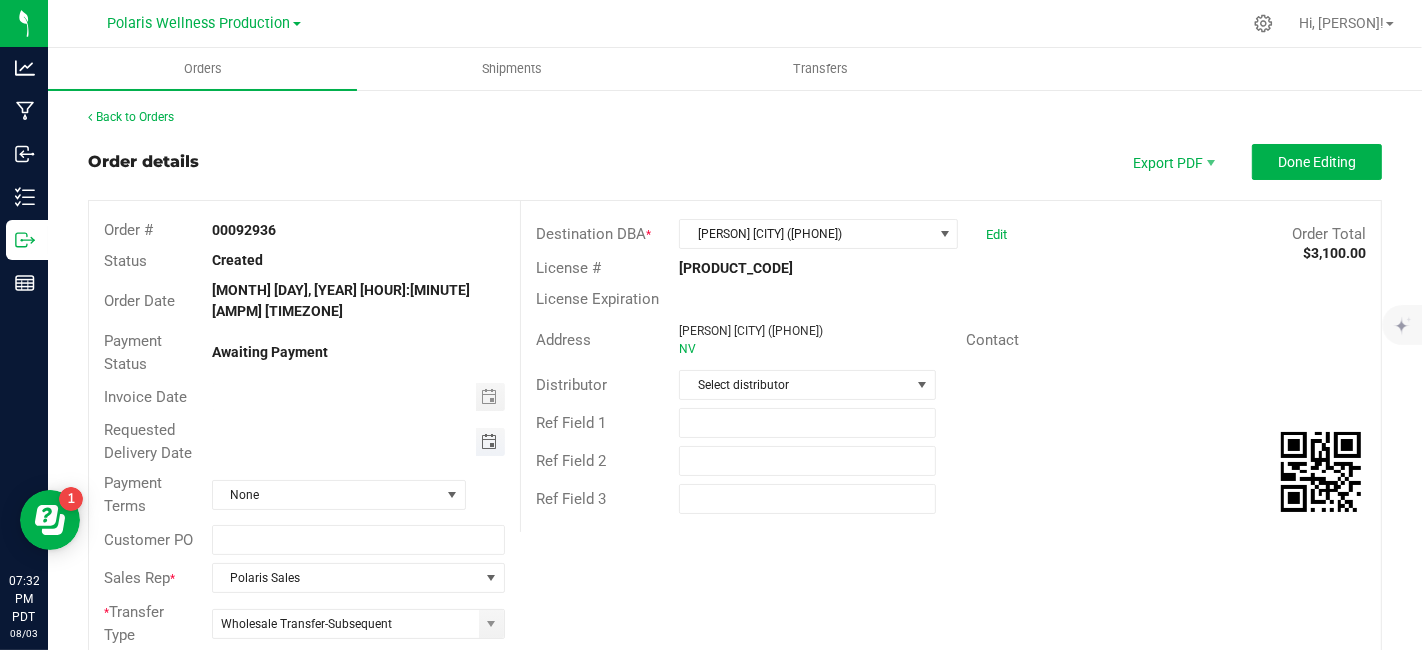 click at bounding box center [489, 442] 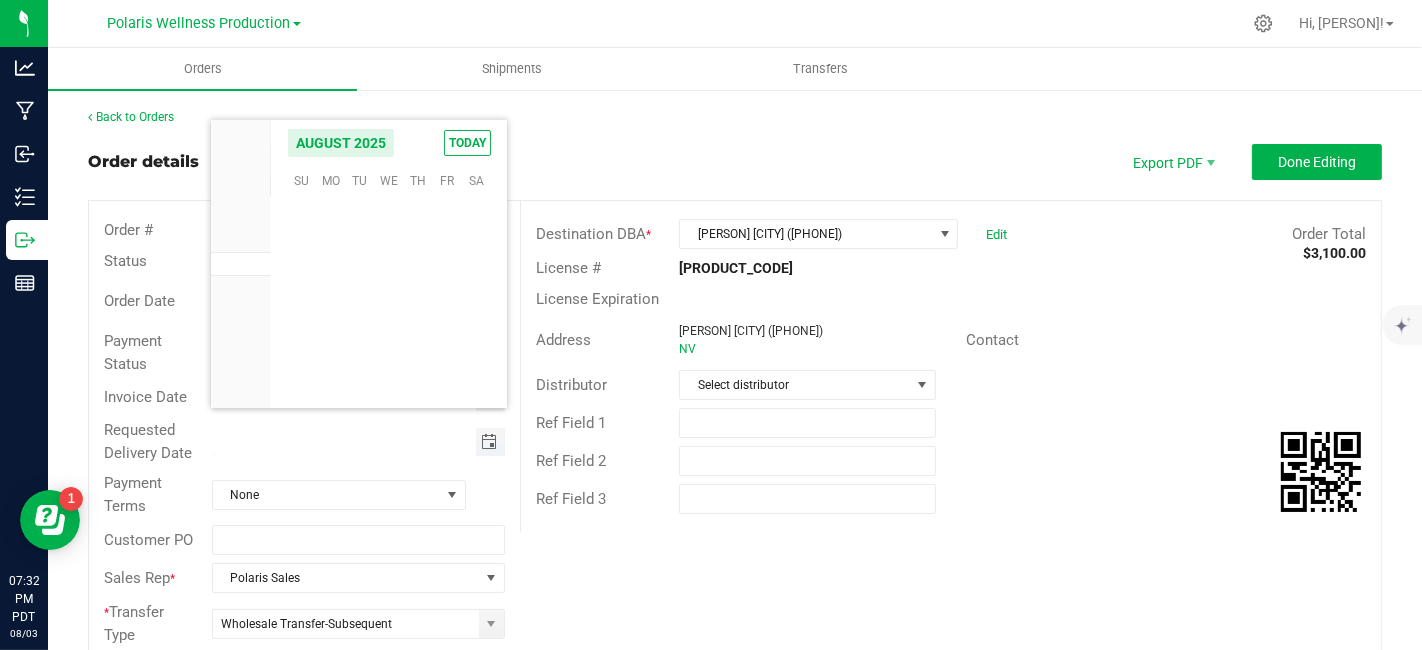 scroll, scrollTop: 0, scrollLeft: 0, axis: both 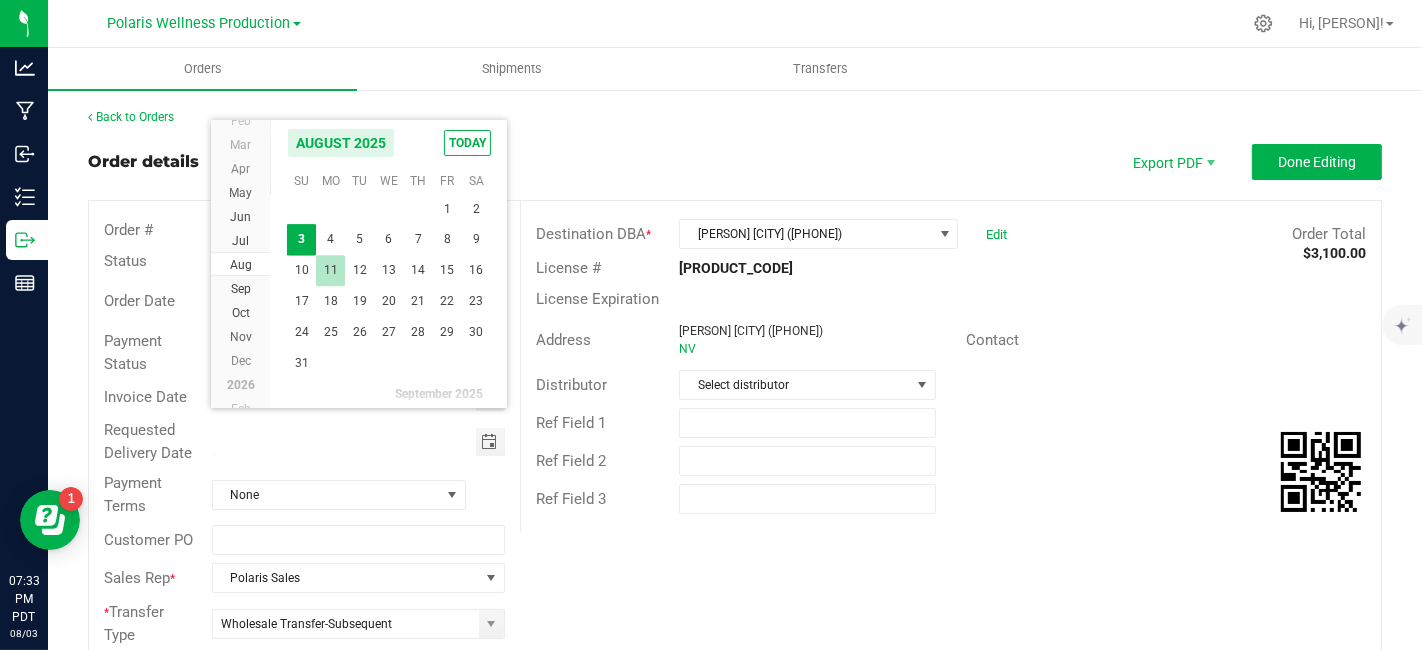 click on "11" at bounding box center [330, 270] 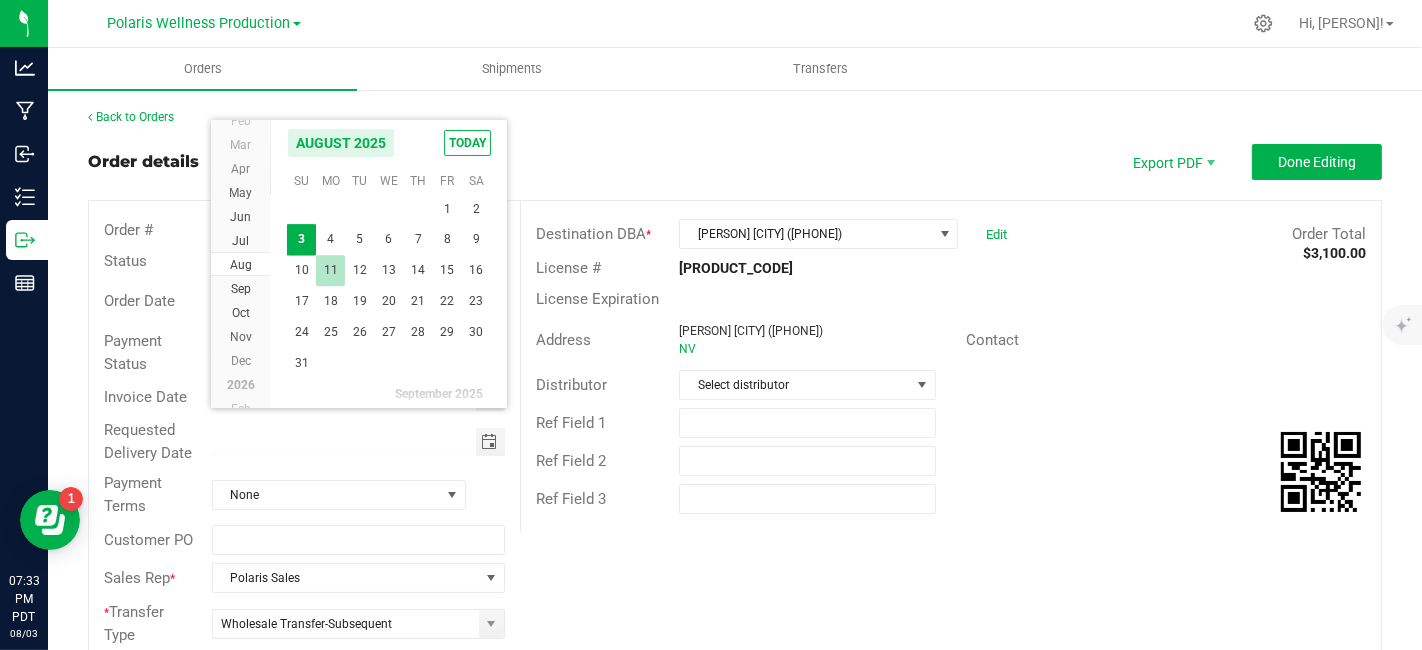type on "08/11/2025" 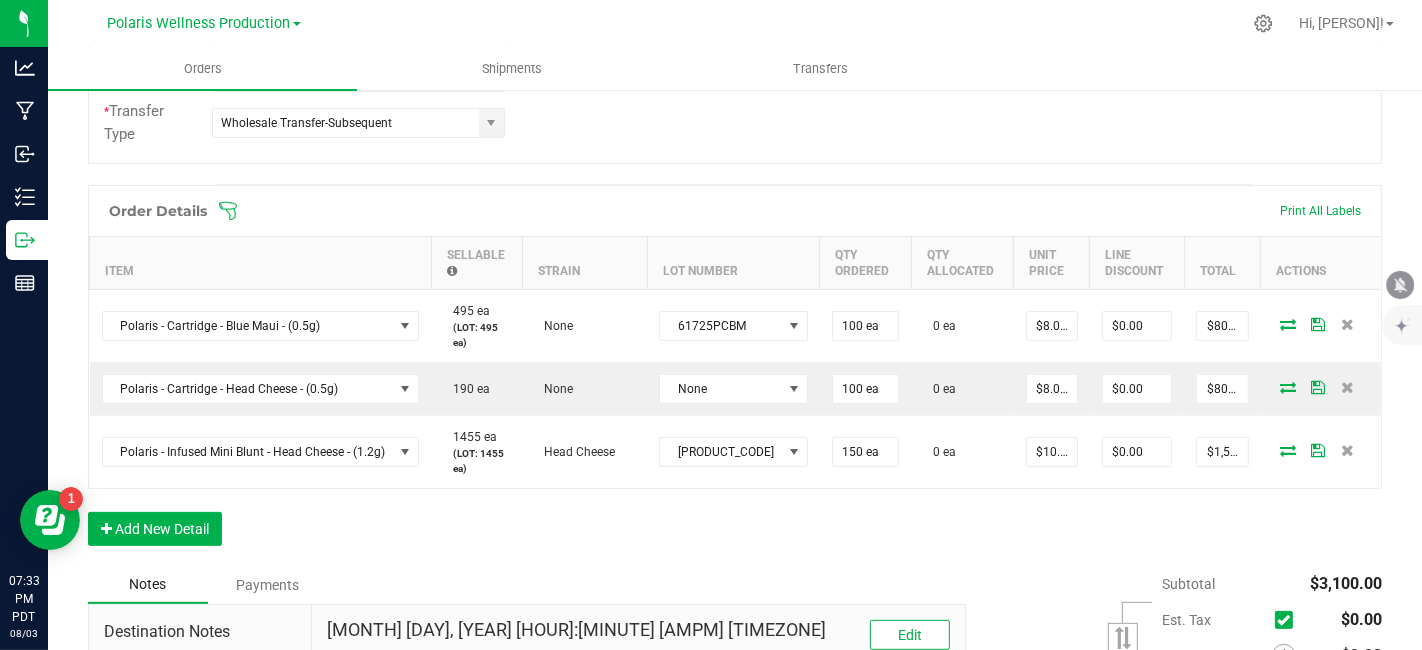 scroll, scrollTop: 531, scrollLeft: 0, axis: vertical 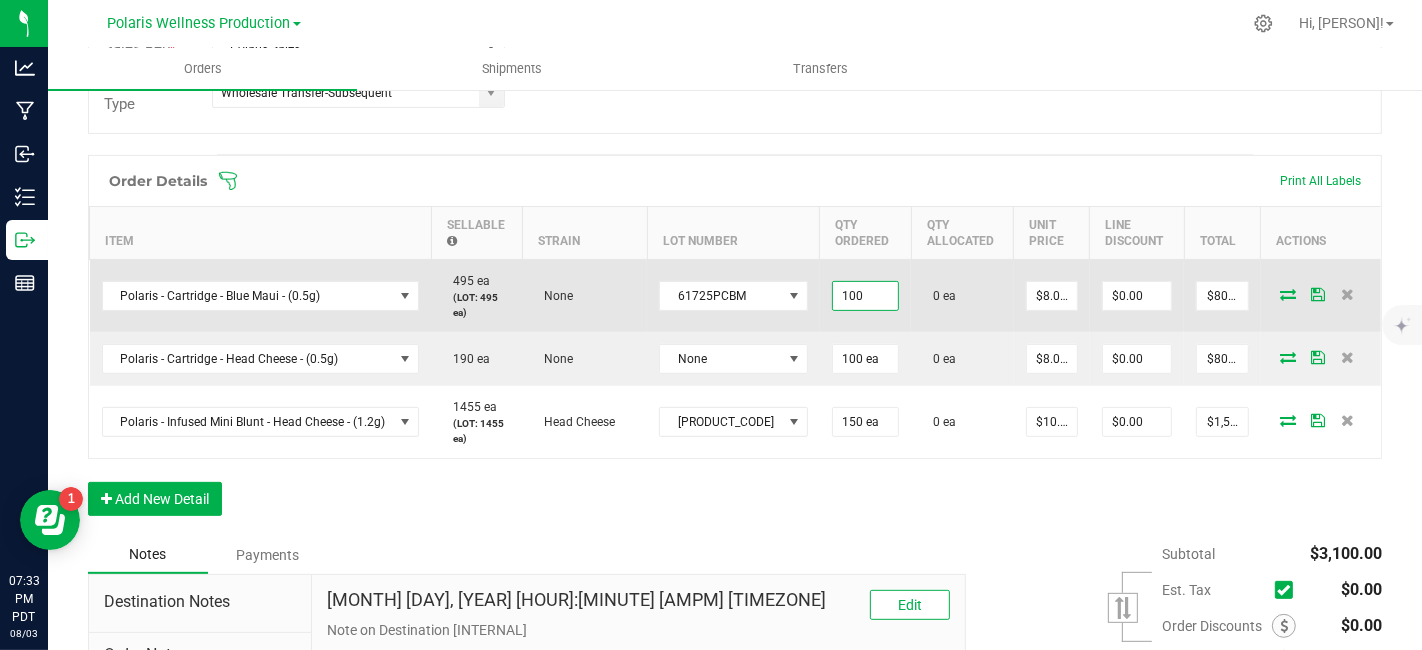 click on "100" at bounding box center [865, 296] 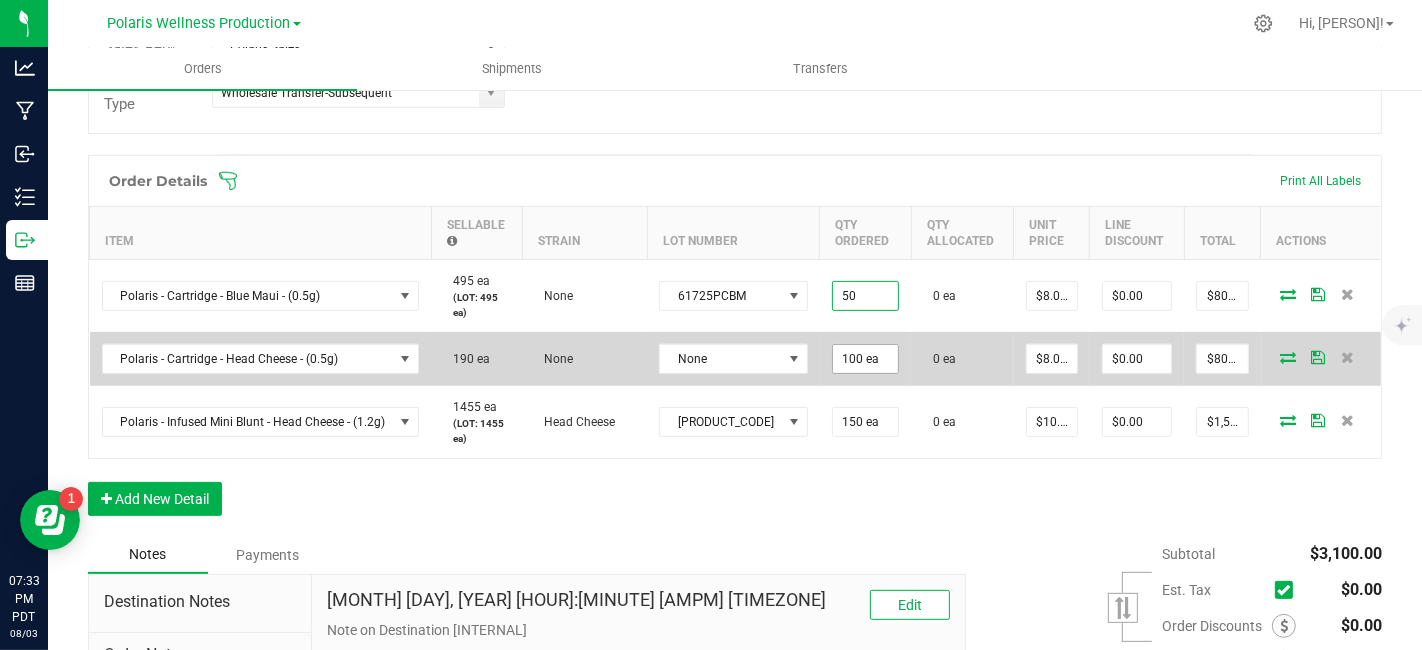 type on "50 ea" 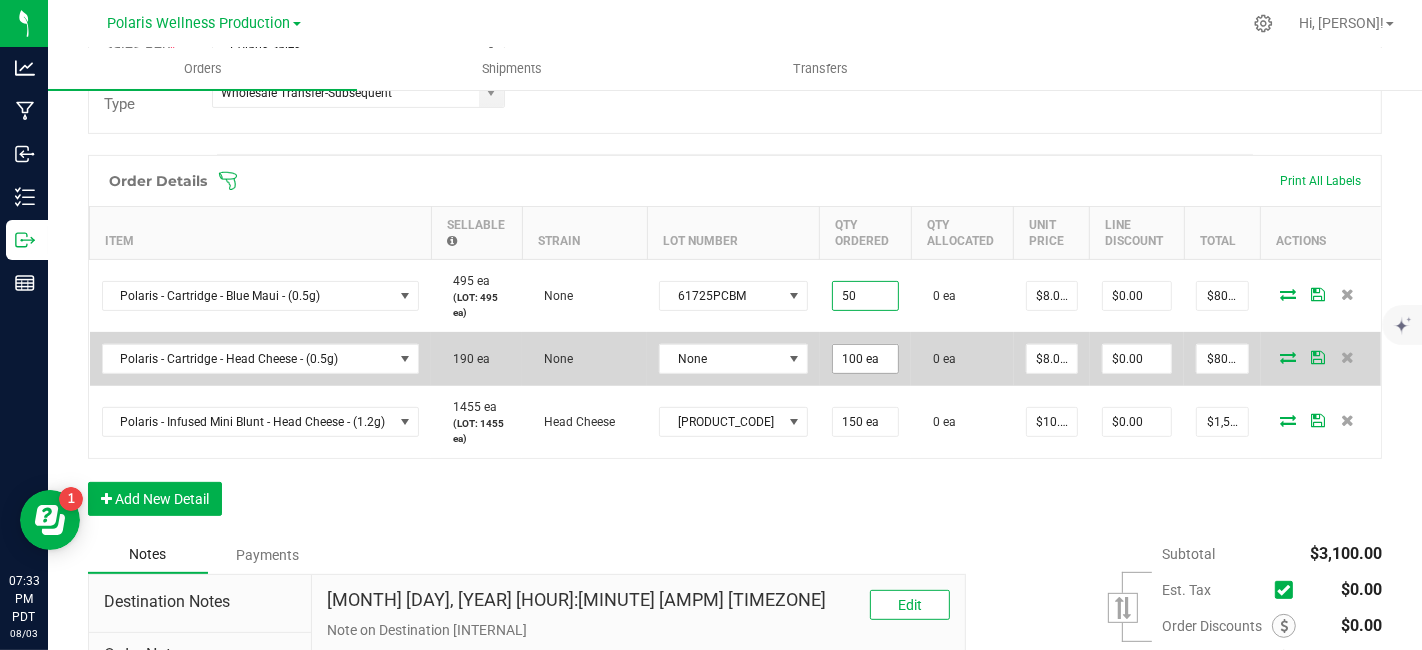 type on "$400.00" 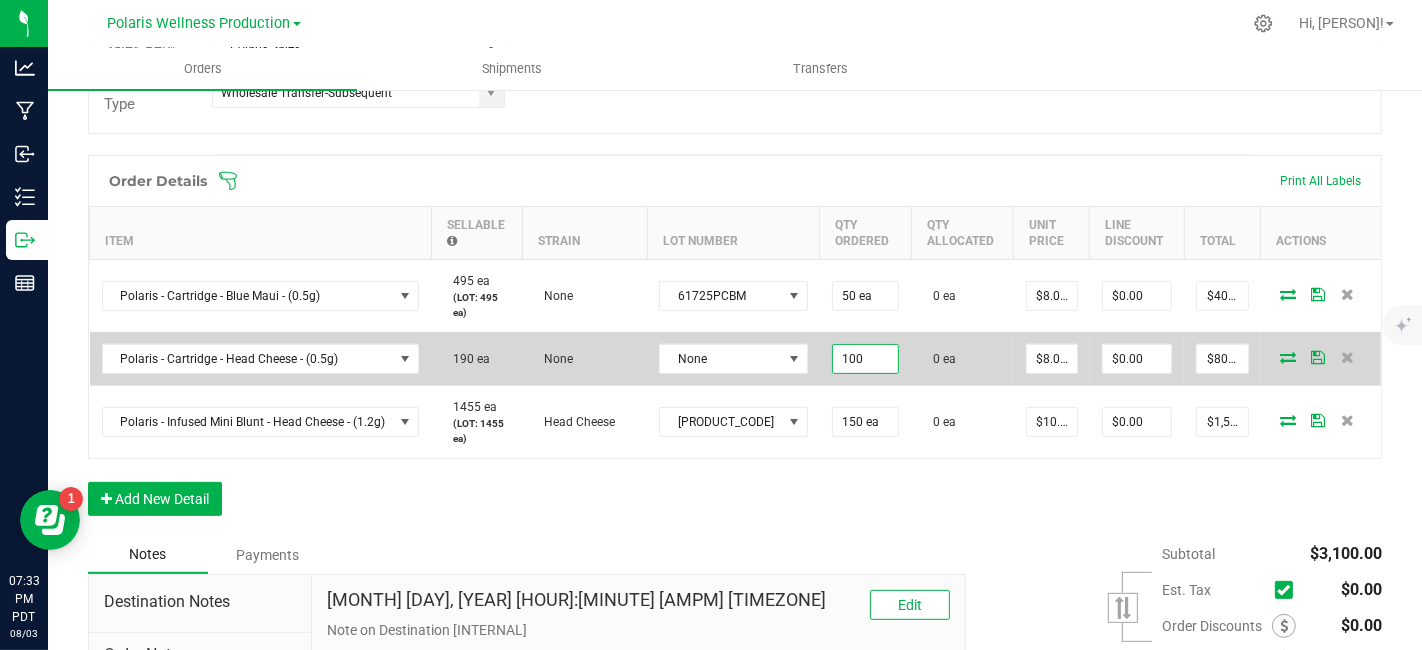 click on "100" at bounding box center [865, 359] 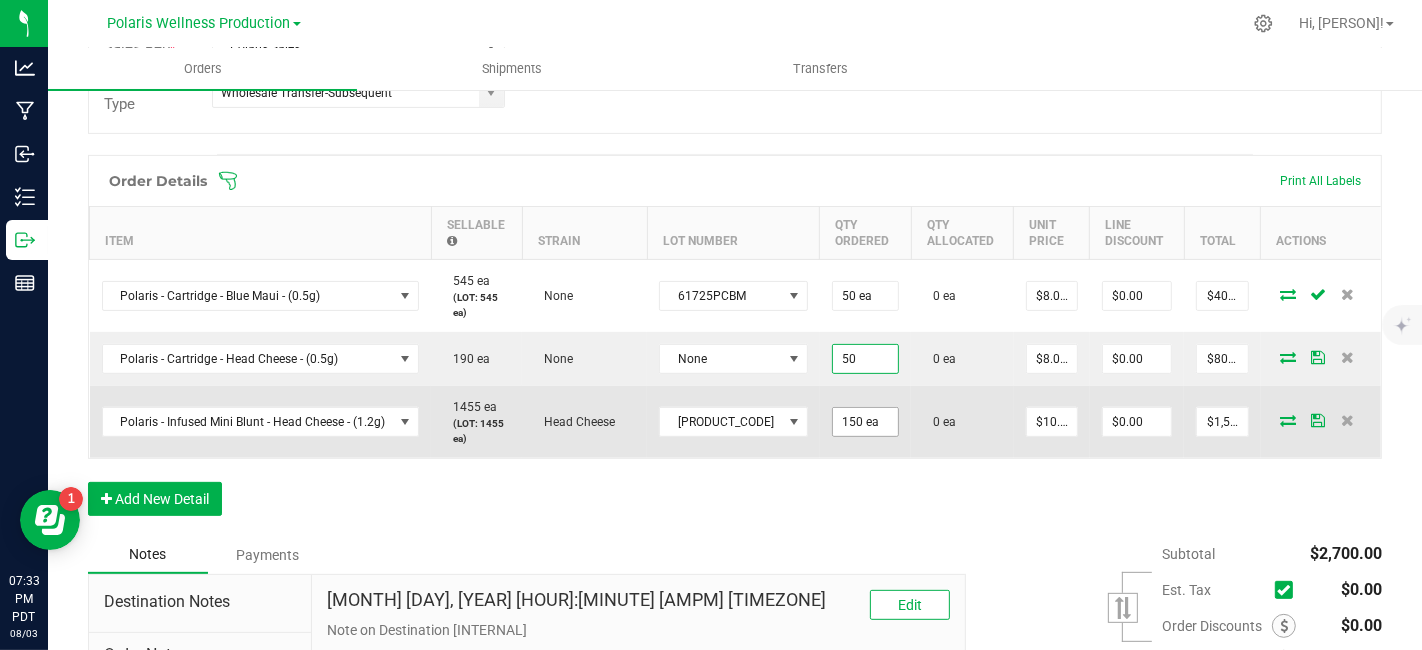type on "50 ea" 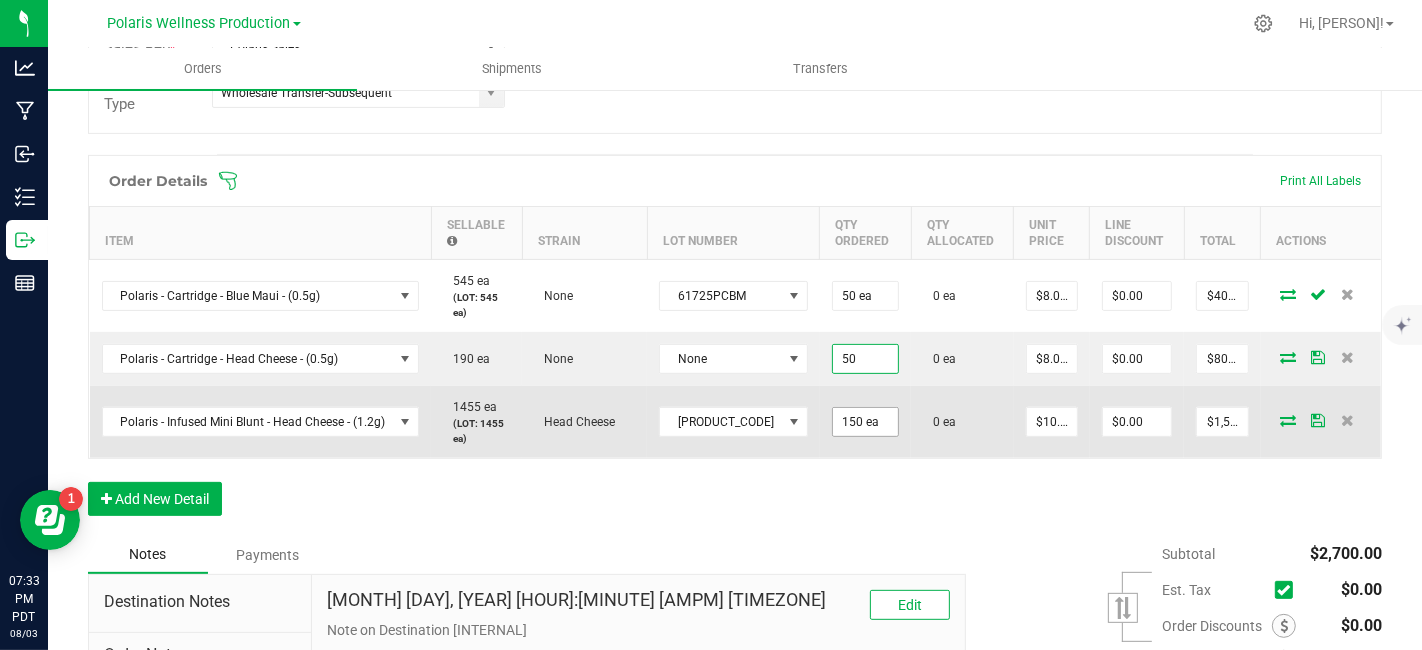 type on "$400.00" 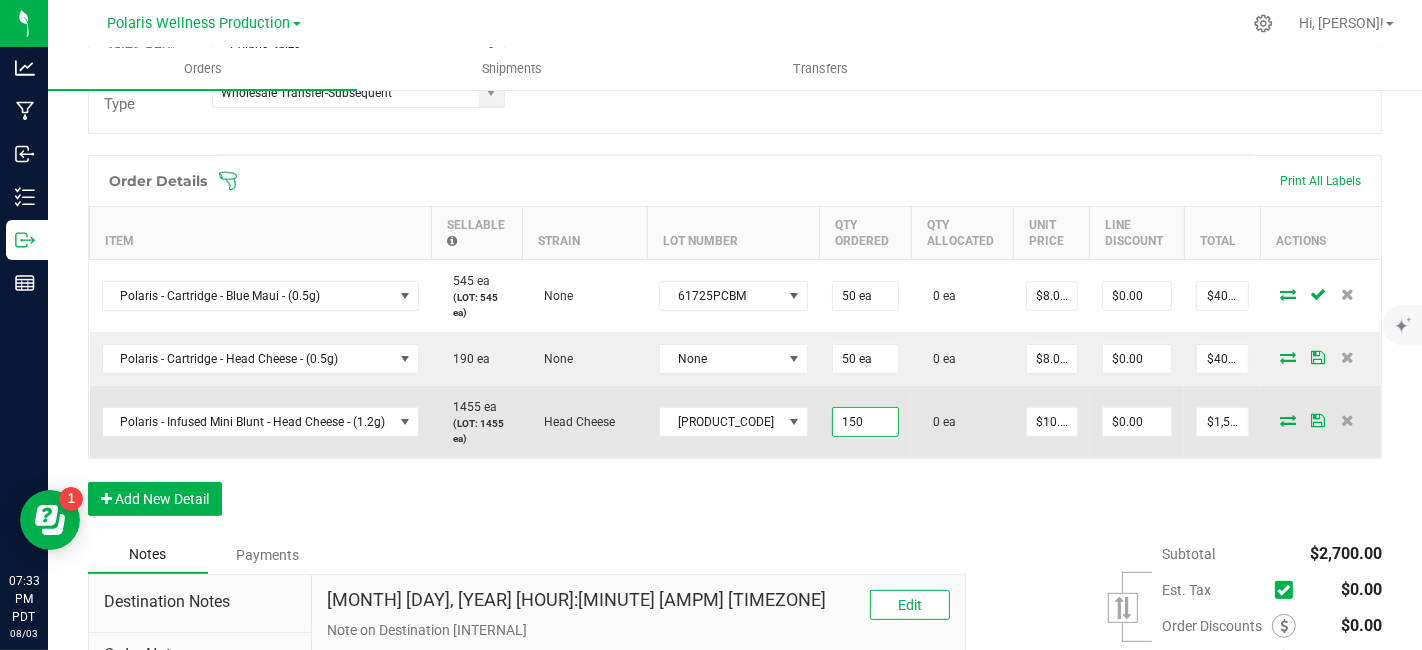 click on "150" at bounding box center [865, 422] 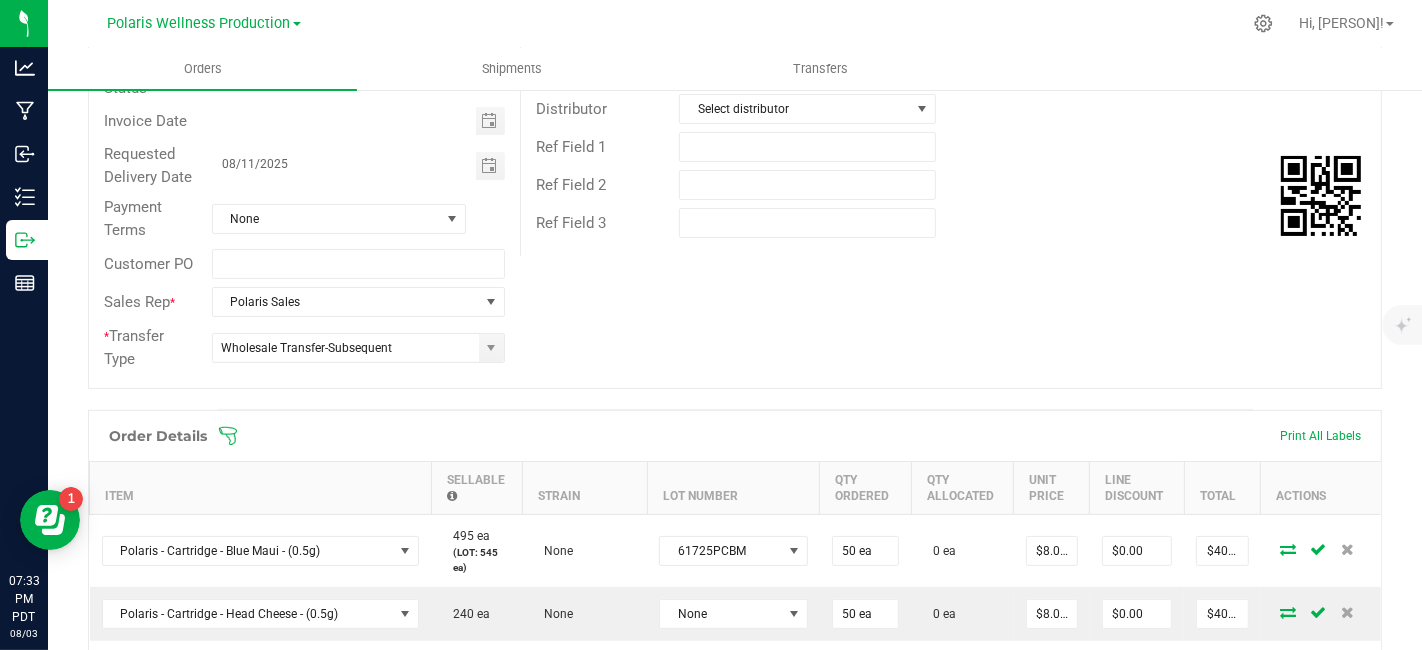 scroll, scrollTop: 0, scrollLeft: 0, axis: both 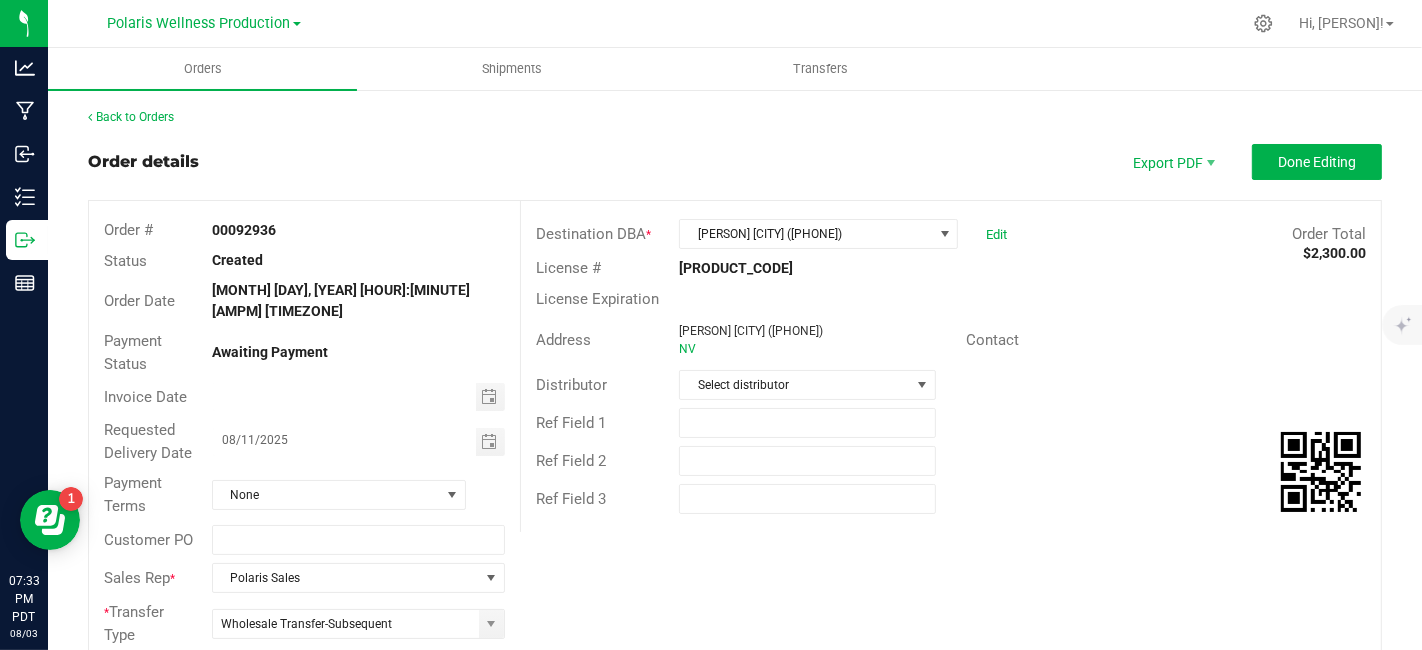 type on "100 ea" 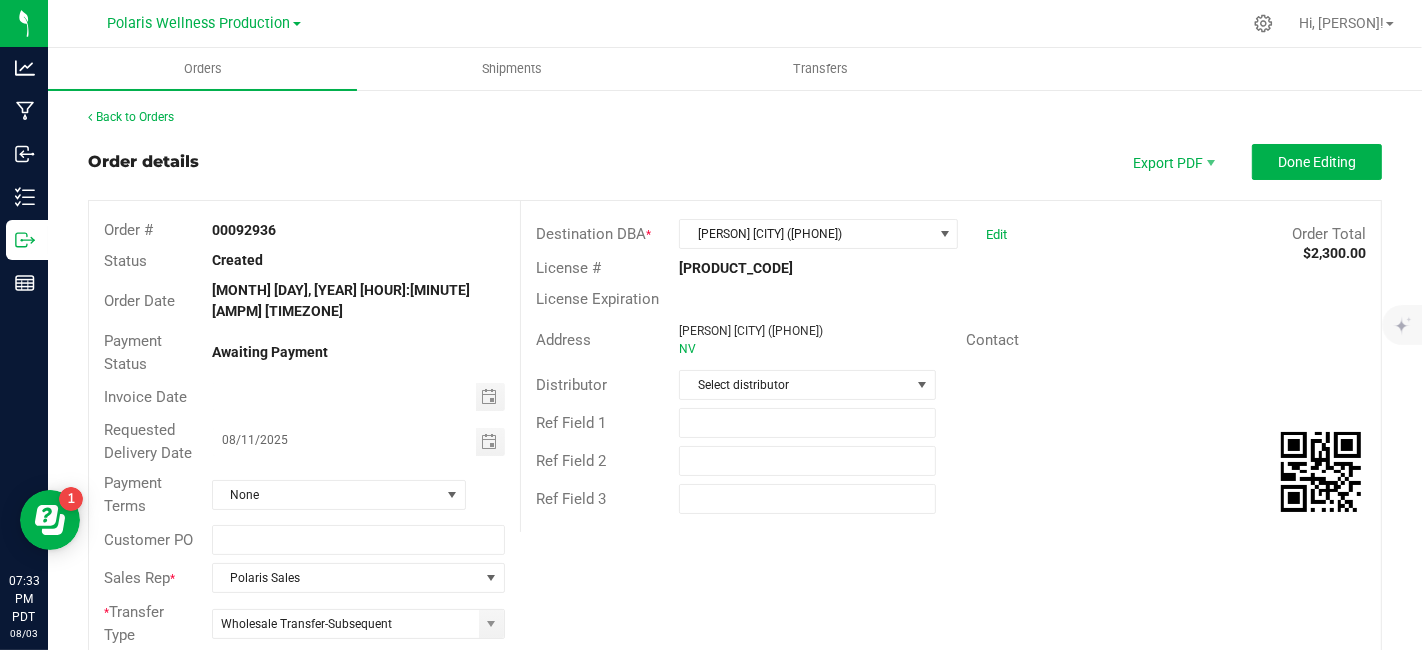 type on "10" 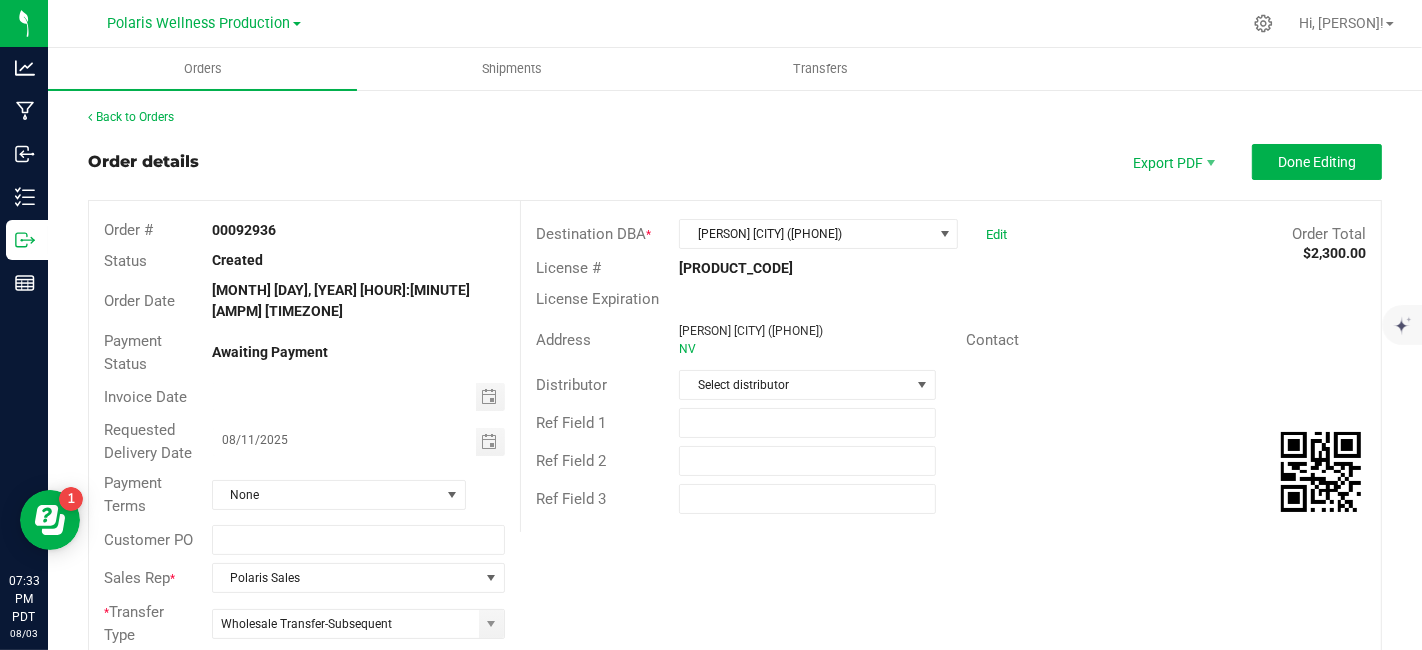 type on "$1,000.00" 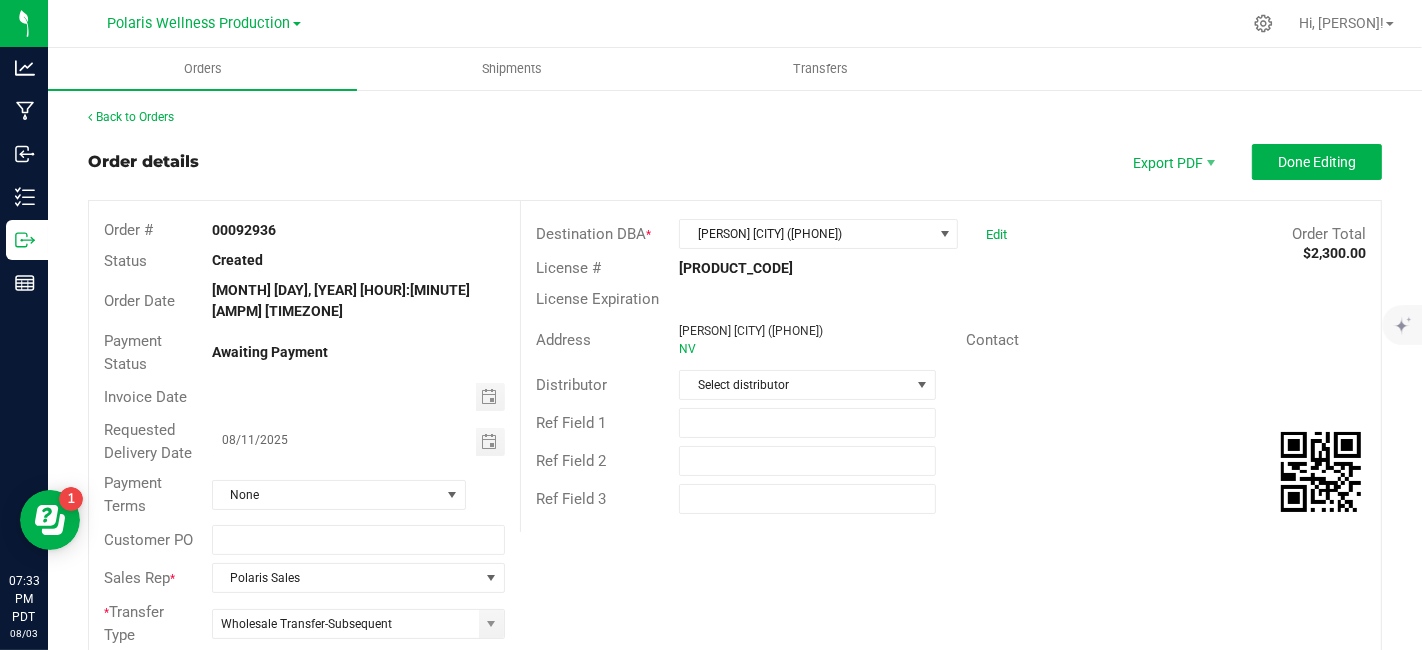 scroll, scrollTop: 581, scrollLeft: 0, axis: vertical 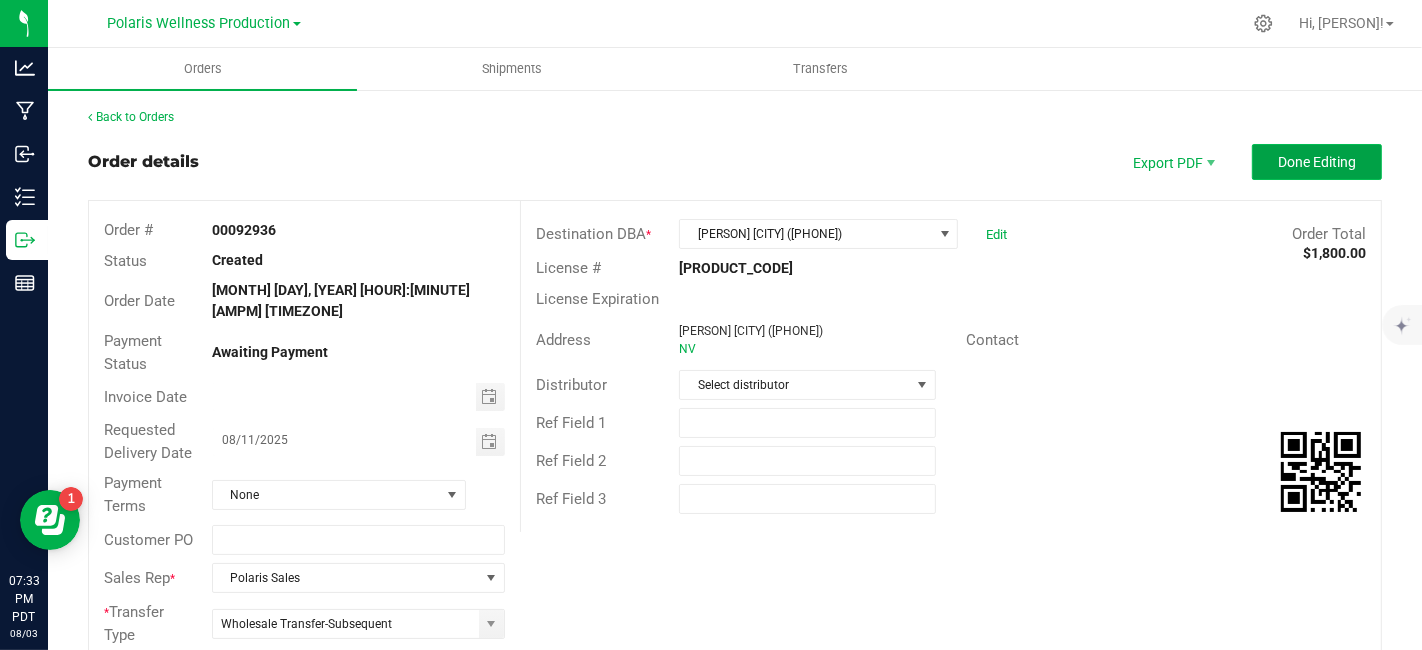 click on "Done Editing" at bounding box center [1317, 162] 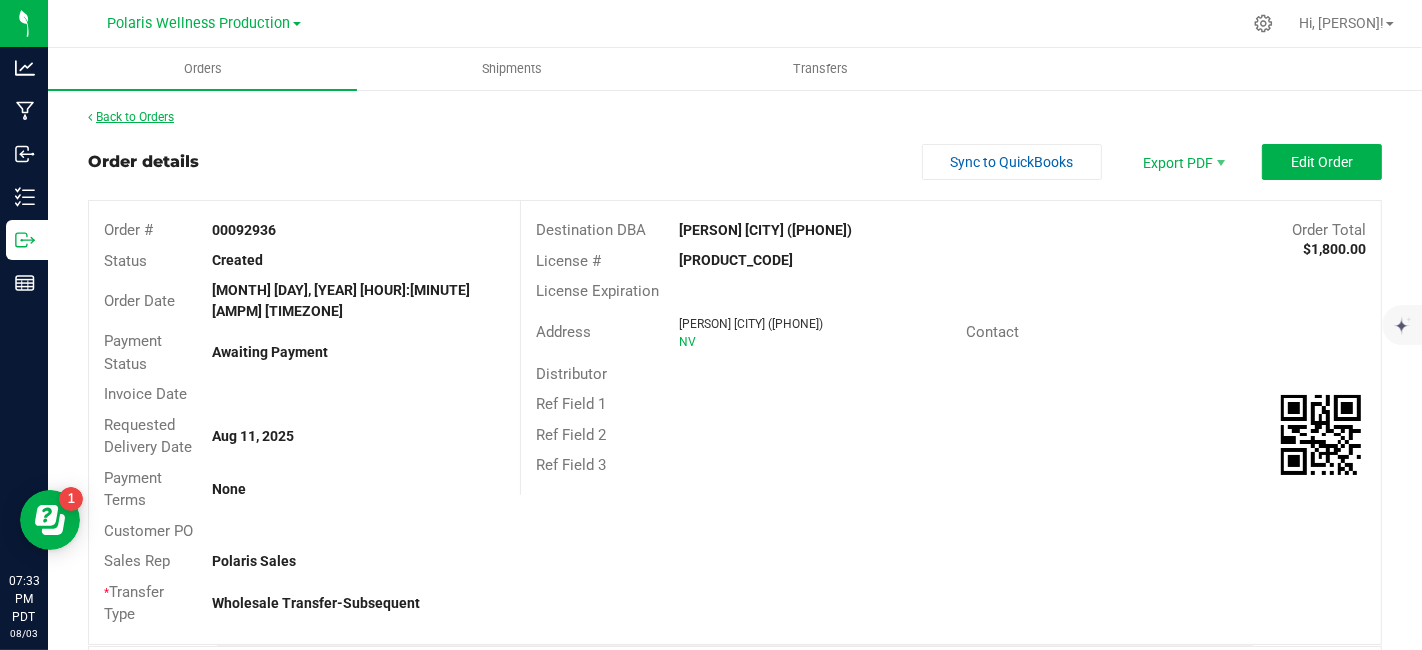 click on "Back to Orders" at bounding box center [131, 117] 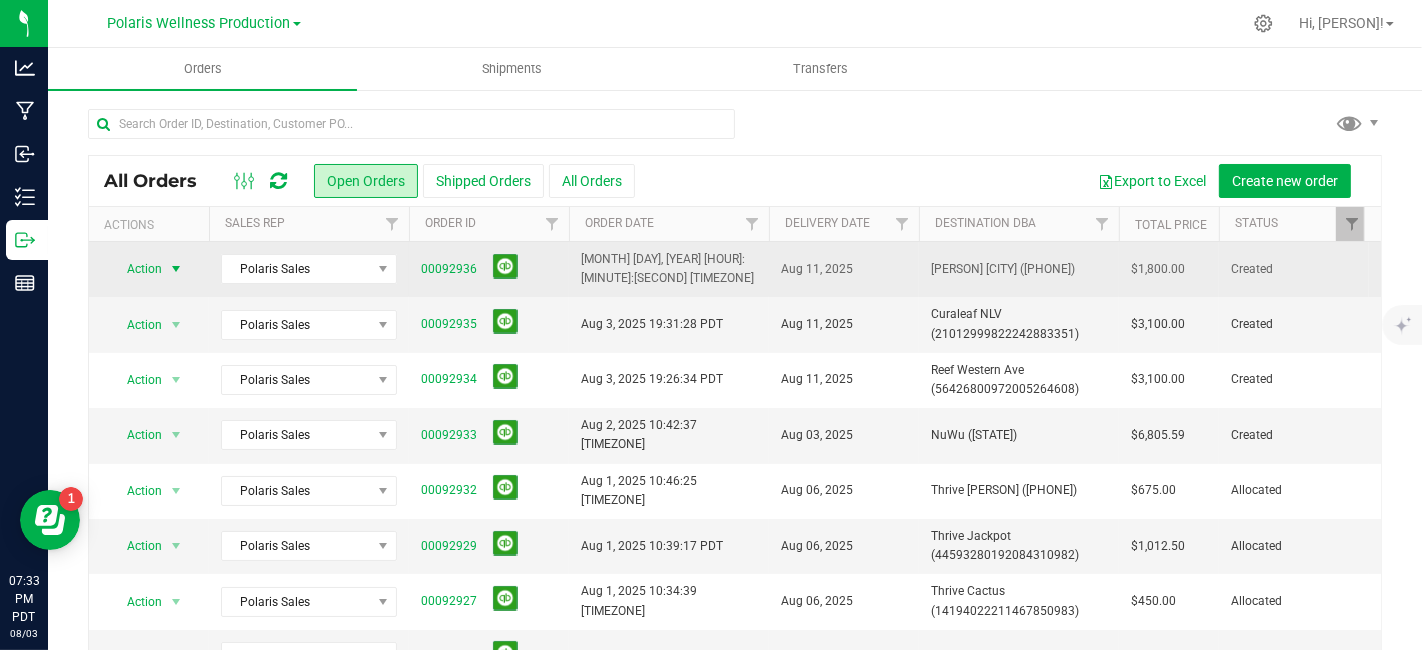 click at bounding box center (176, 269) 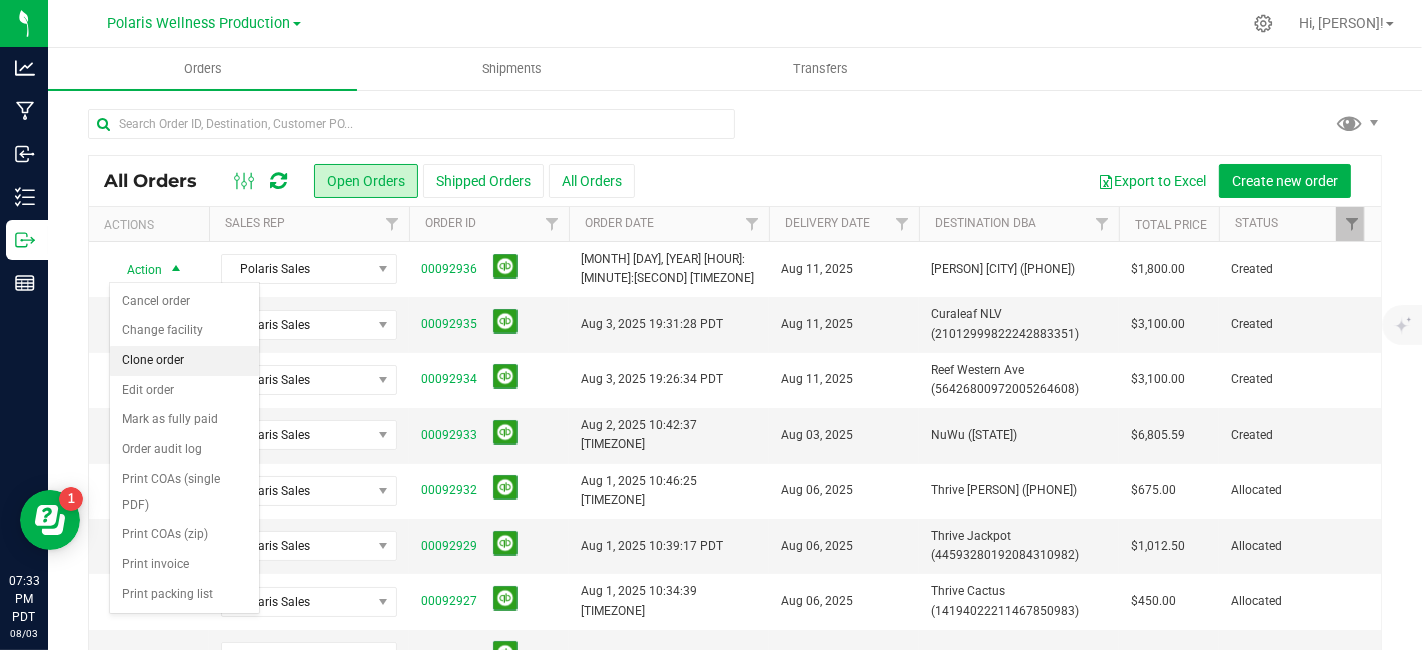 click on "Clone order" at bounding box center [184, 361] 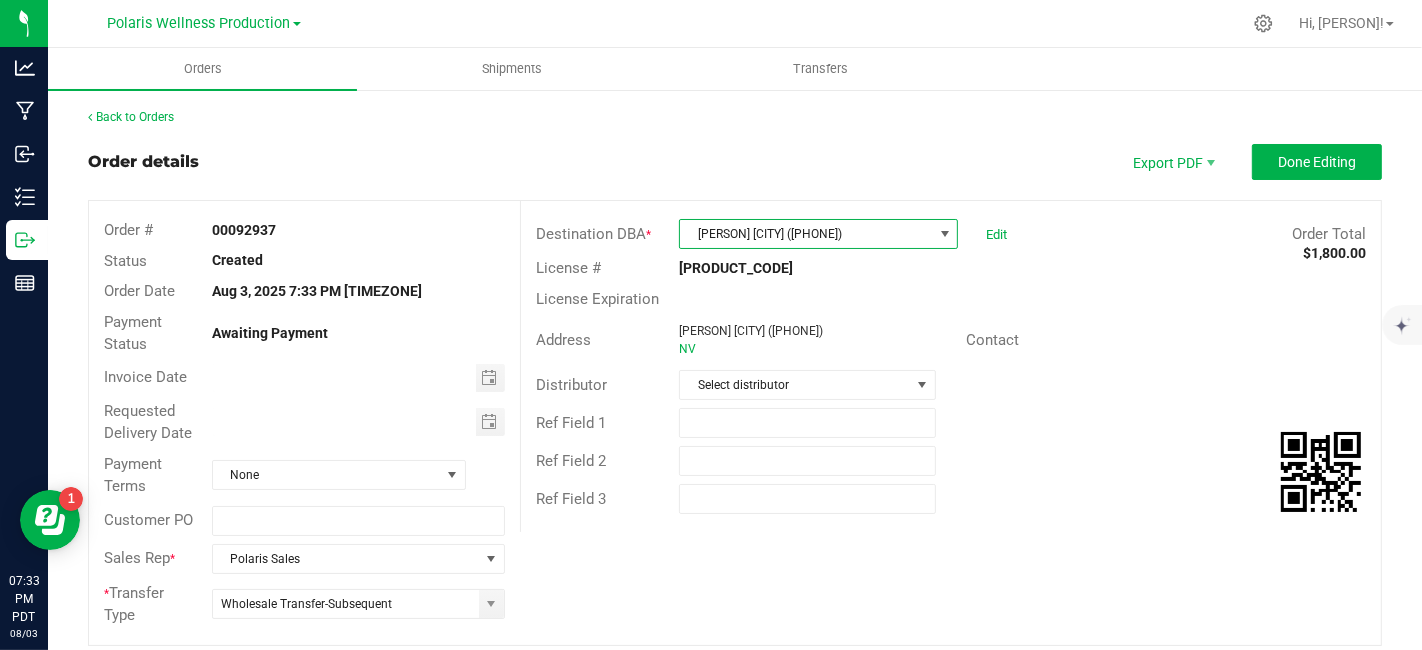click on "[PERSON] [CITY] ([PHONE])" at bounding box center [806, 234] 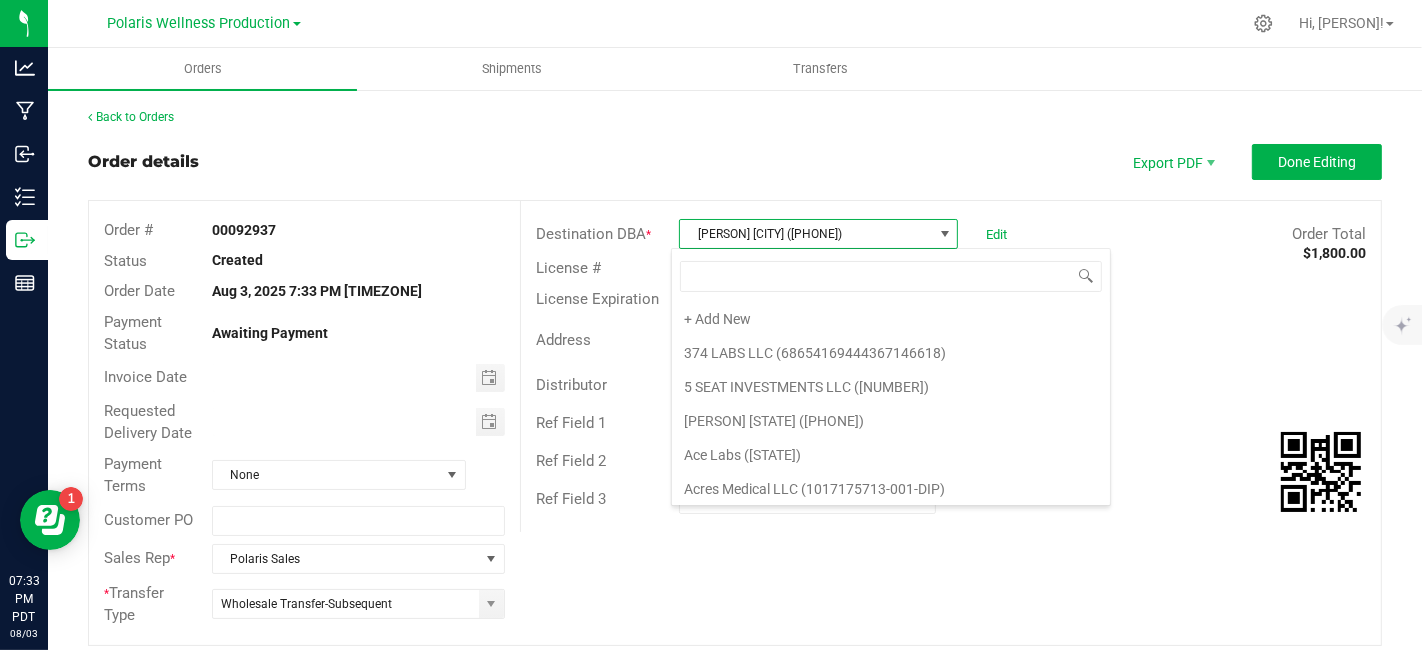 scroll, scrollTop: 468, scrollLeft: 0, axis: vertical 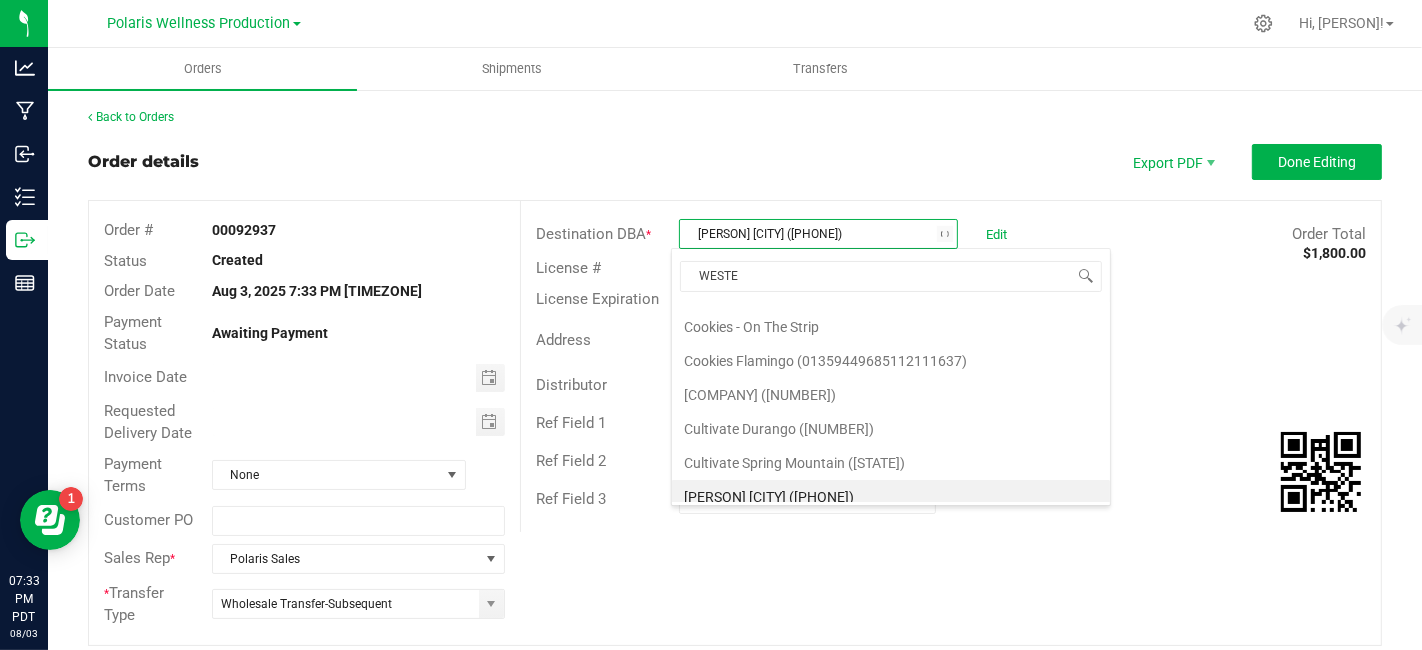 type on "[STATE]" 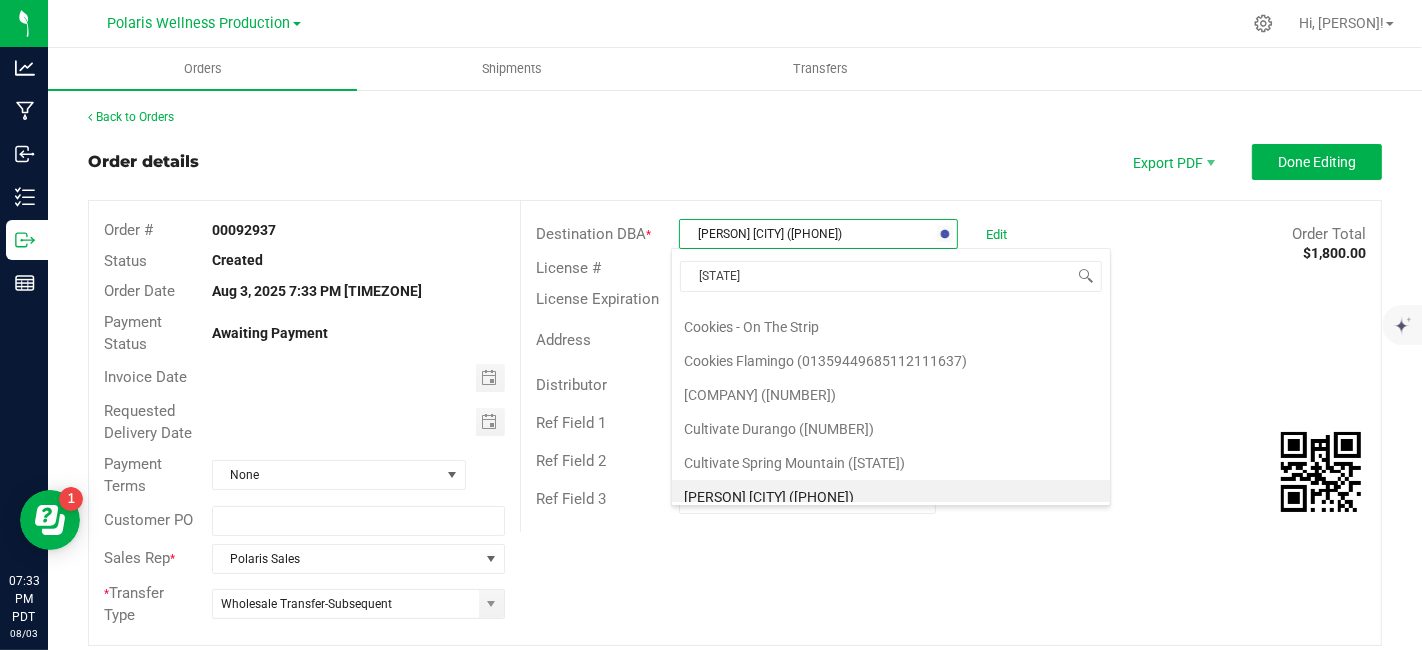 scroll, scrollTop: 0, scrollLeft: 0, axis: both 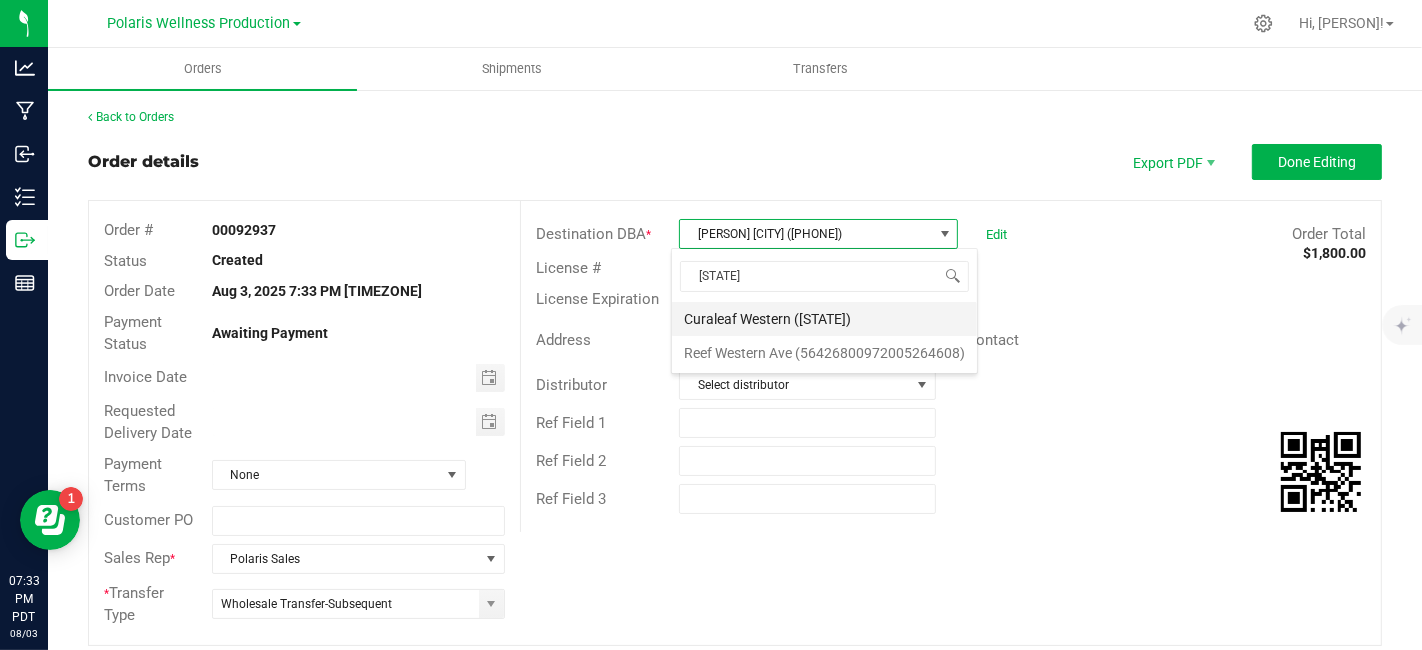 click on "Curaleaf Western ([STATE])" at bounding box center (824, 319) 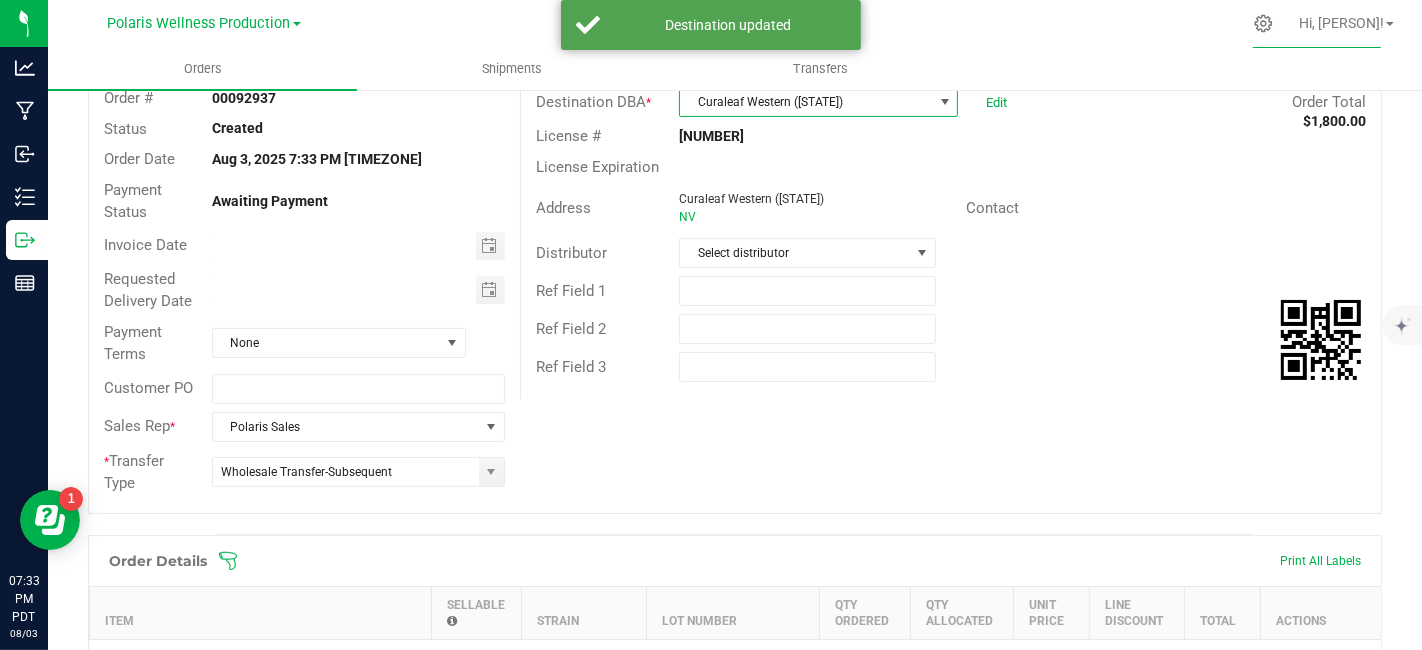 scroll, scrollTop: 137, scrollLeft: 0, axis: vertical 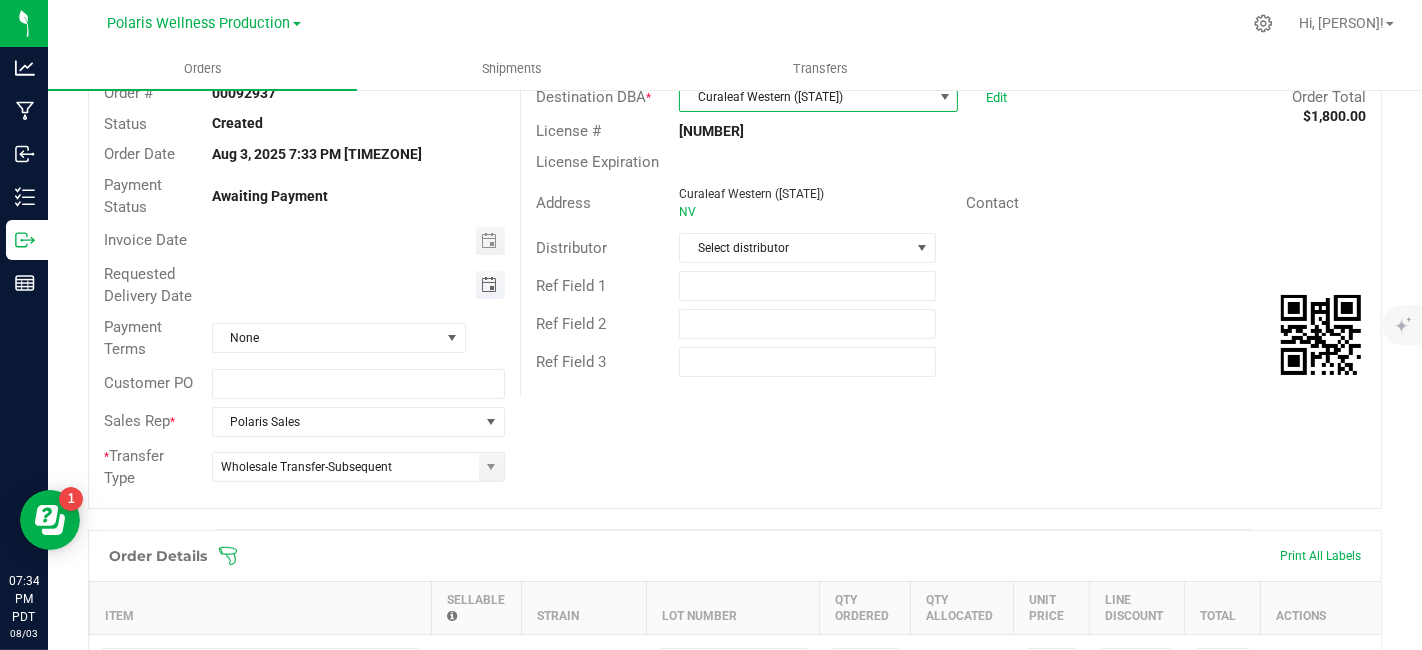 click at bounding box center (489, 285) 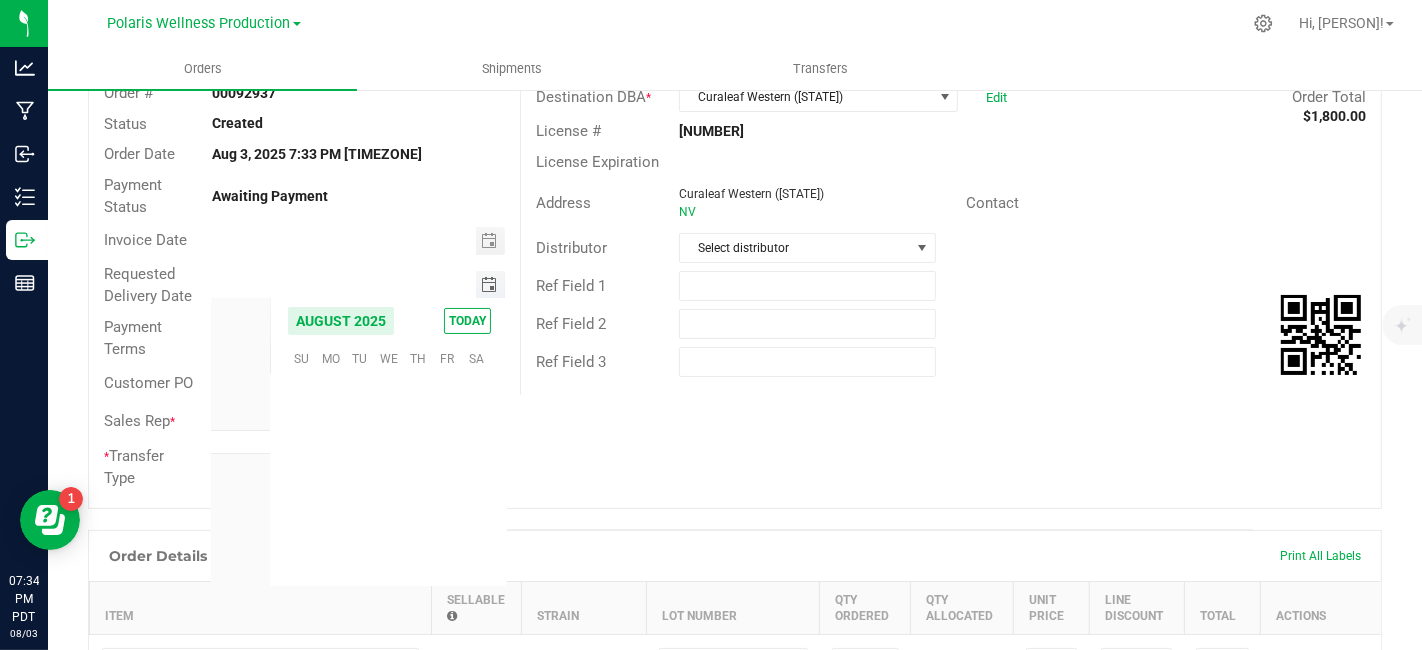 scroll, scrollTop: 36157, scrollLeft: 0, axis: vertical 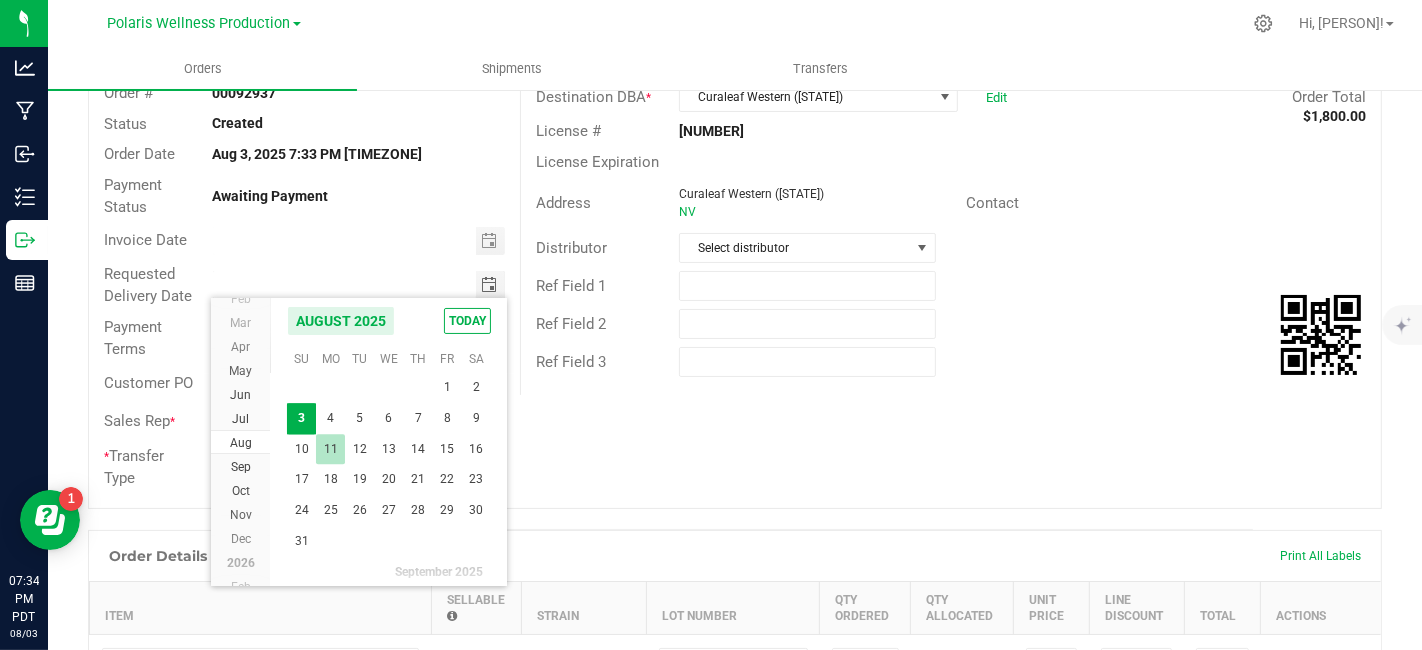 click on "11" at bounding box center [330, 449] 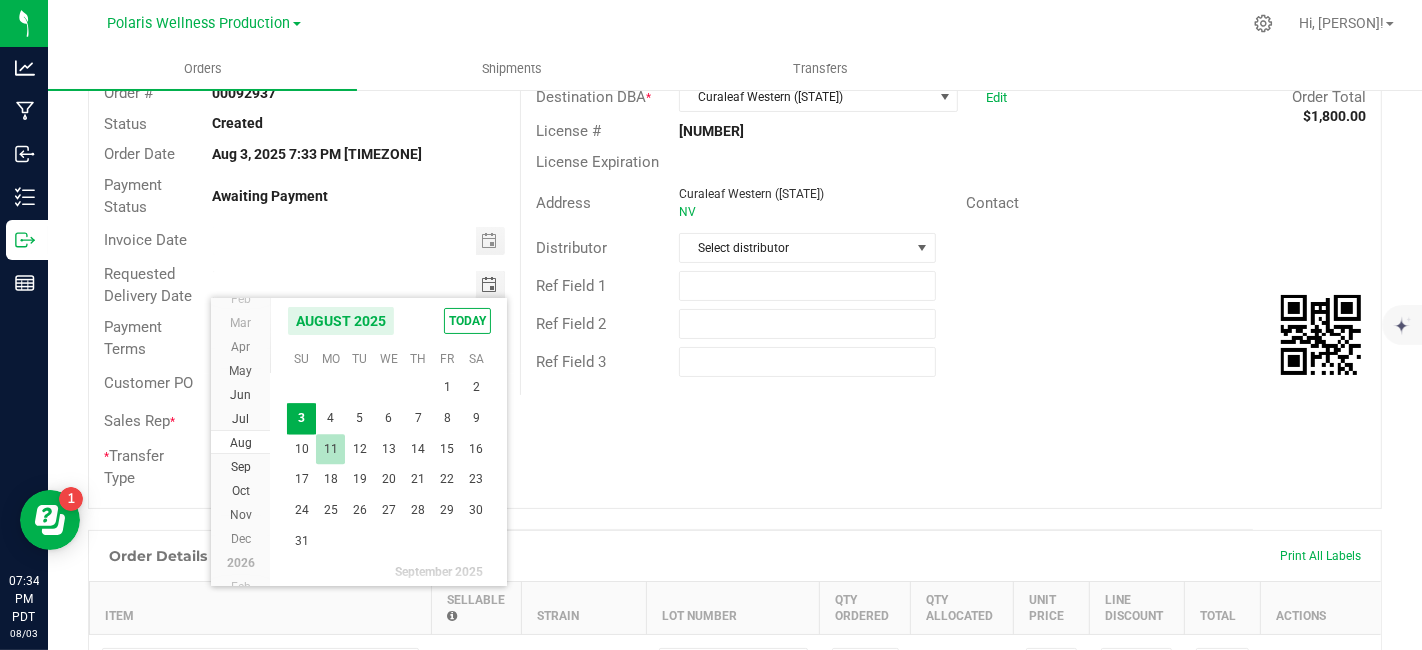 type on "08/11/2025" 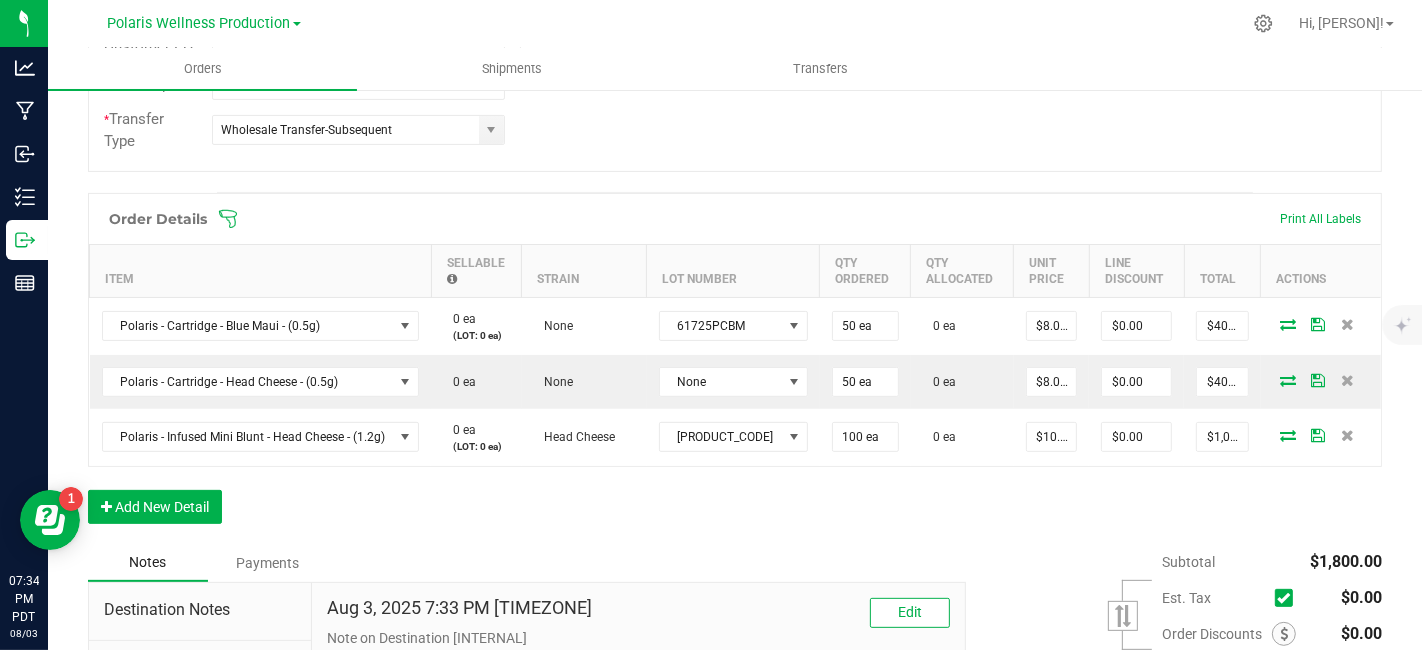 scroll, scrollTop: 475, scrollLeft: 0, axis: vertical 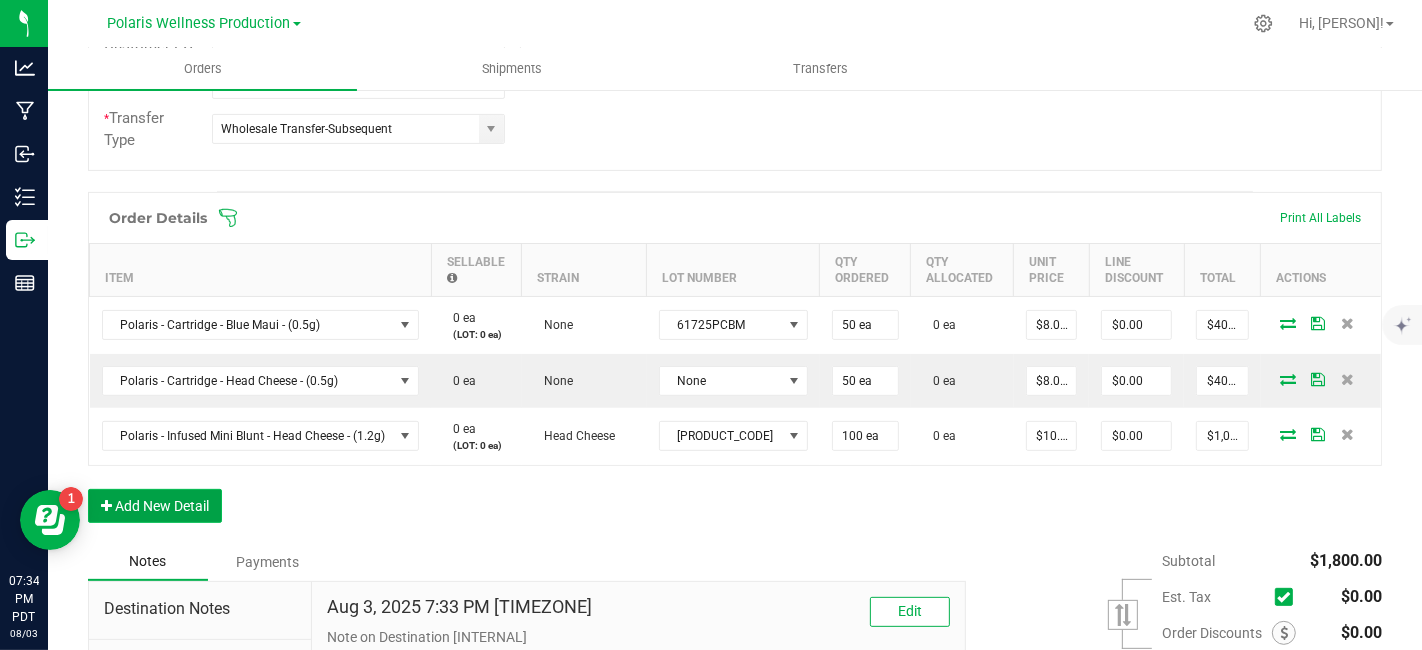 click on "Add New Detail" at bounding box center [155, 506] 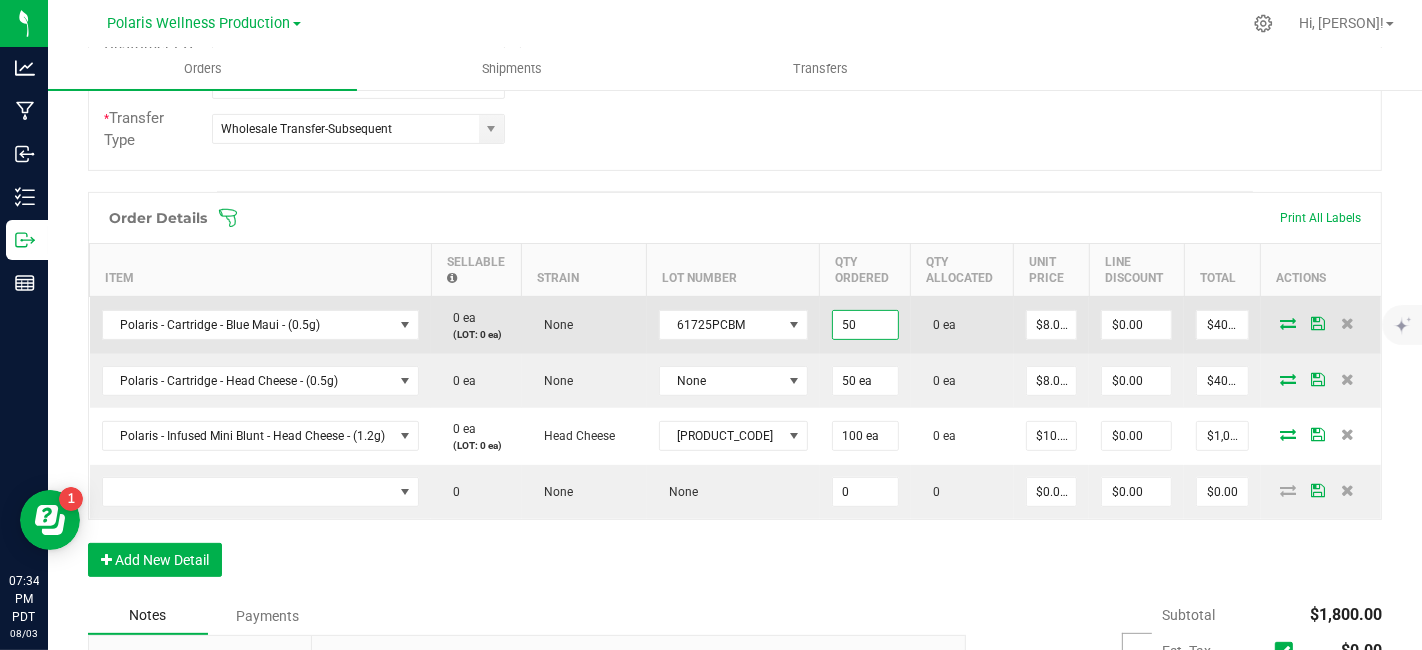 click on "50" at bounding box center (865, 325) 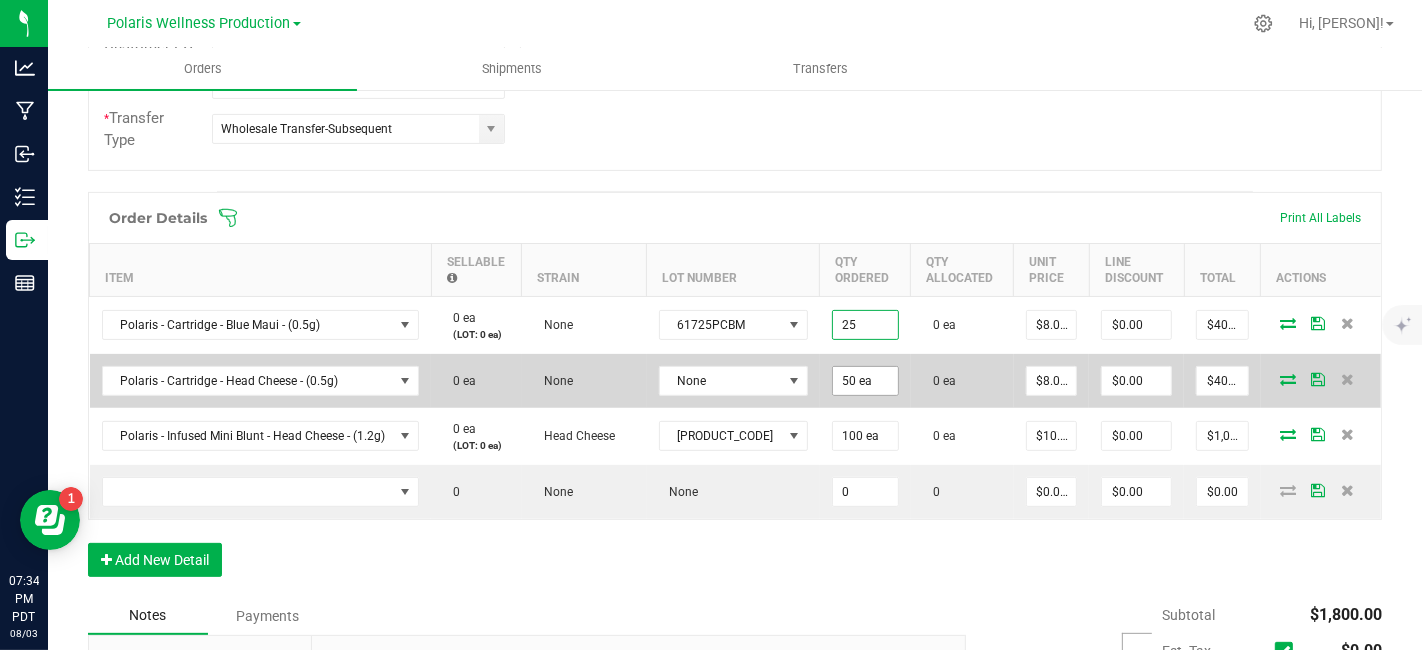 type on "25 ea" 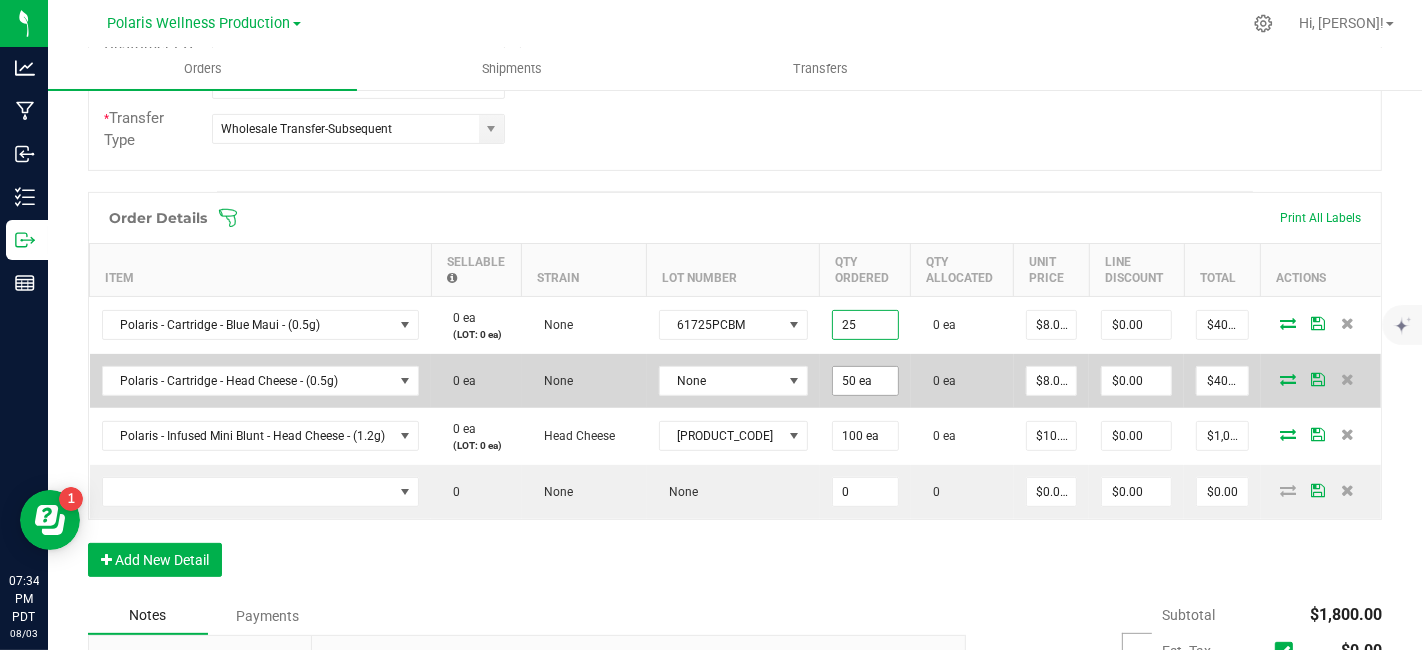 type on "$200.00" 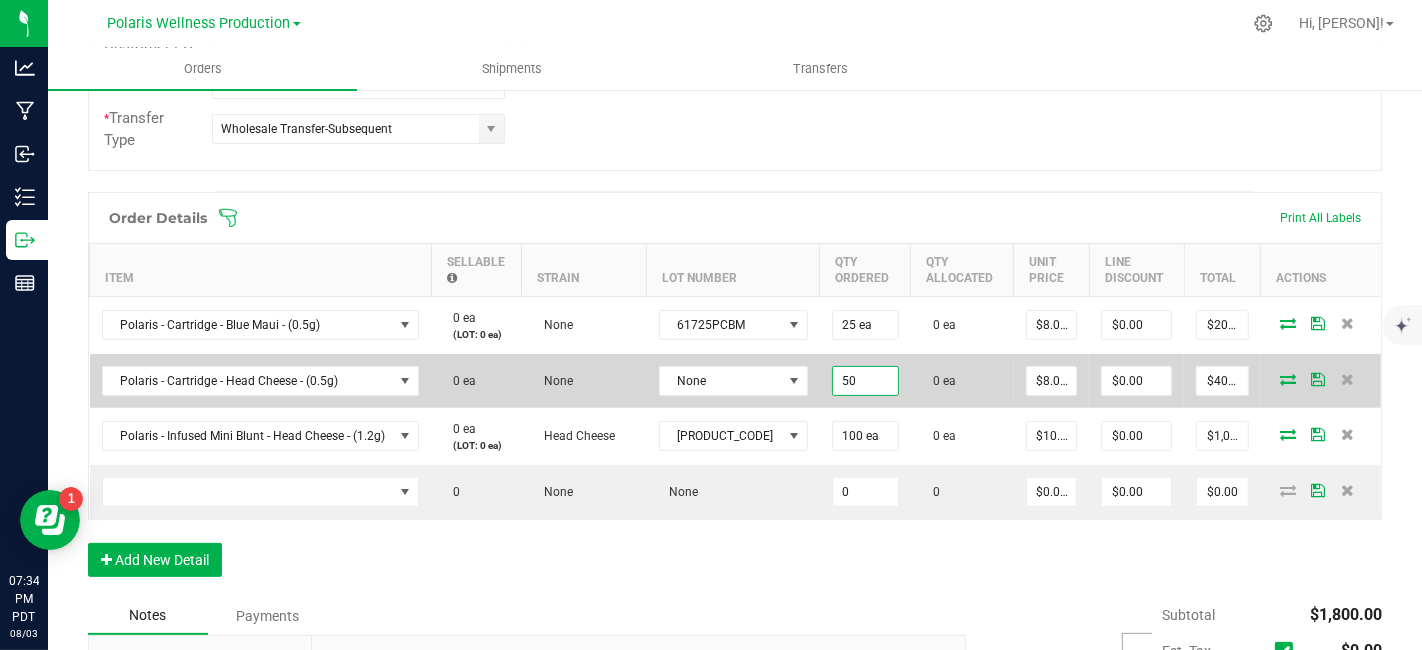 click on "50" at bounding box center [865, 381] 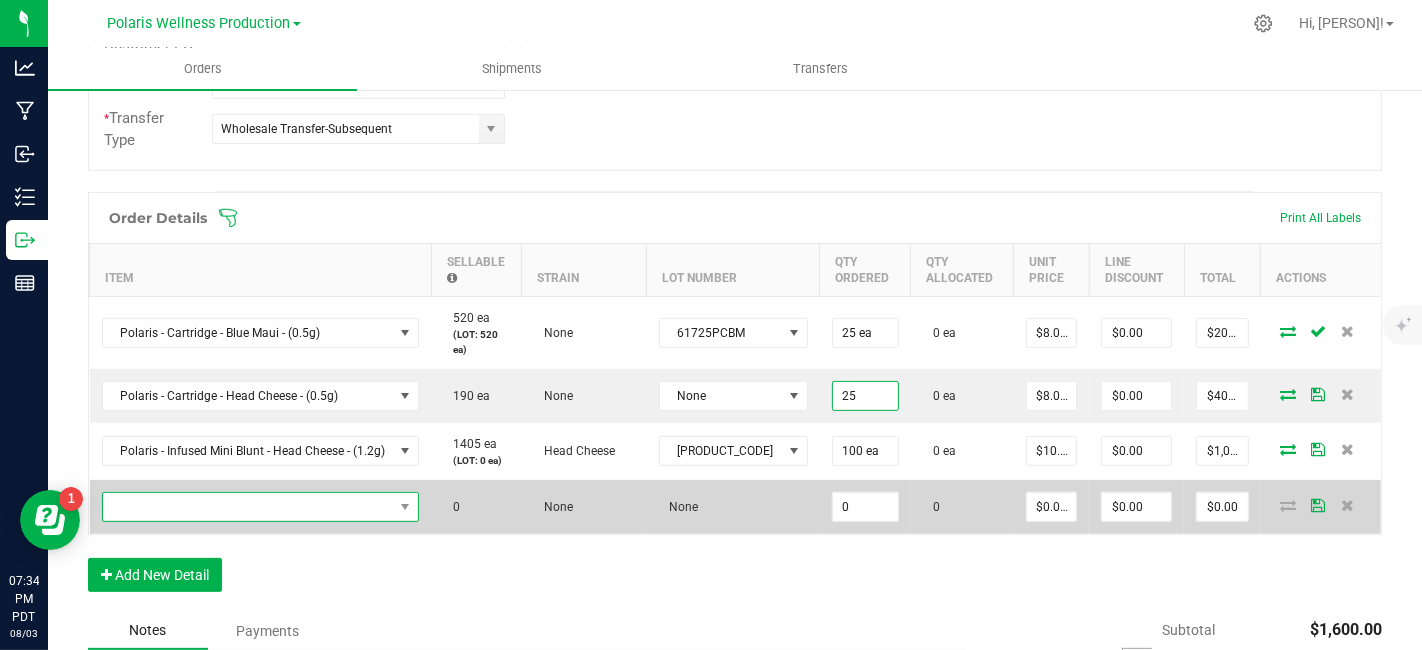 type on "25 ea" 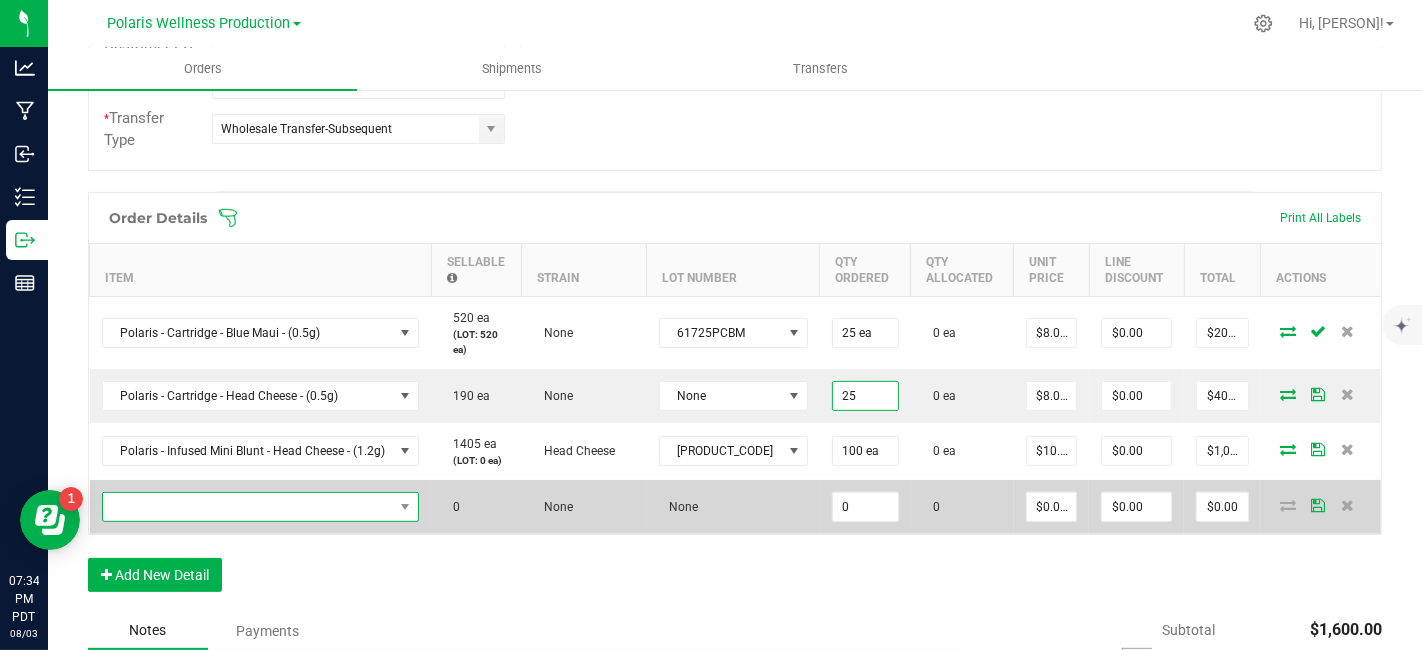 type on "$200.00" 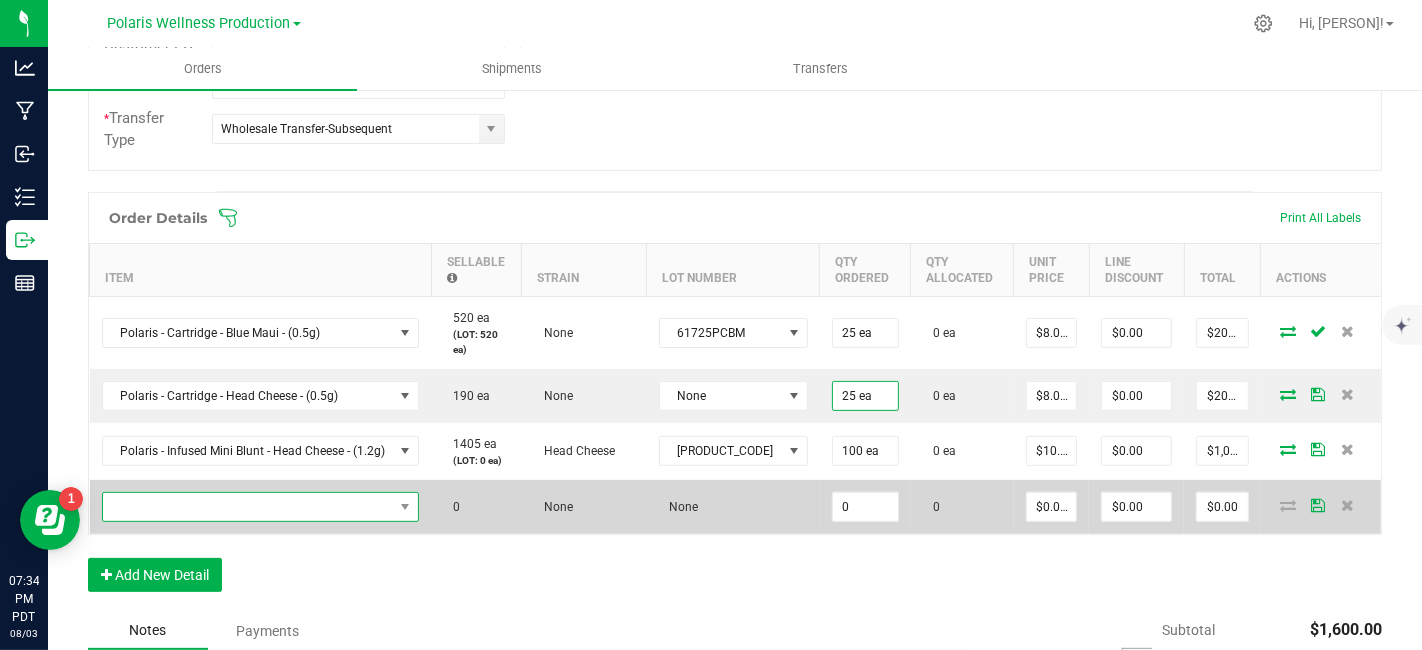 click at bounding box center [248, 507] 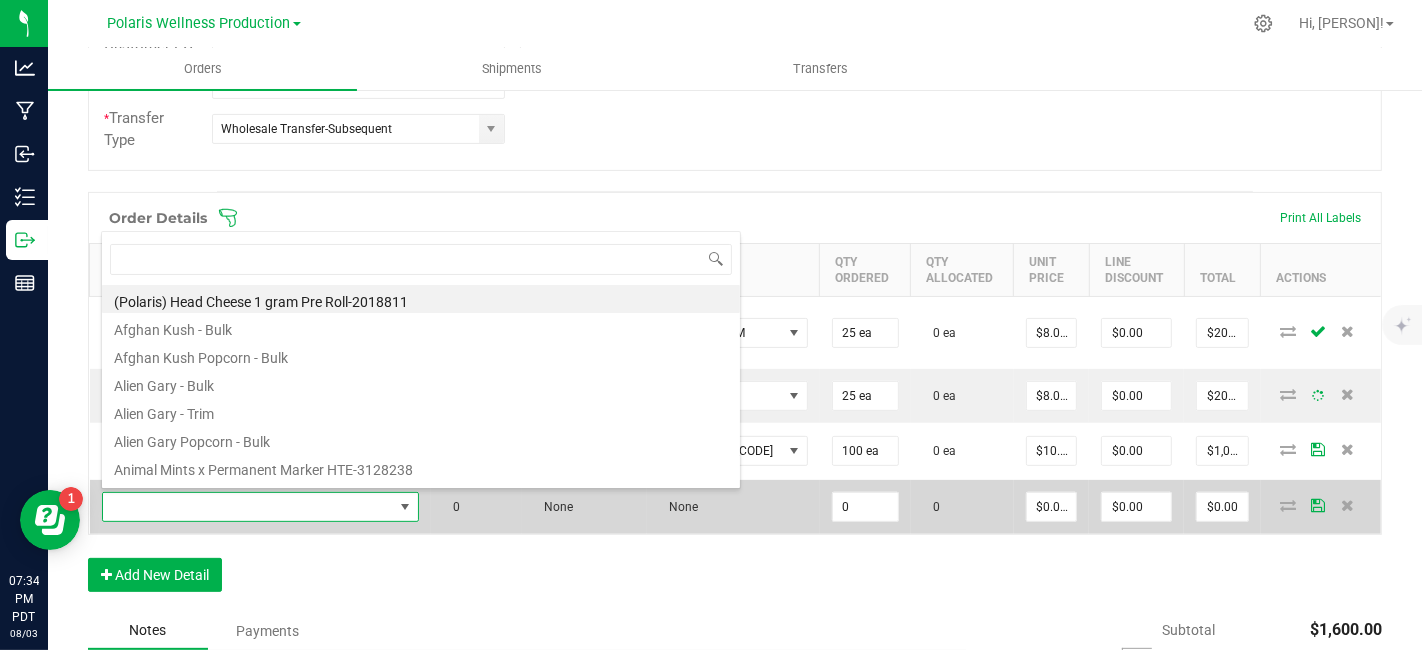 scroll, scrollTop: 99970, scrollLeft: 99684, axis: both 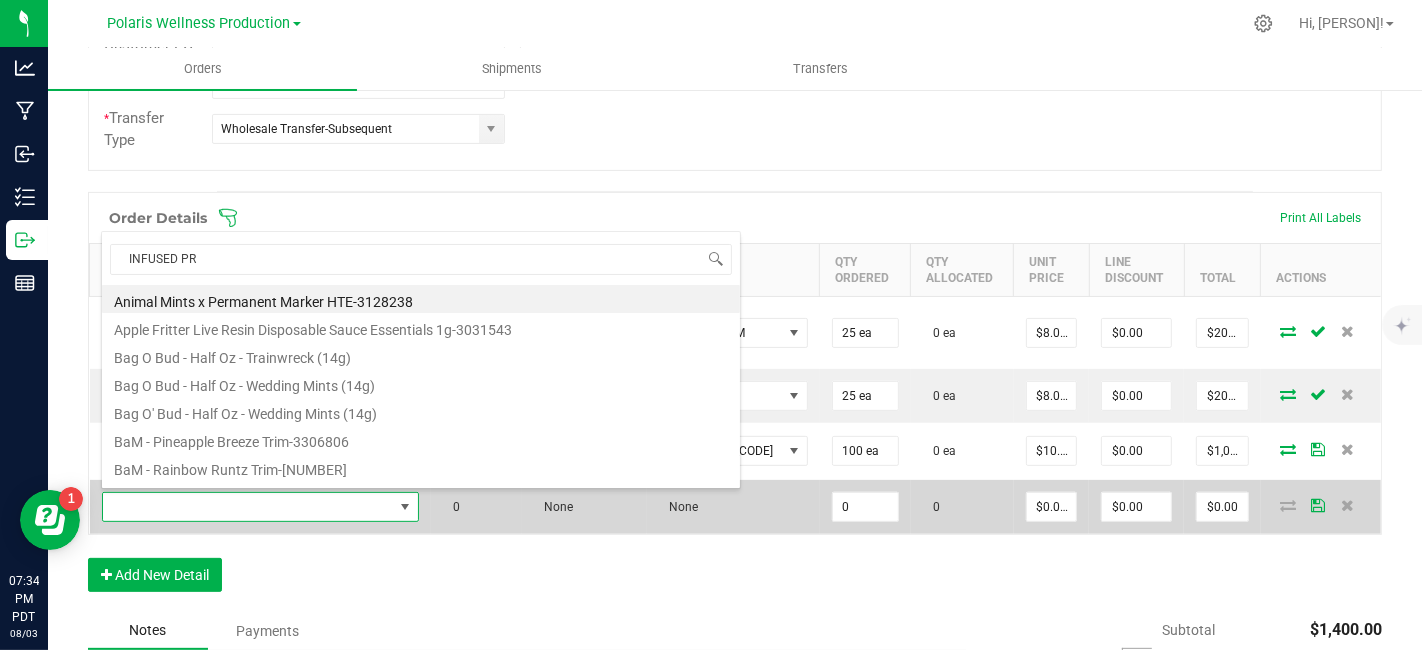 type on "INFUSED PRE" 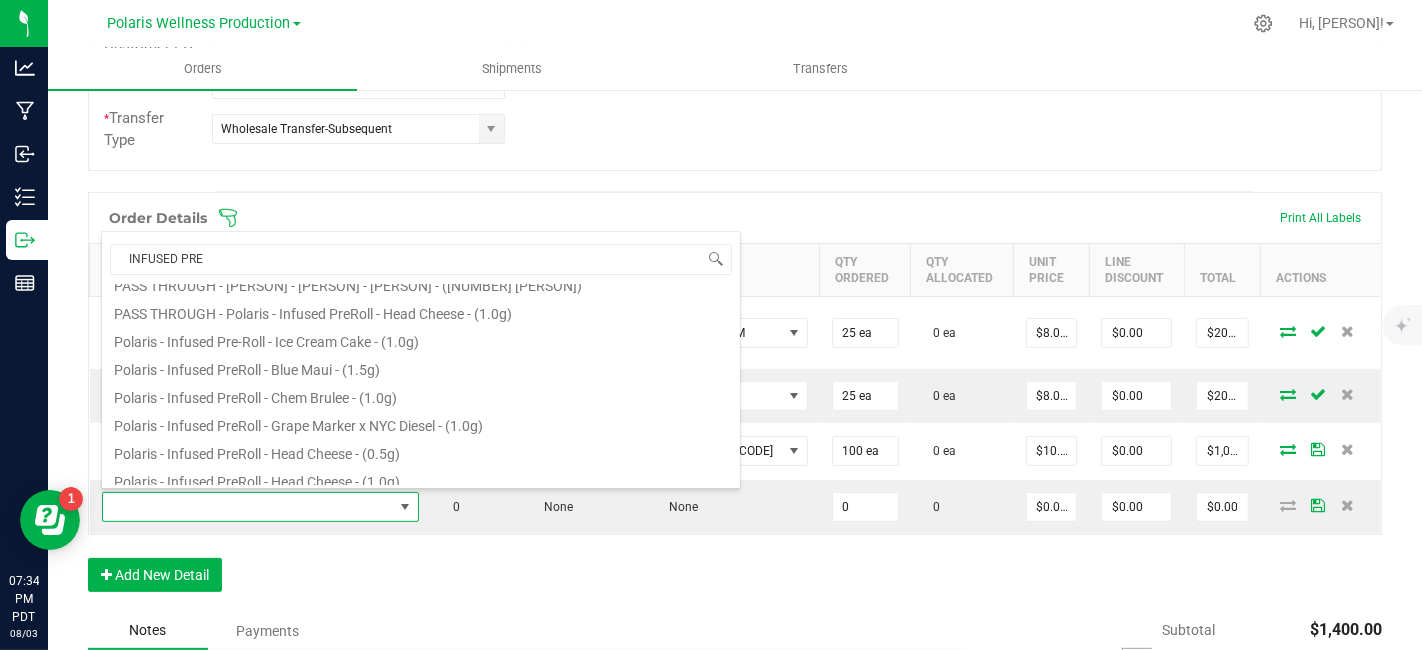 scroll, scrollTop: 88, scrollLeft: 0, axis: vertical 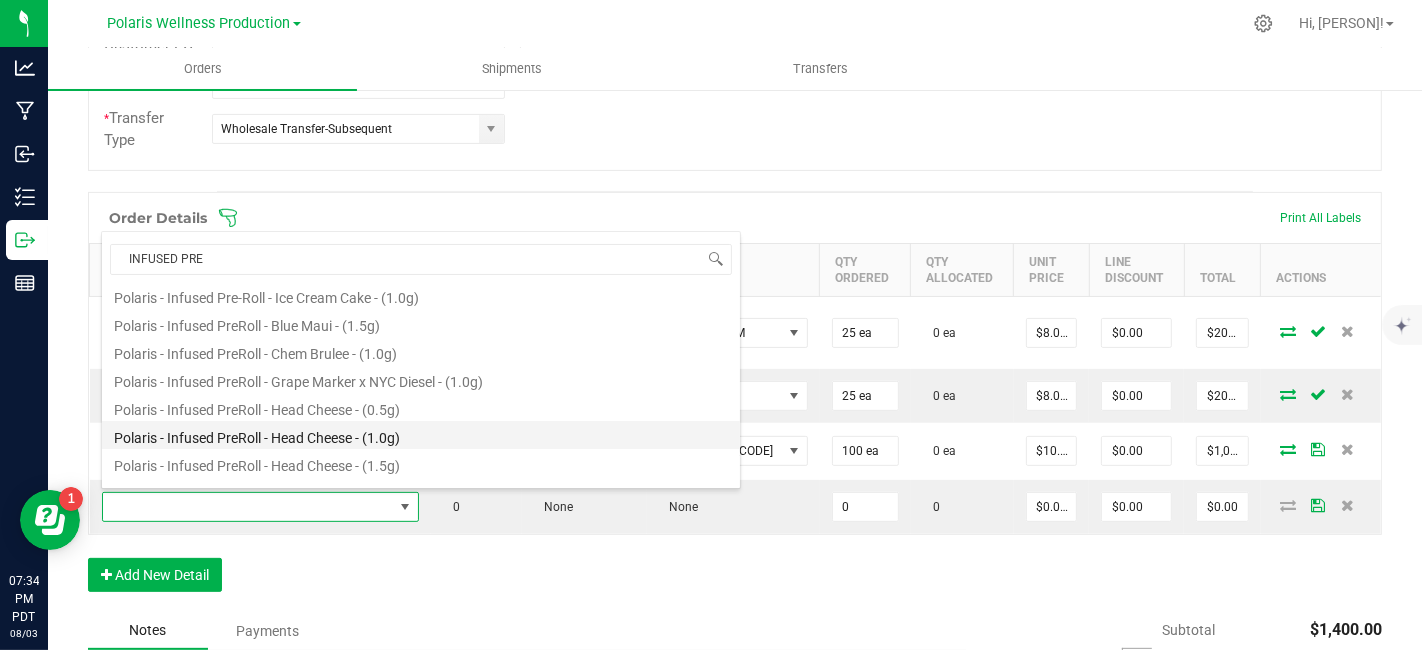 click on "Polaris - Infused PreRoll - Head Cheese - (1.0g)" at bounding box center (421, 435) 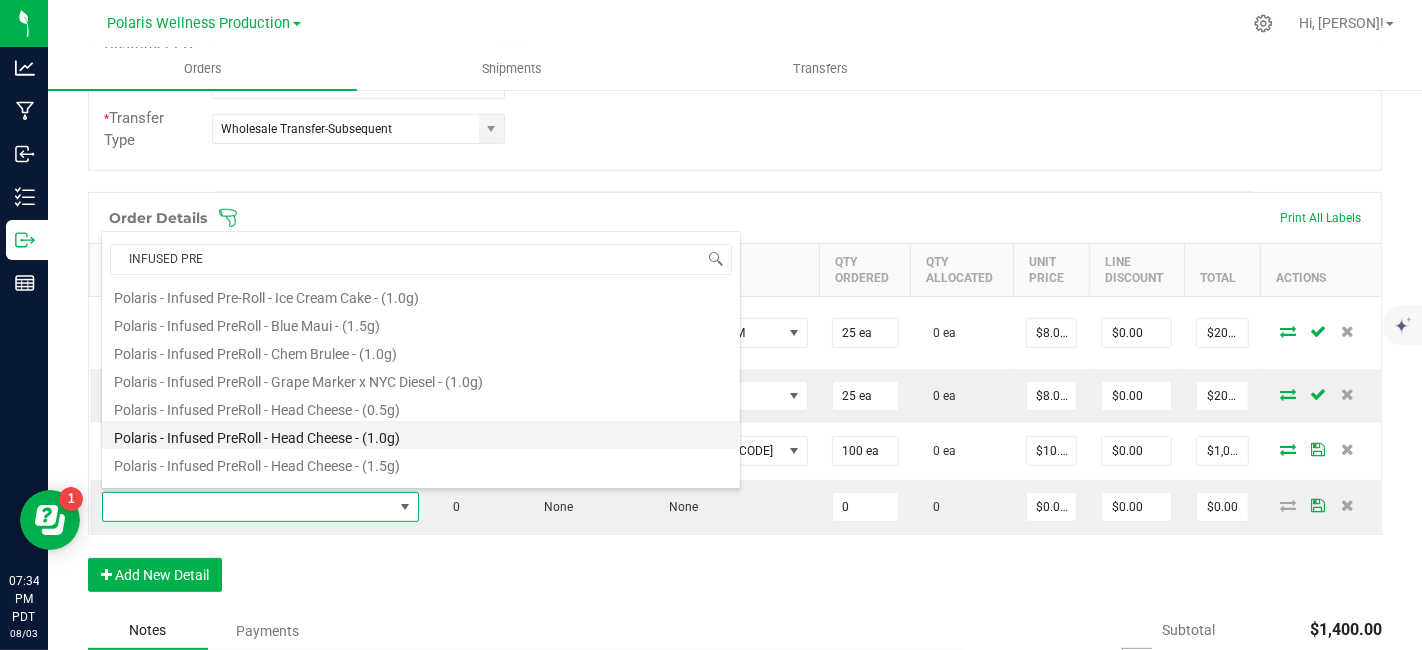 type on "0 ea" 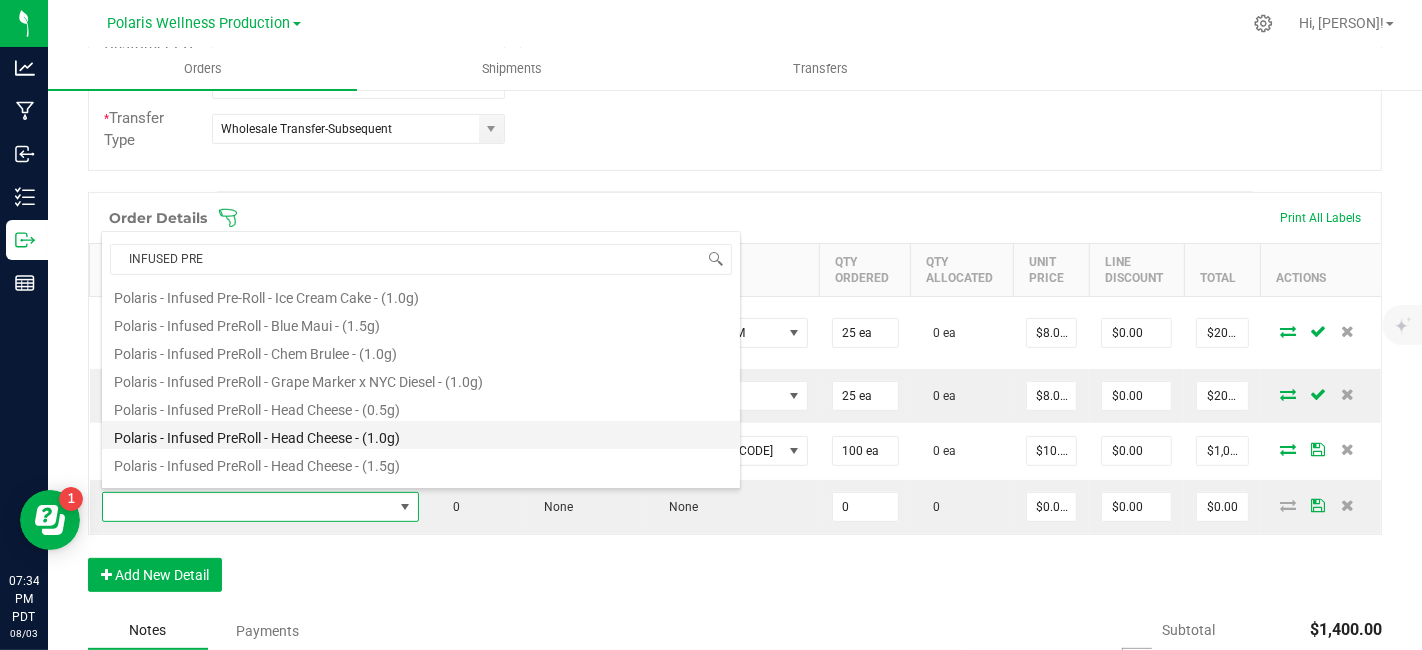type on "$8.00000" 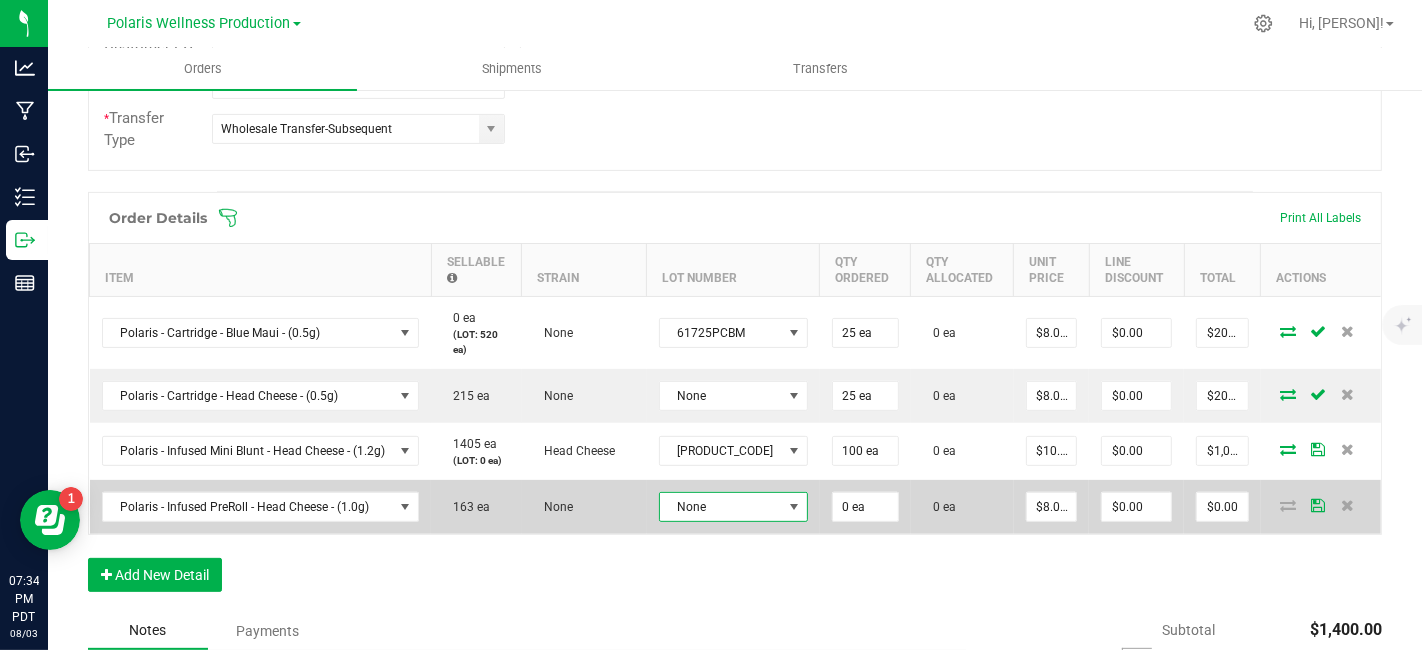 click at bounding box center [794, 507] 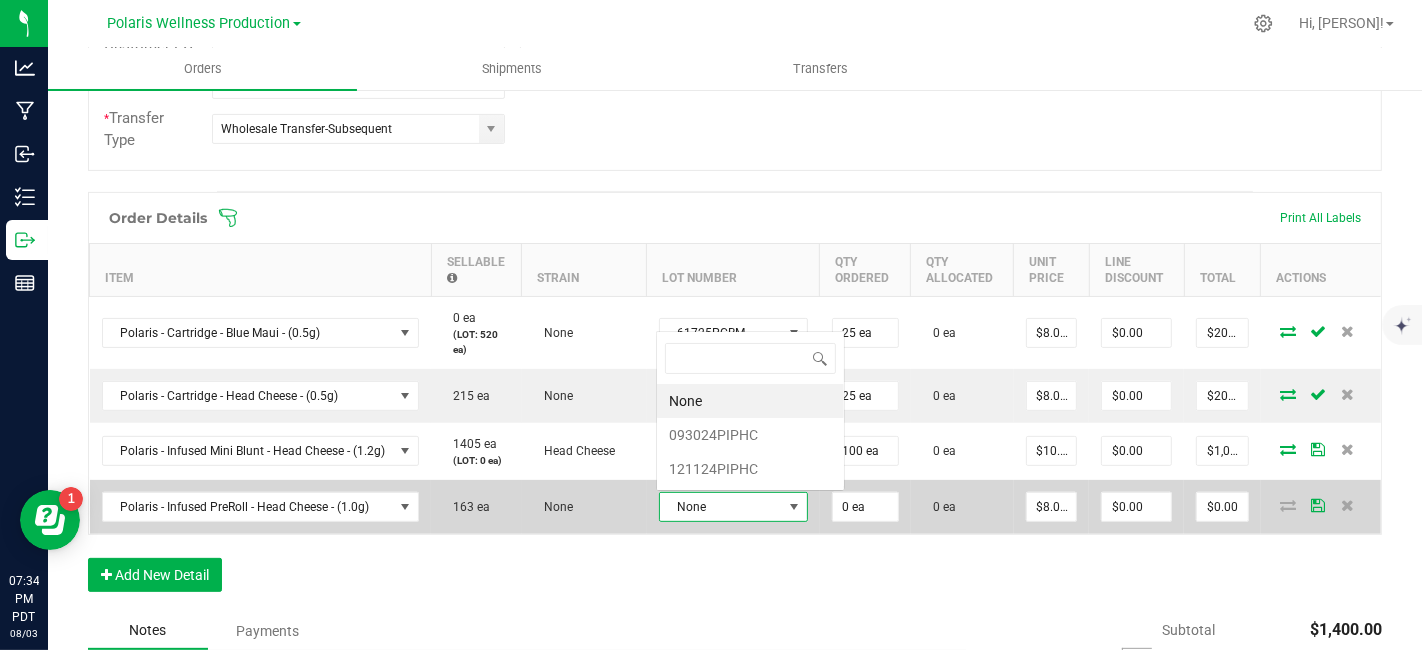 scroll, scrollTop: 0, scrollLeft: 0, axis: both 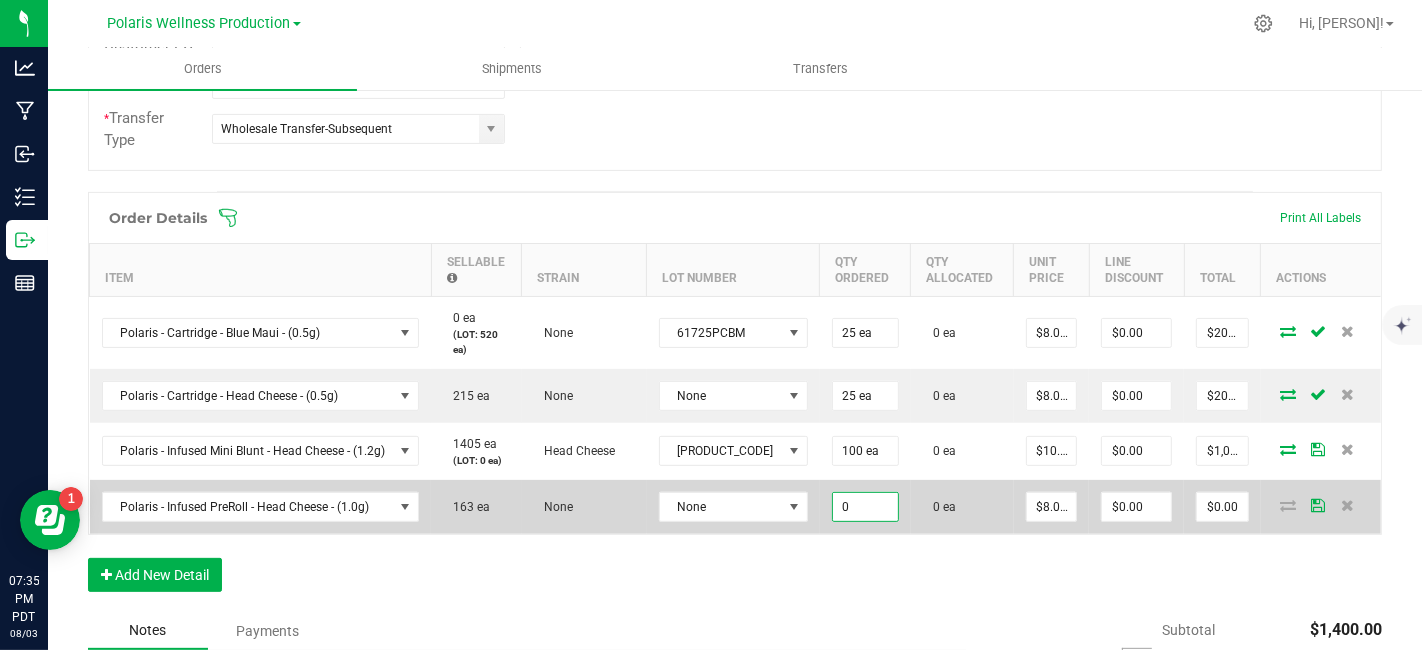 click on "0" at bounding box center (865, 507) 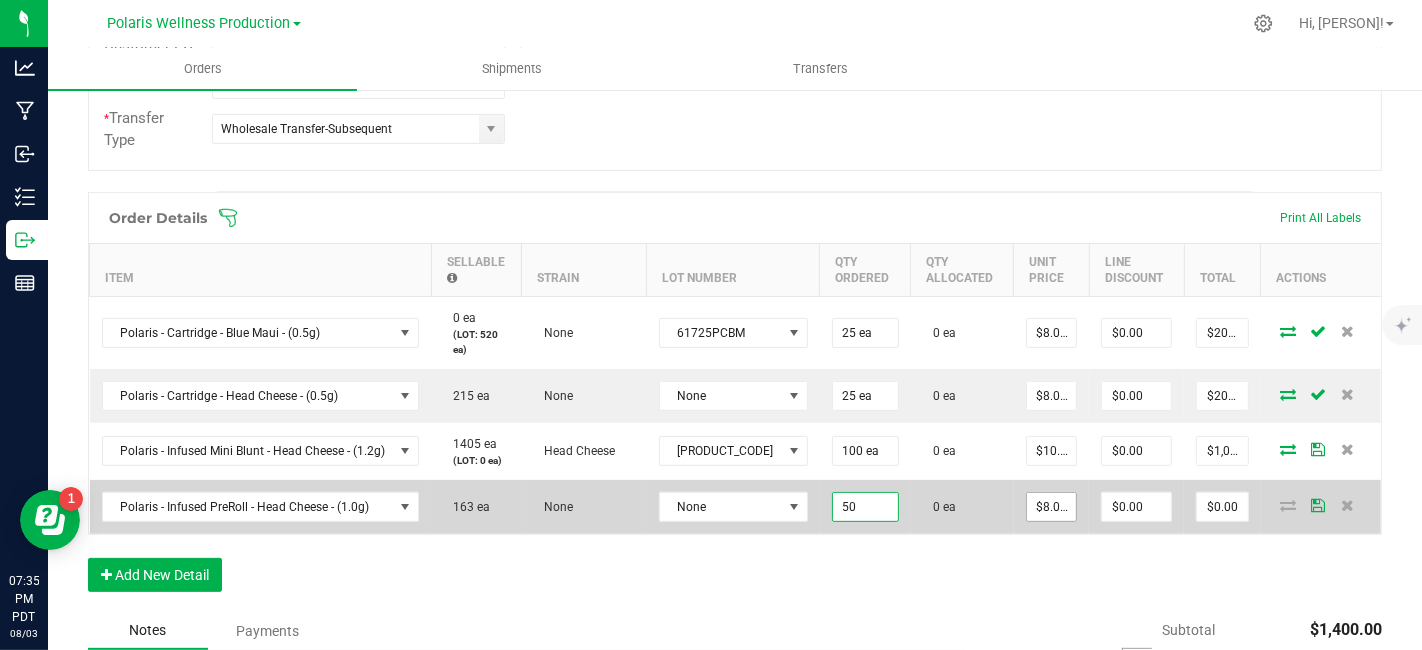 type on "50 ea" 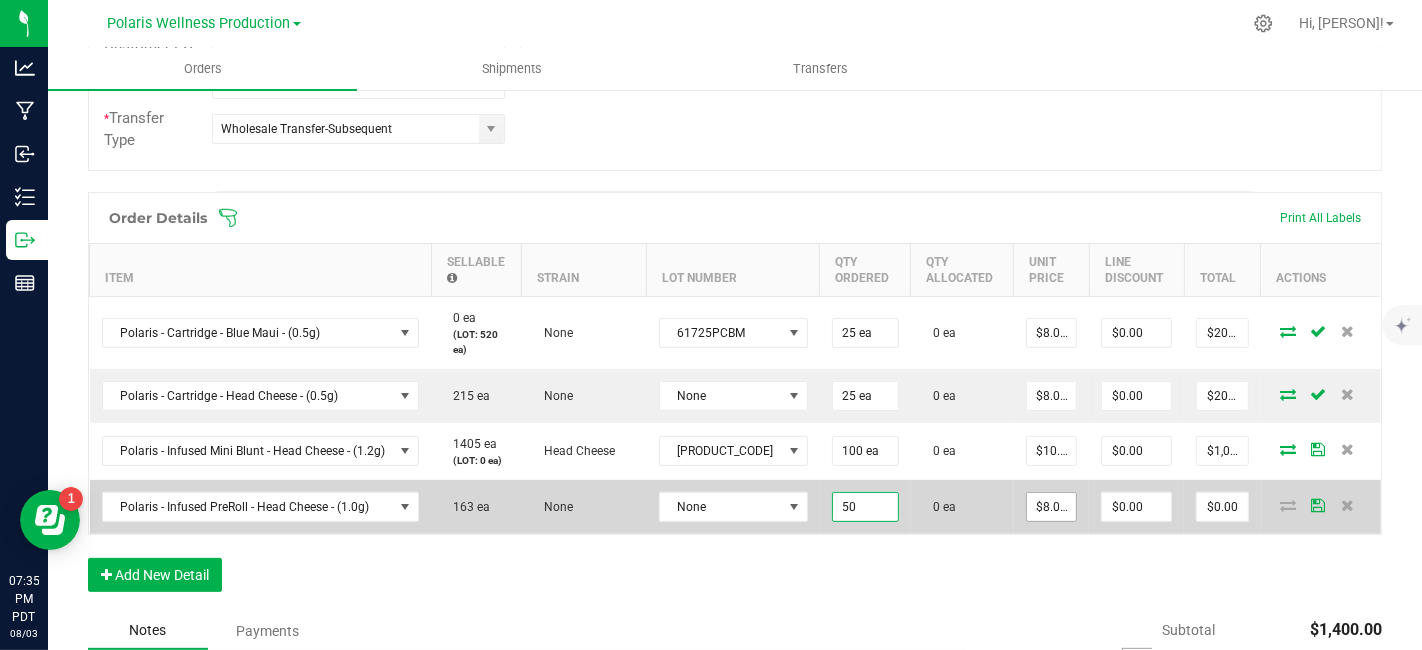type on "8" 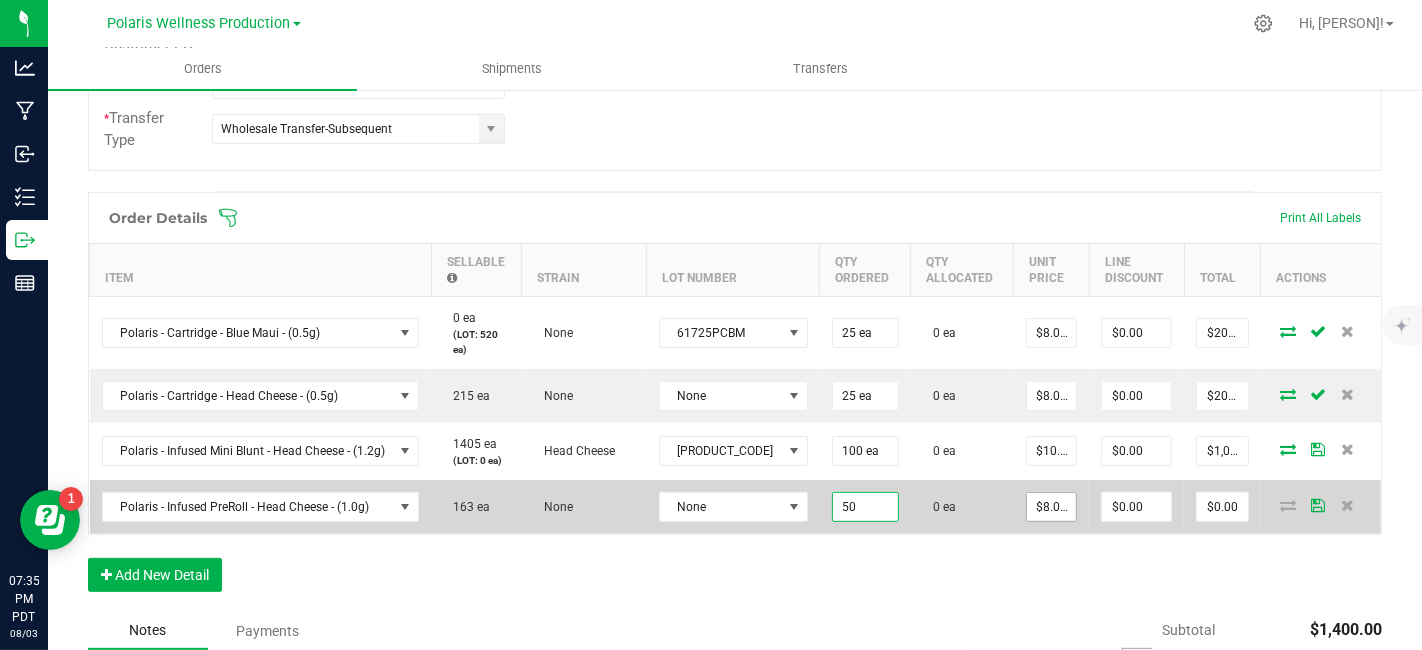 type on "$400.00" 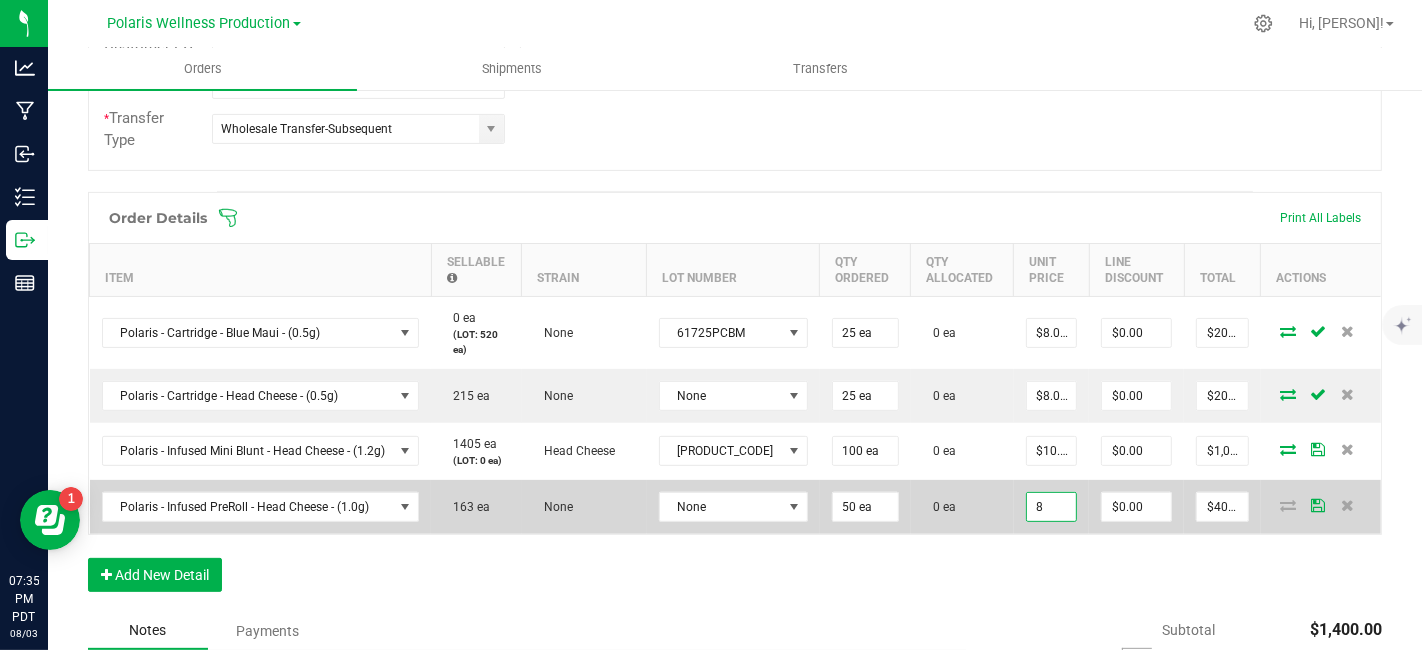 click on "8" at bounding box center [1052, 507] 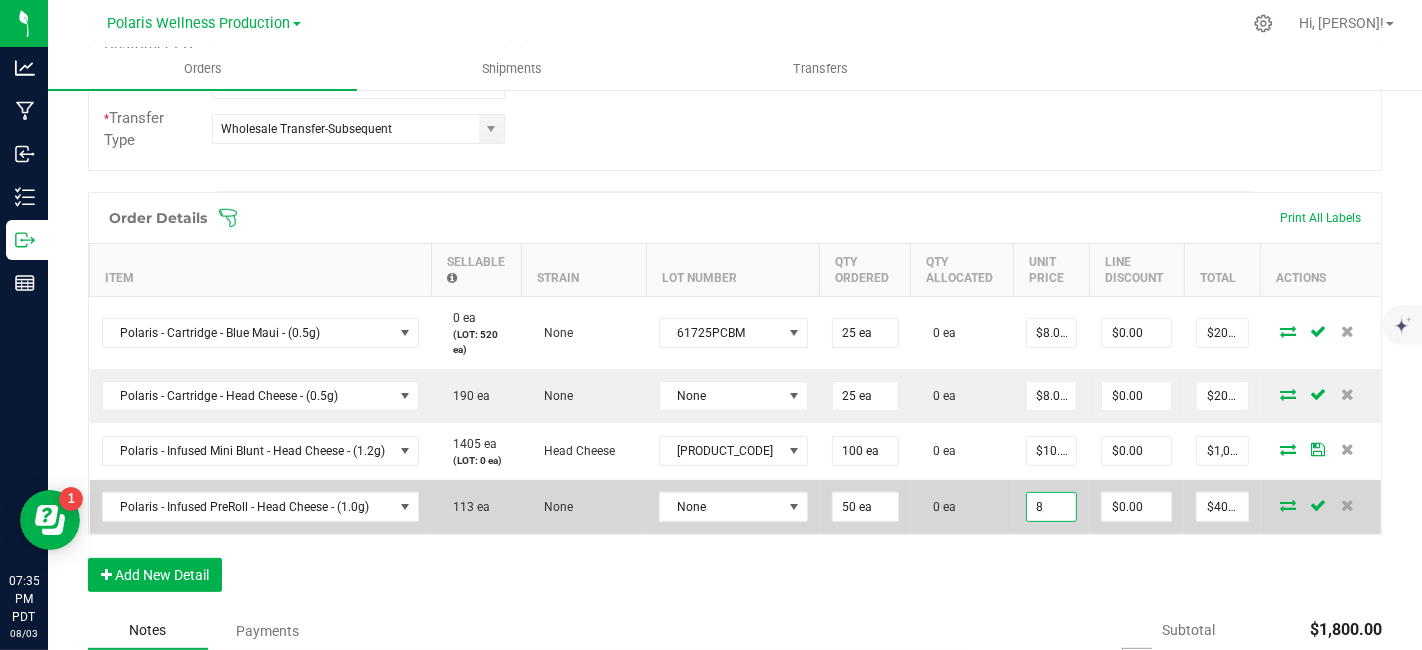 click on "8" at bounding box center [1052, 507] 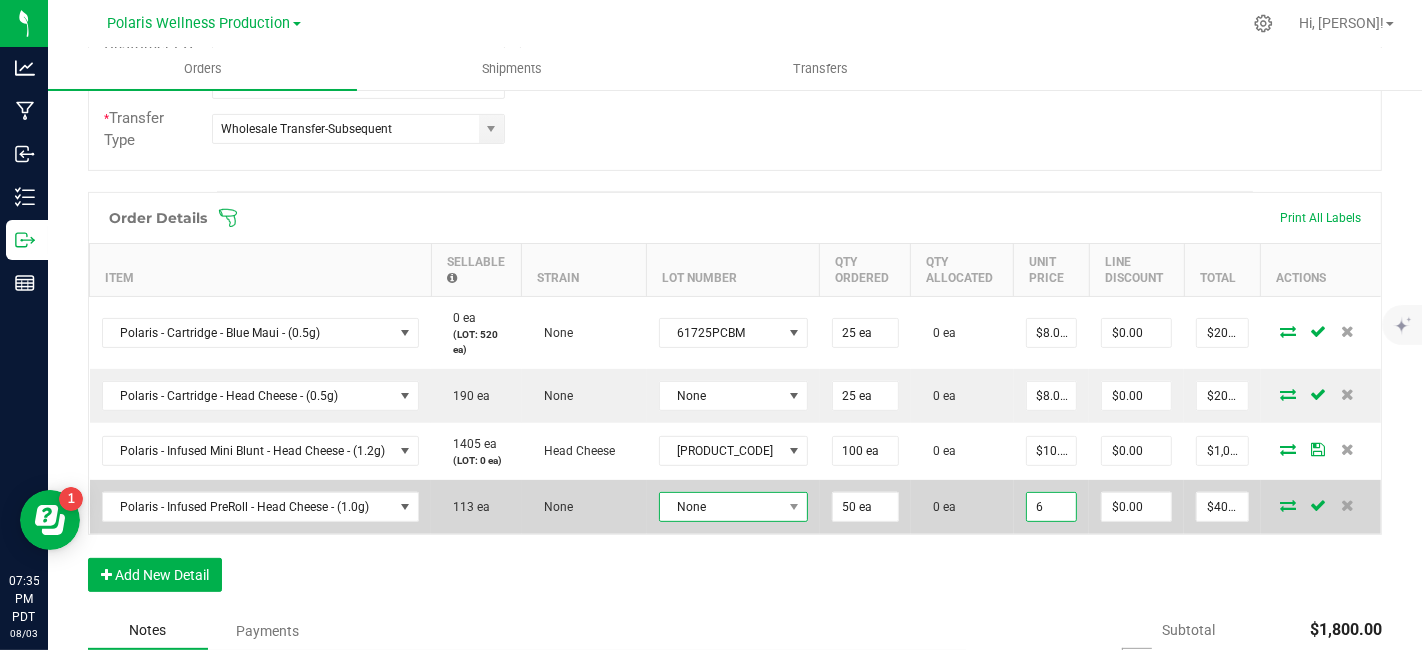 type on "$6.00000" 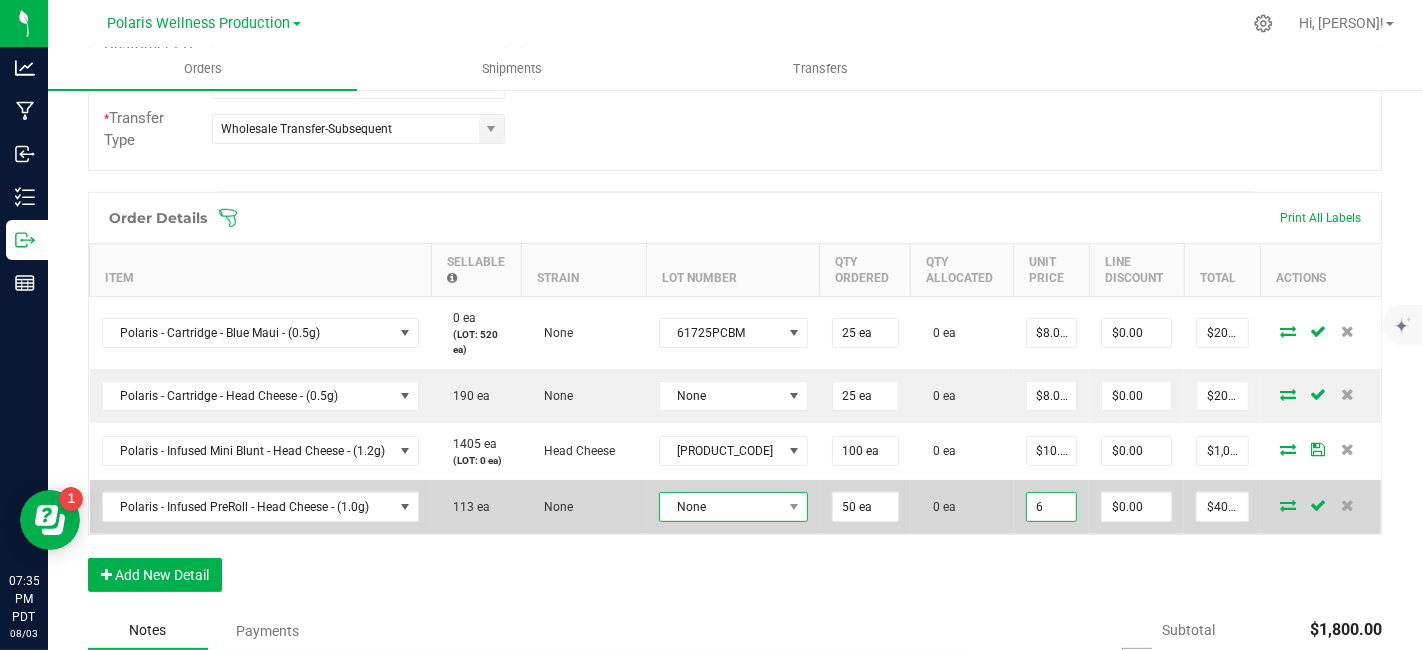 type on "$300.00" 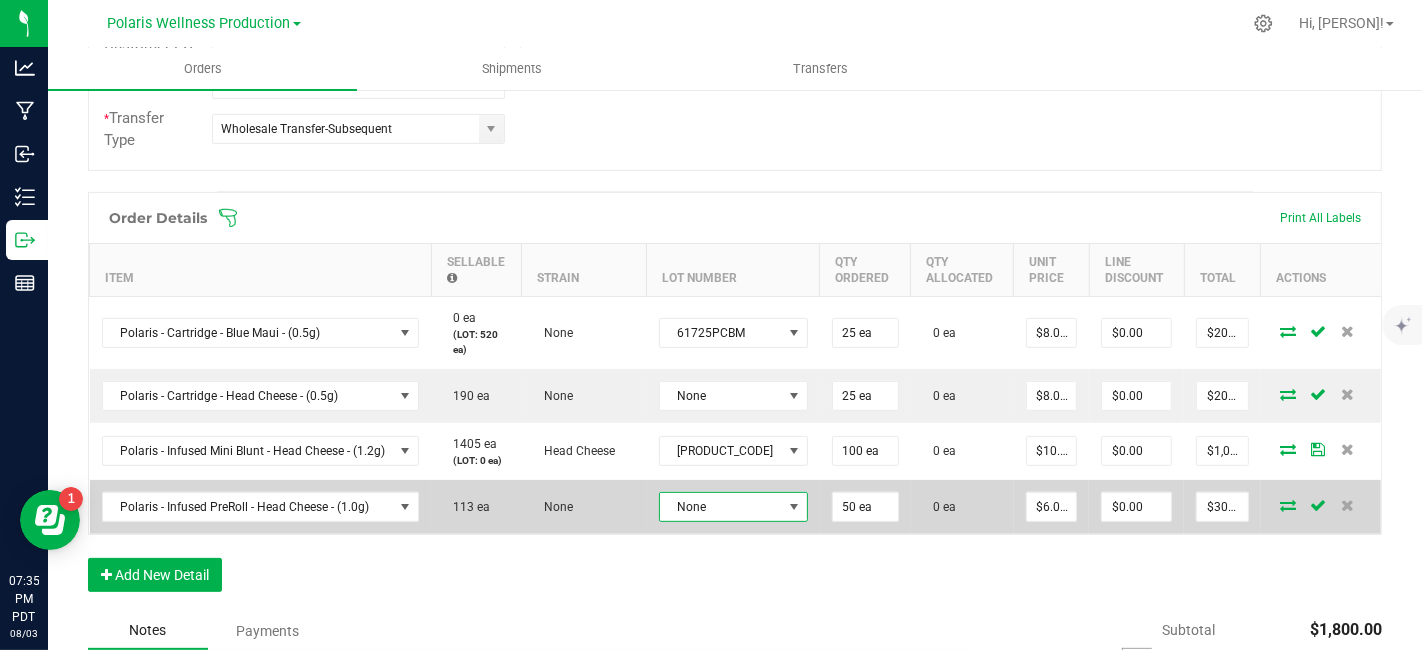 click on "None" at bounding box center (721, 507) 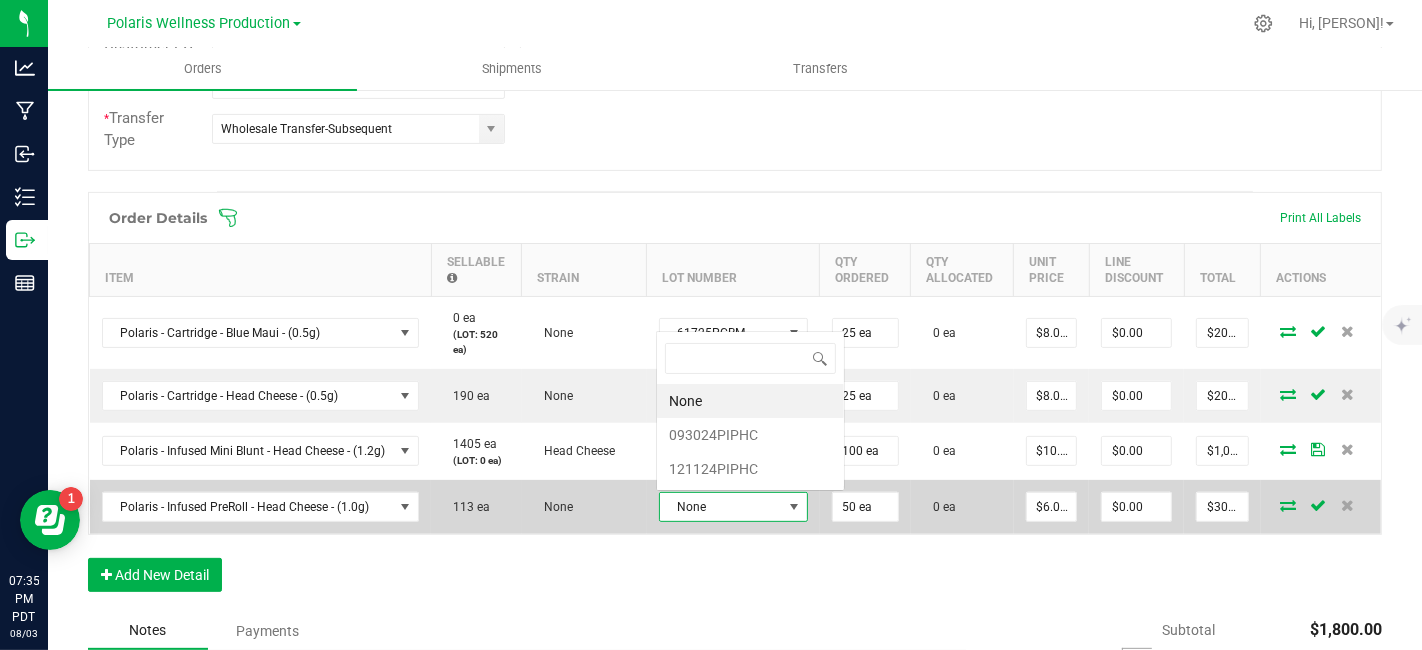 scroll, scrollTop: 0, scrollLeft: 0, axis: both 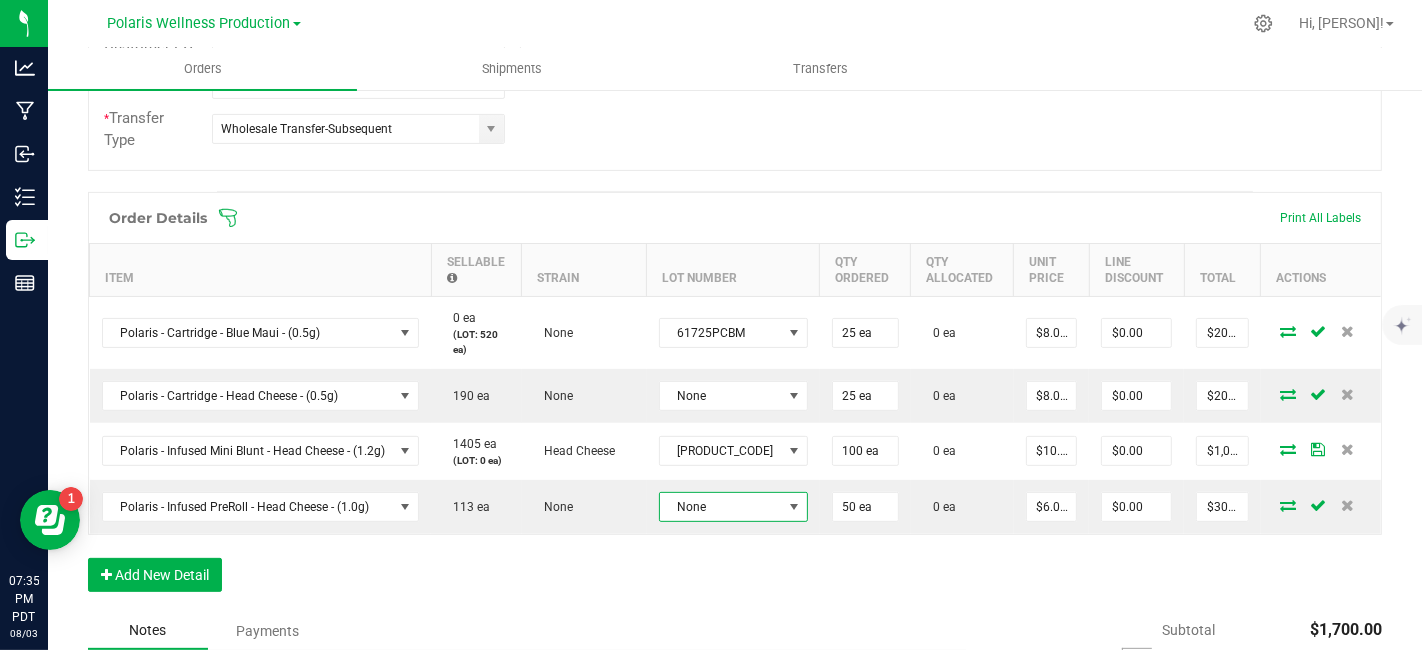 click on "None" at bounding box center (721, 507) 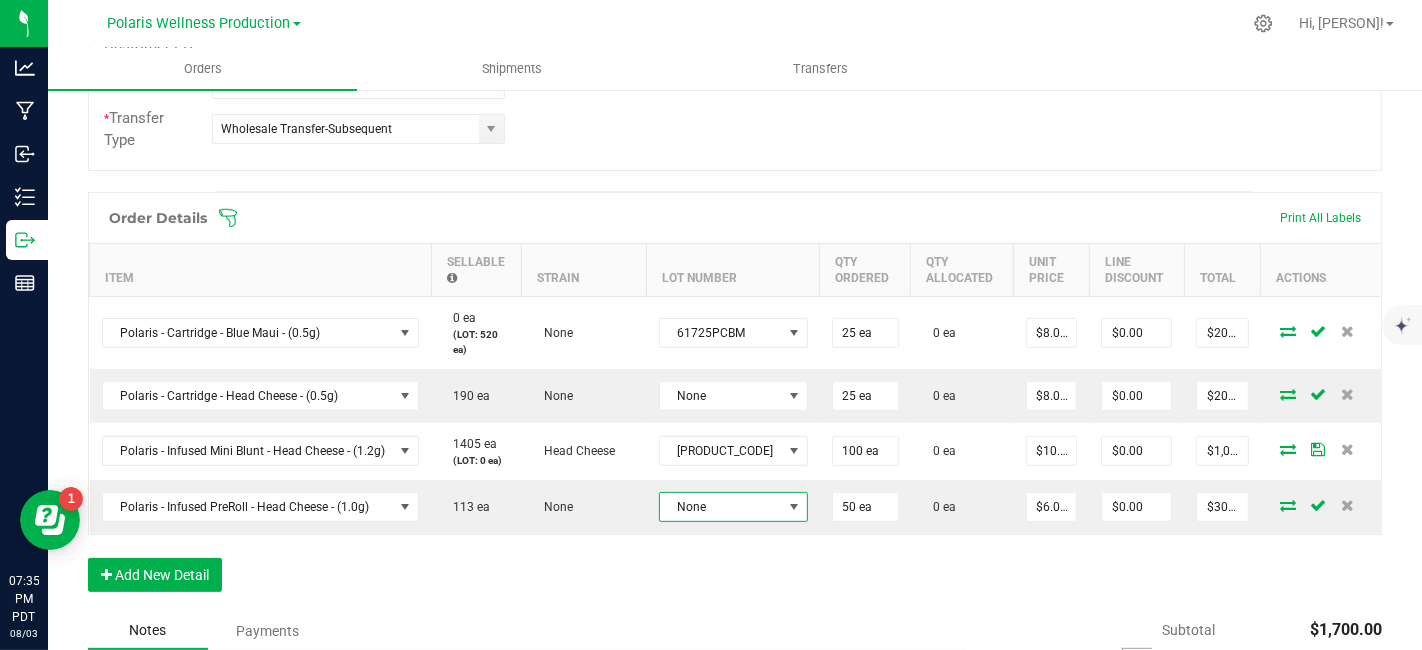 click on "None" at bounding box center [721, 507] 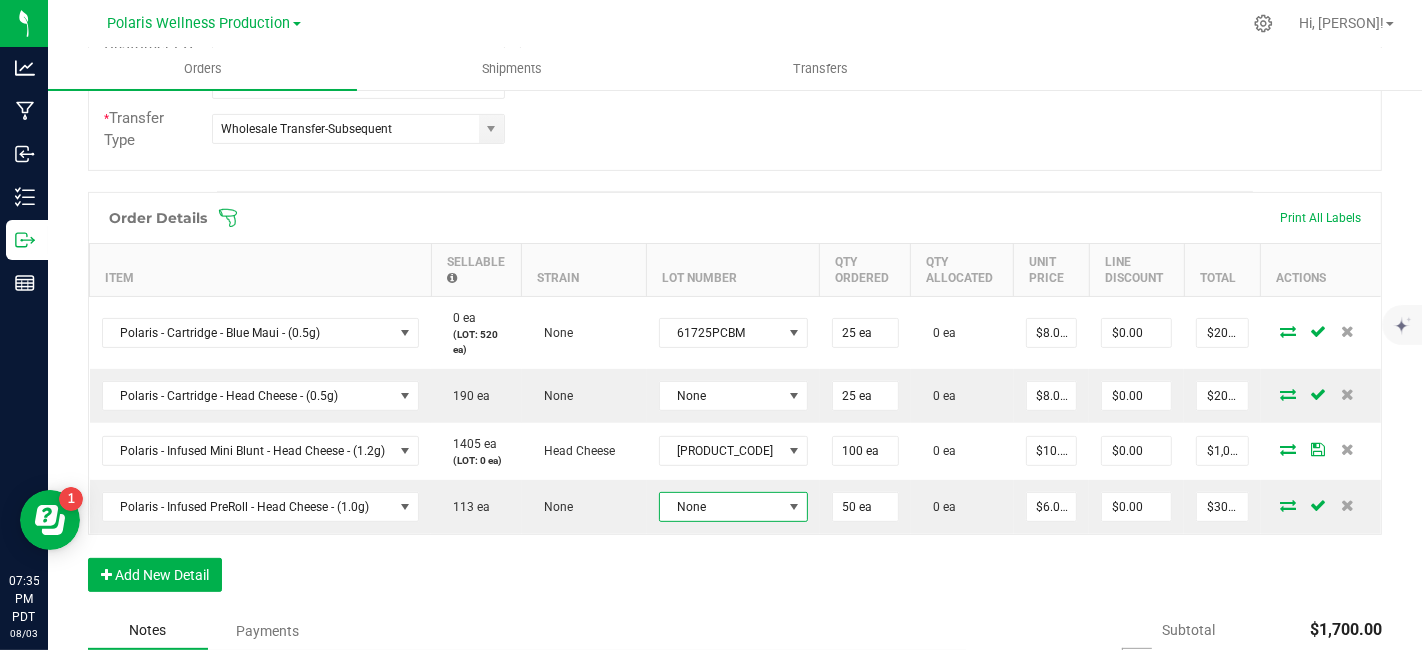click on "None" at bounding box center [721, 507] 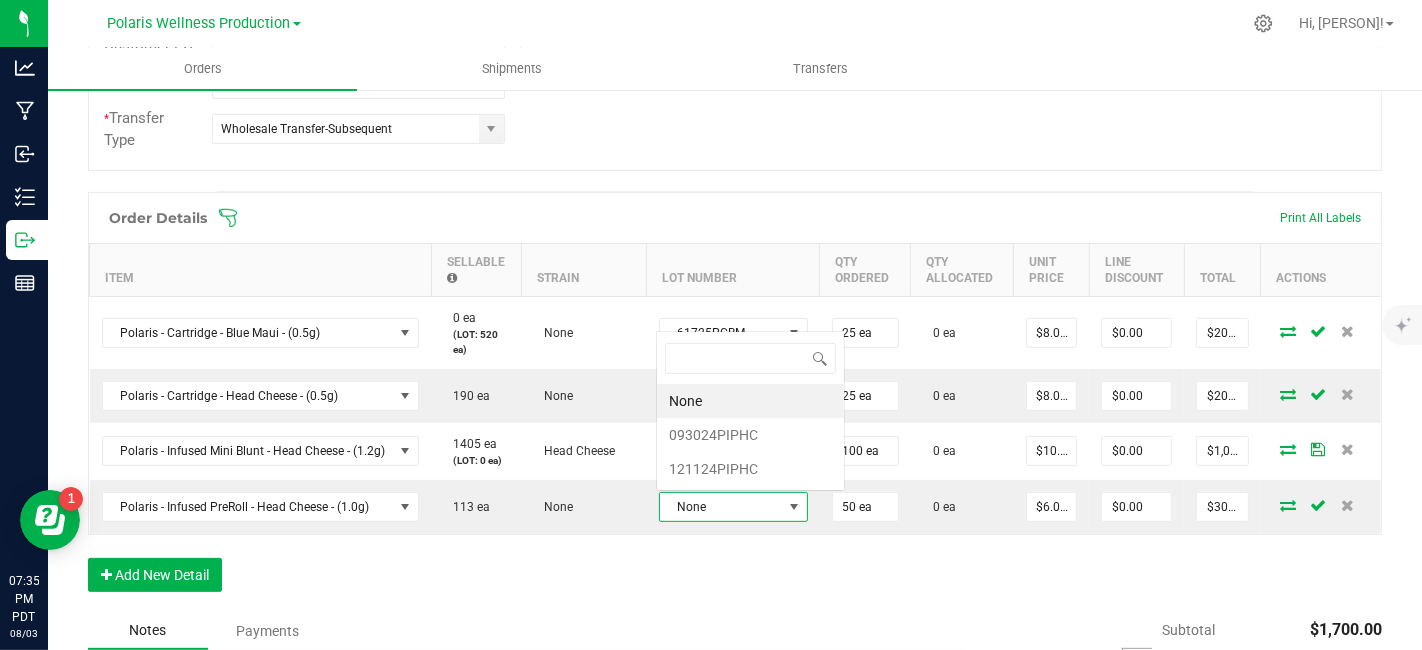 scroll, scrollTop: 0, scrollLeft: 0, axis: both 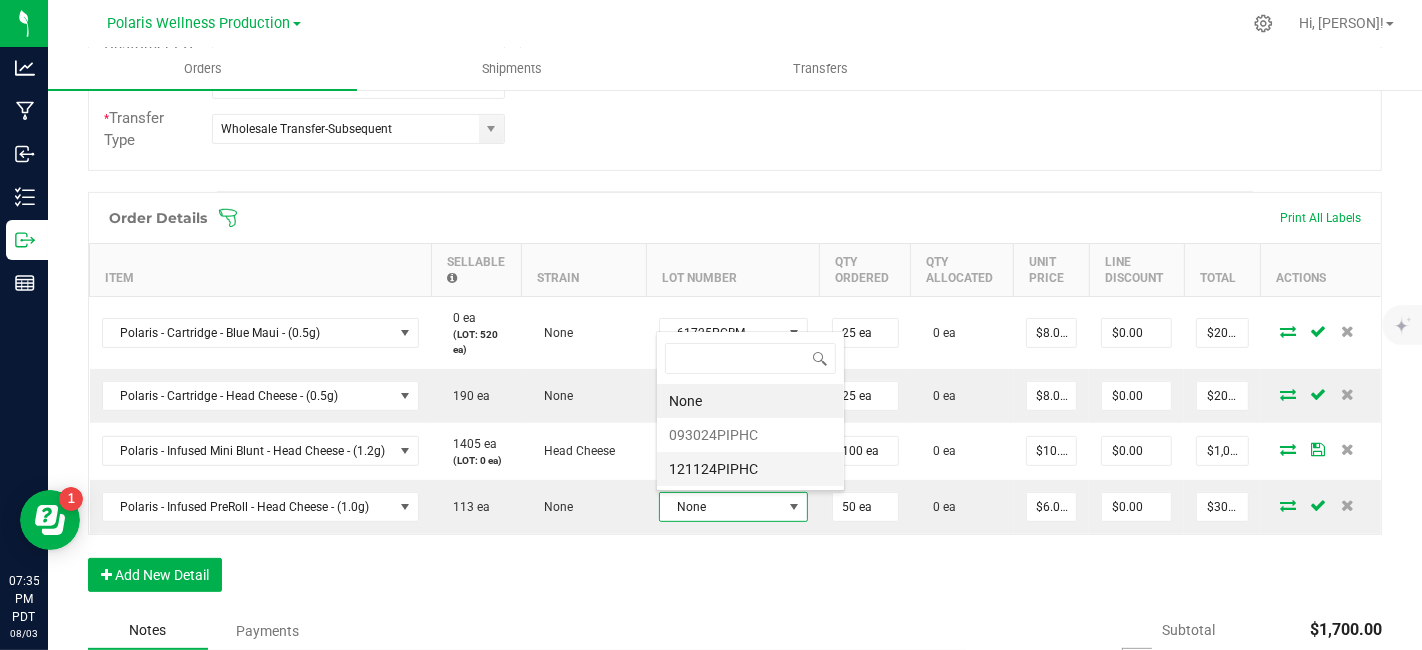 click on "121124PIPHC" at bounding box center [750, 469] 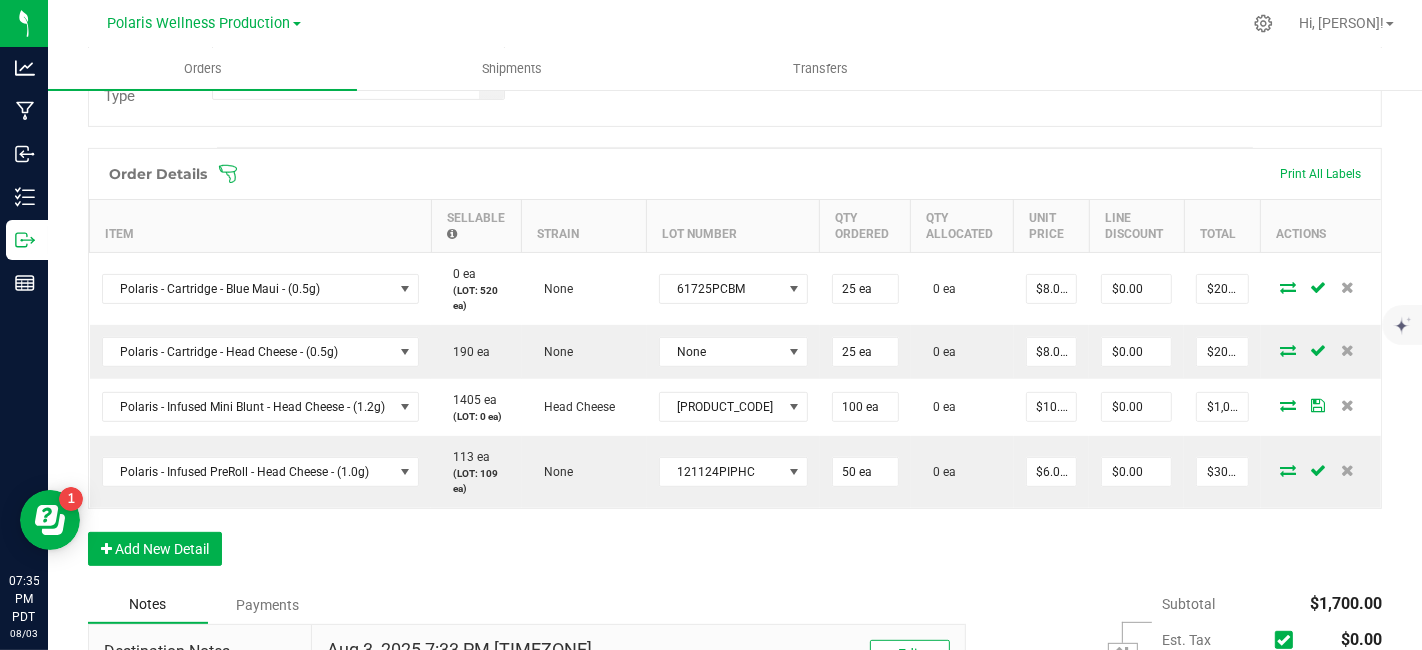 scroll, scrollTop: 534, scrollLeft: 0, axis: vertical 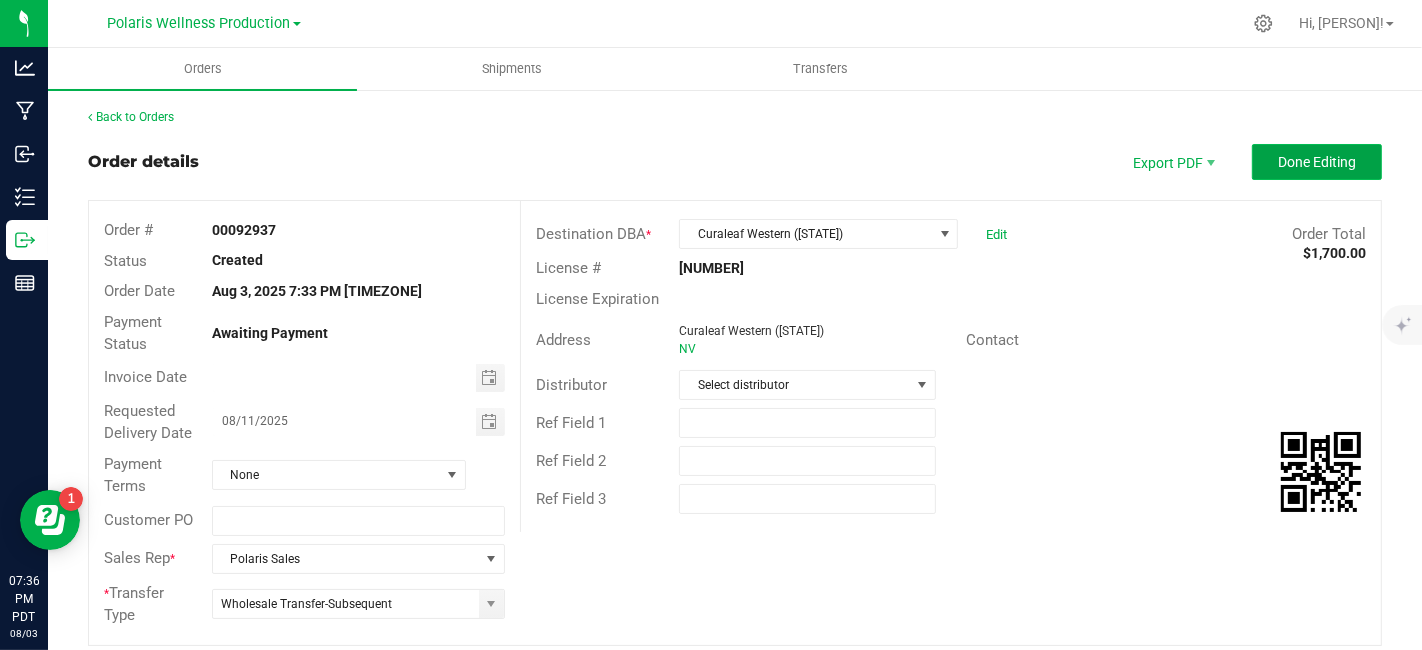 click on "Done Editing" at bounding box center (1317, 162) 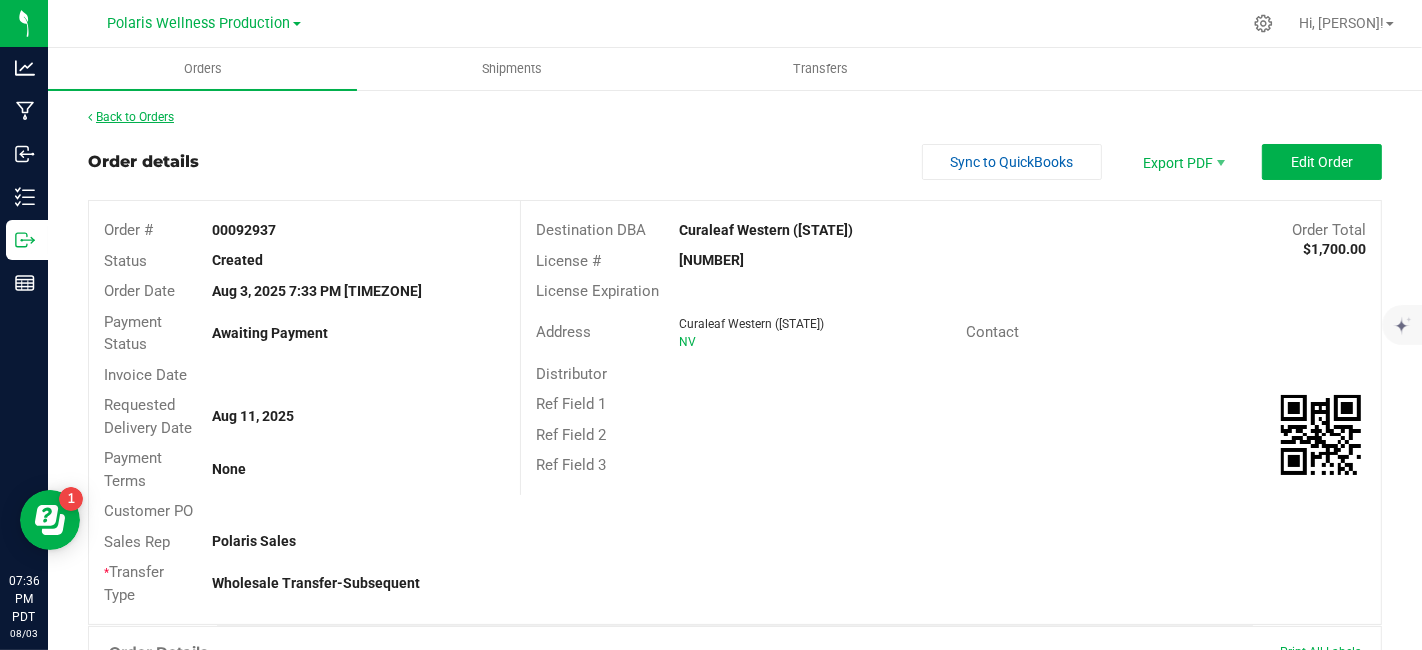 click on "Back to Orders" at bounding box center (131, 117) 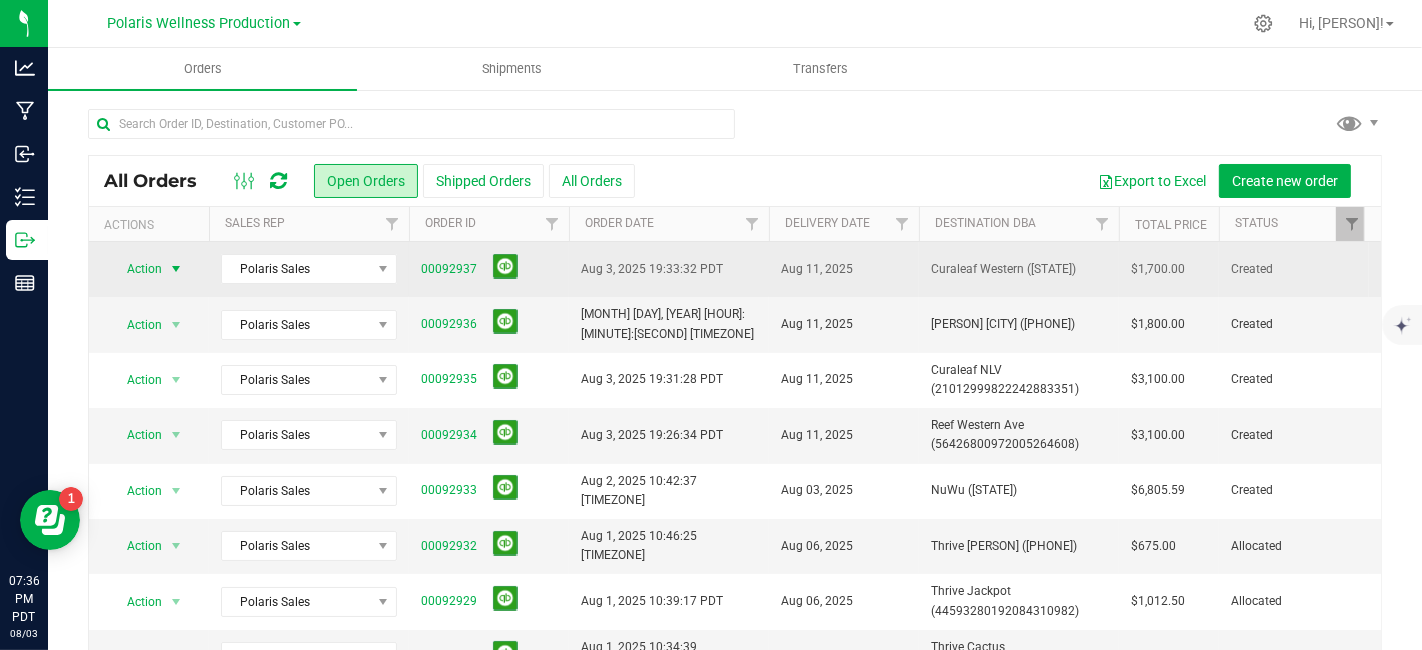 click at bounding box center (176, 269) 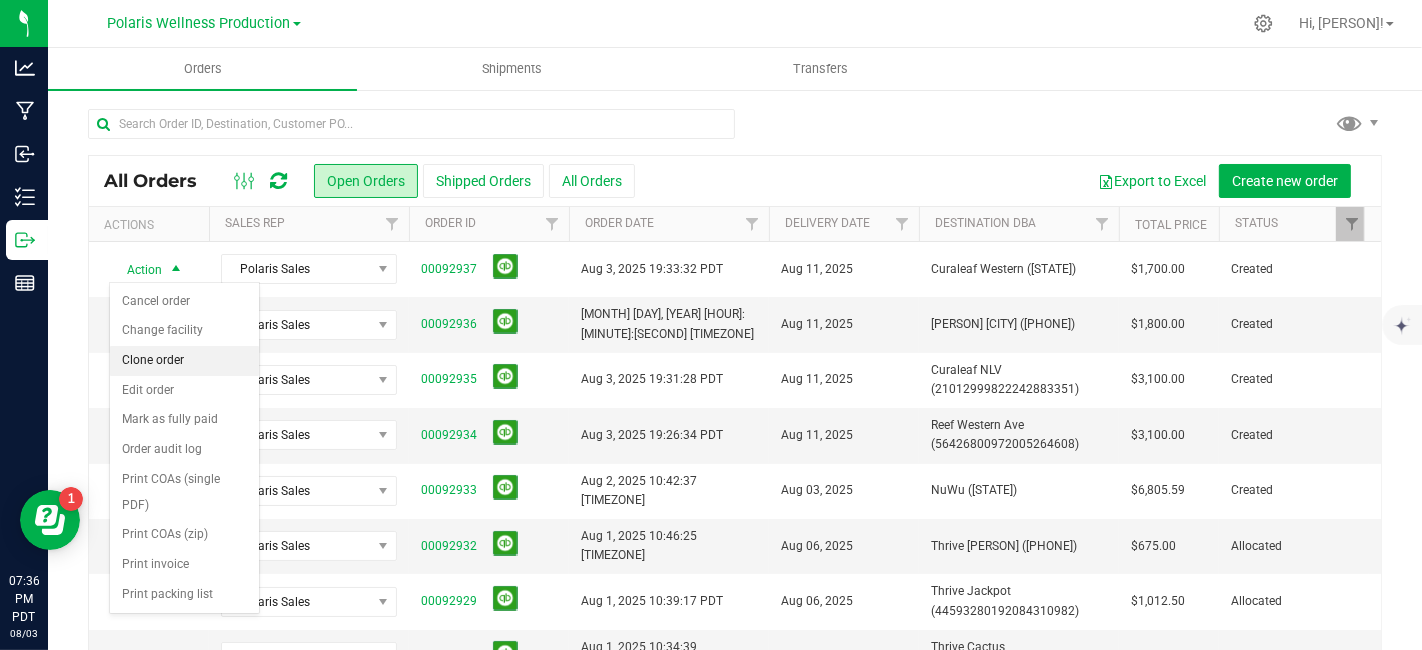 click on "Clone order" at bounding box center (184, 361) 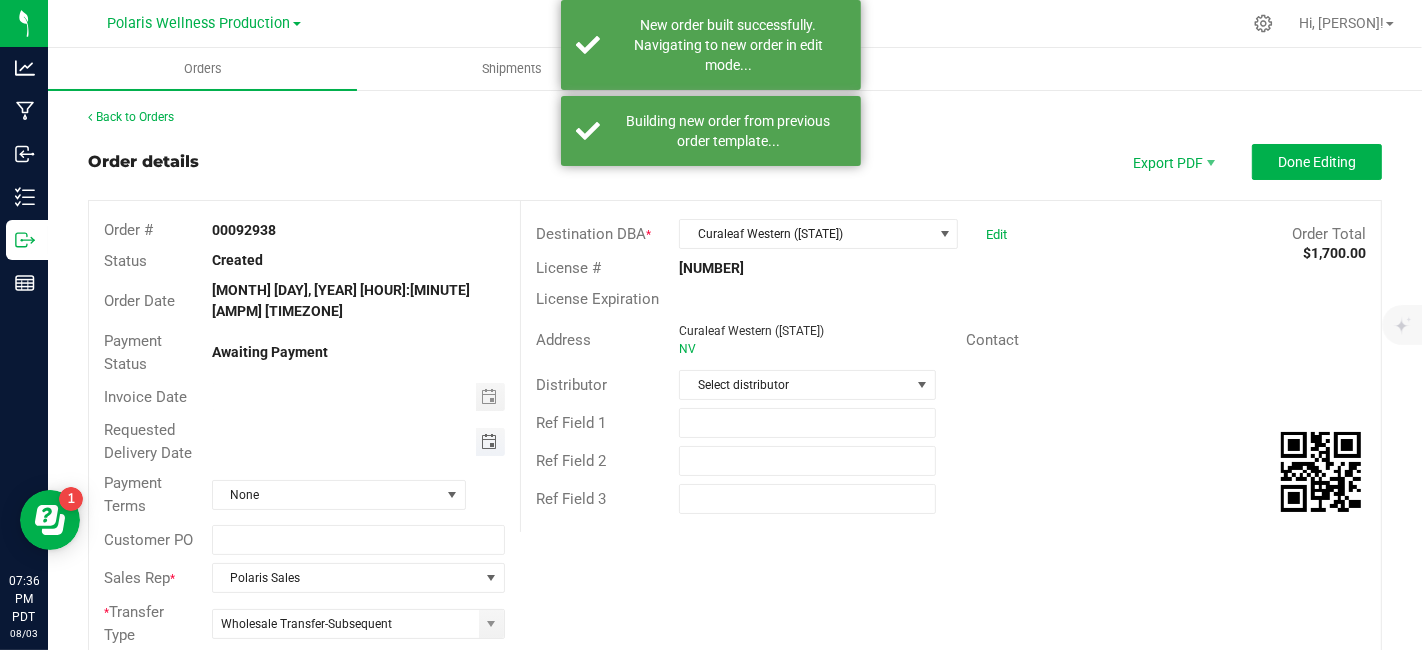 click at bounding box center [489, 442] 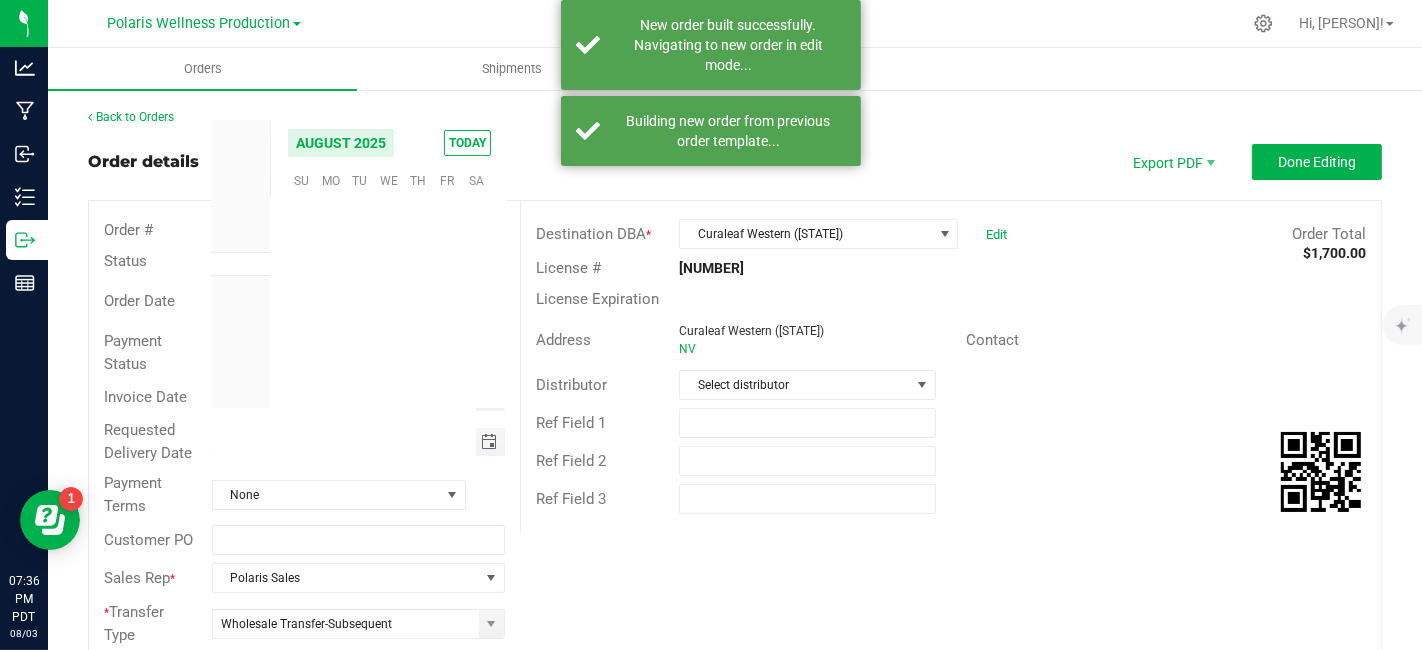 scroll, scrollTop: 0, scrollLeft: 0, axis: both 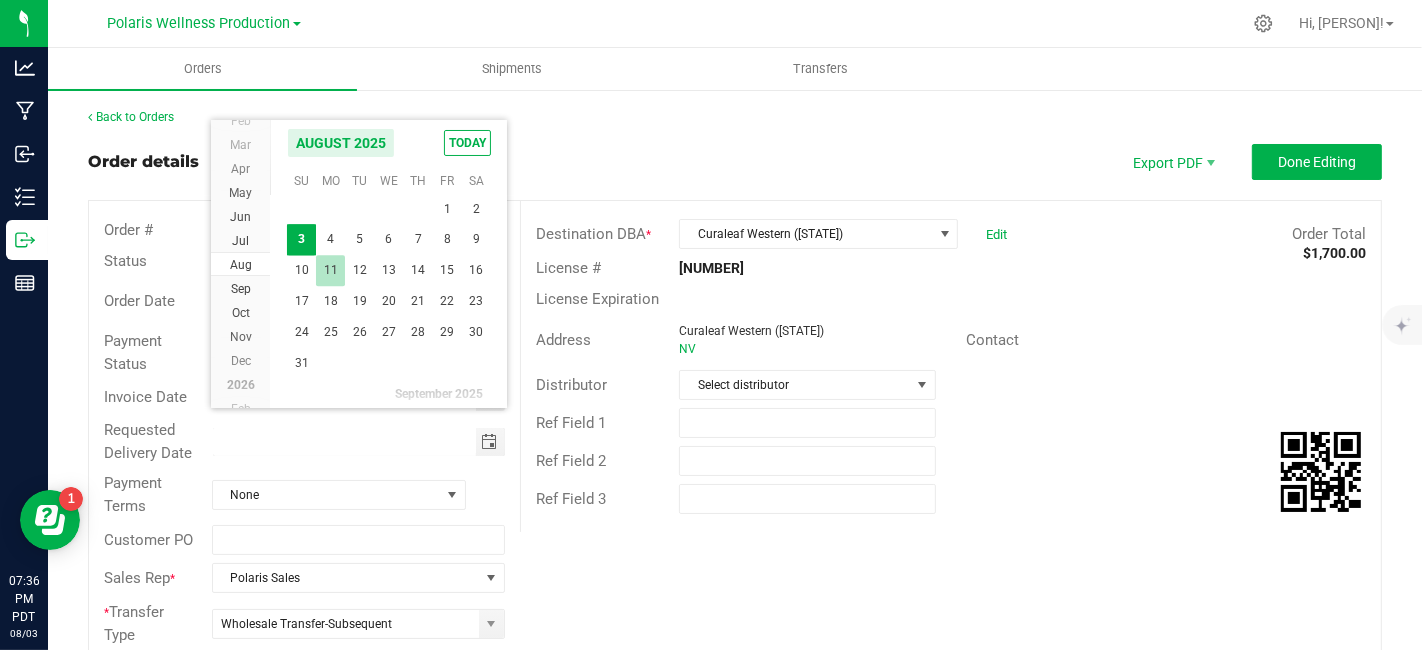 click on "11" at bounding box center (330, 270) 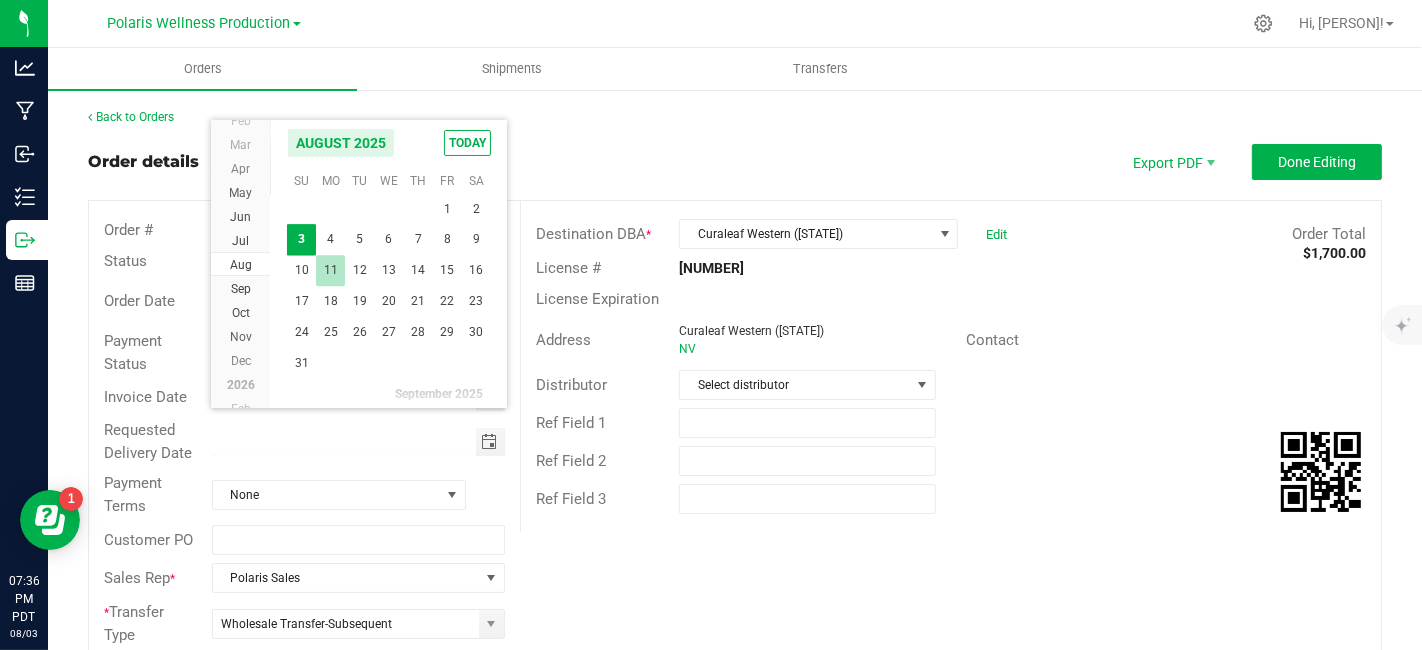 type on "08/11/2025" 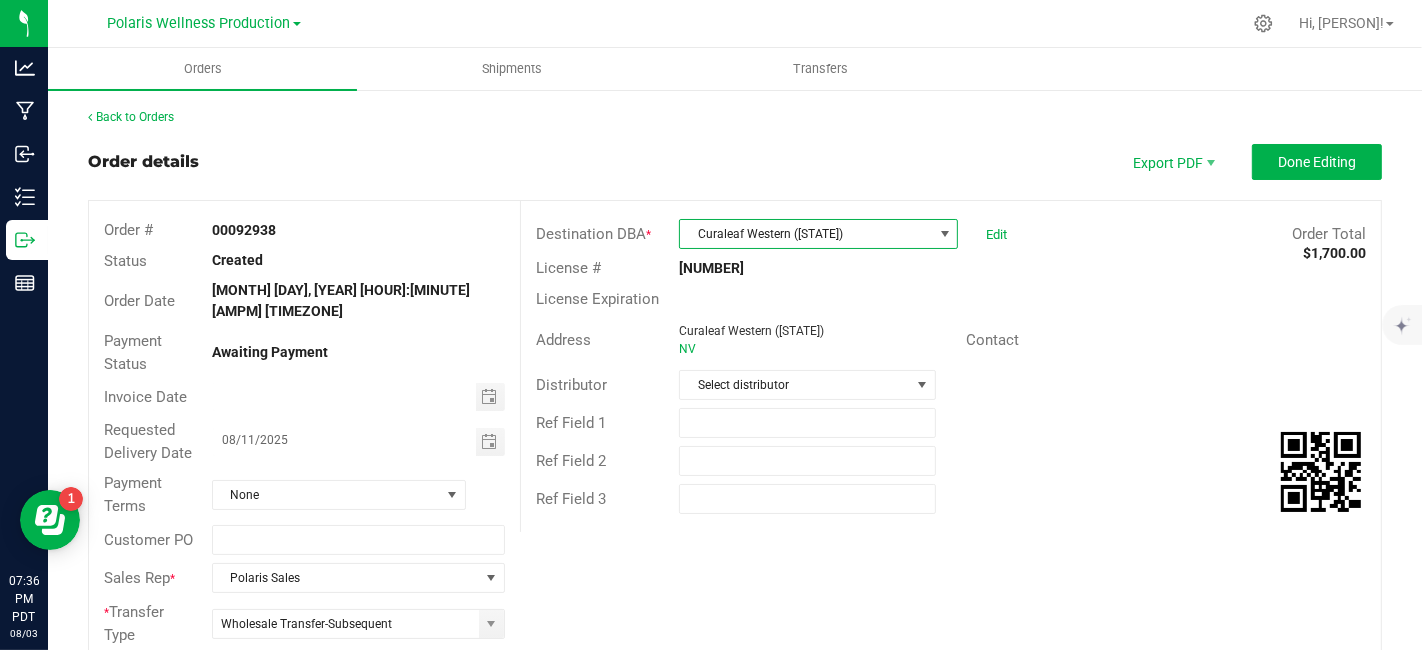 click on "Curaleaf Western ([STATE])" at bounding box center (806, 234) 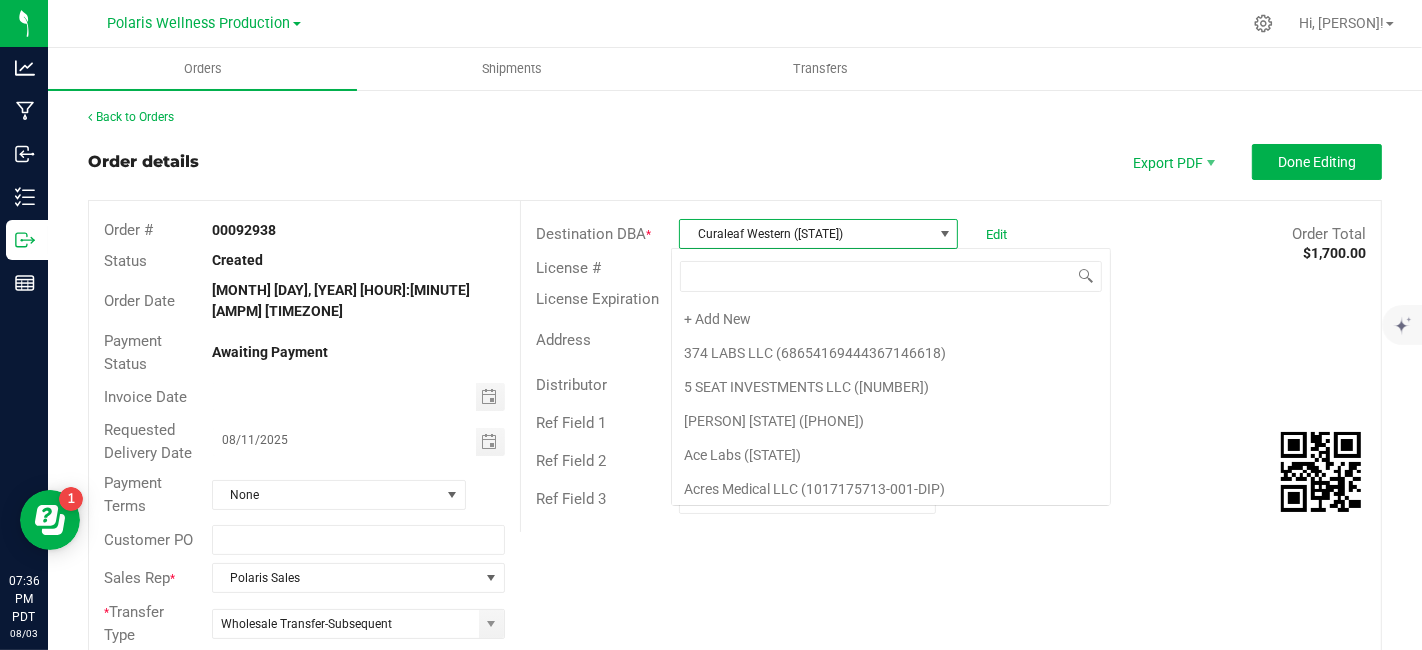 scroll, scrollTop: 99970, scrollLeft: 99724, axis: both 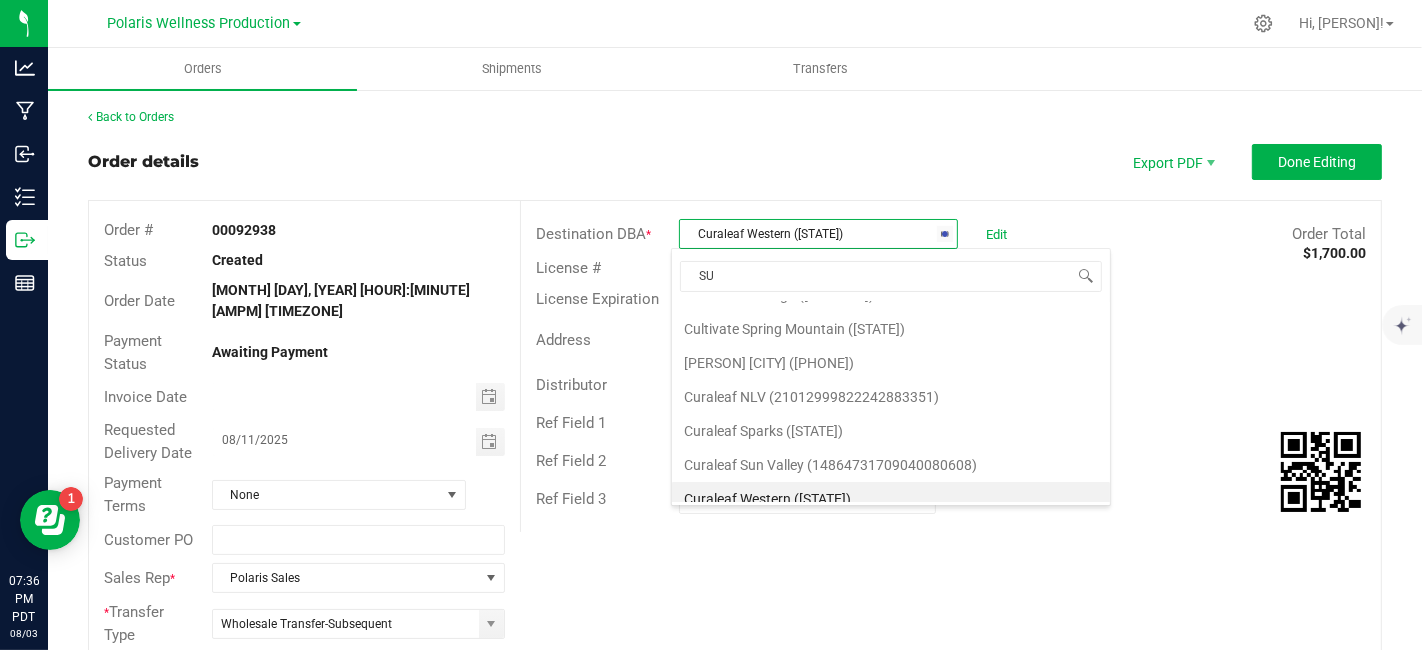 type on "SUN" 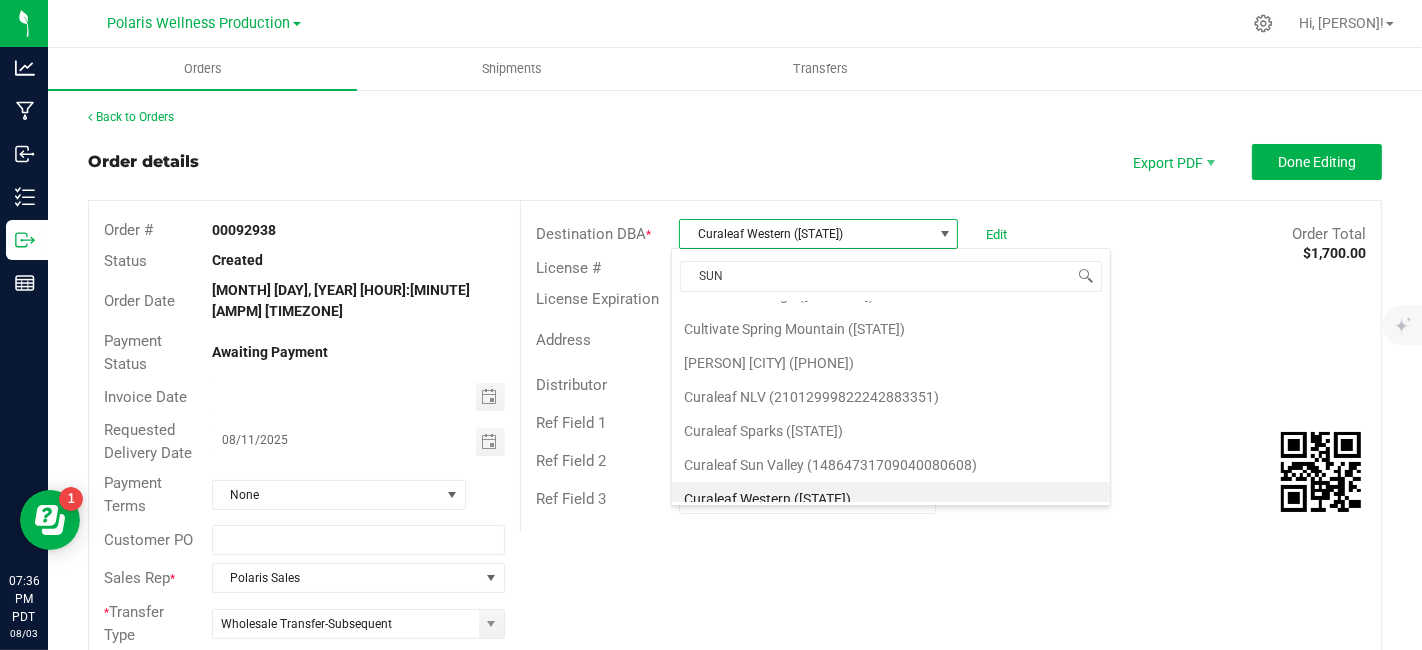 scroll, scrollTop: 0, scrollLeft: 0, axis: both 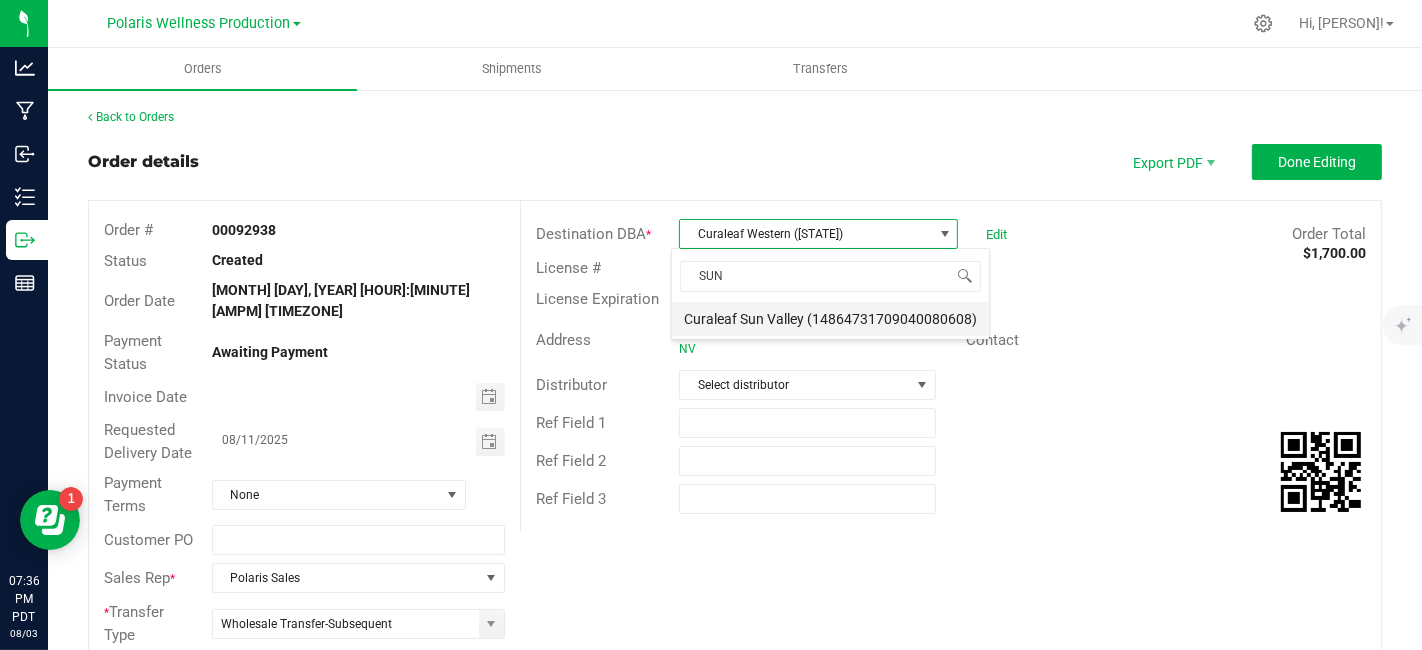 click on "Curaleaf Sun Valley (14864731709040080608)" at bounding box center [830, 319] 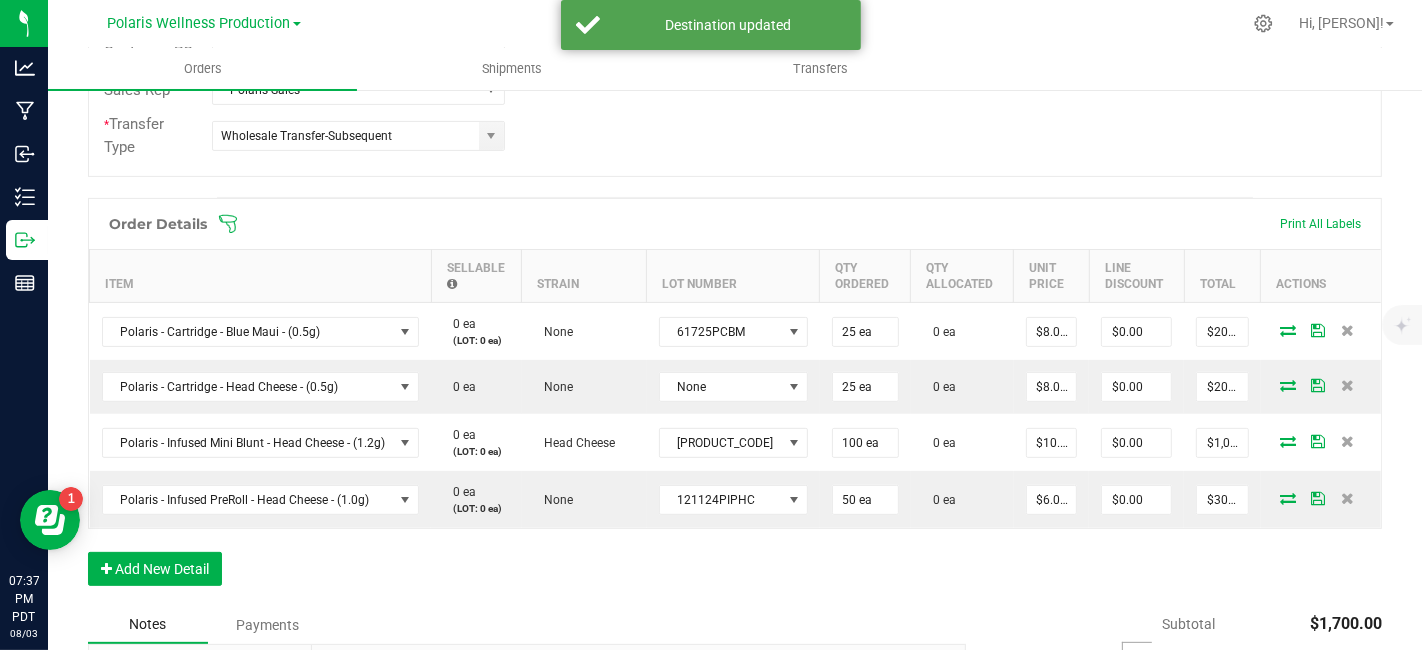scroll, scrollTop: 547, scrollLeft: 0, axis: vertical 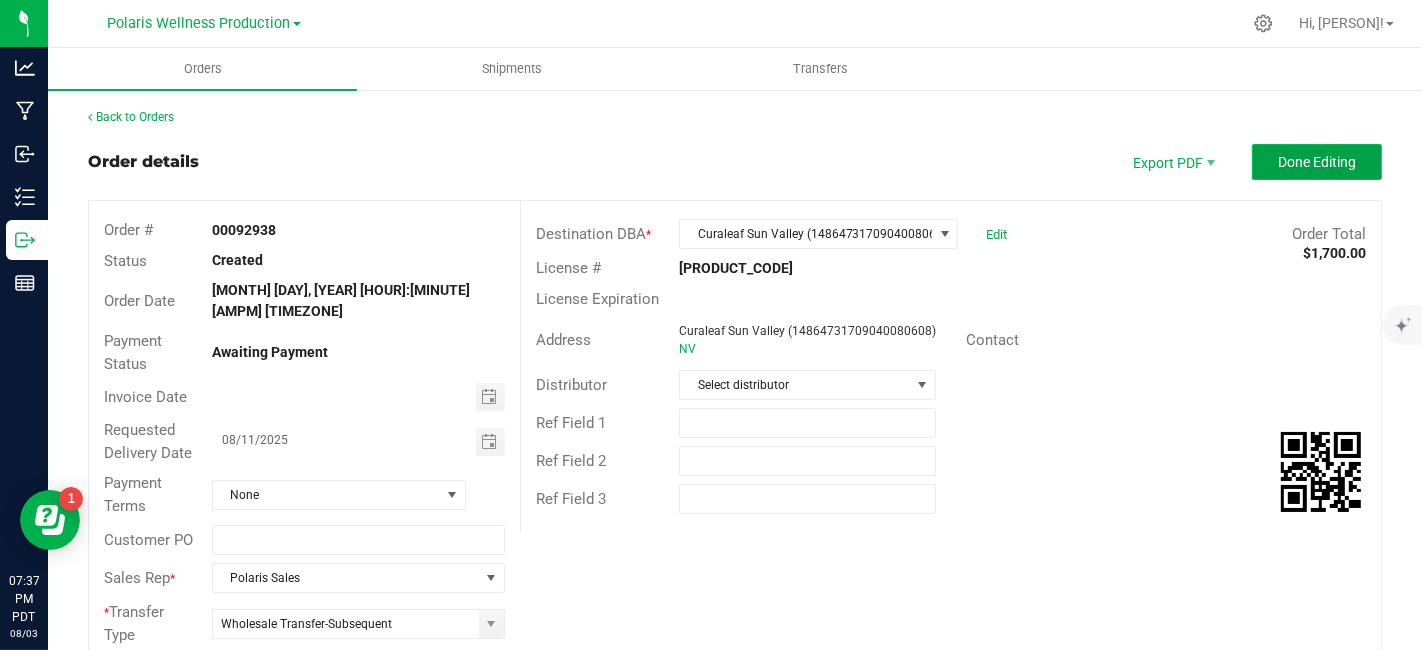 click on "Done Editing" at bounding box center (1317, 162) 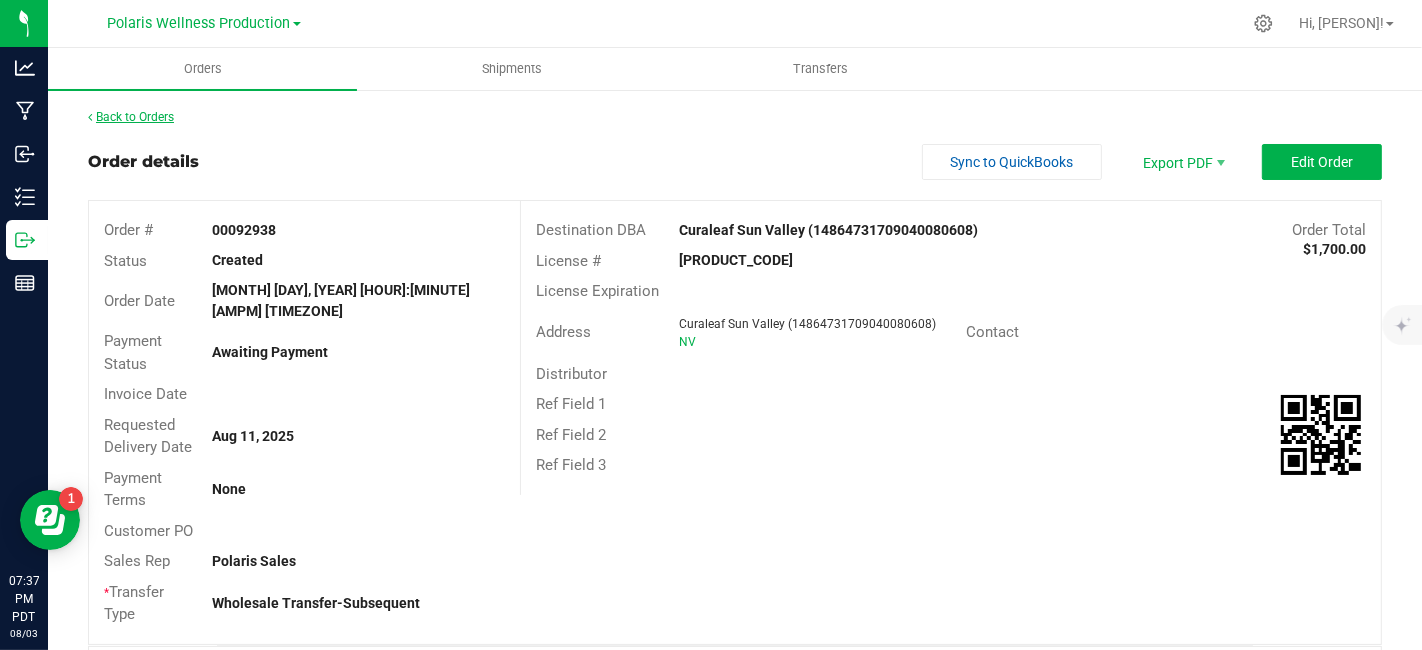 click on "Back to Orders" at bounding box center (131, 117) 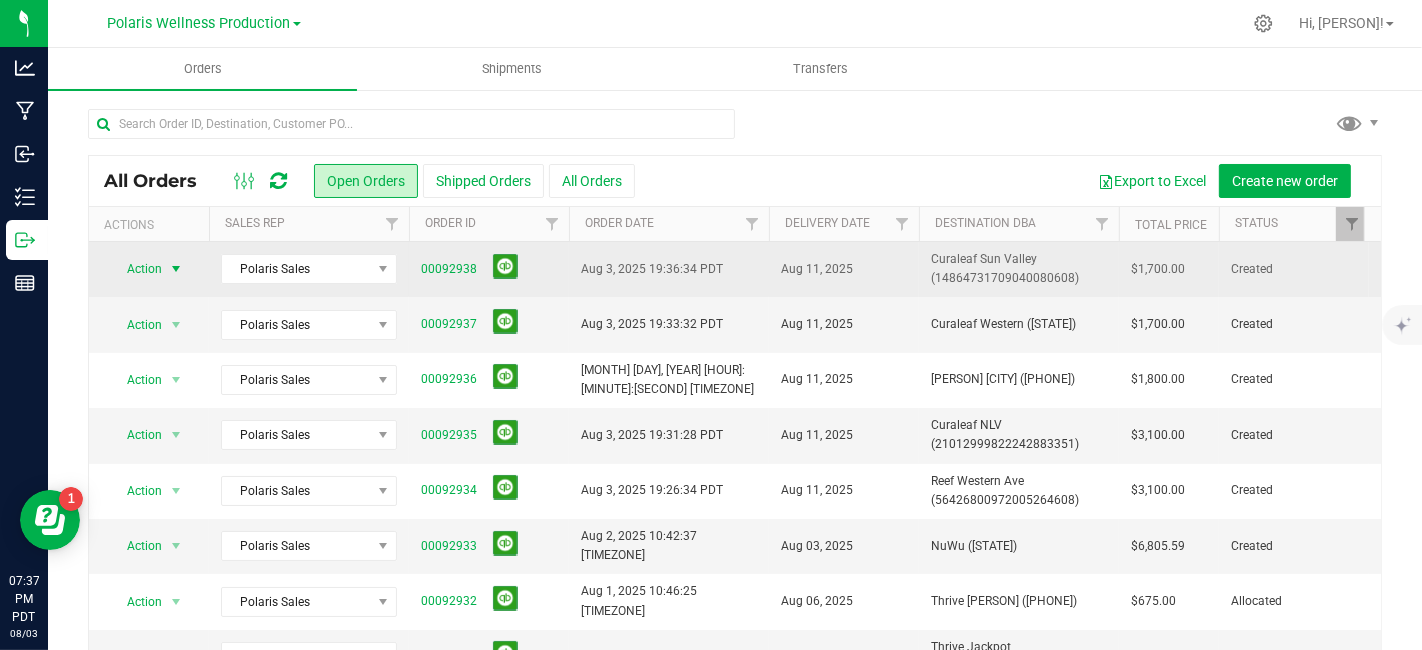 click at bounding box center (176, 269) 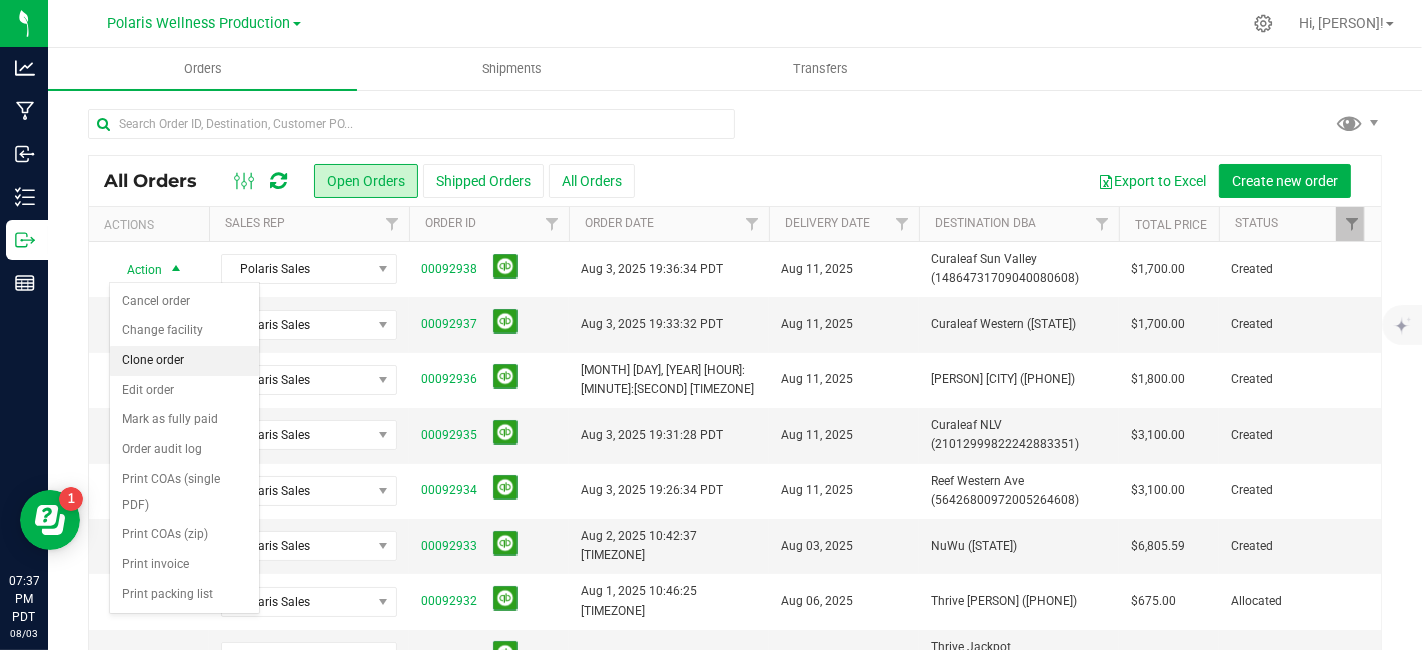 click on "Clone order" at bounding box center [184, 361] 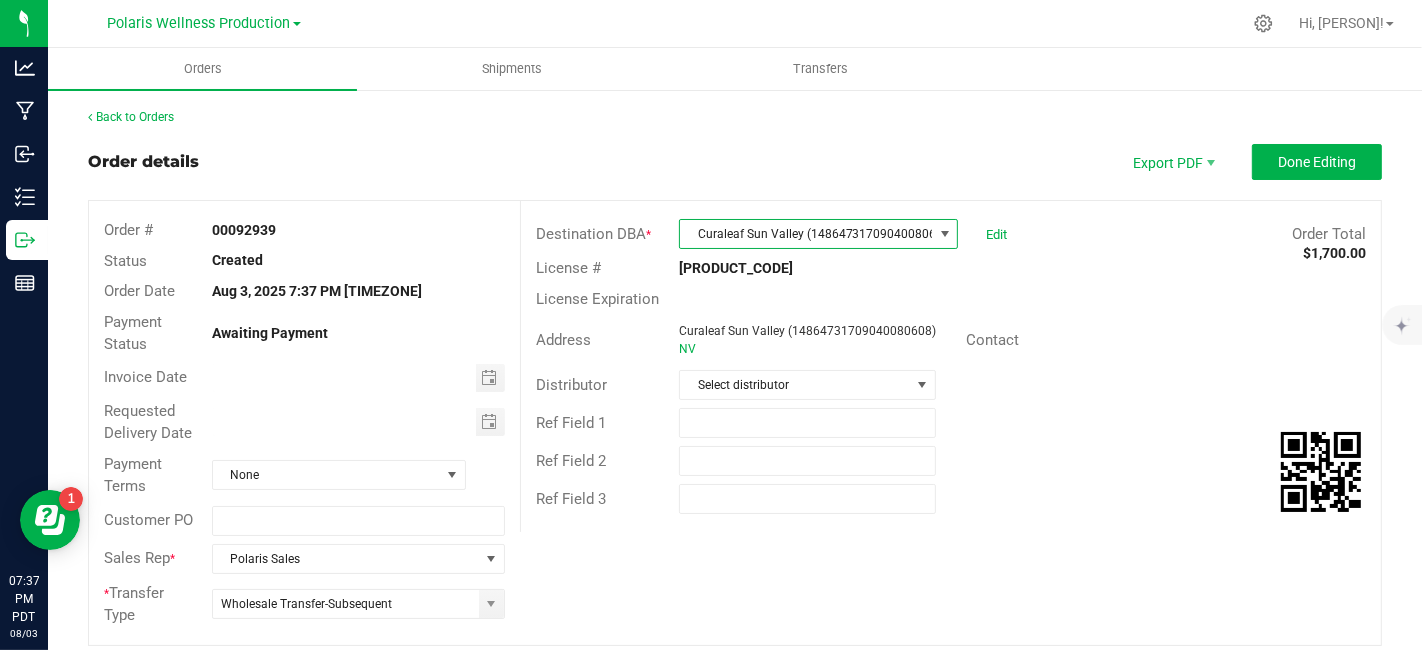 click on "Curaleaf Sun Valley (14864731709040080608)" at bounding box center (806, 234) 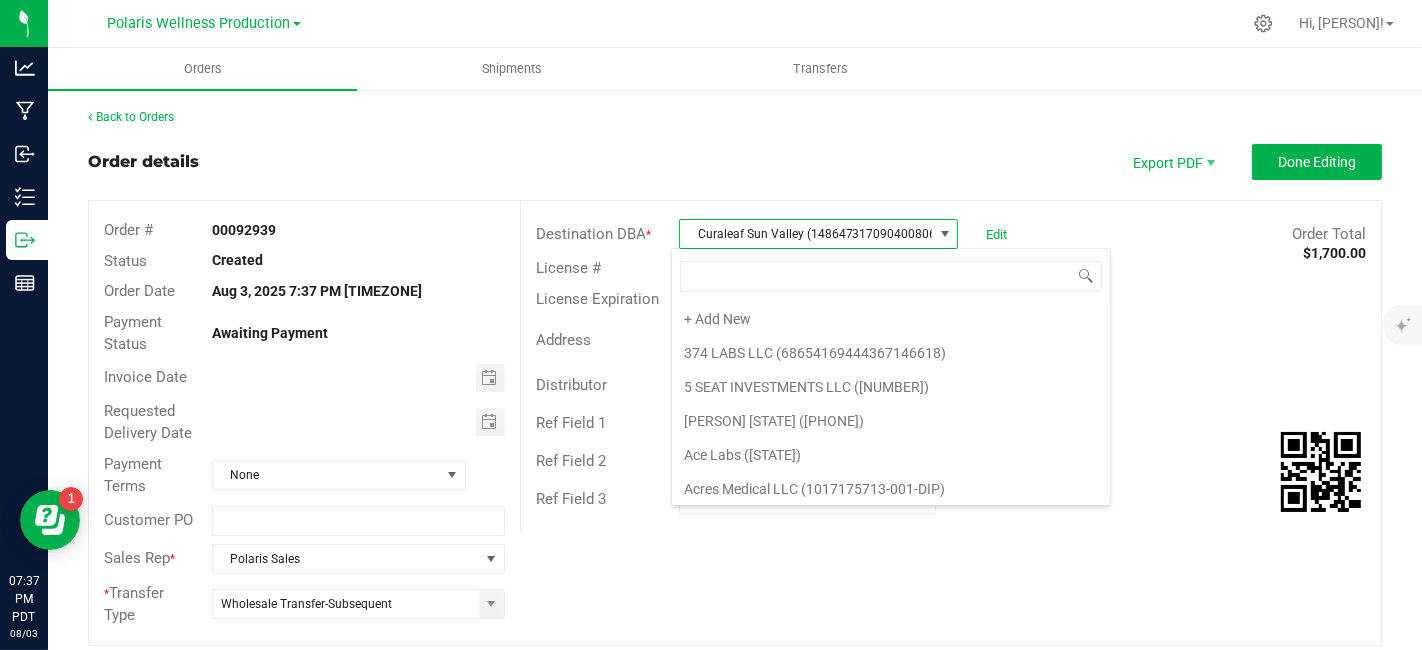 scroll, scrollTop: 99970, scrollLeft: 99724, axis: both 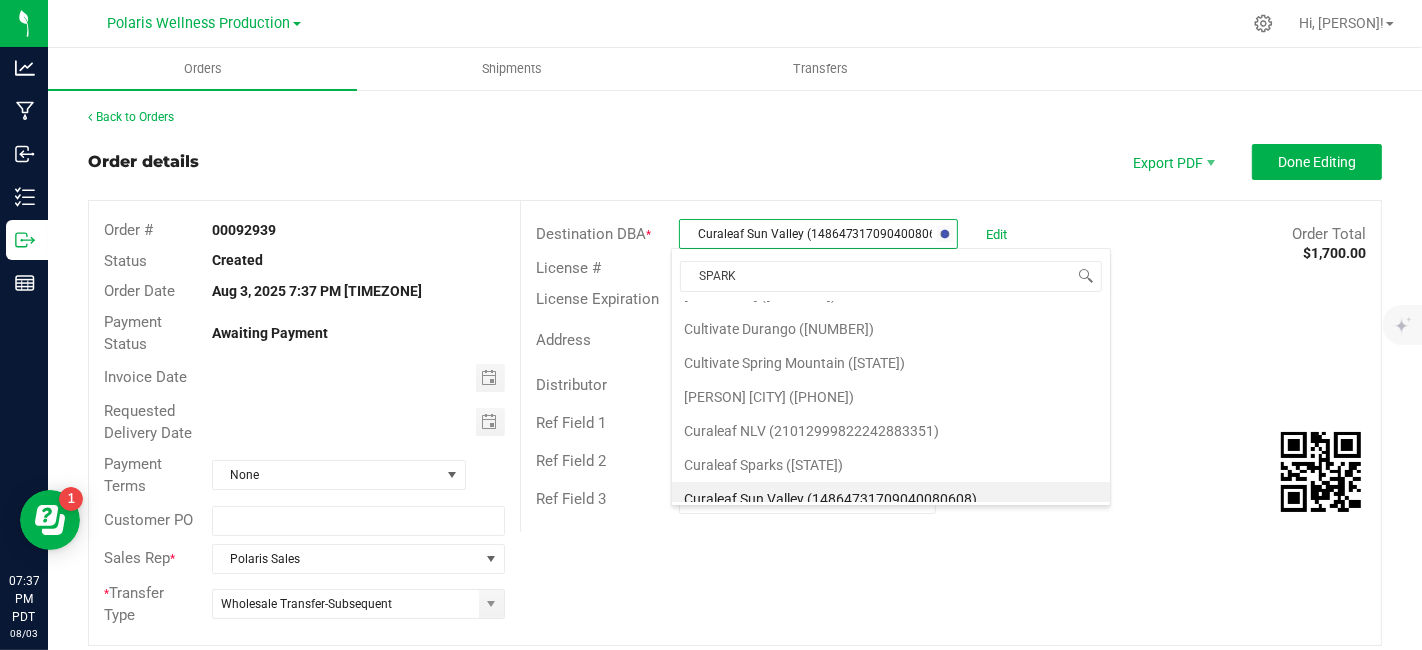 type on "SPARKS" 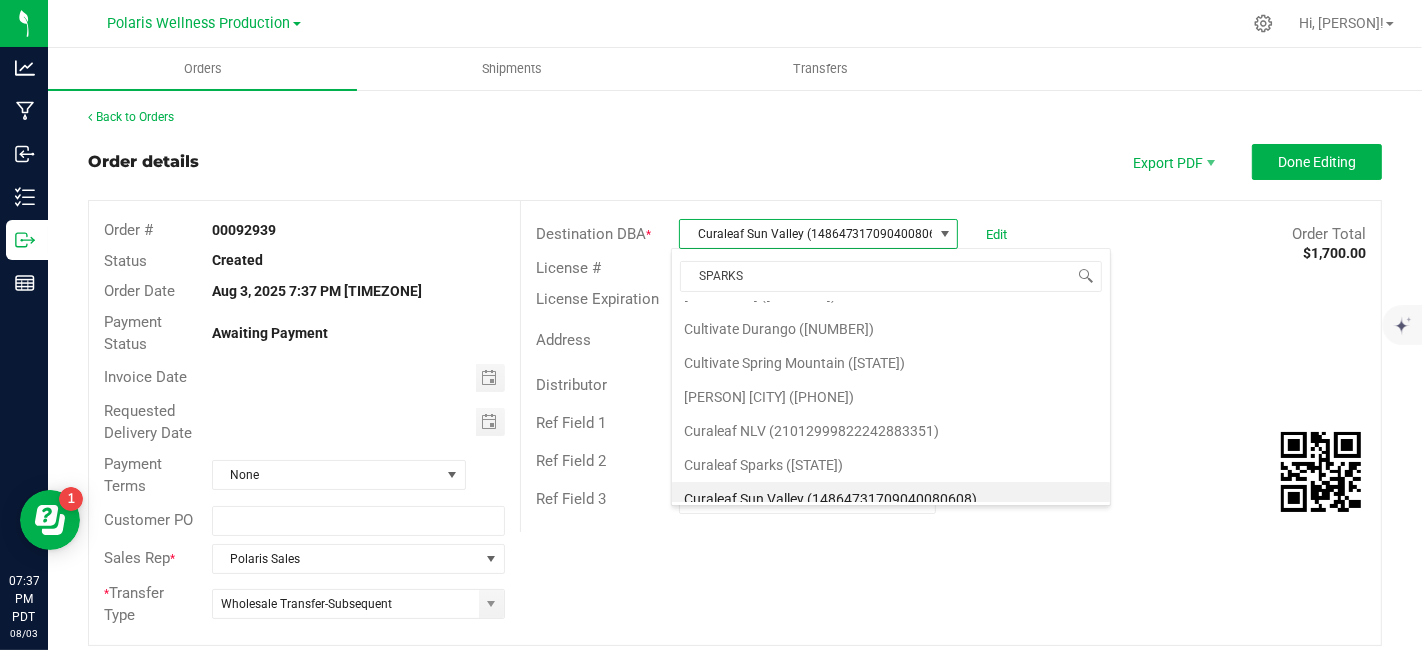 scroll, scrollTop: 0, scrollLeft: 0, axis: both 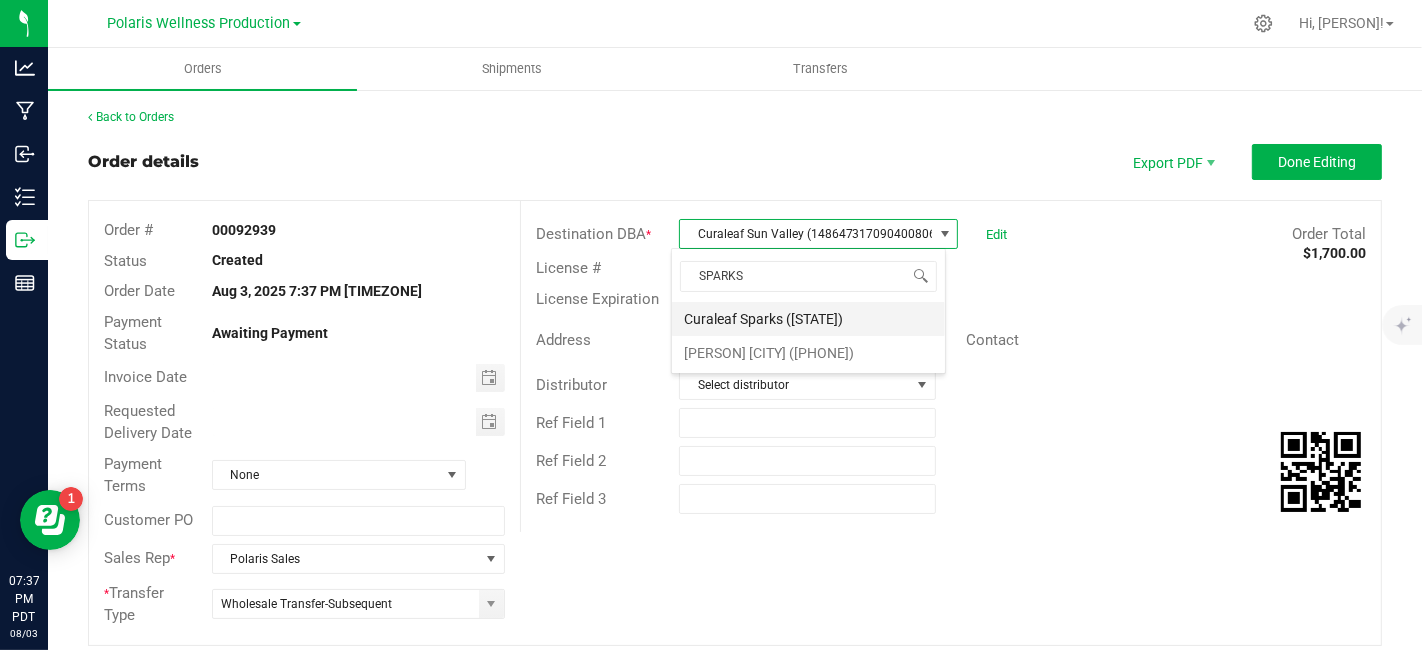 click on "Curaleaf Sparks ([STATE])" at bounding box center [808, 319] 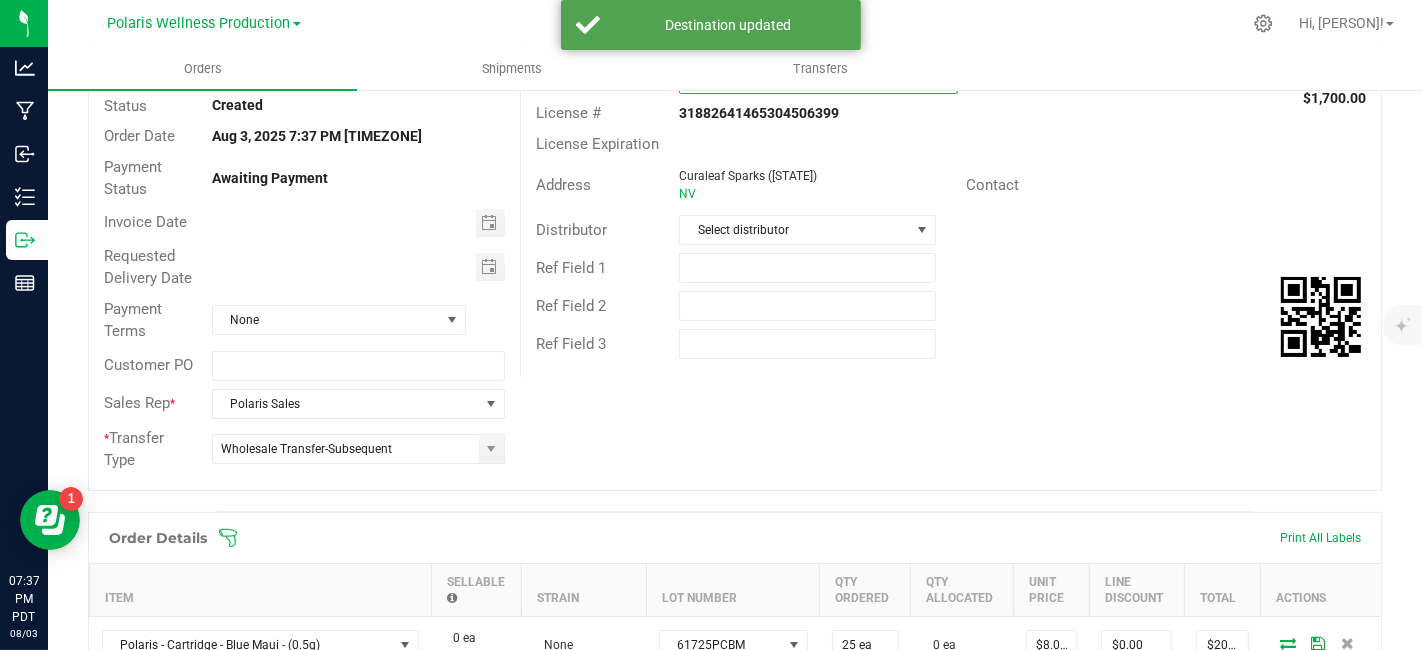 scroll, scrollTop: 217, scrollLeft: 0, axis: vertical 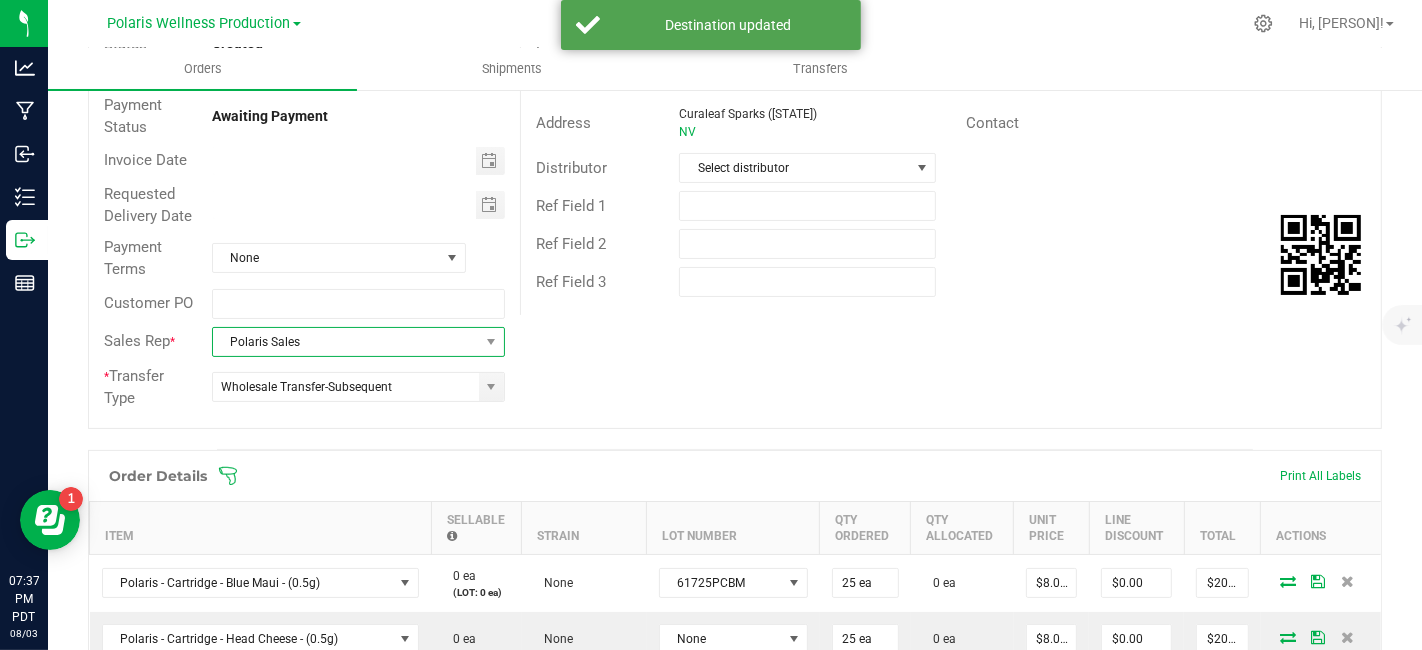 click at bounding box center [491, 342] 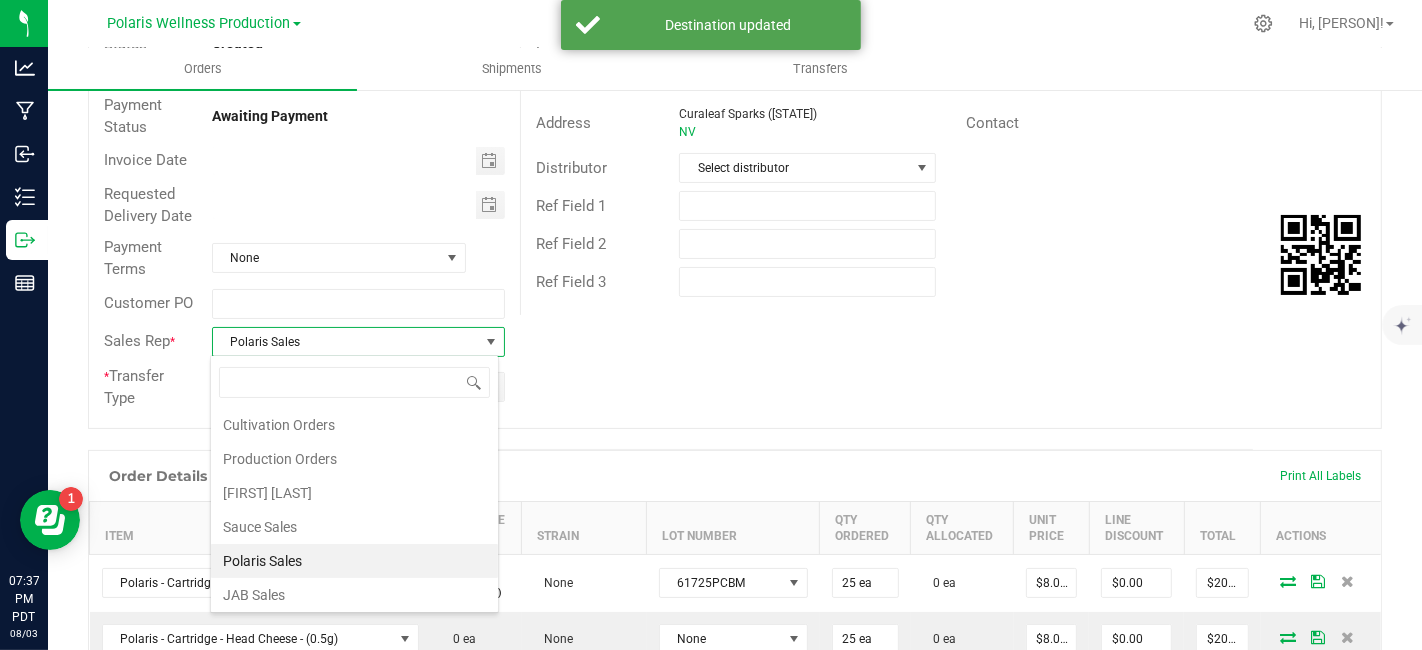 scroll, scrollTop: 99970, scrollLeft: 99711, axis: both 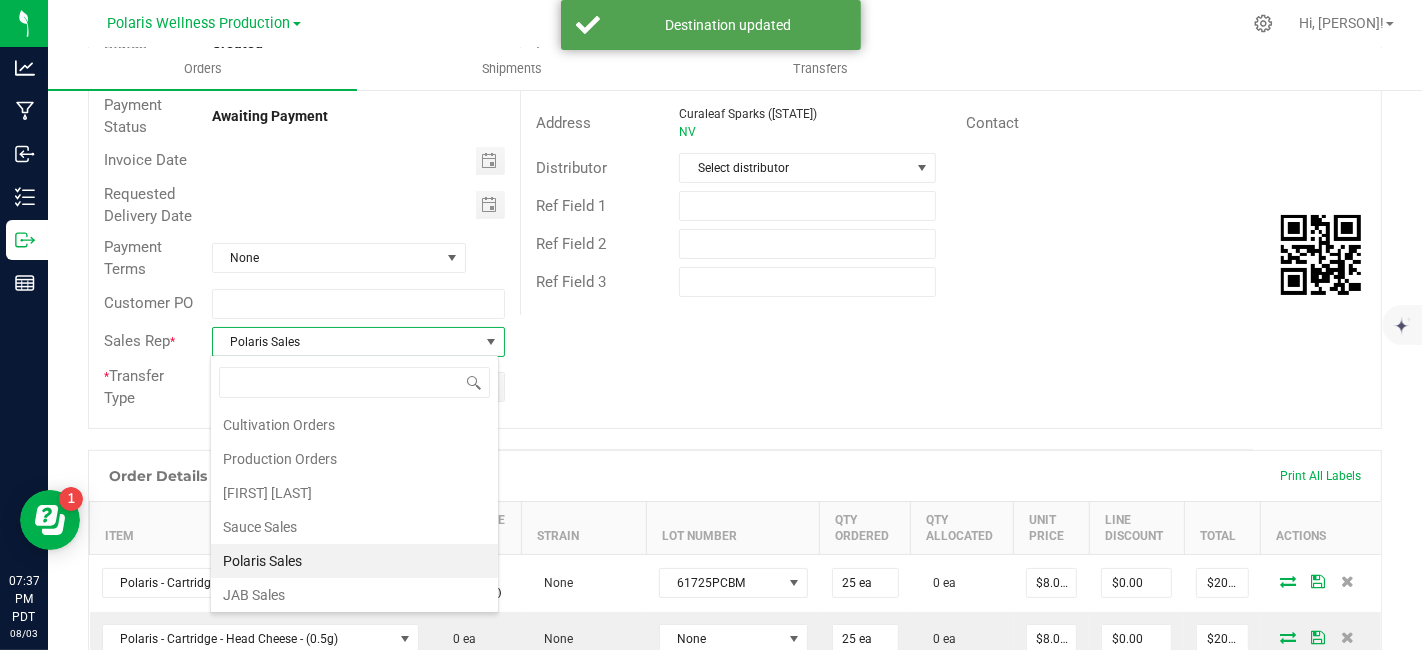click at bounding box center (491, 342) 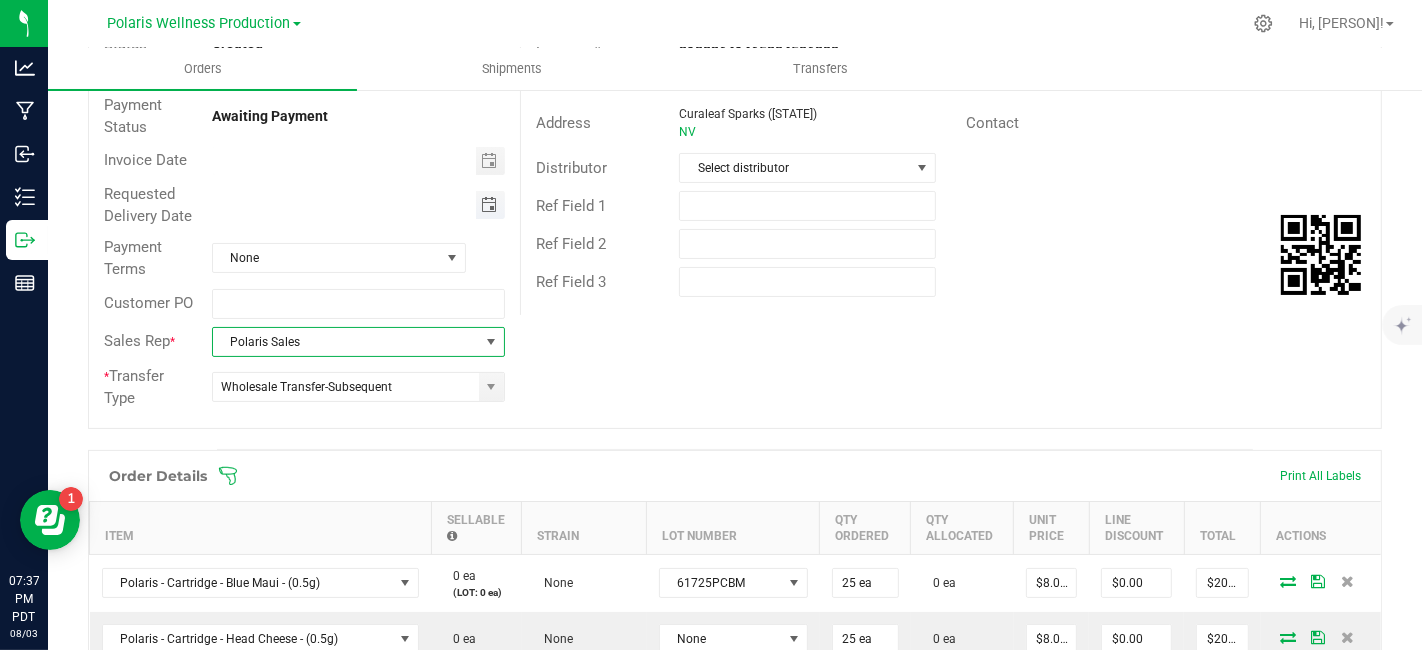 click at bounding box center (489, 205) 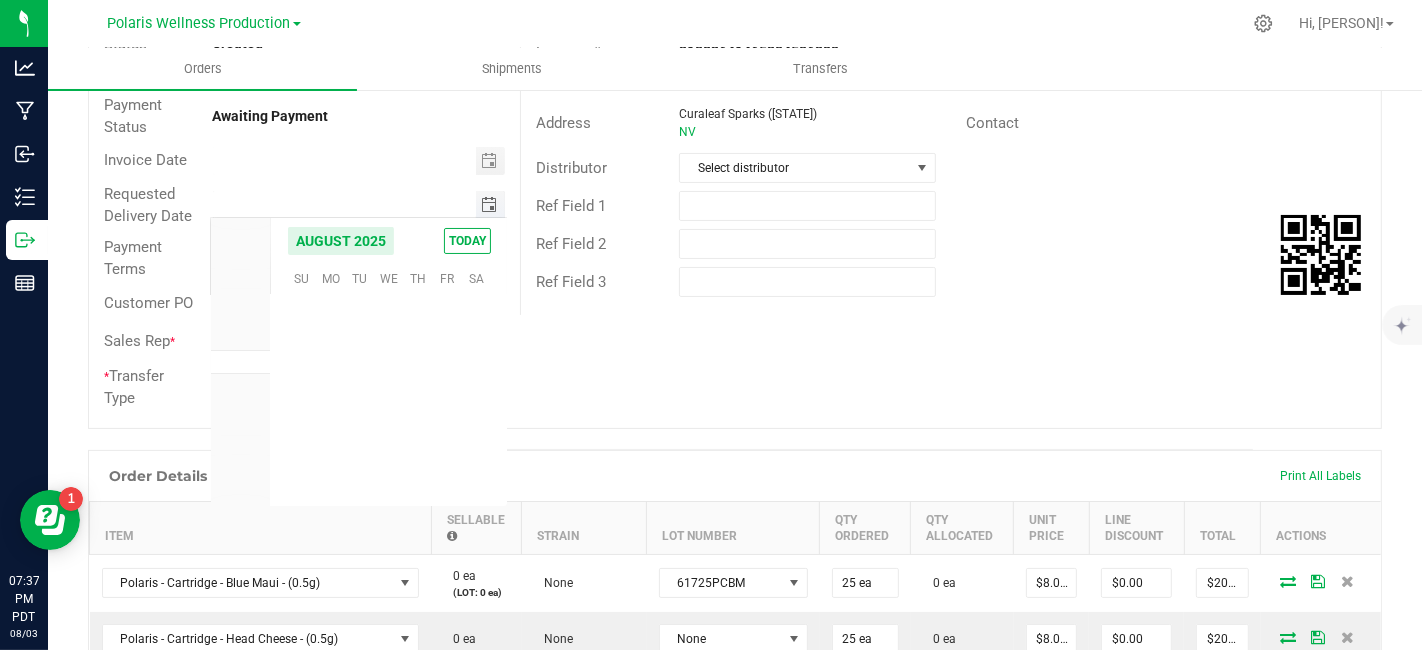scroll, scrollTop: 36157, scrollLeft: 0, axis: vertical 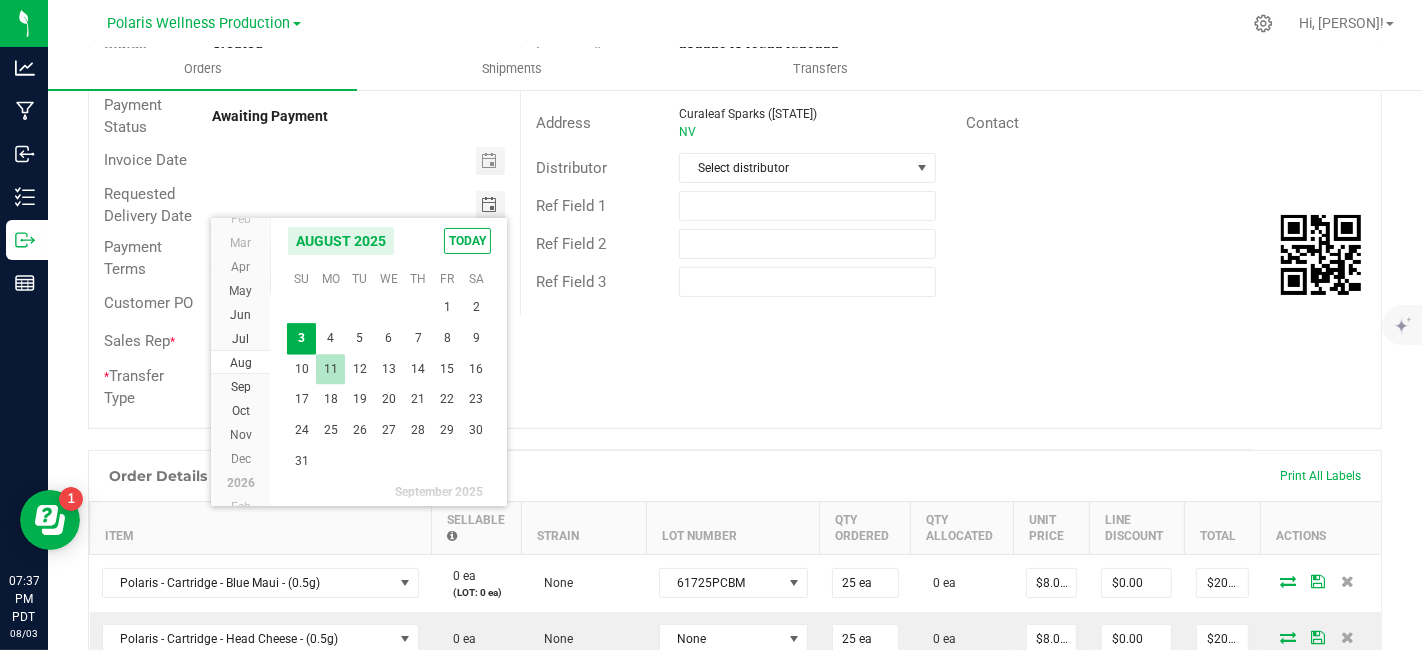 click on "11" at bounding box center (330, 369) 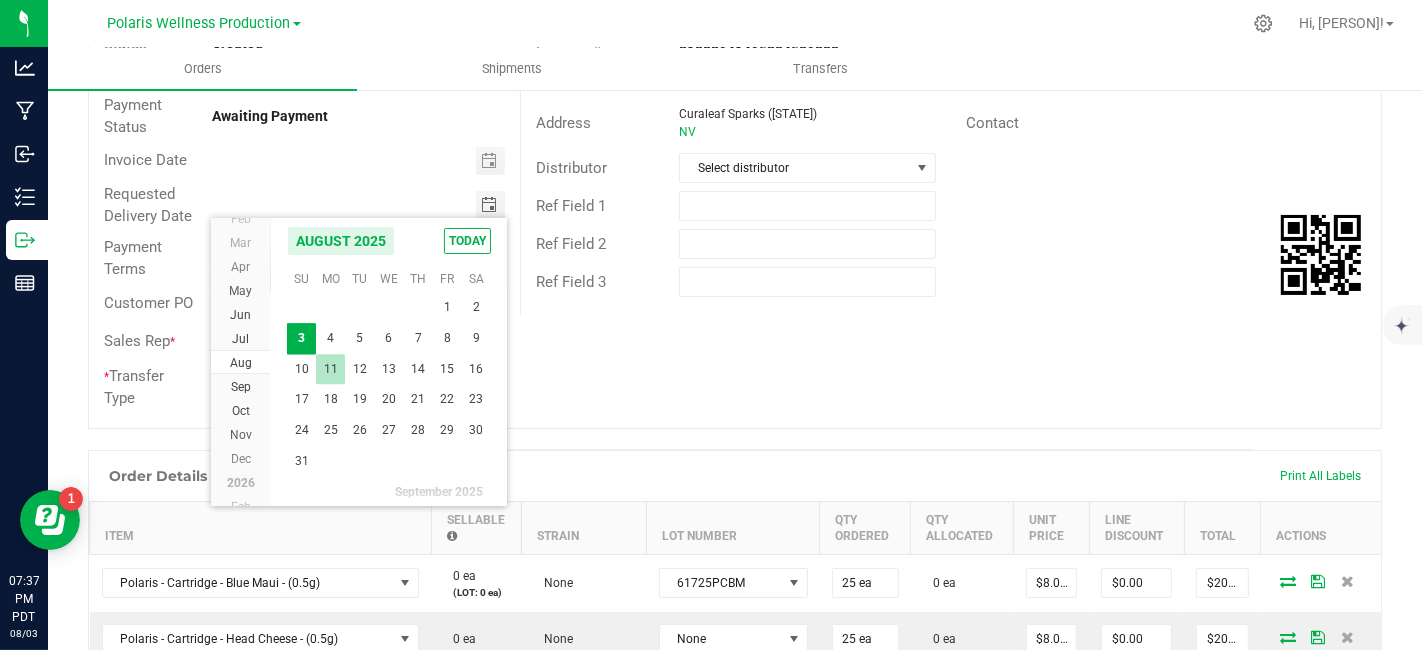 type on "08/11/2025" 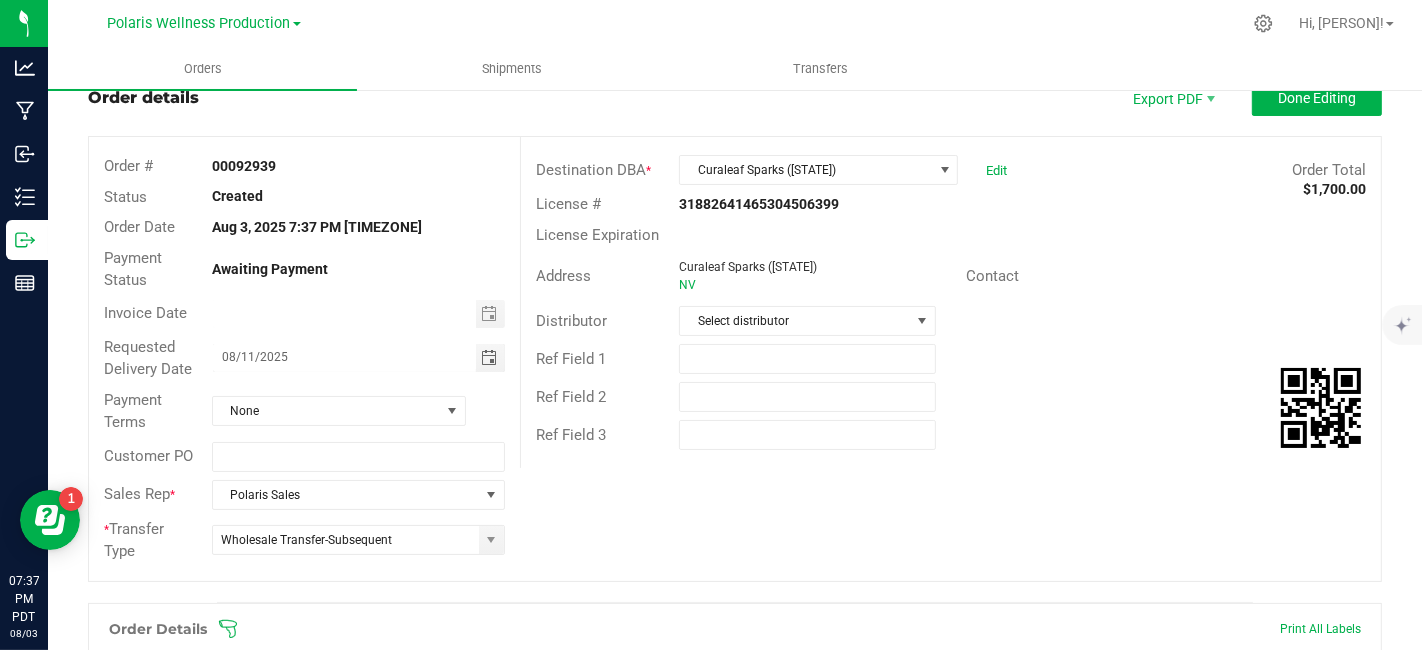 scroll, scrollTop: 0, scrollLeft: 0, axis: both 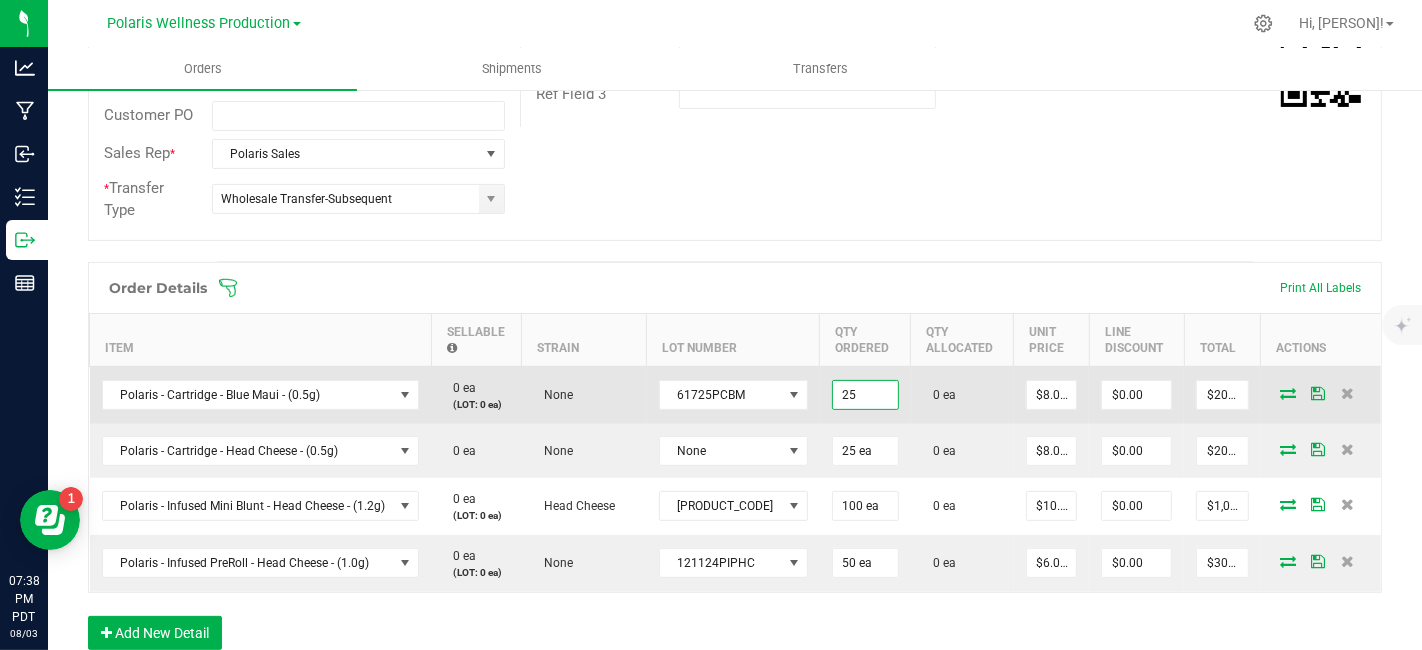 click on "25" at bounding box center [865, 395] 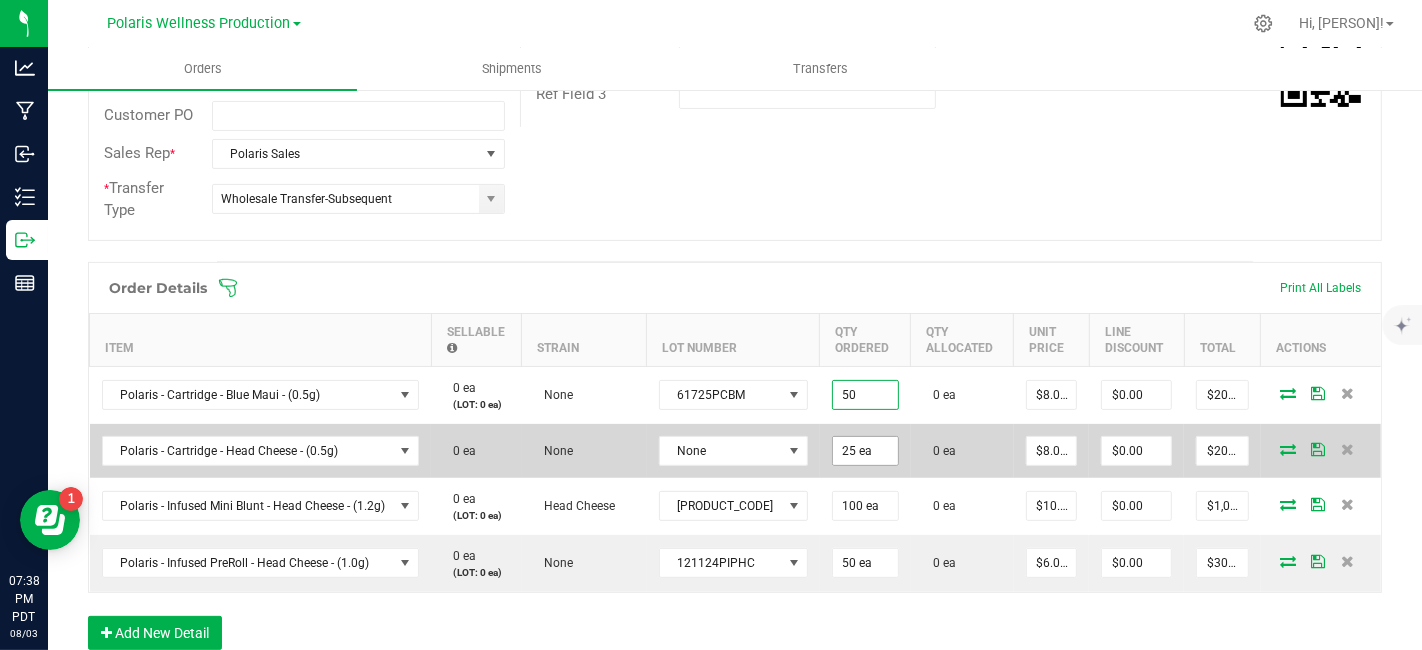 type on "50 ea" 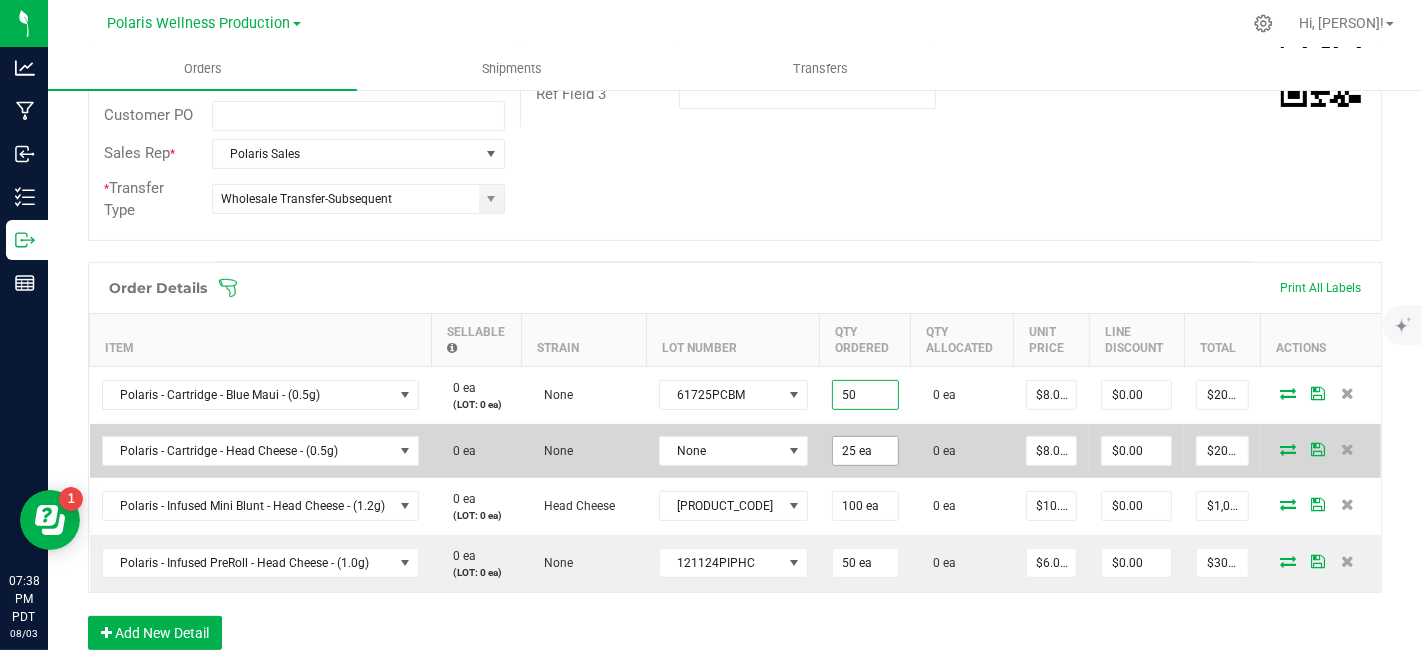 type on "$400.00" 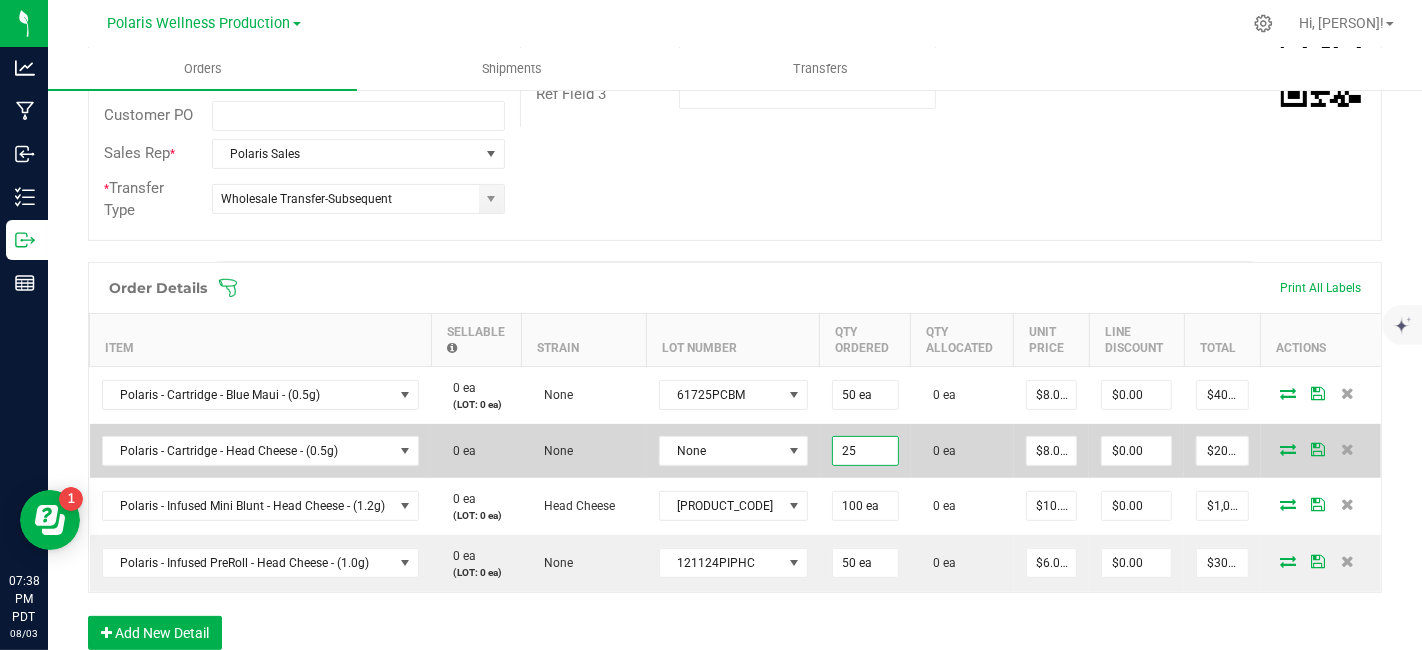 click on "25" at bounding box center [865, 451] 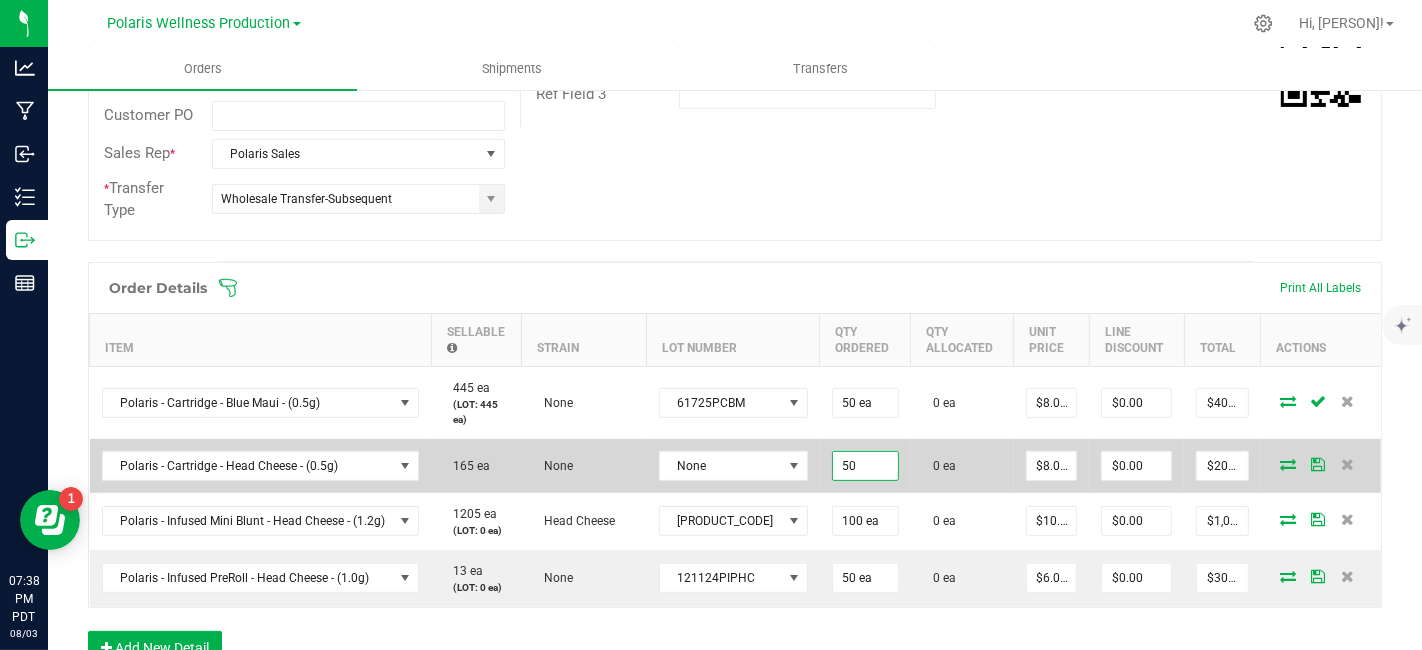 type on "50 ea" 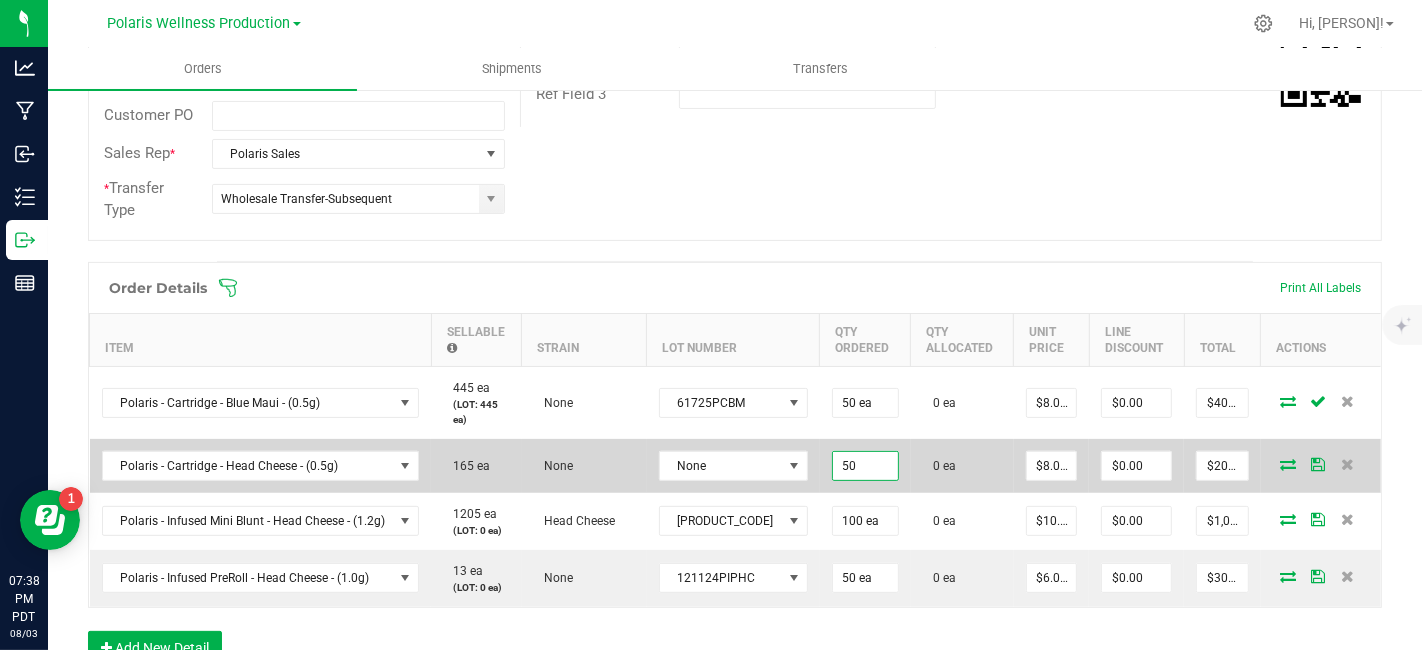 type on "8" 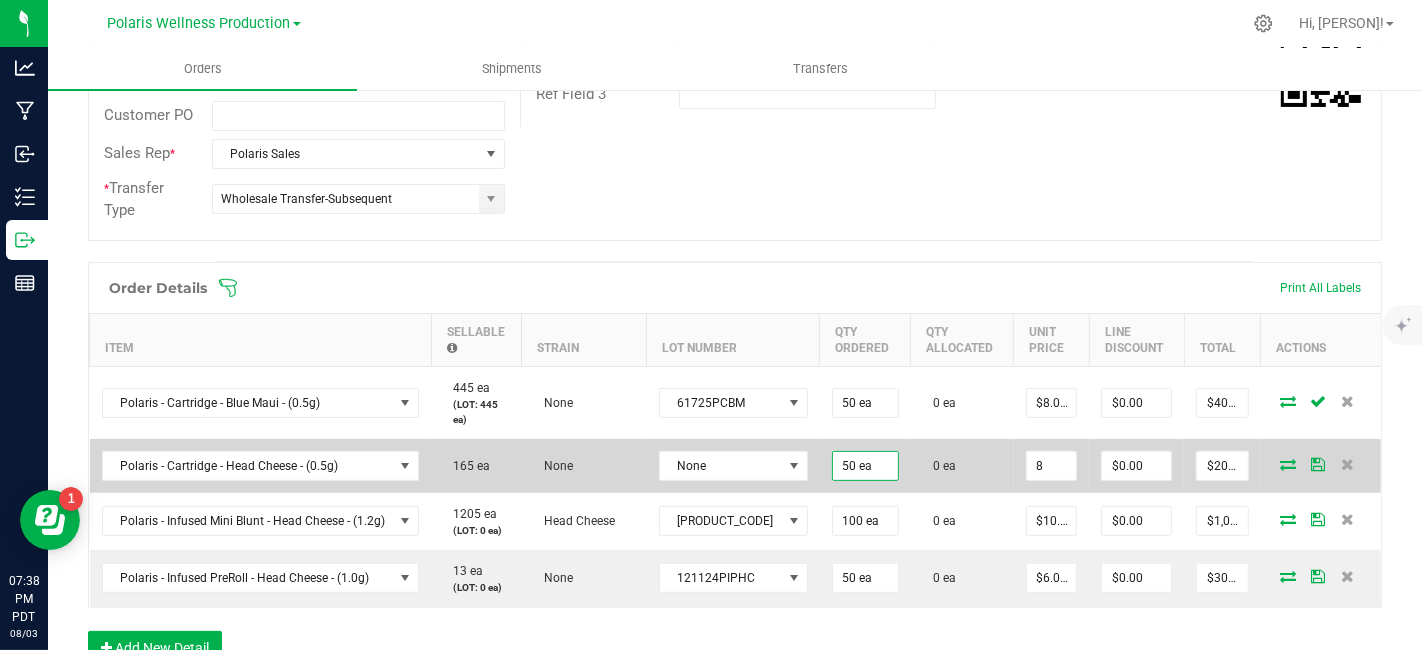 type on "$400.00" 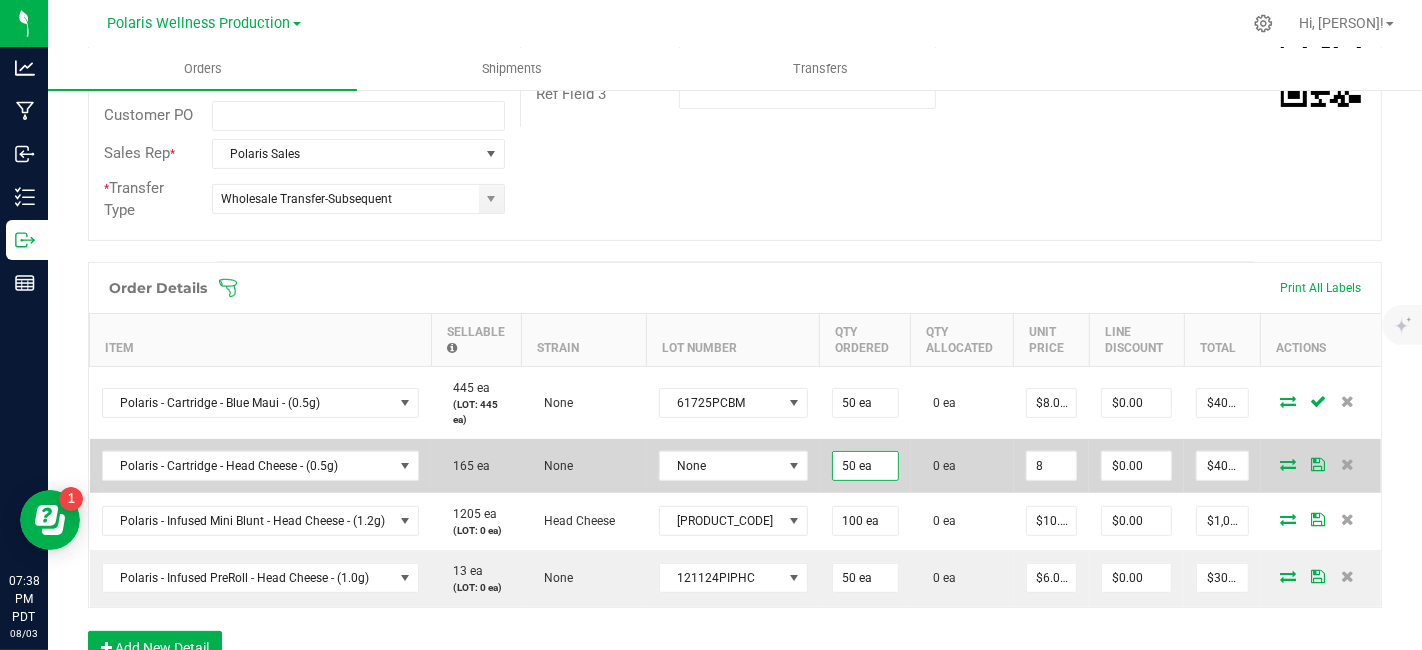 scroll, scrollTop: 0, scrollLeft: 0, axis: both 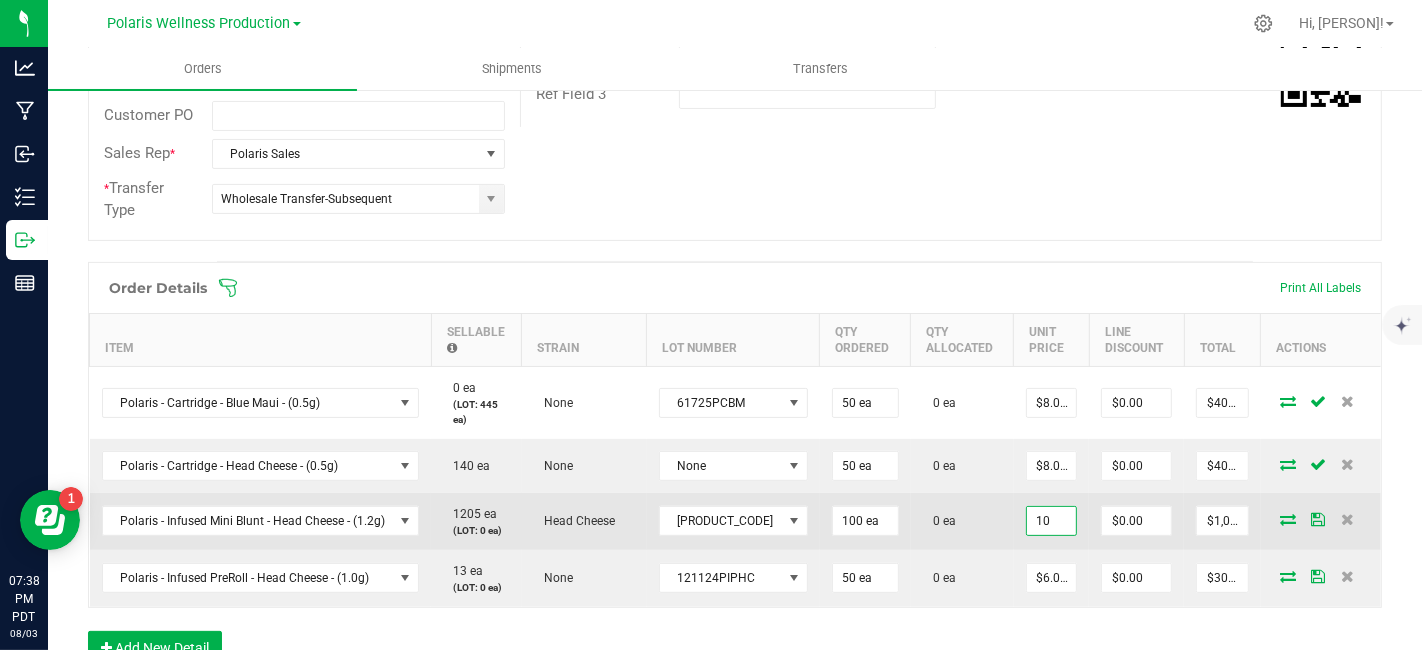 click on "10" at bounding box center [1052, 521] 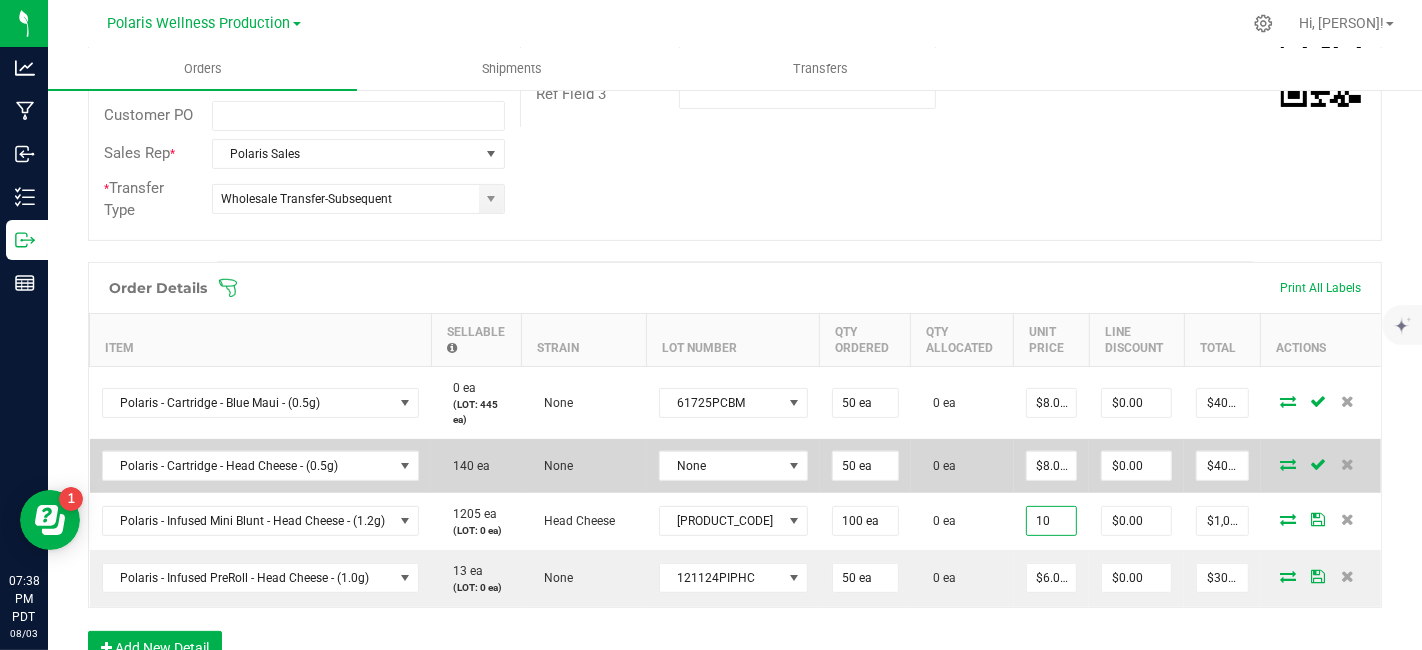 type on "$10.00000" 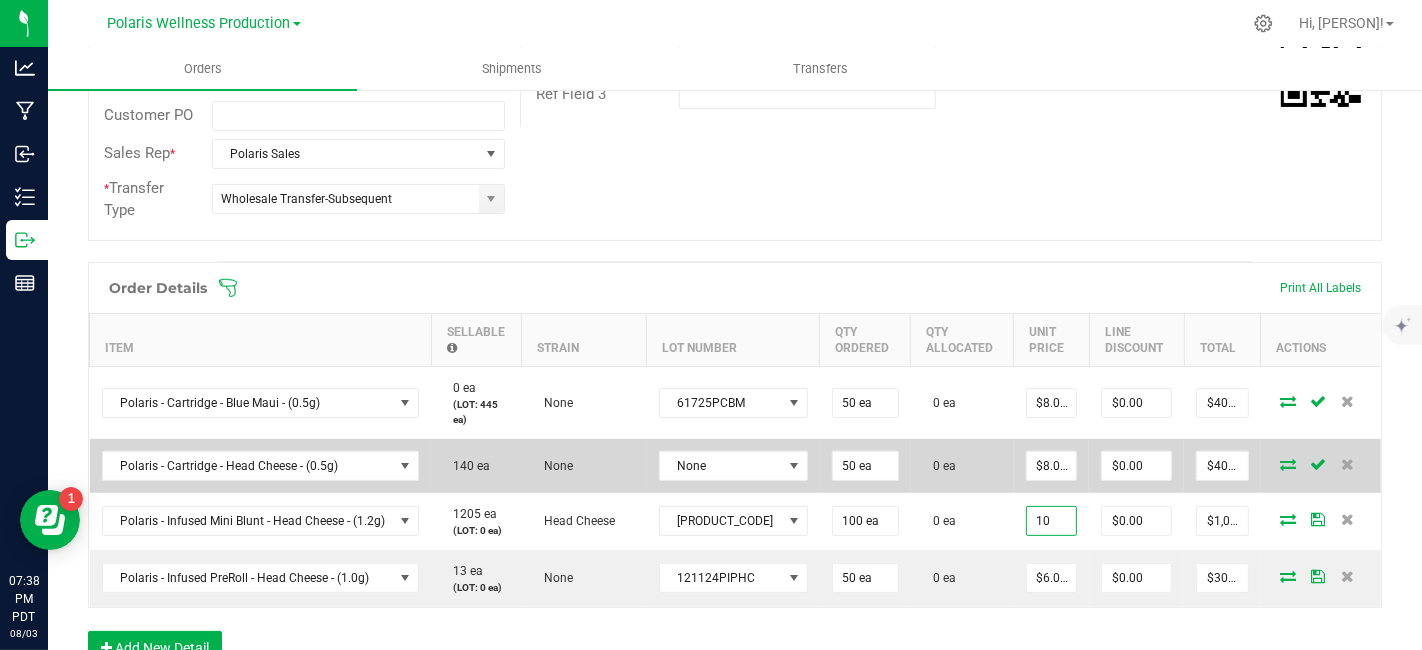 type on "0" 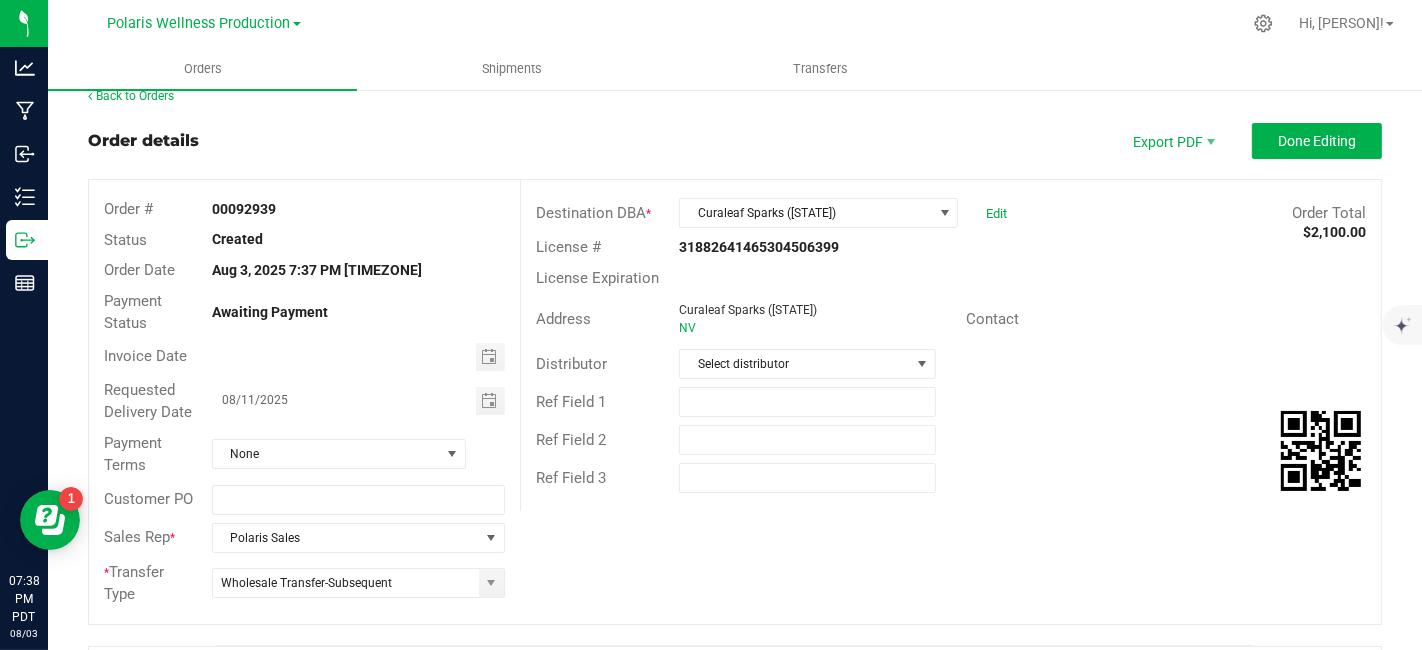 scroll, scrollTop: 0, scrollLeft: 0, axis: both 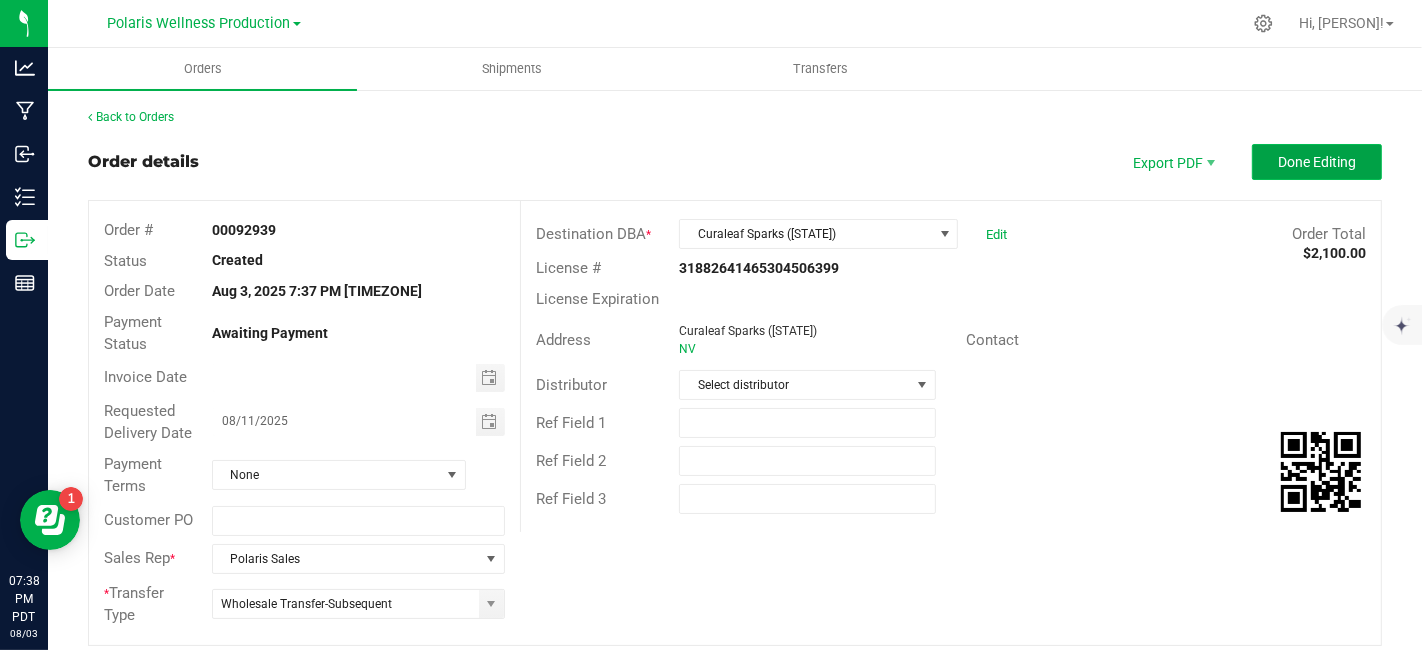 click on "Done Editing" at bounding box center (1317, 162) 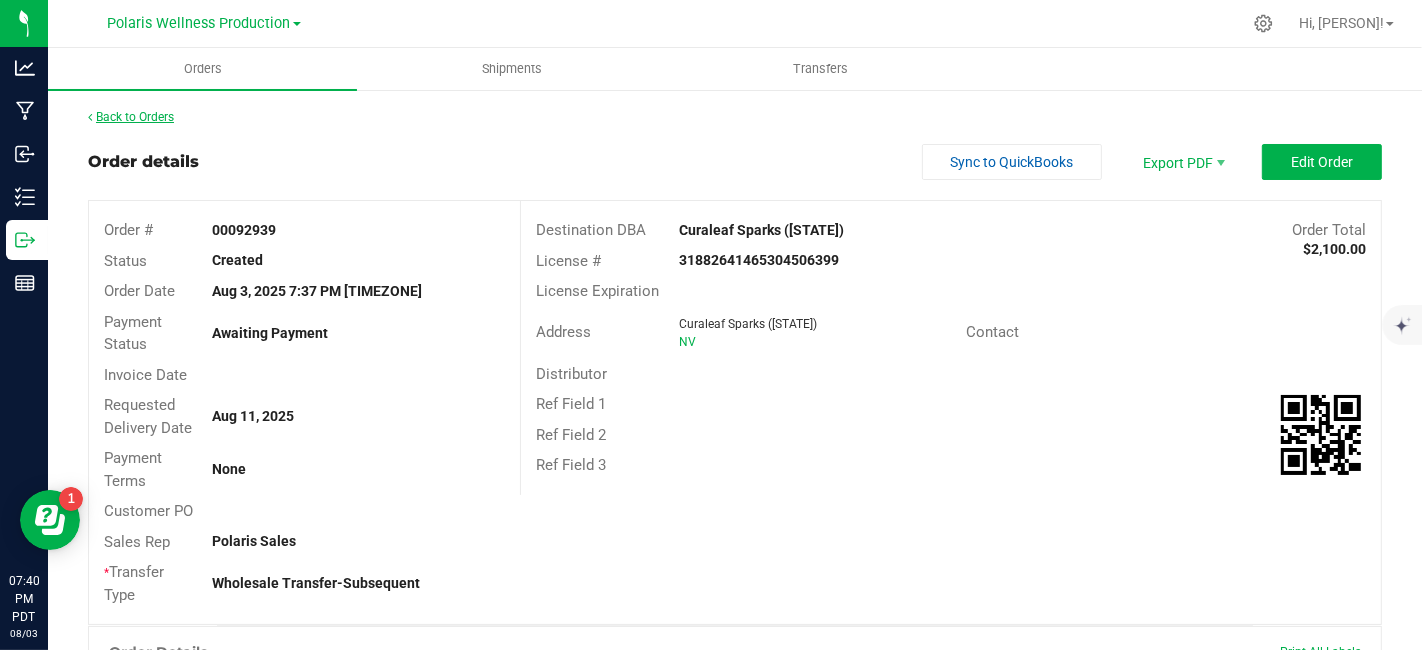 click on "Back to Orders" at bounding box center (131, 117) 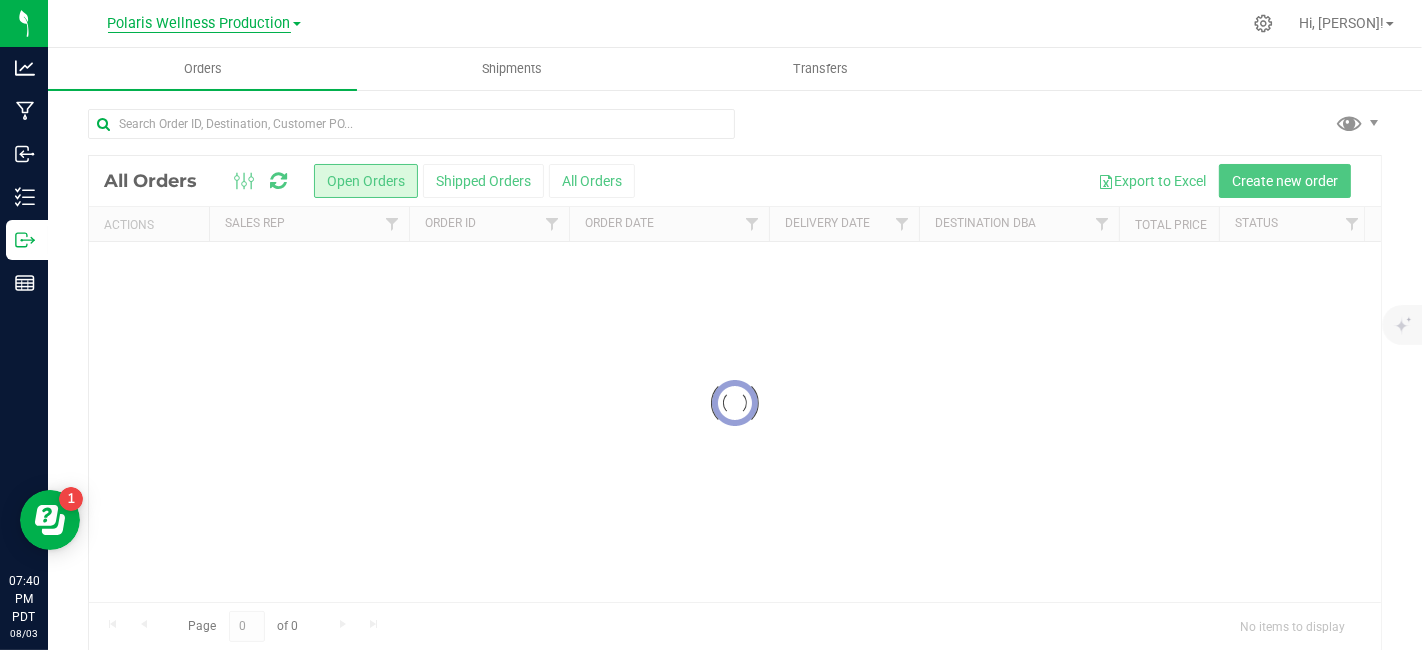 click on "Polaris Wellness Production" at bounding box center [199, 24] 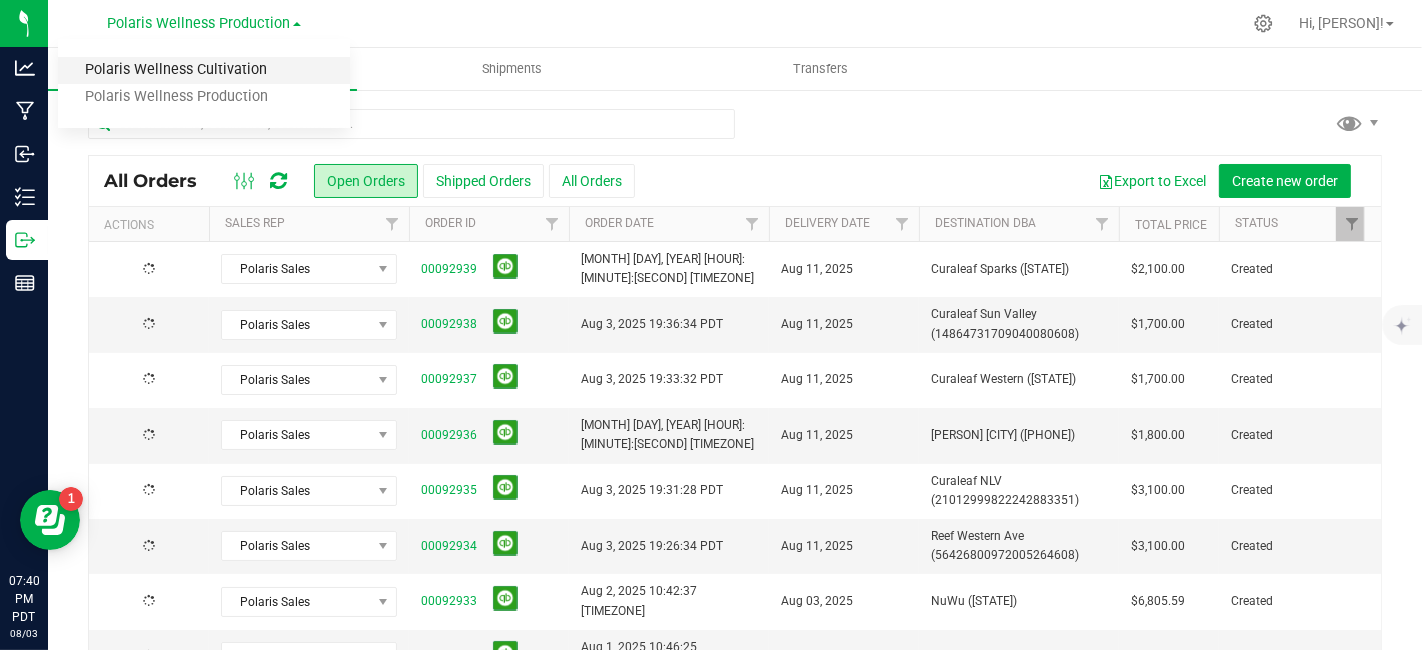 click on "Polaris Wellness Cultivation" at bounding box center (204, 70) 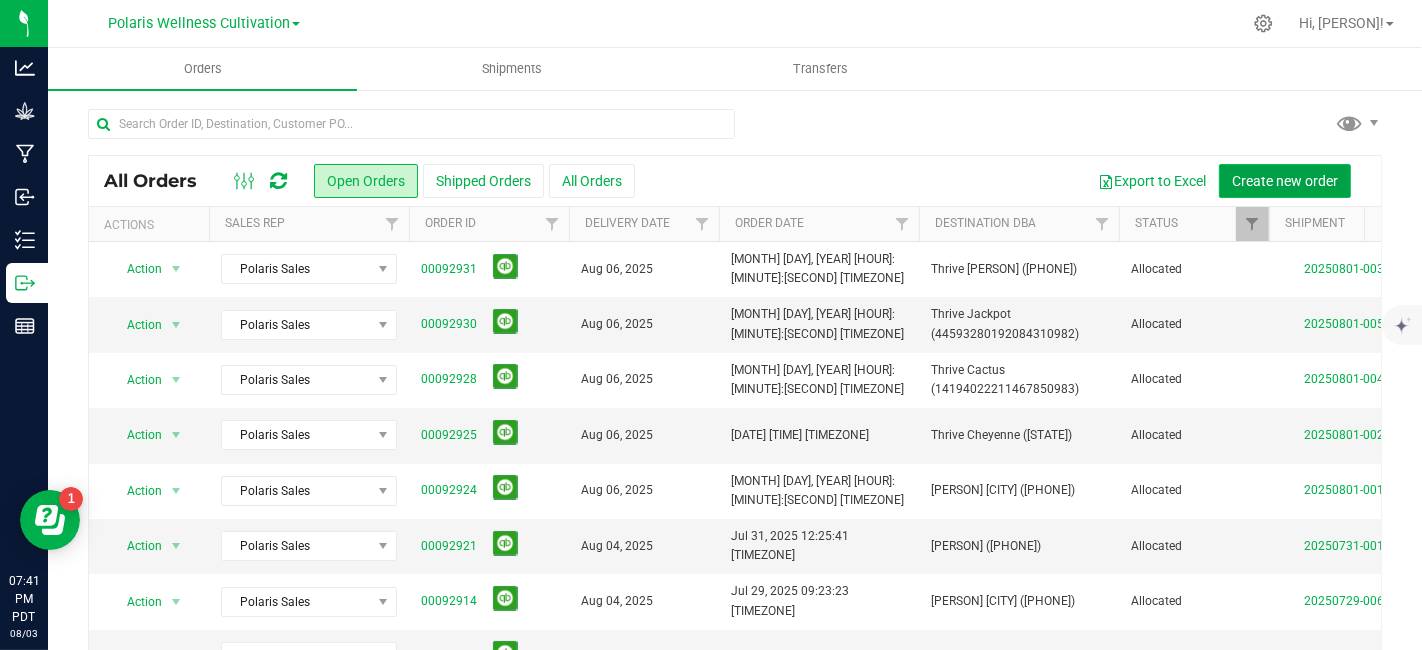 click on "Create new order" at bounding box center [1285, 181] 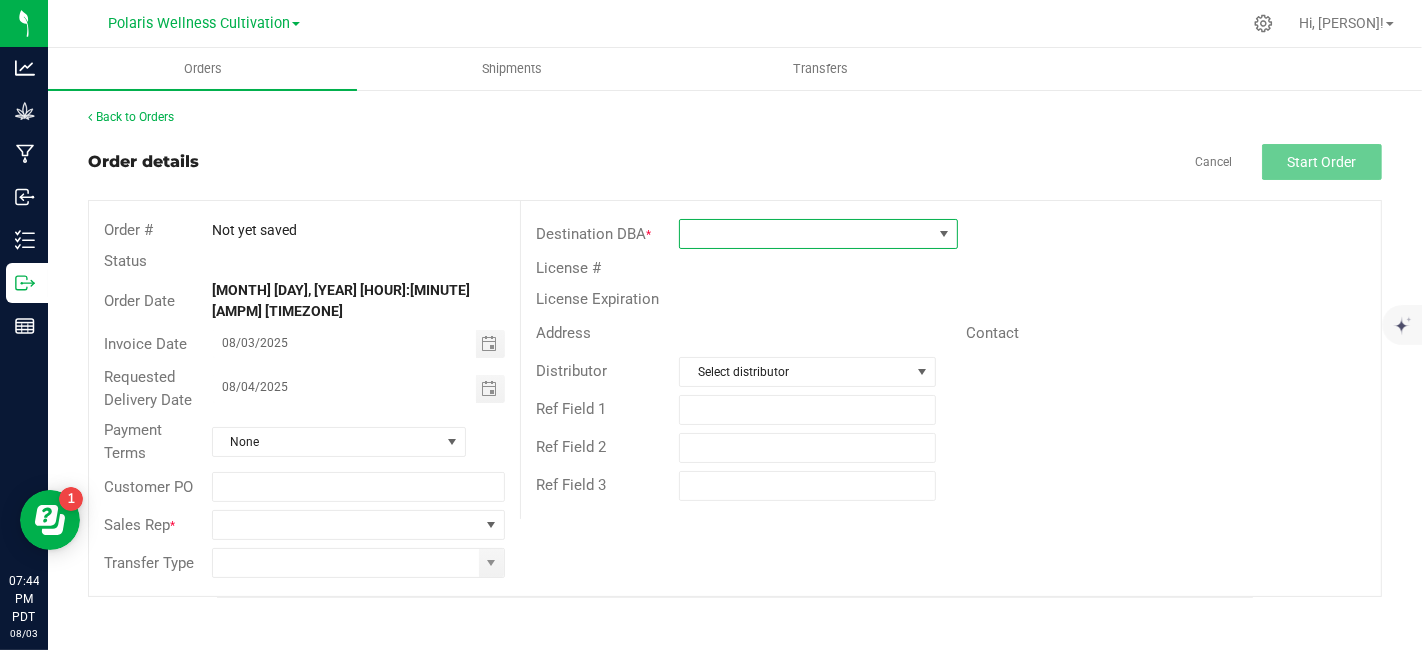 click at bounding box center (806, 234) 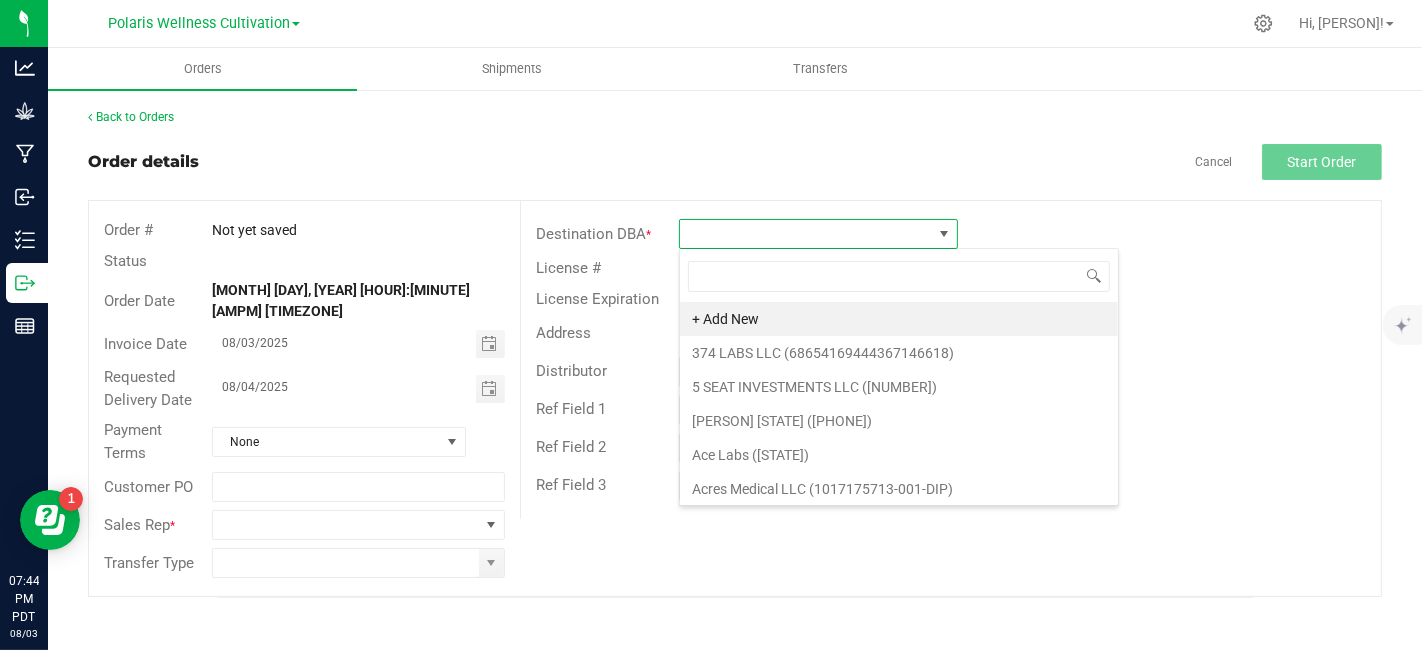 scroll, scrollTop: 99970, scrollLeft: 99720, axis: both 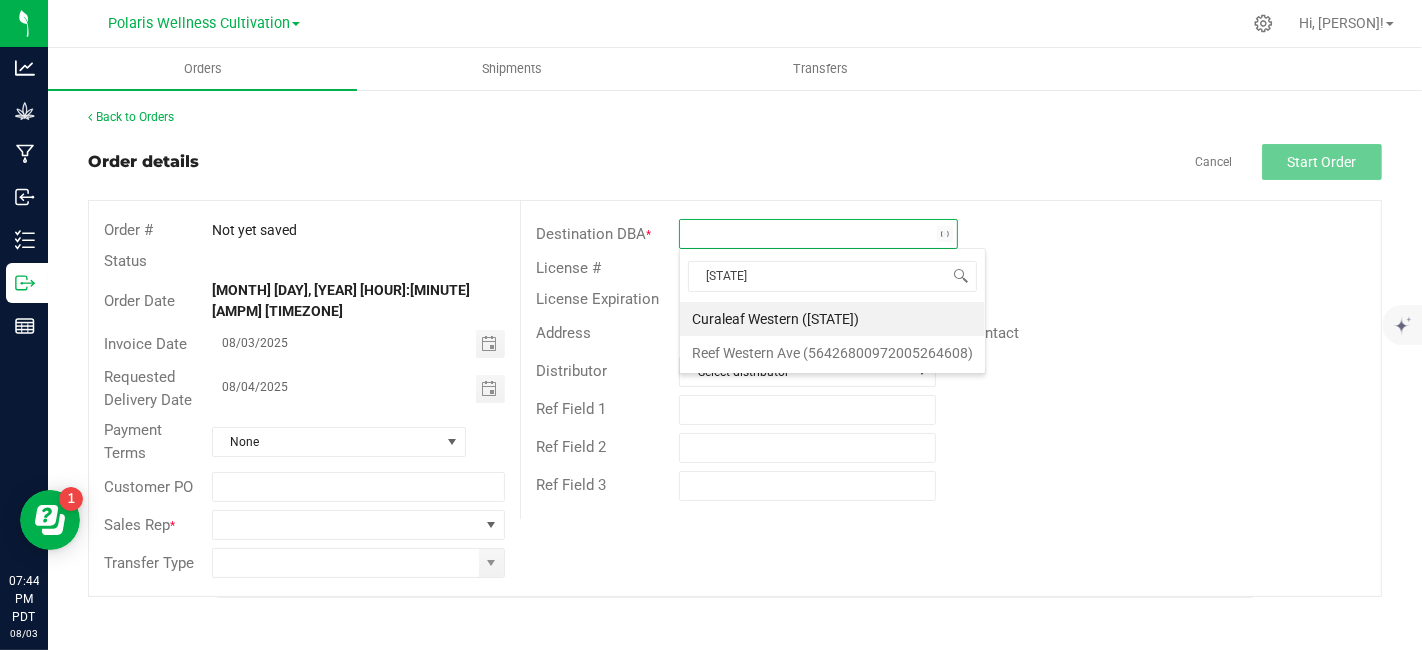 type on "[STATE]" 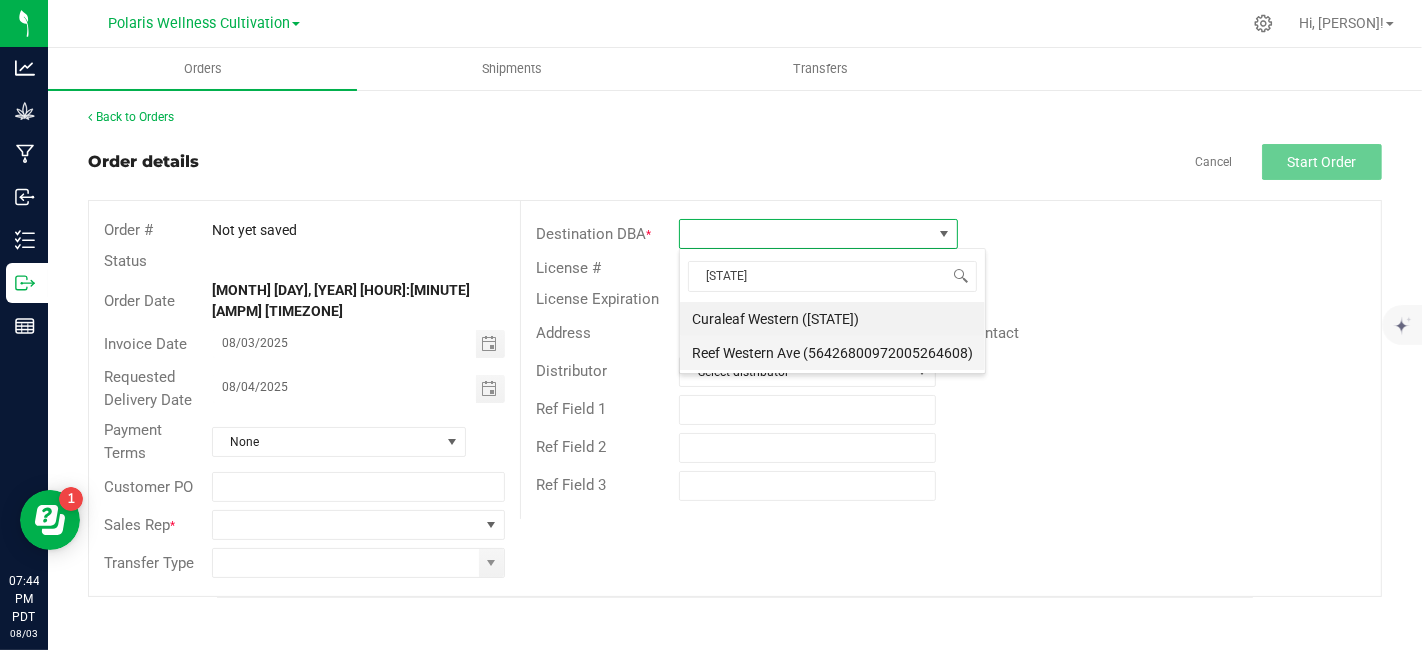 click on "Reef Western Ave (56426800972005264608)" at bounding box center [832, 353] 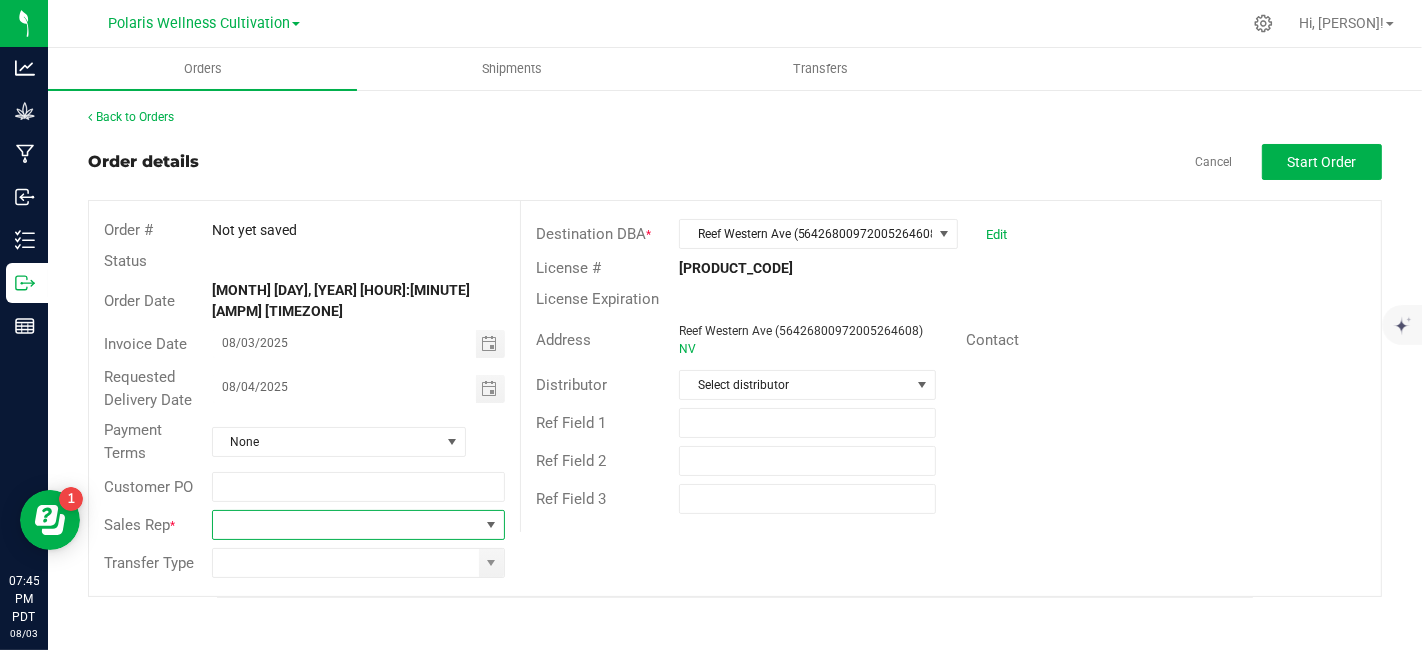 click at bounding box center [346, 525] 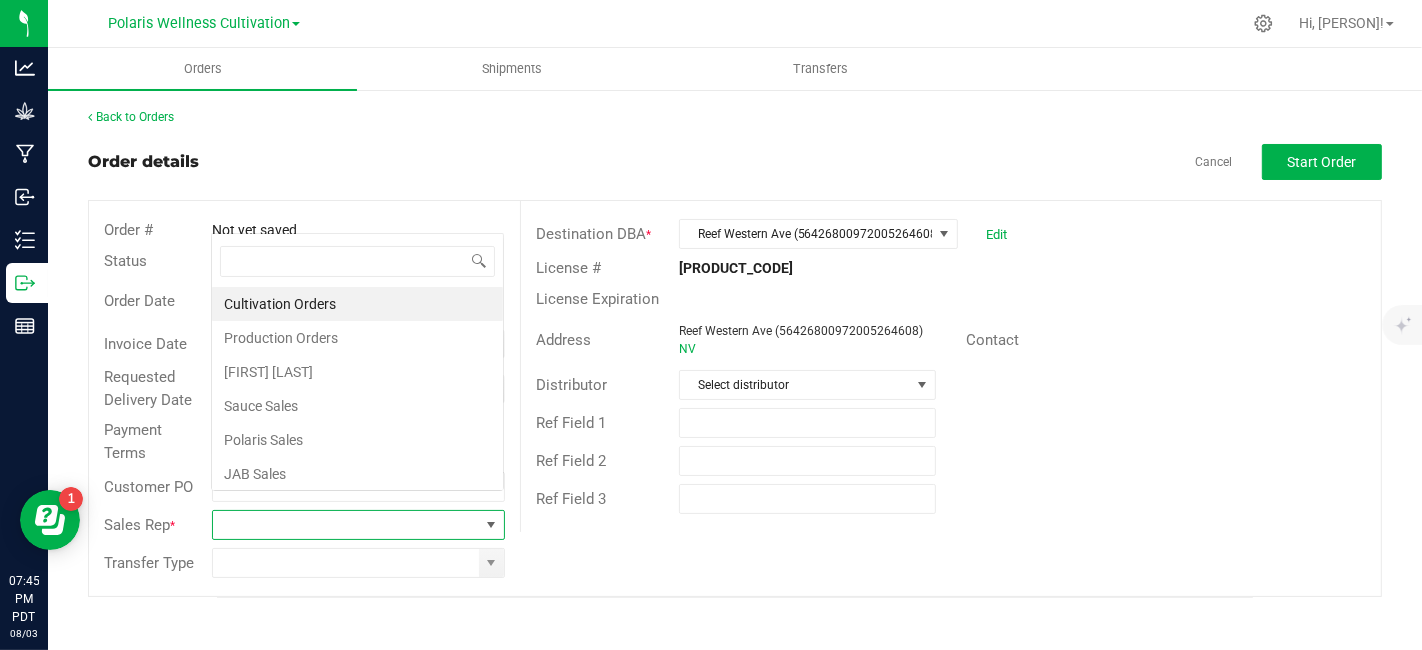 scroll, scrollTop: 0, scrollLeft: 0, axis: both 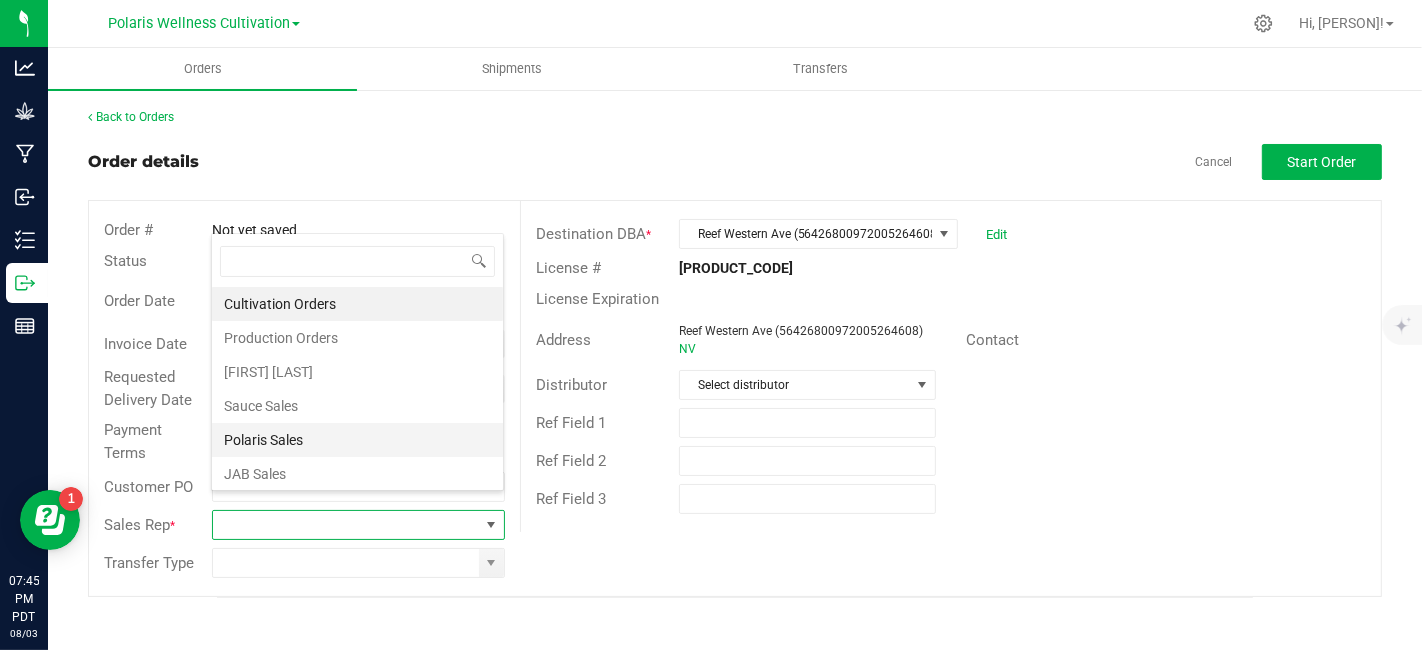 click on "Polaris Sales" at bounding box center (357, 440) 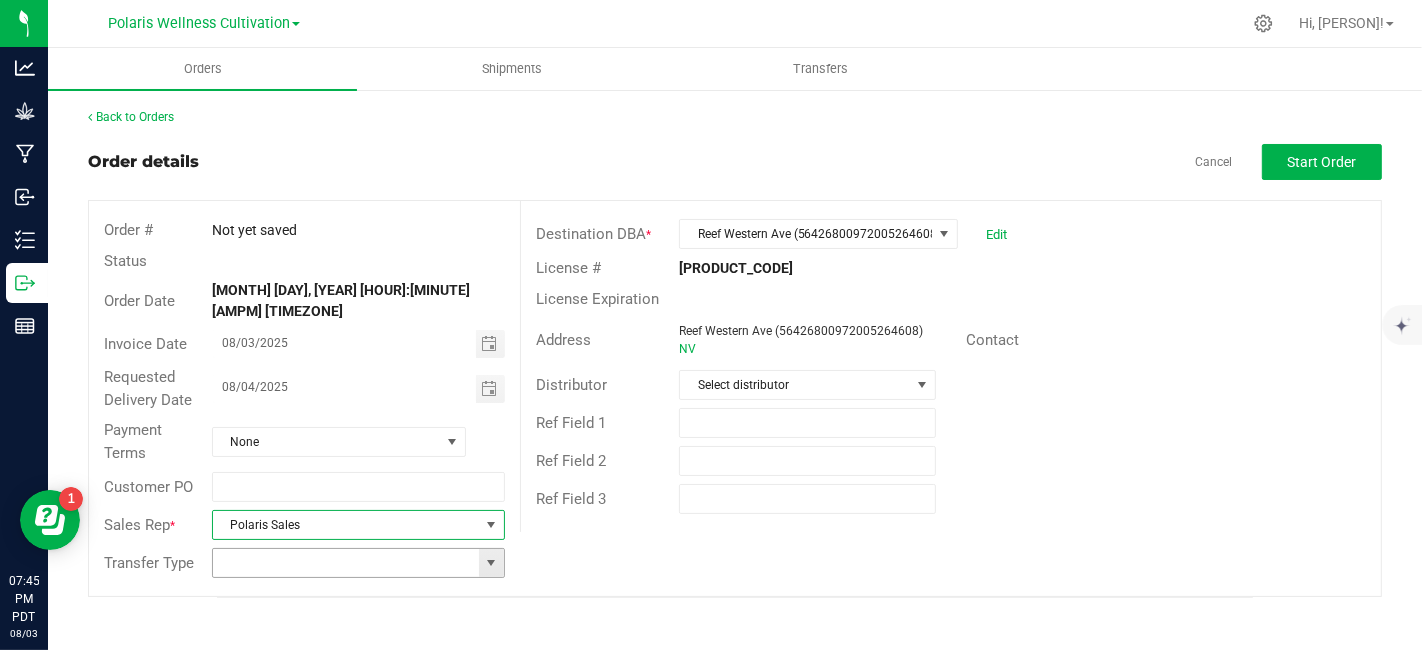 click at bounding box center (491, 563) 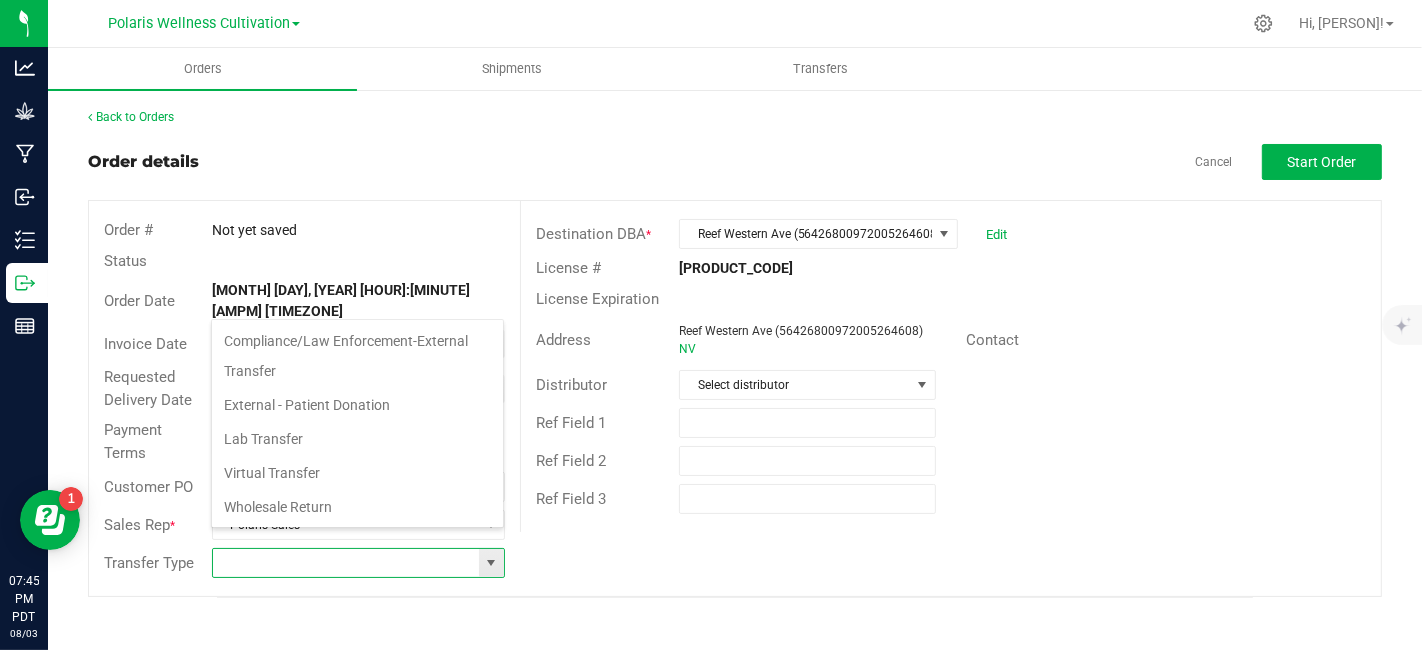 scroll, scrollTop: 99970, scrollLeft: 99706, axis: both 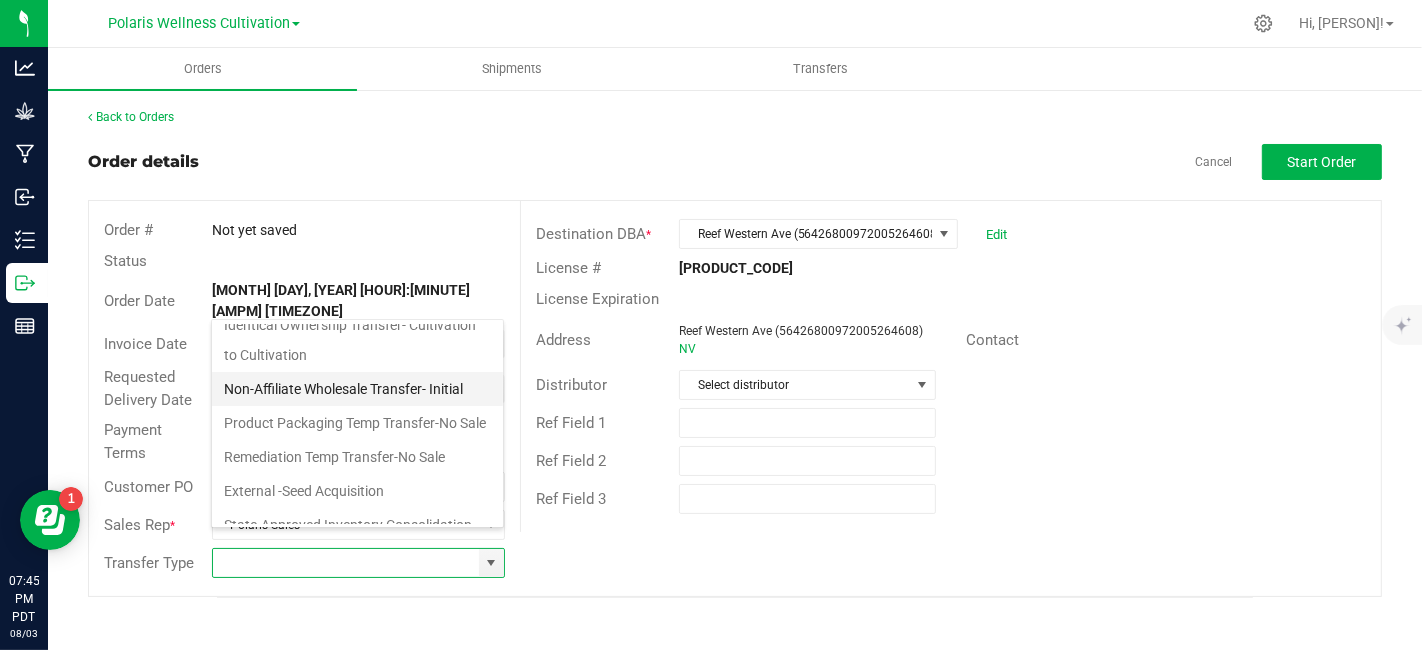 click on "Non-Affiliate Wholesale Transfer- Initial" at bounding box center (357, 389) 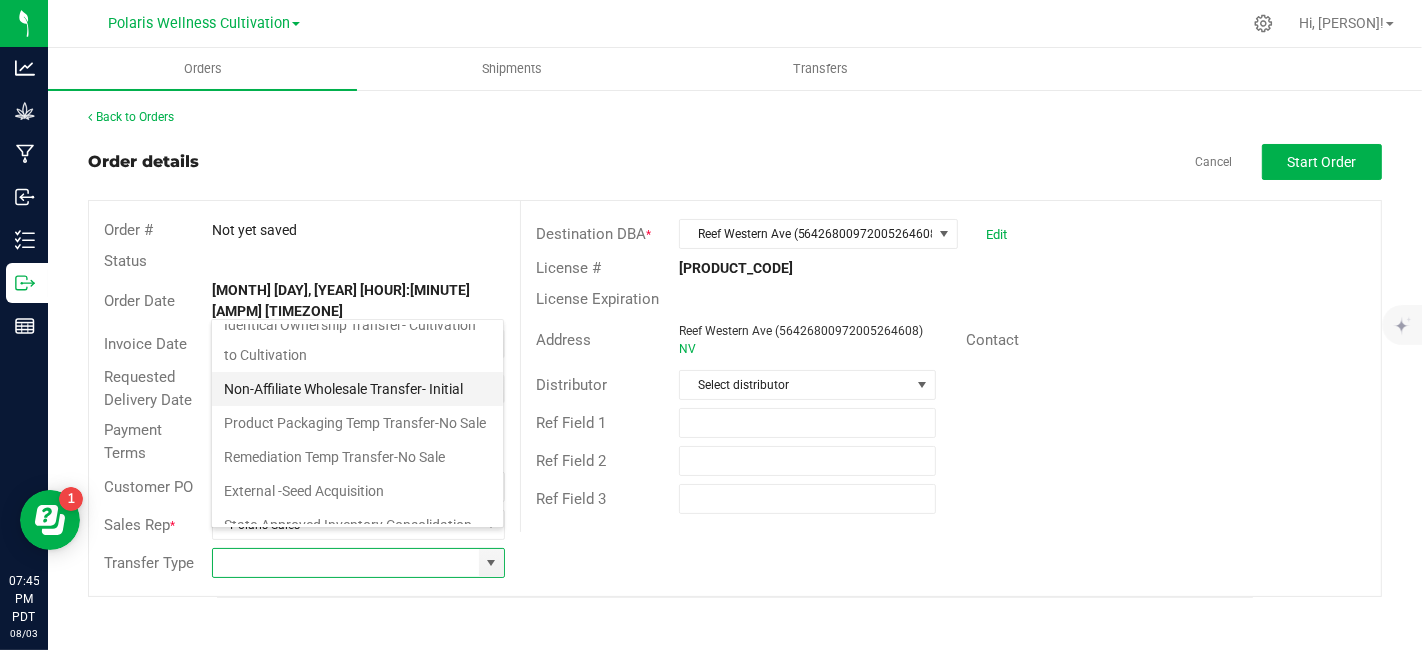 type on "Non-Affiliate Wholesale Transfer- Initial" 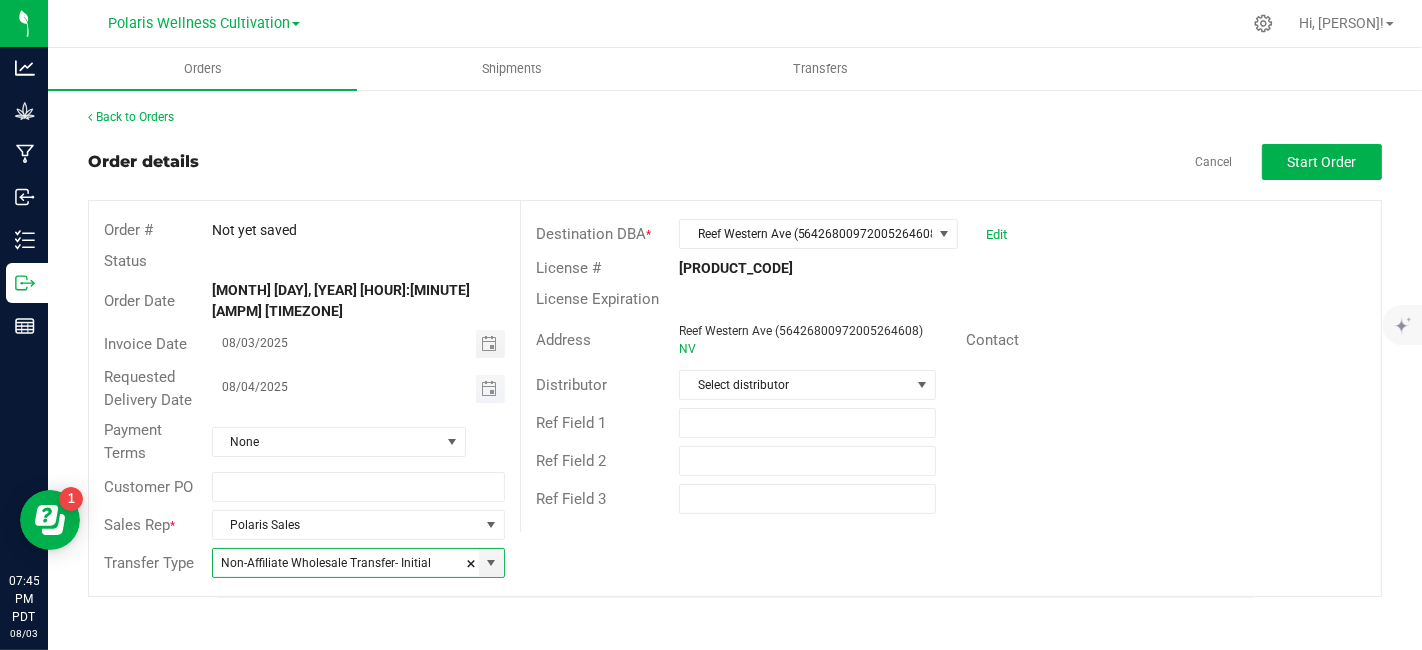 click at bounding box center (490, 389) 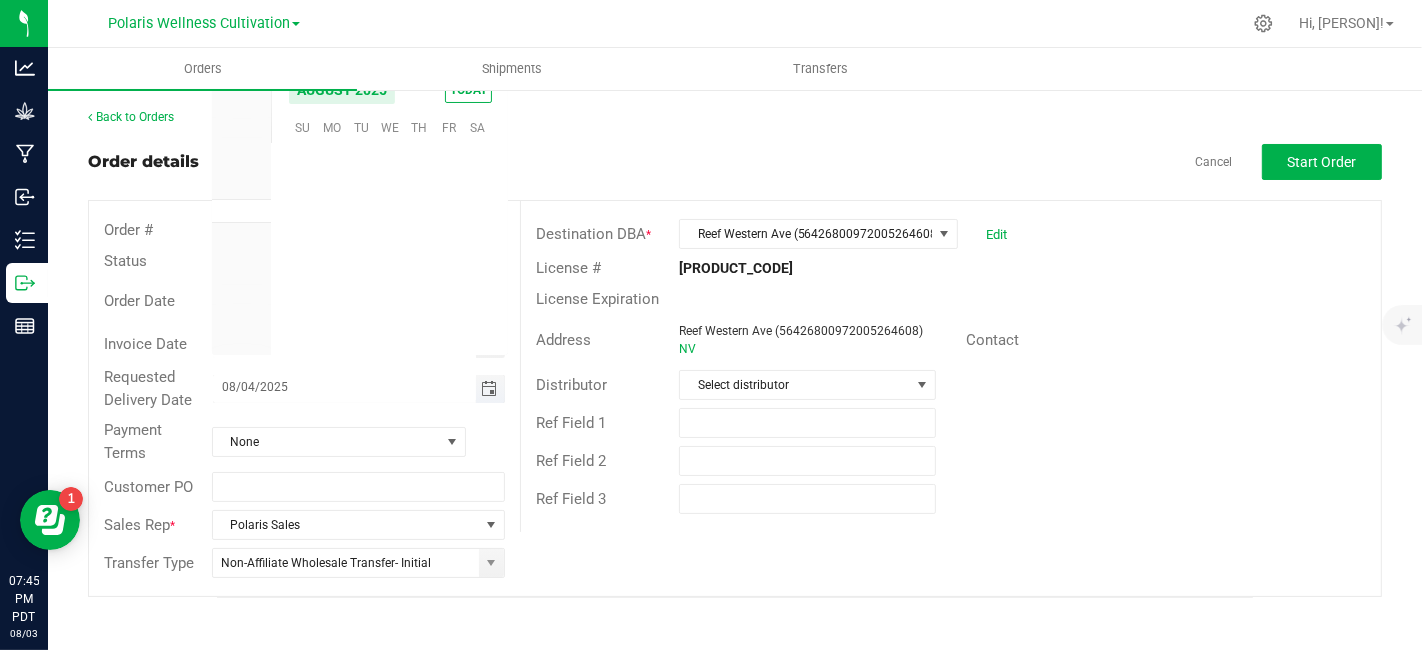 scroll, scrollTop: 0, scrollLeft: 0, axis: both 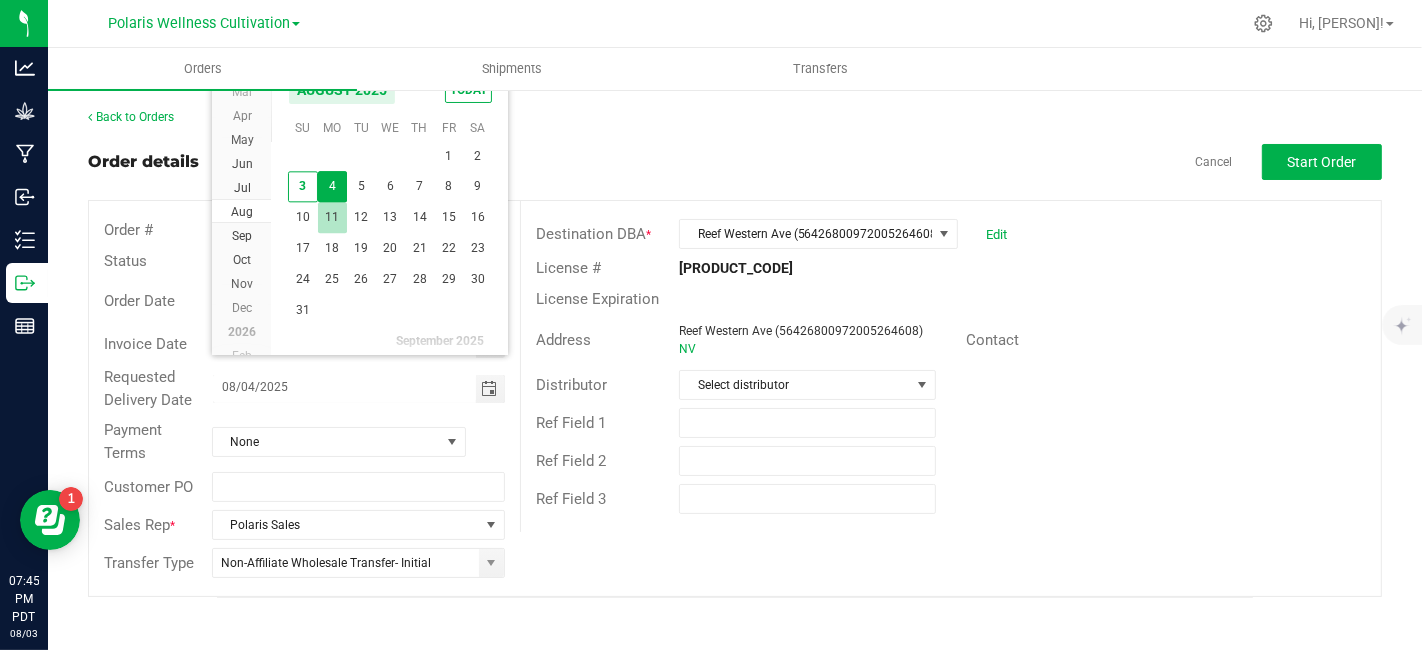 click on "11" at bounding box center (332, 217) 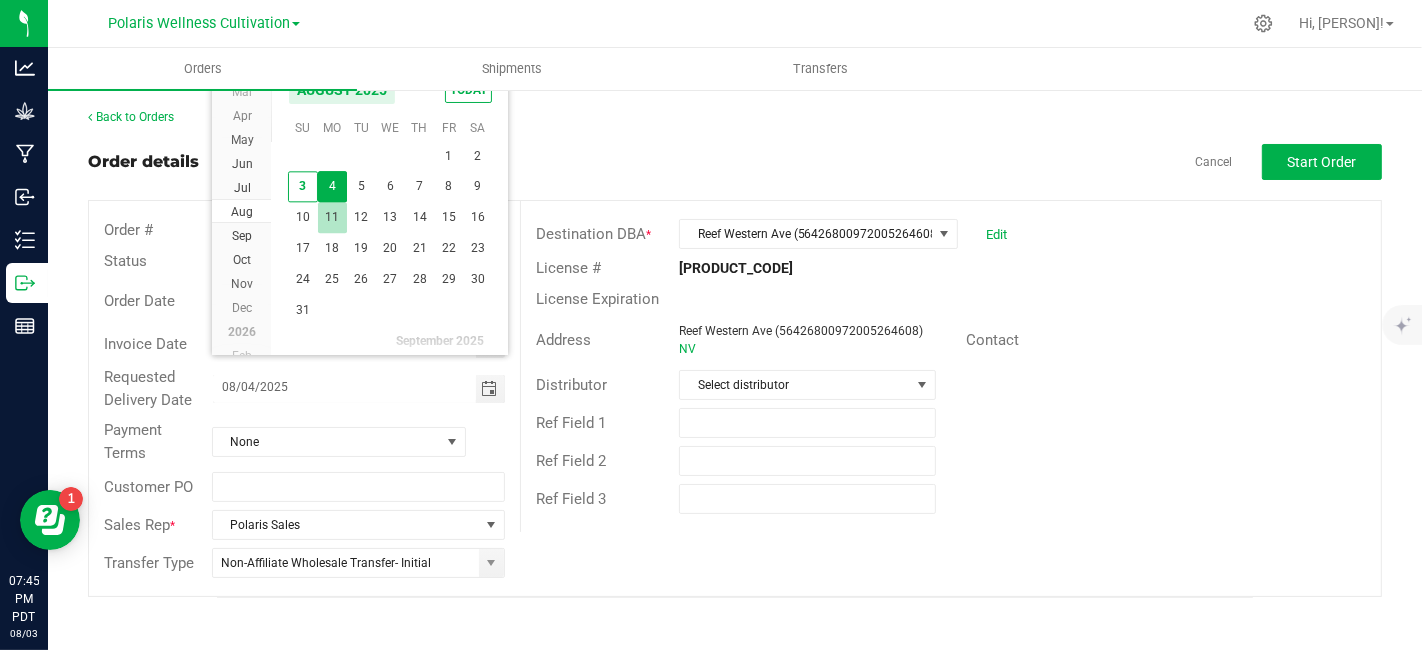 type on "08/11/2025" 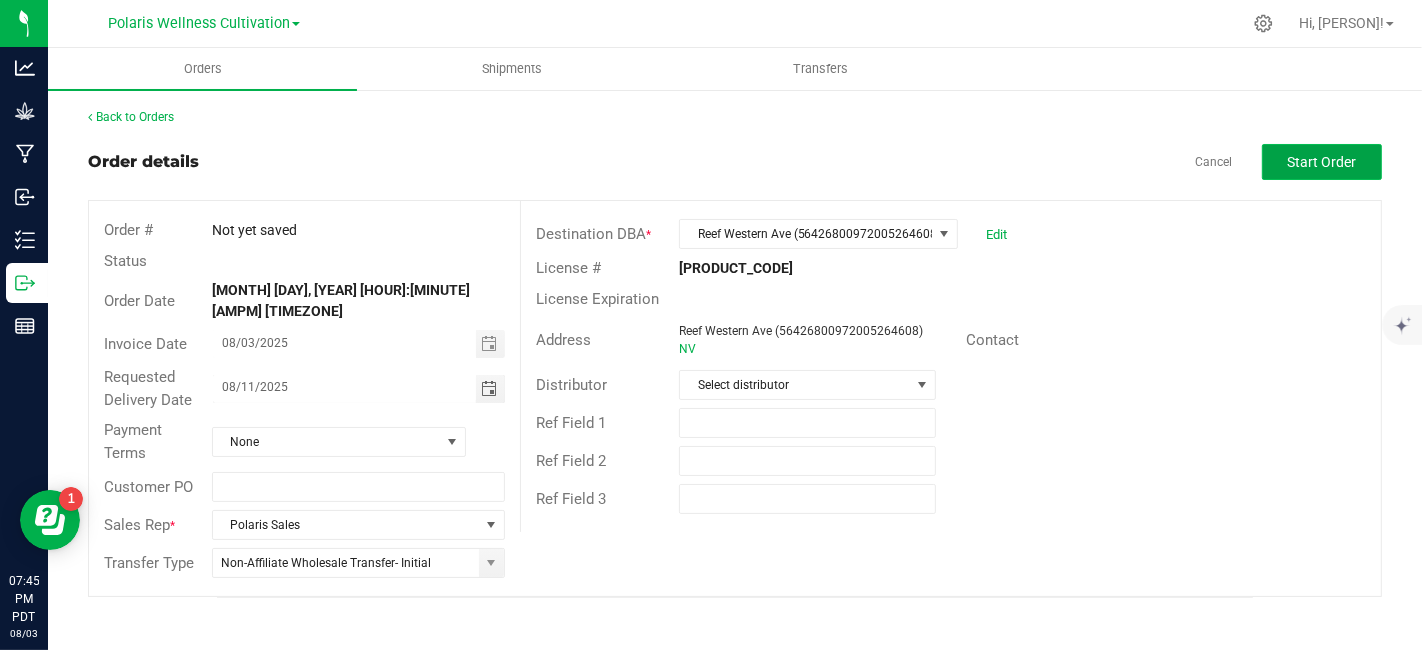 click on "Start Order" at bounding box center (1322, 162) 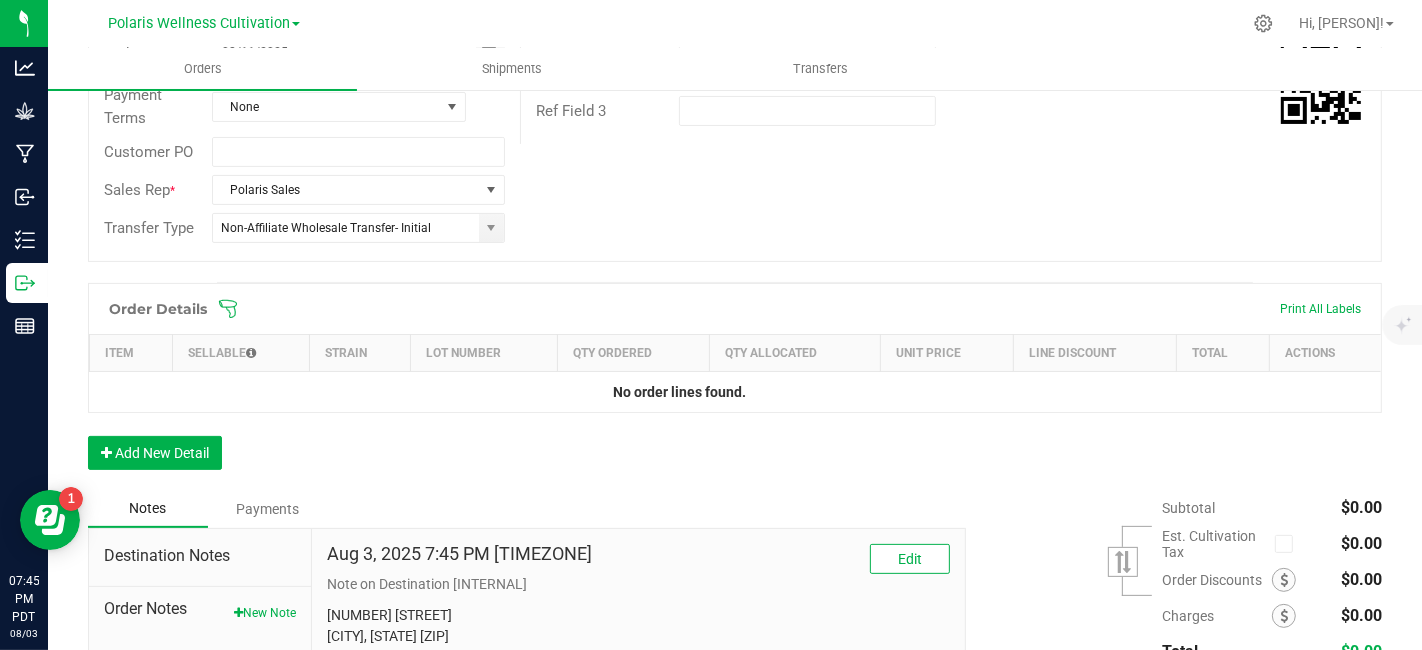 scroll, scrollTop: 407, scrollLeft: 0, axis: vertical 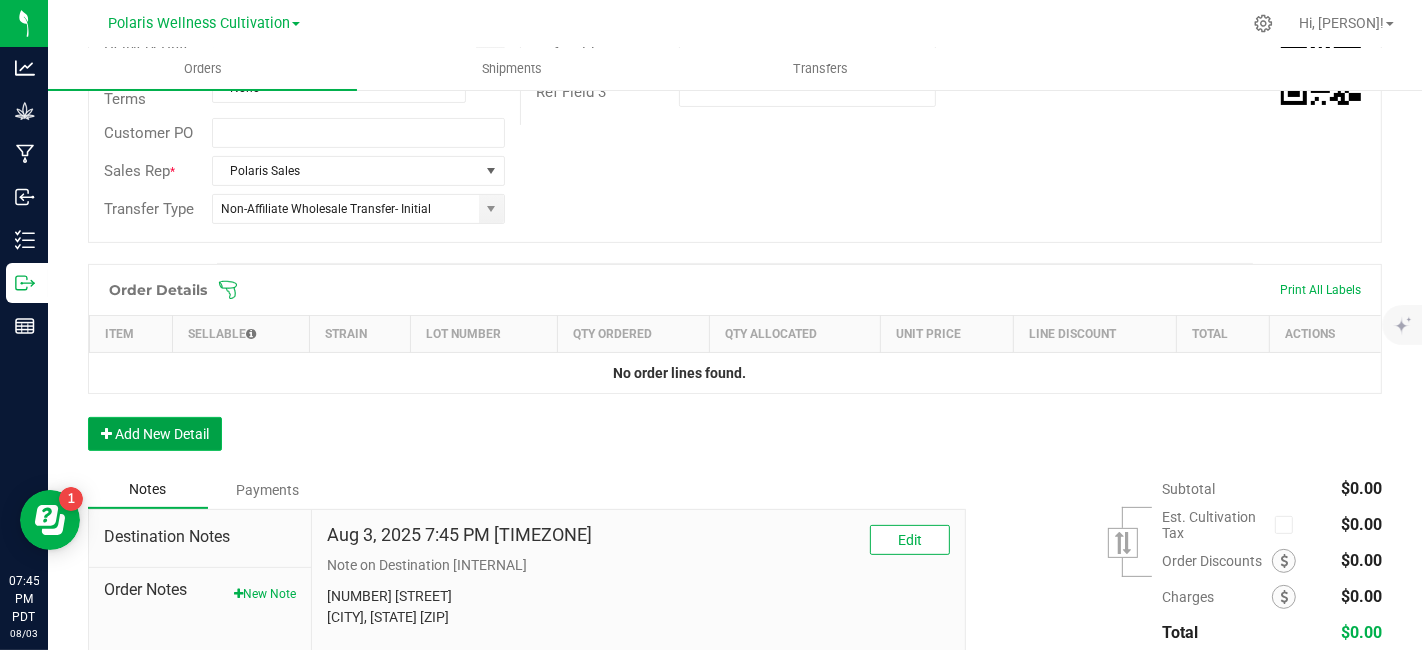 click on "Add New Detail" at bounding box center [155, 434] 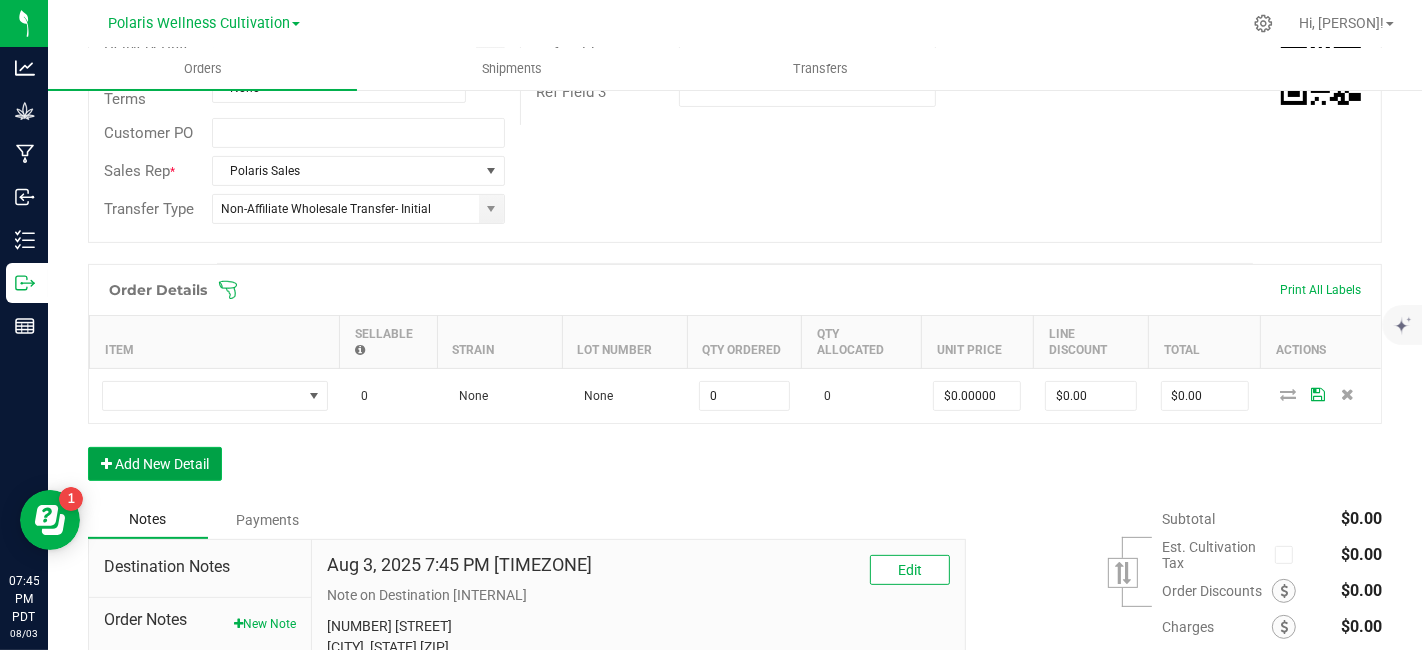 click on "Add New Detail" at bounding box center [155, 464] 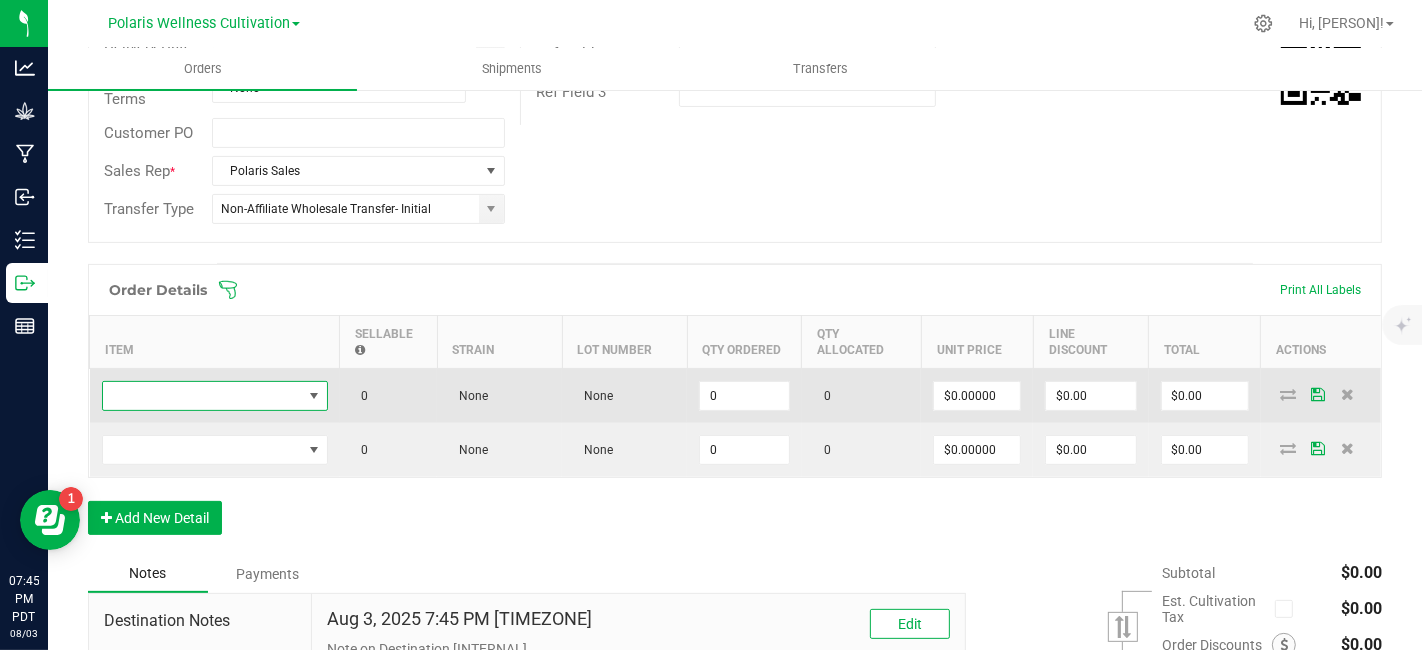 click at bounding box center [202, 396] 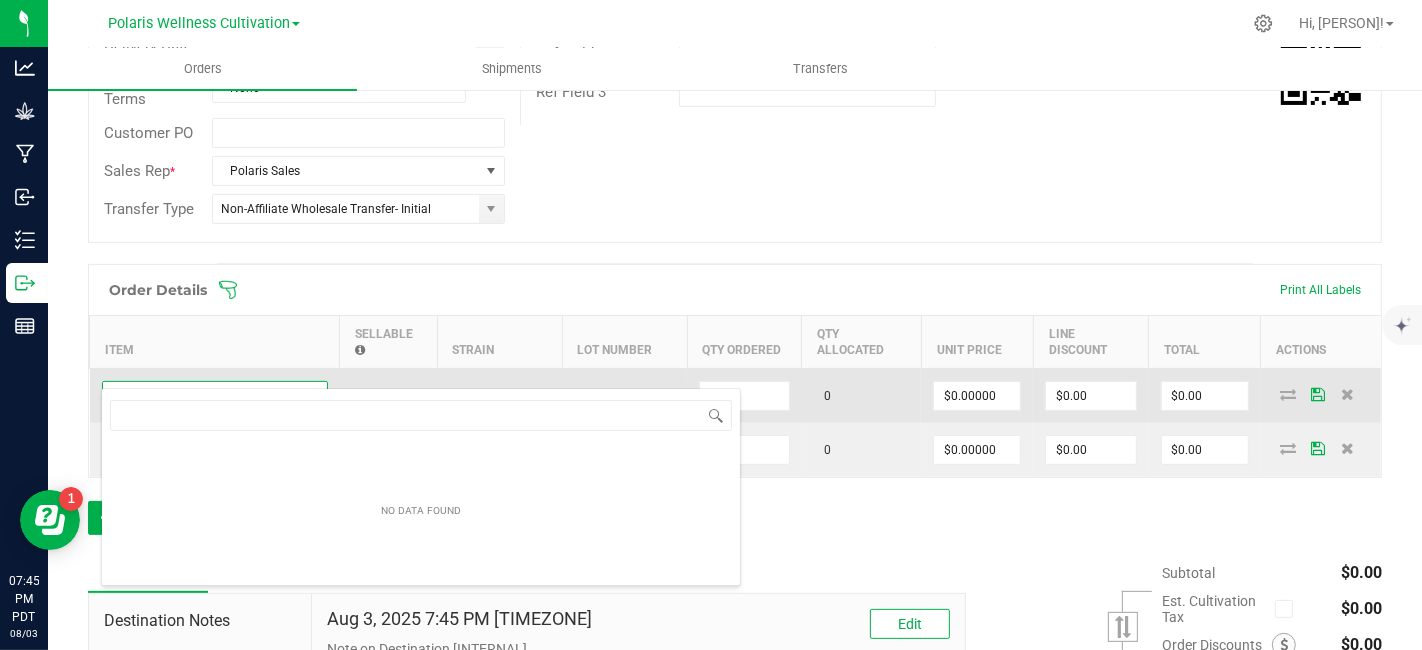 scroll, scrollTop: 99970, scrollLeft: 99774, axis: both 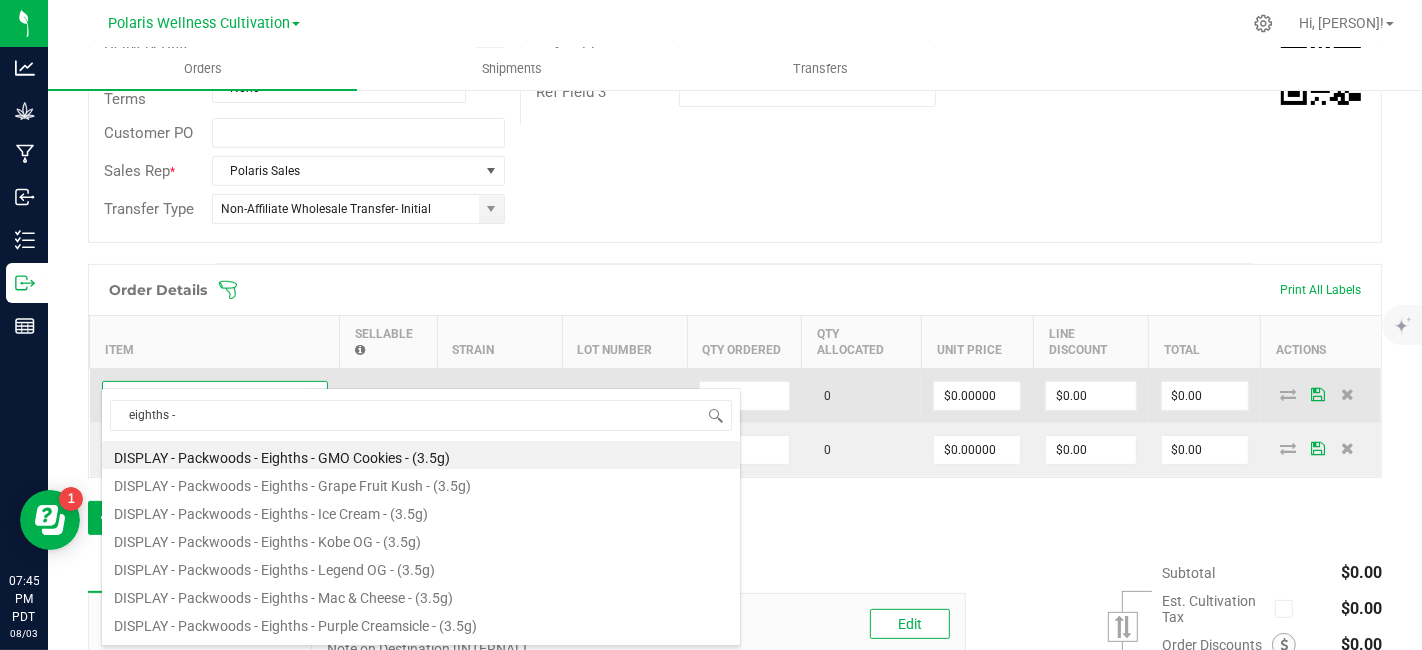 type on "eighths - h" 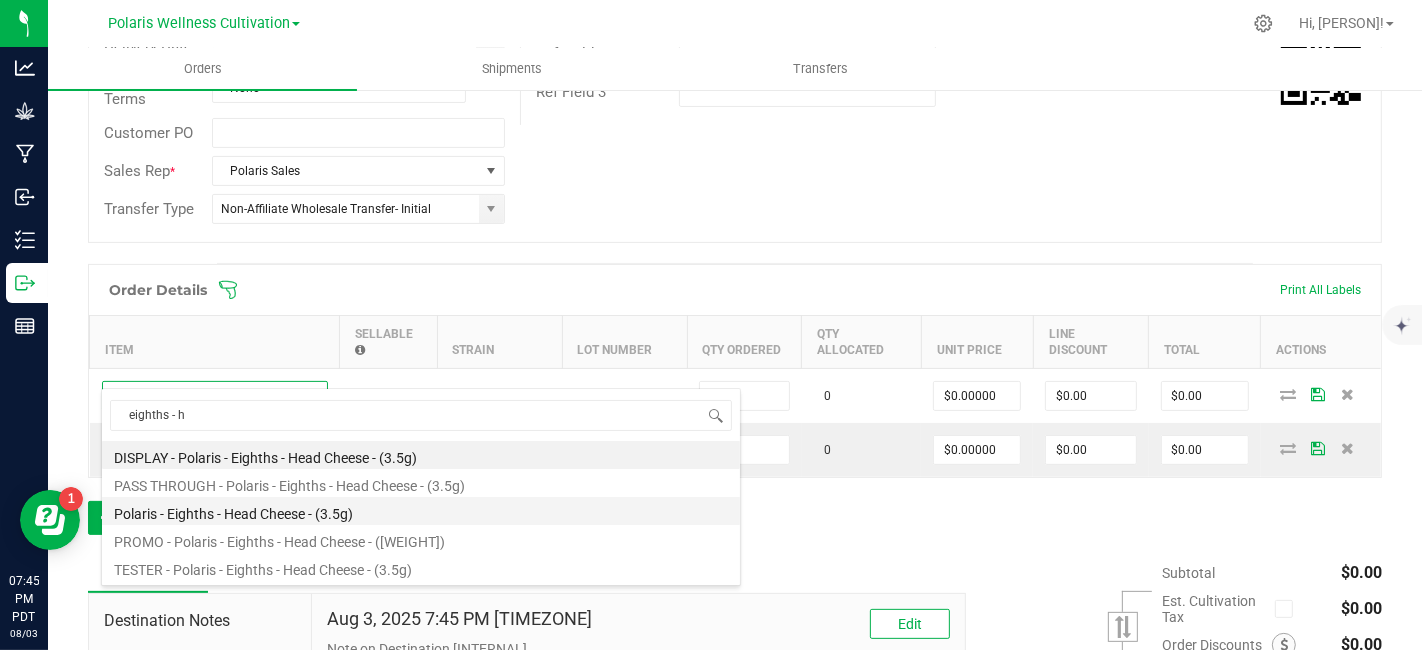 click on "Polaris - Eighths - Head Cheese - (3.5g)" at bounding box center (421, 511) 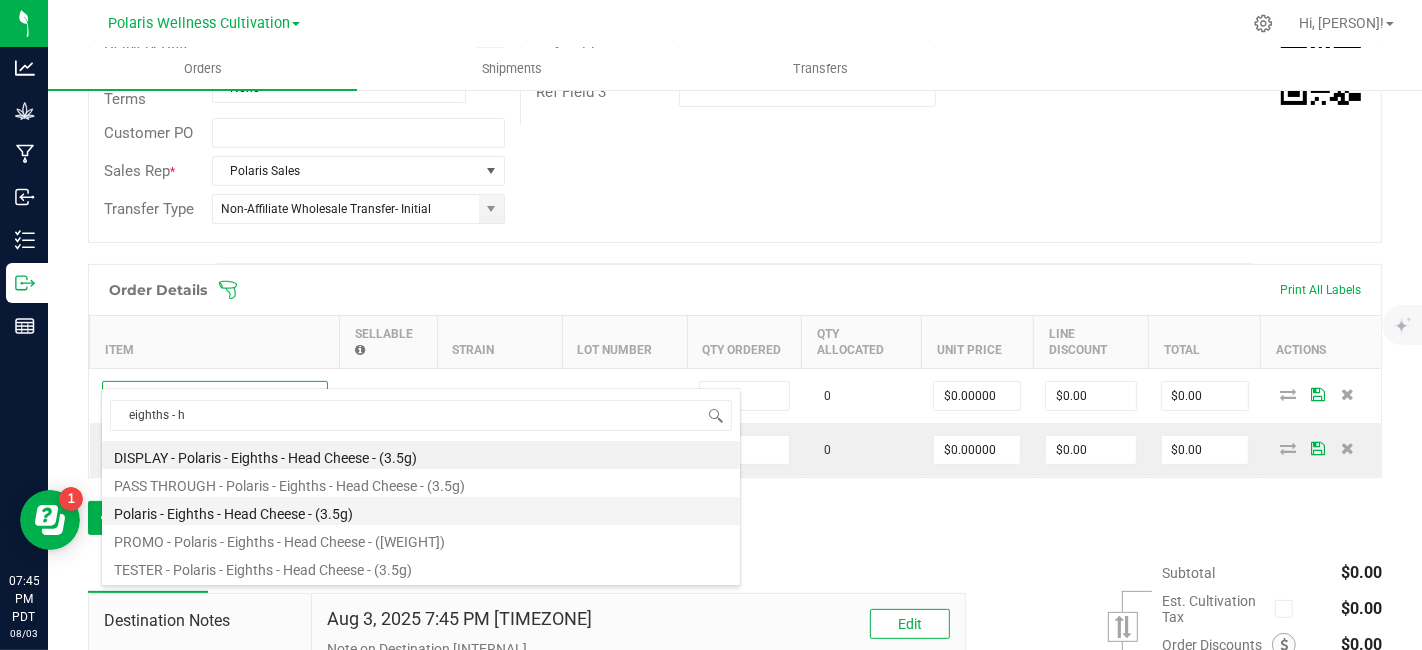 type on "0 ea" 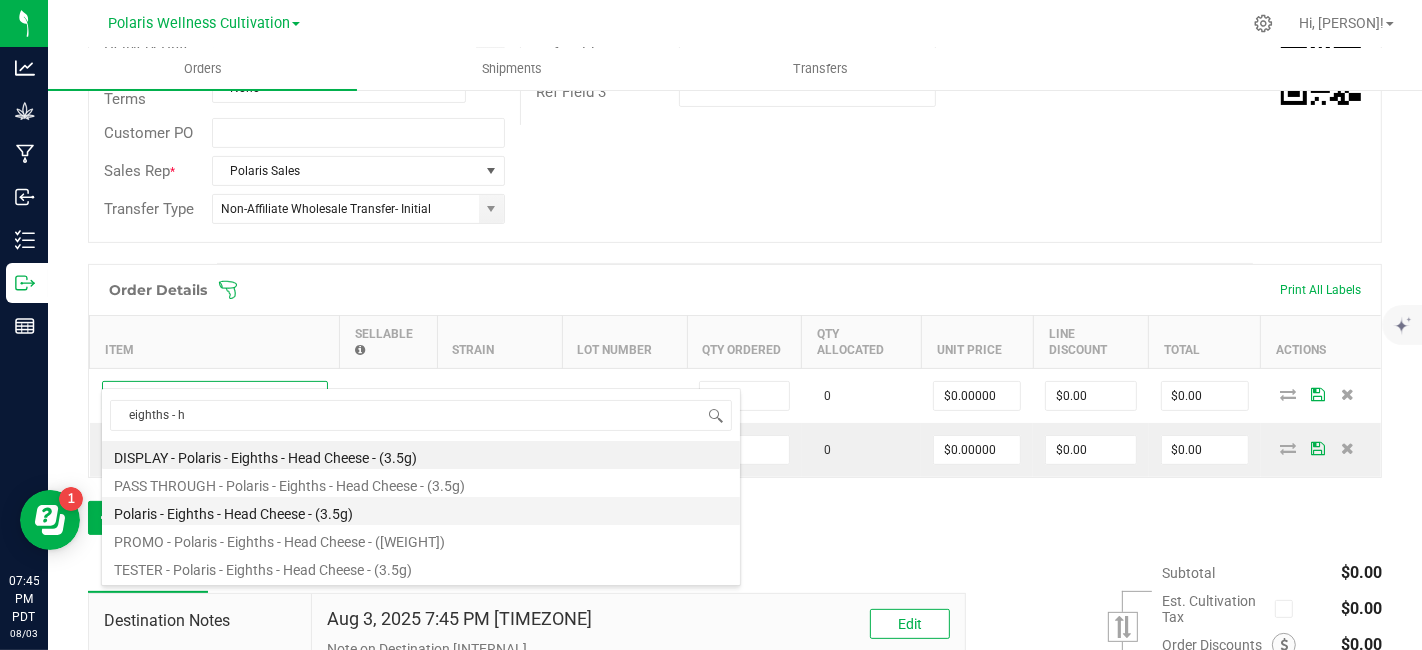 type on "$23.92000" 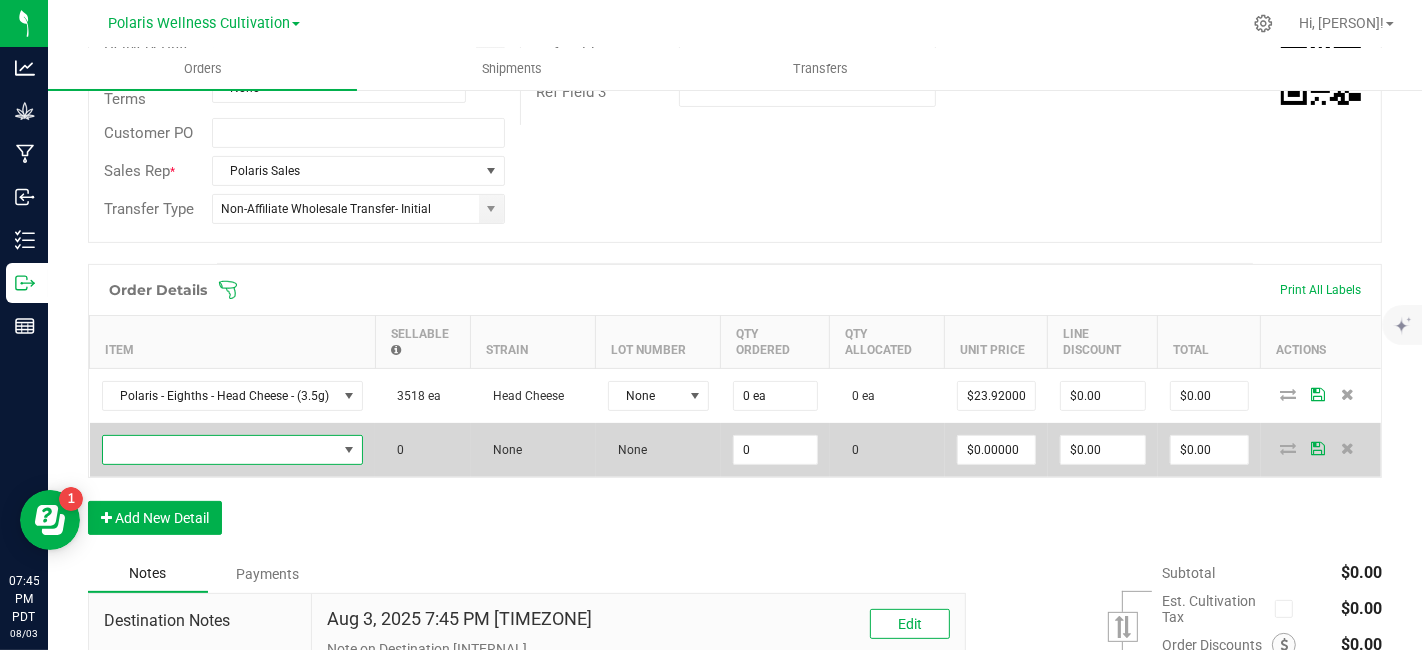 click at bounding box center (220, 450) 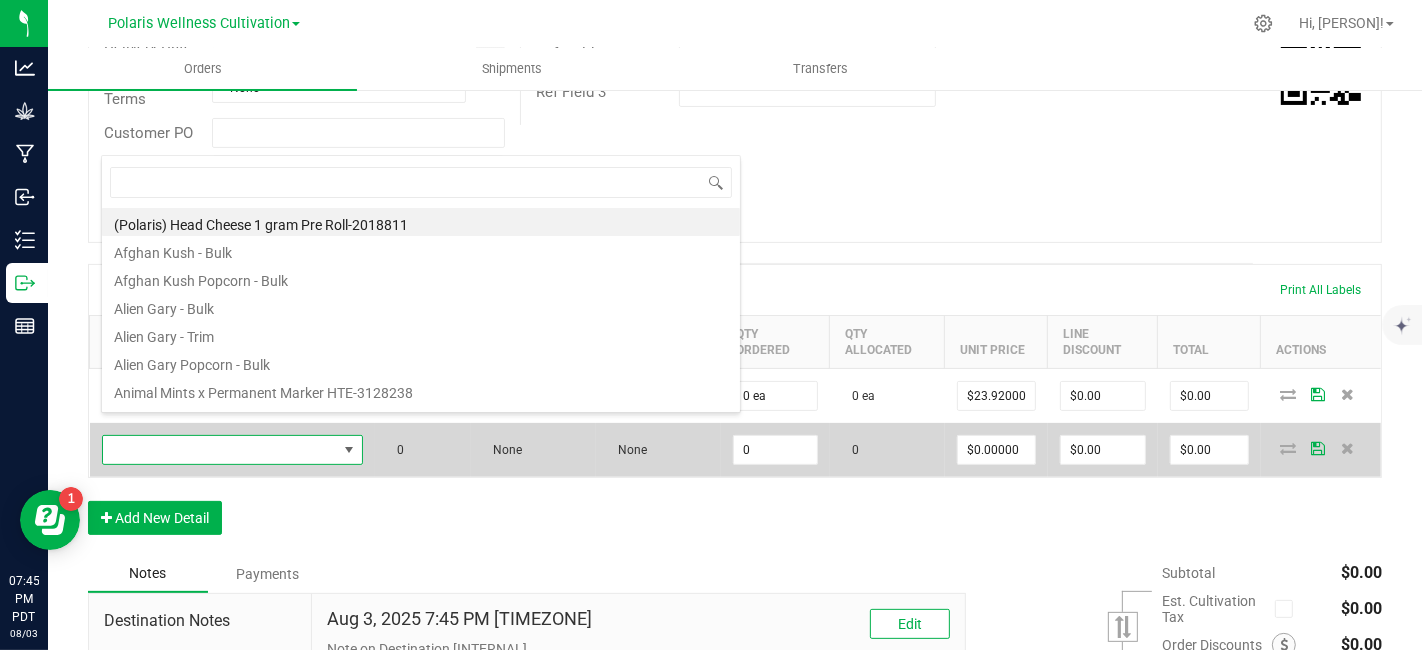 scroll, scrollTop: 99970, scrollLeft: 99740, axis: both 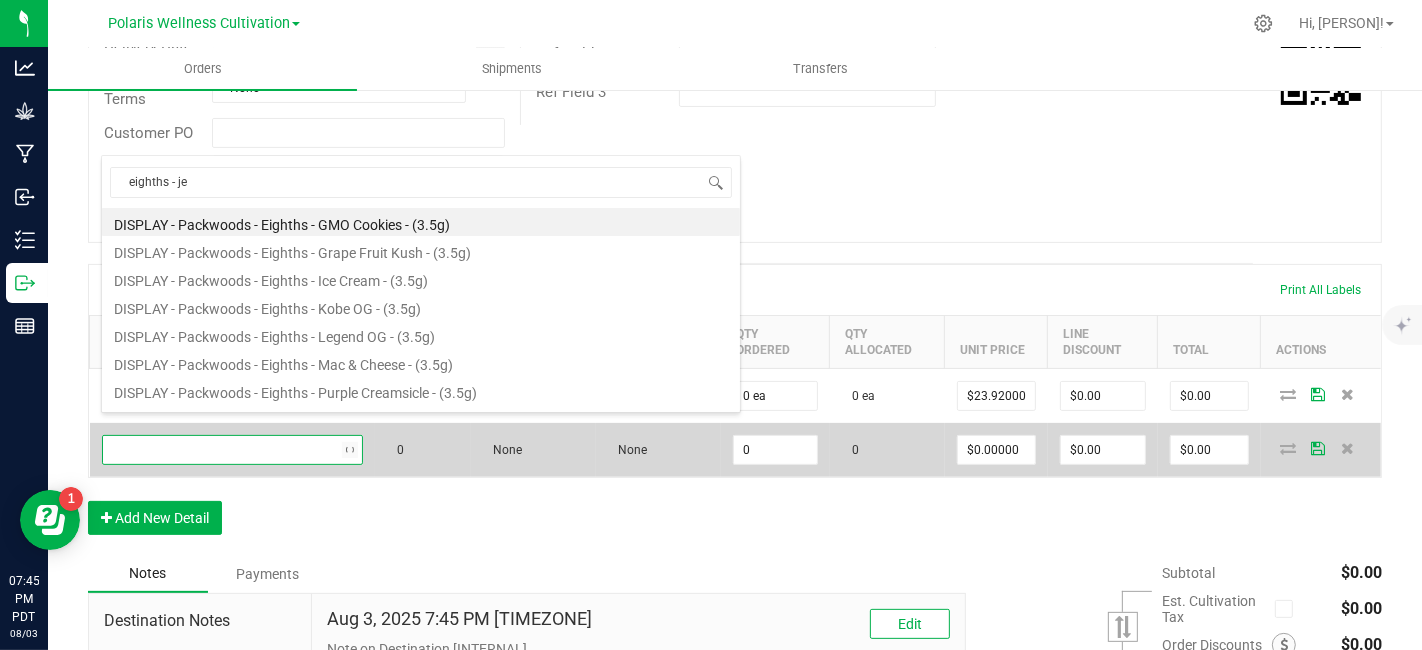 type on "eighths - jen" 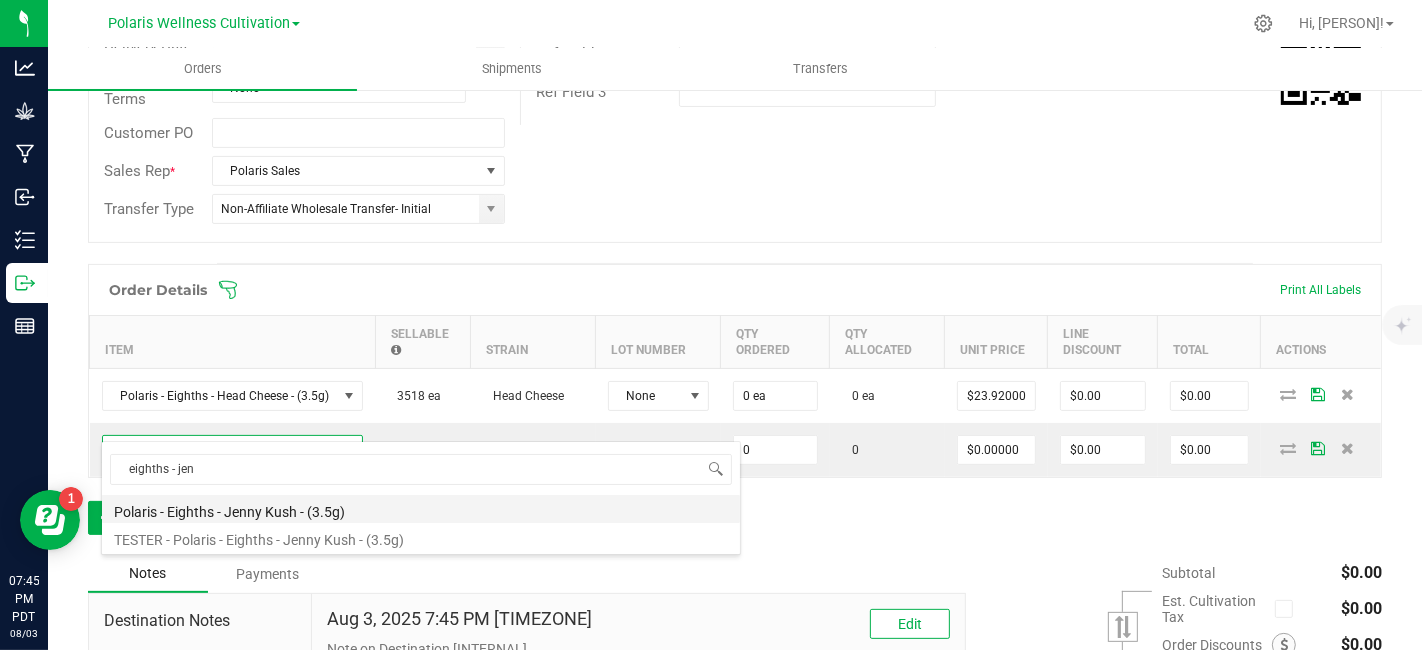 click on "Polaris - Eighths - Jenny Kush - (3.5g)" at bounding box center [421, 509] 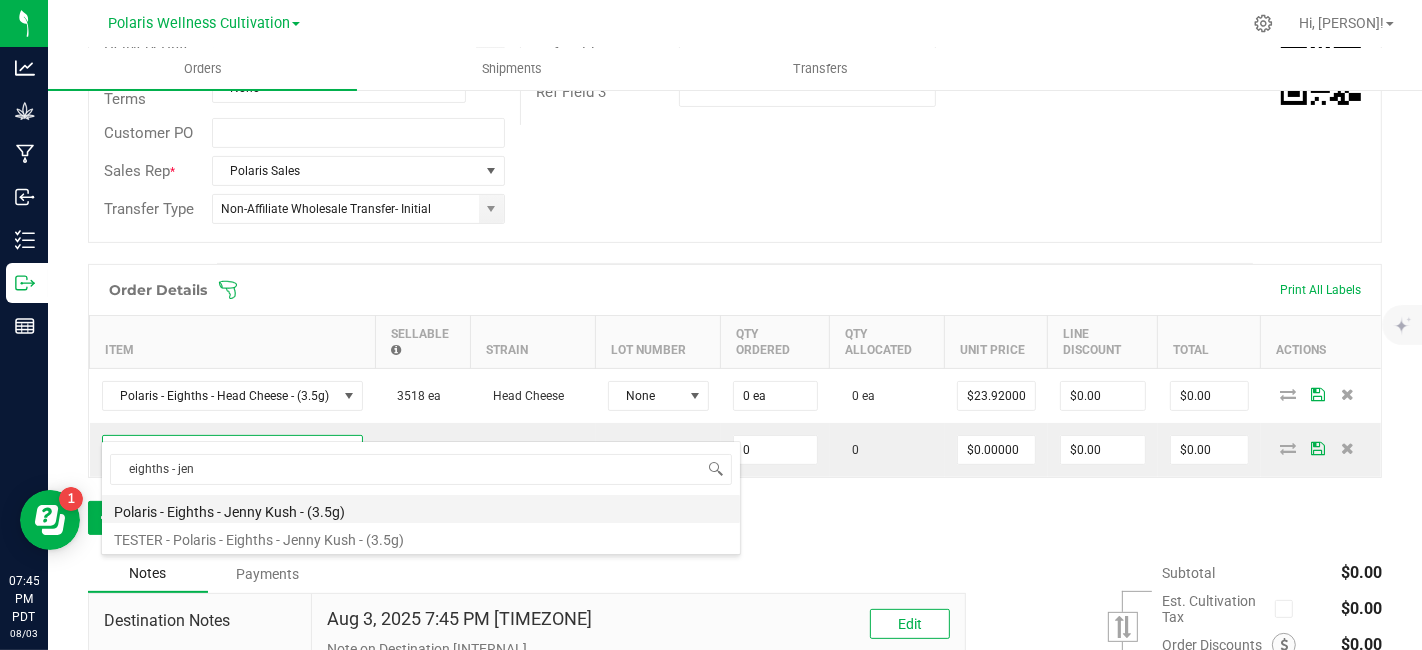type on "0 ea" 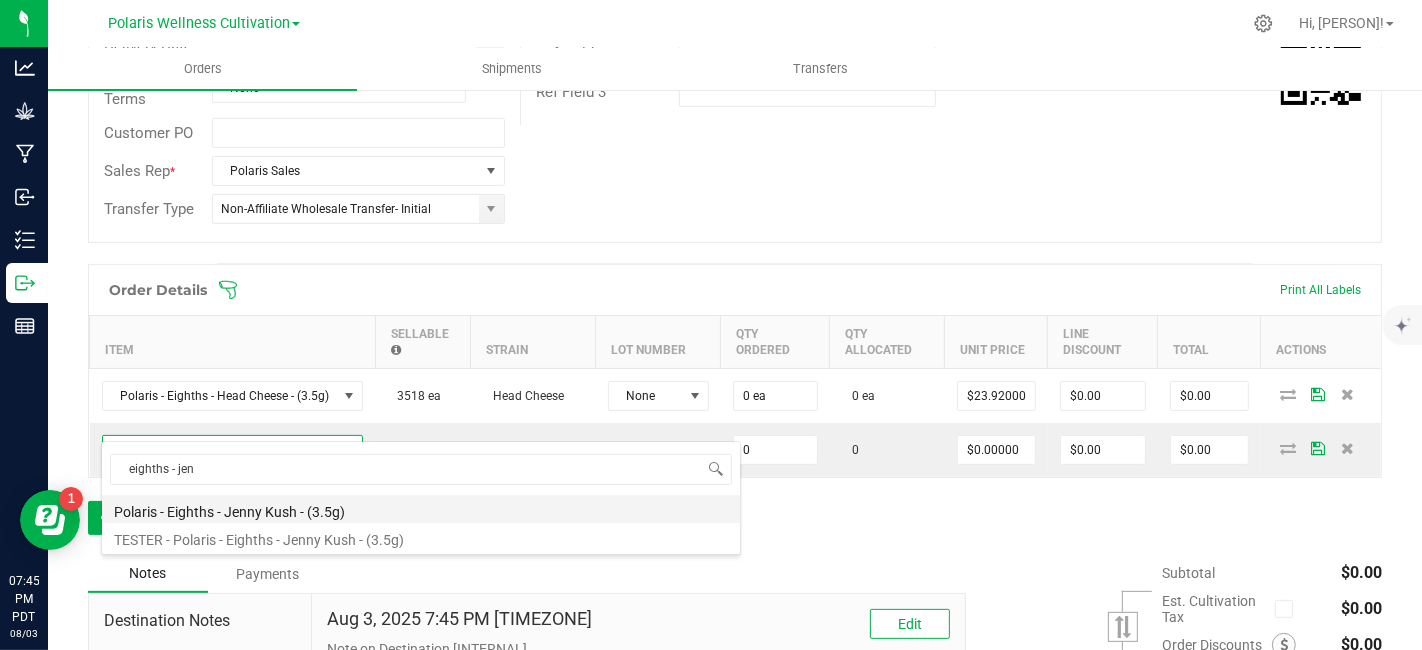 type on "$23.92000" 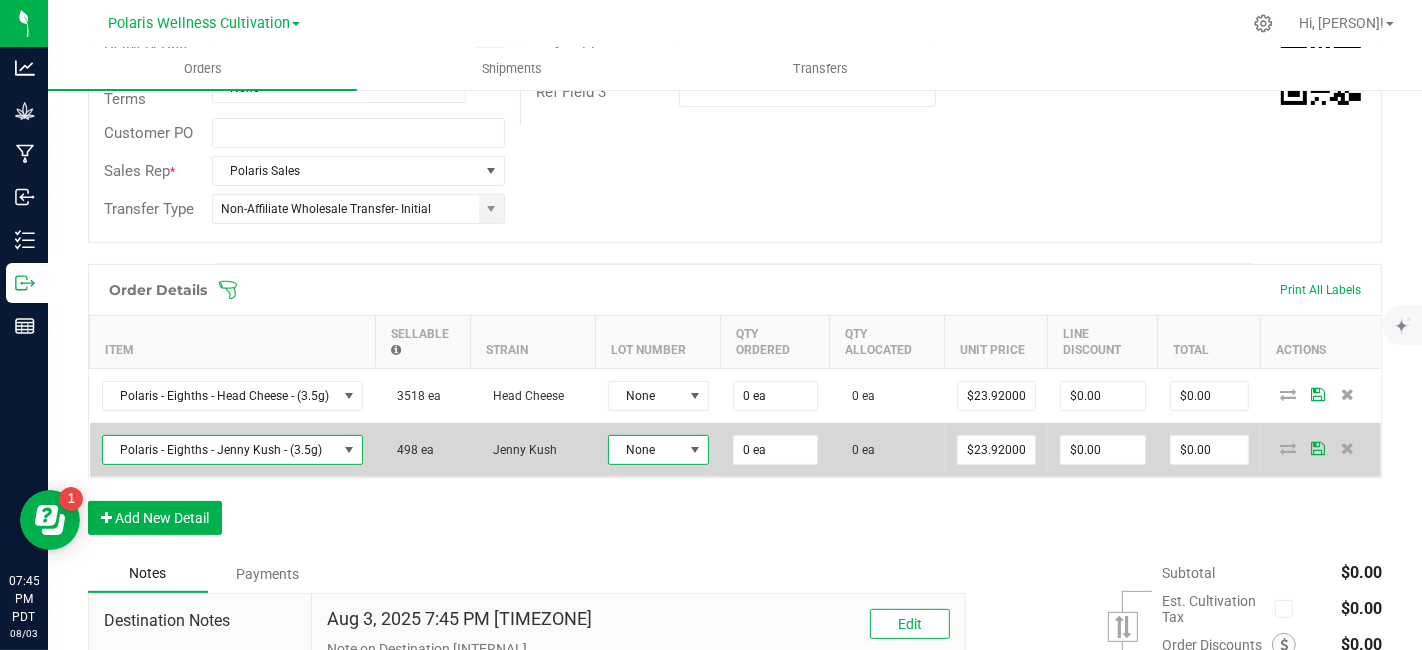 click at bounding box center (695, 450) 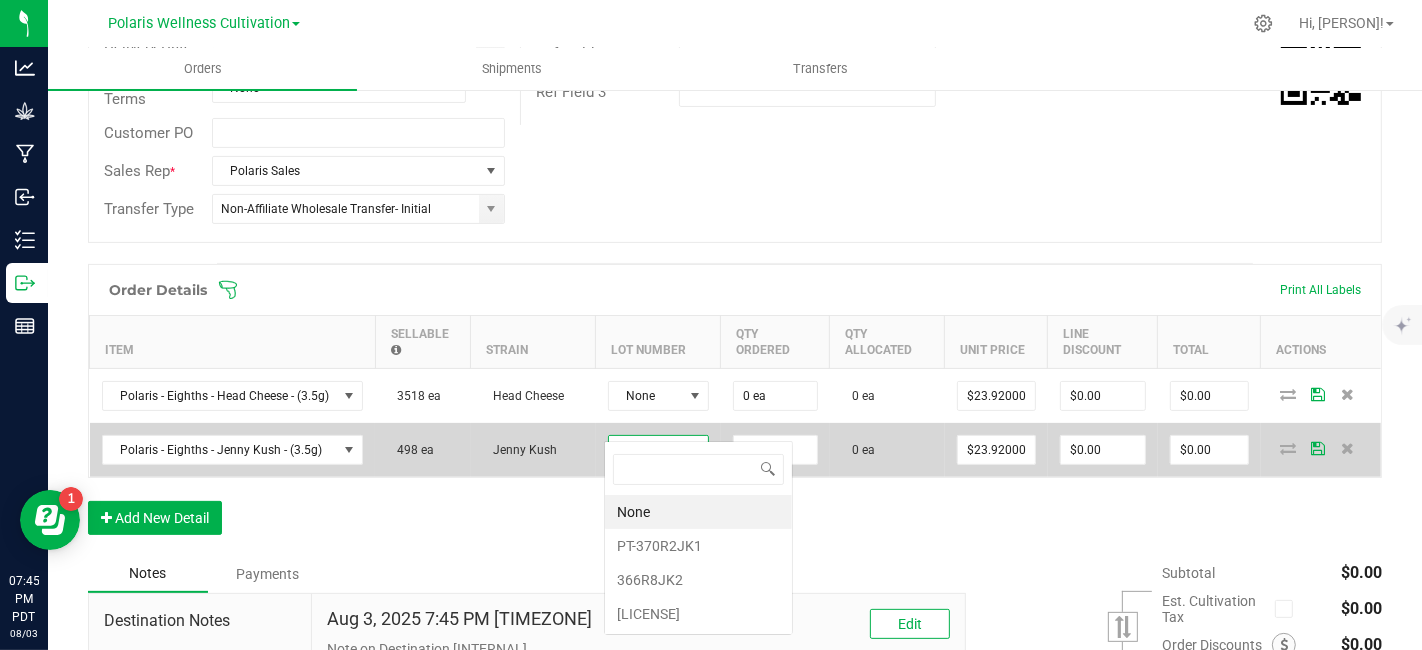 scroll, scrollTop: 99970, scrollLeft: 99899, axis: both 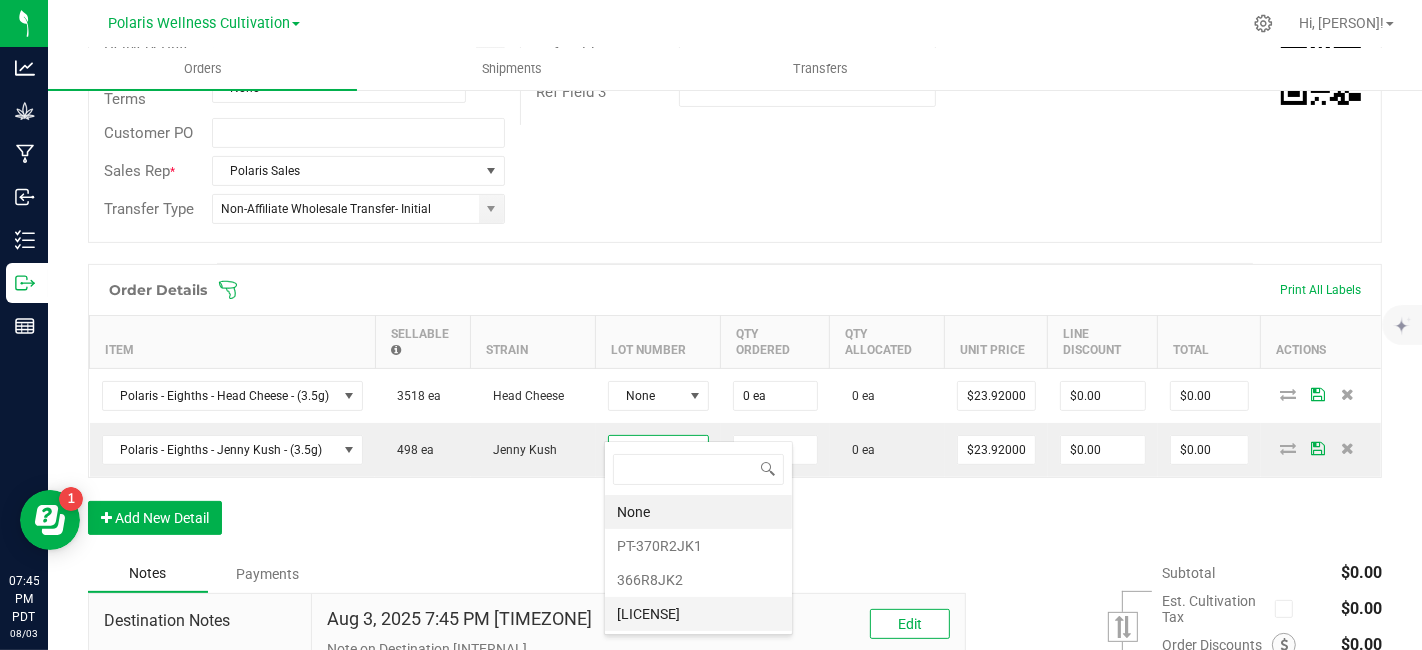 click on "[LICENSE]" at bounding box center (698, 614) 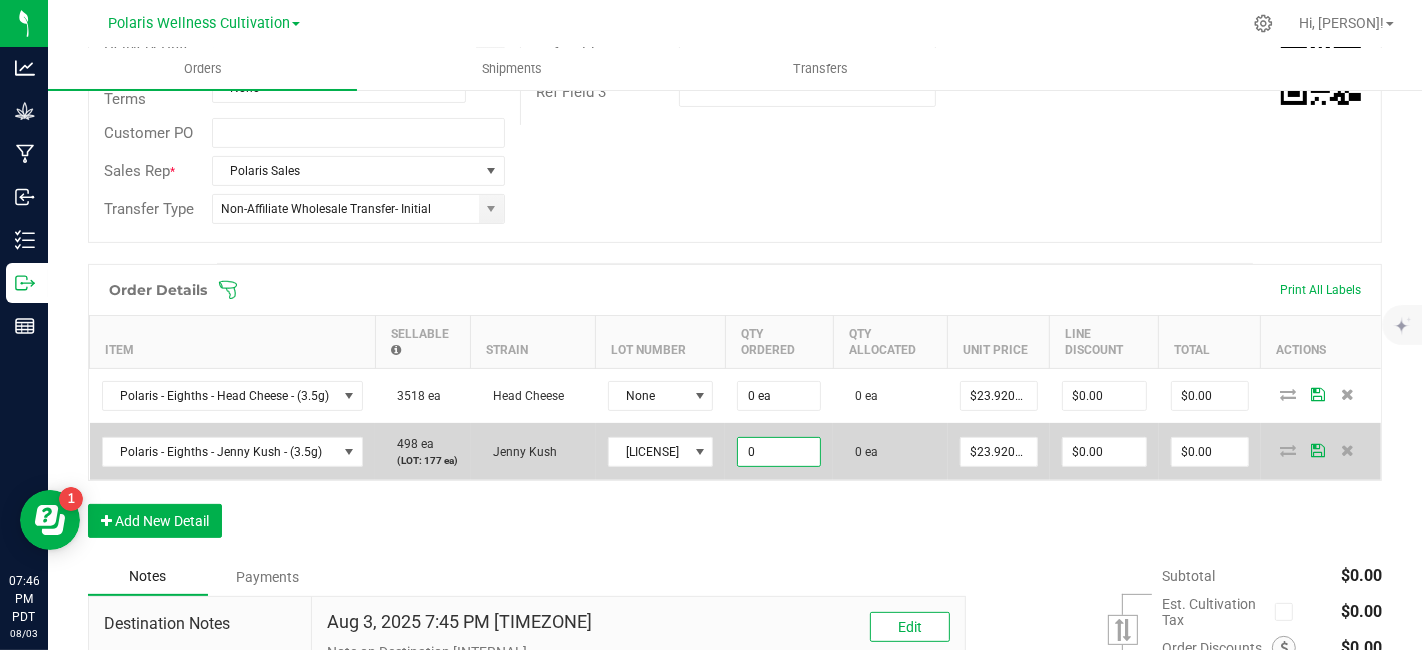 click on "0" at bounding box center [779, 452] 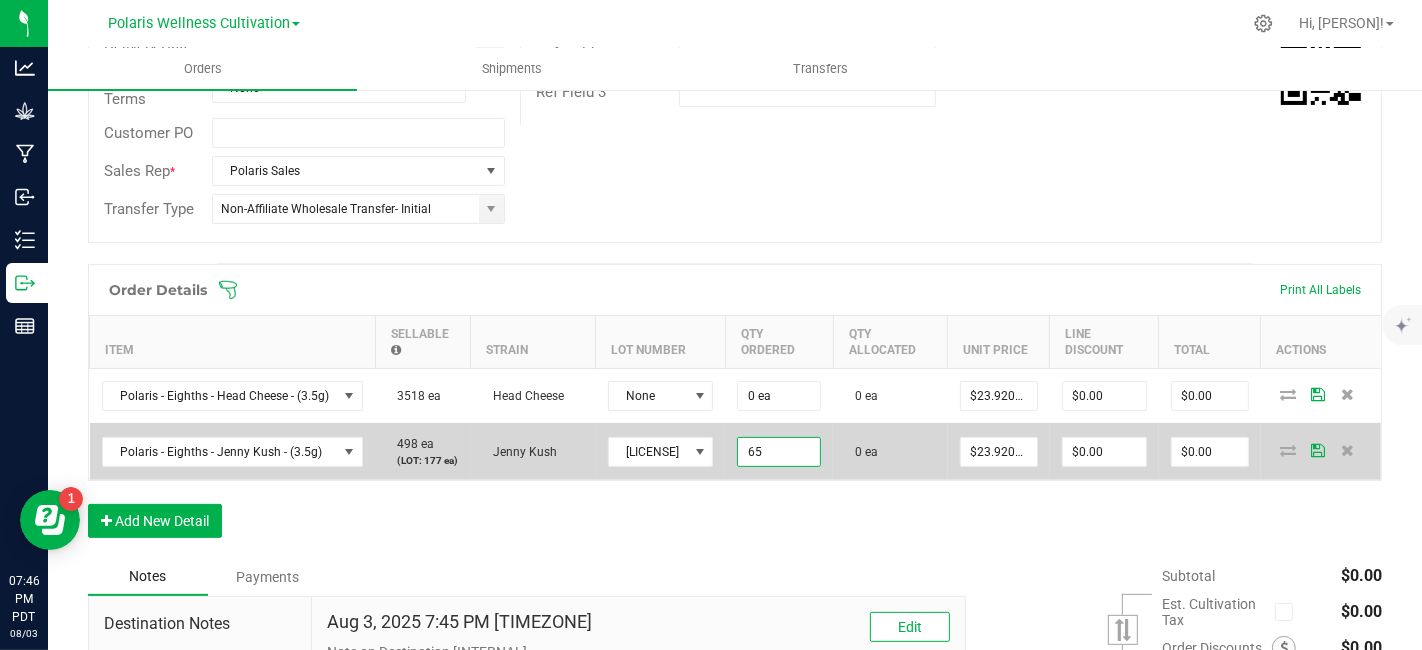 type on "65 ea" 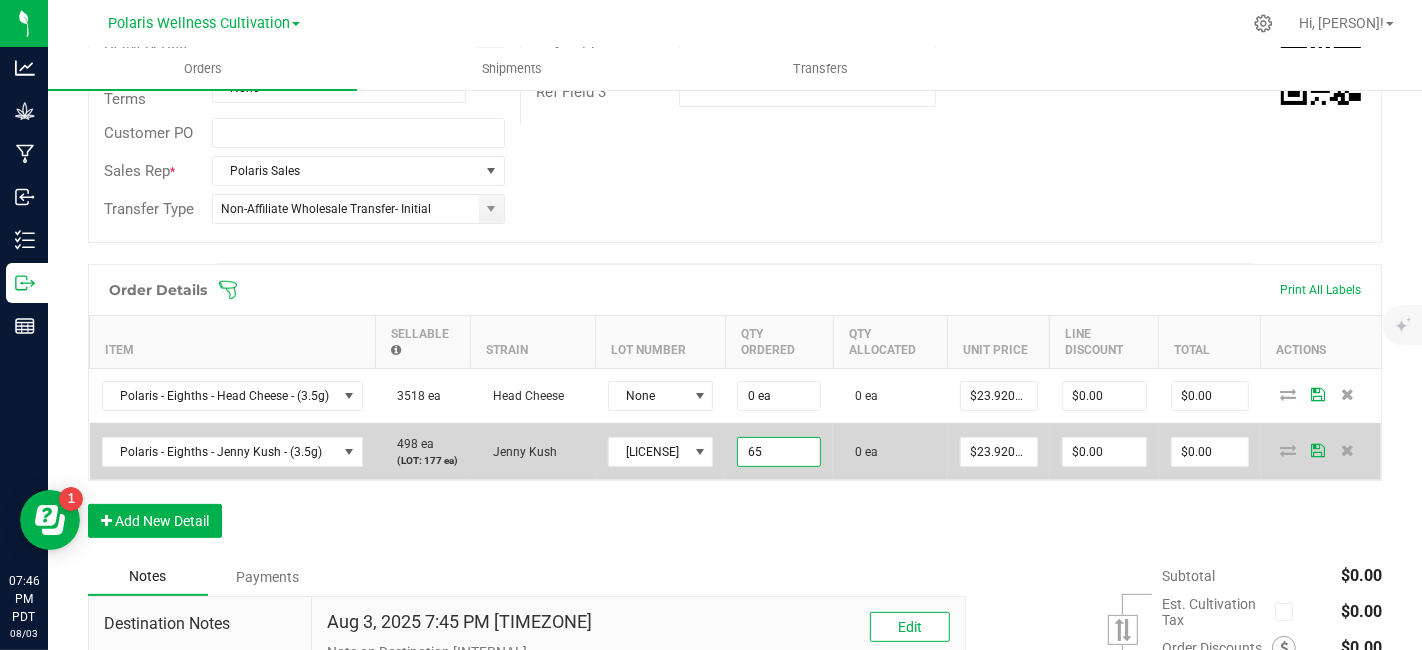 type on "23.92" 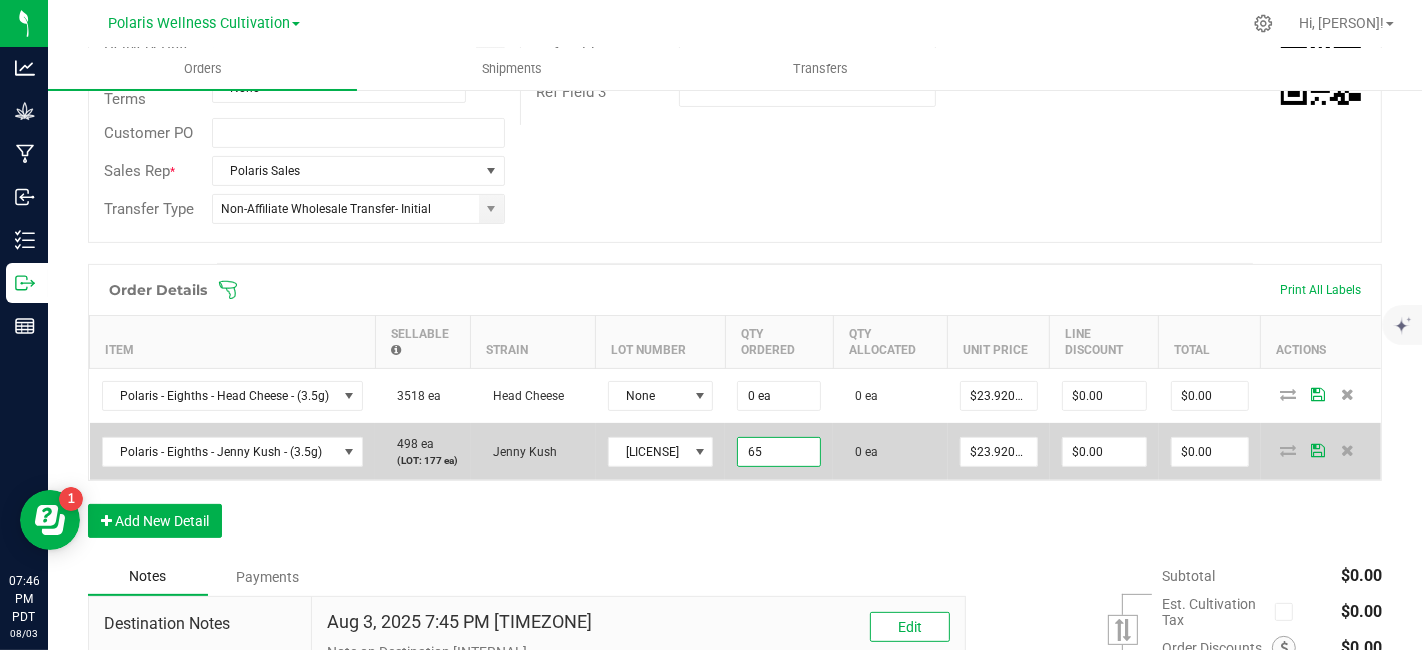 type on "$1,554.80" 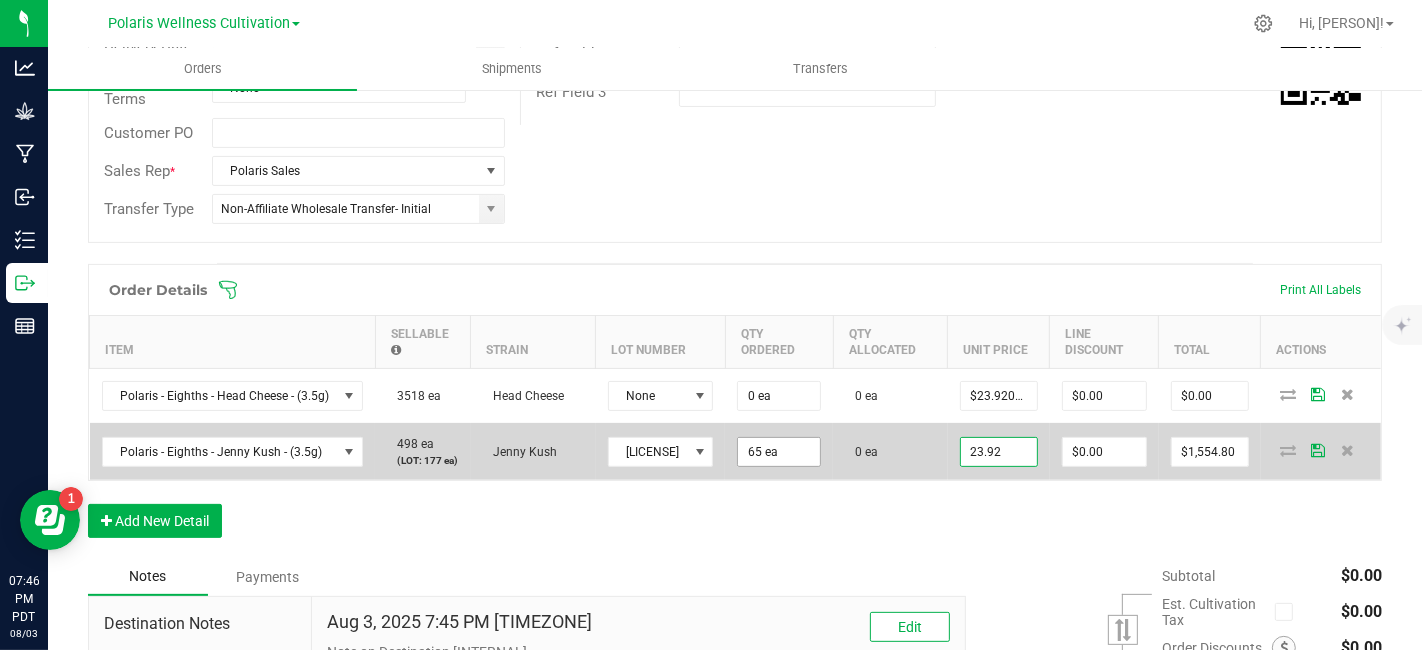 scroll, scrollTop: 0, scrollLeft: 0, axis: both 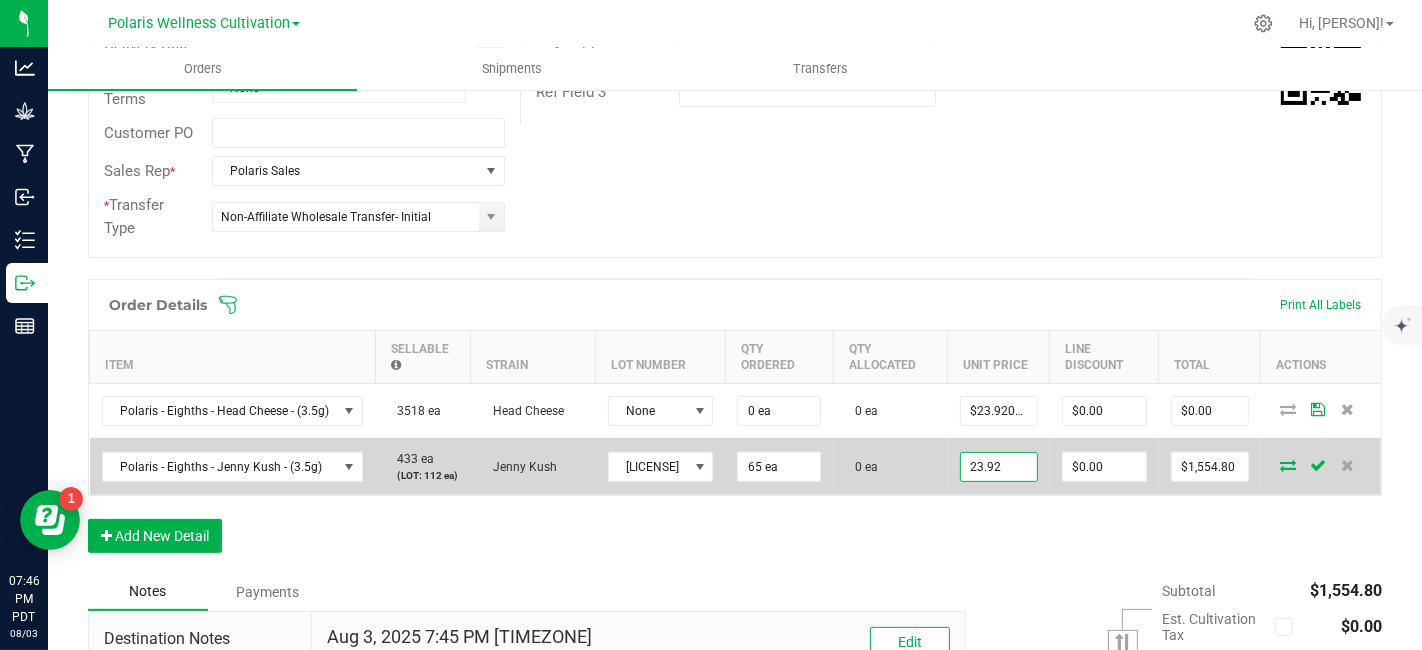 click on "23.92" at bounding box center (999, 467) 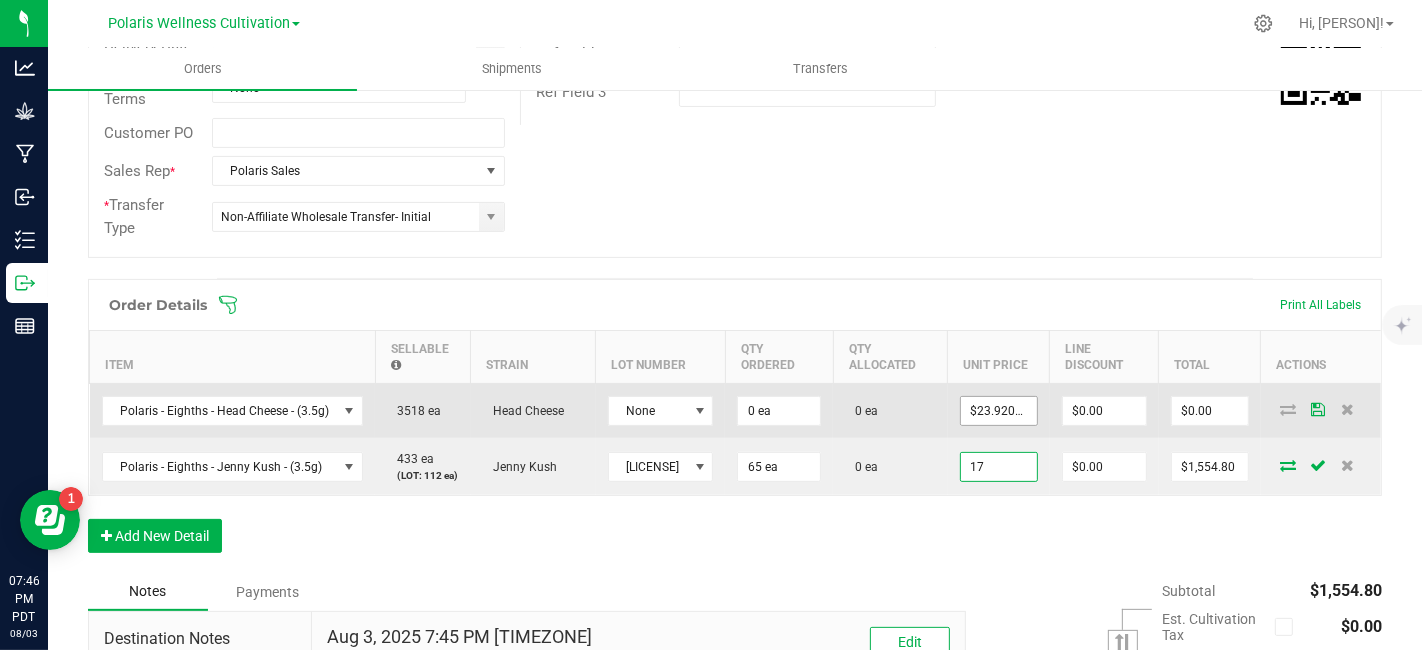 type on "17" 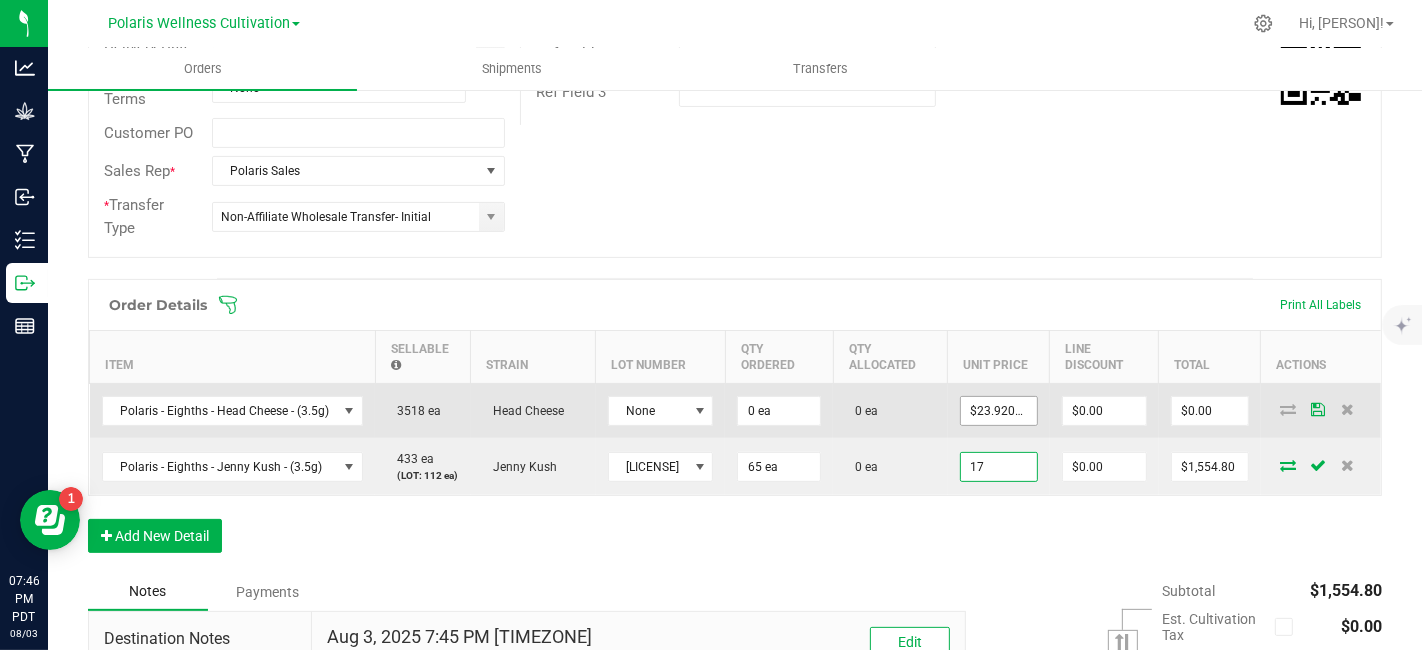 type on "23.92" 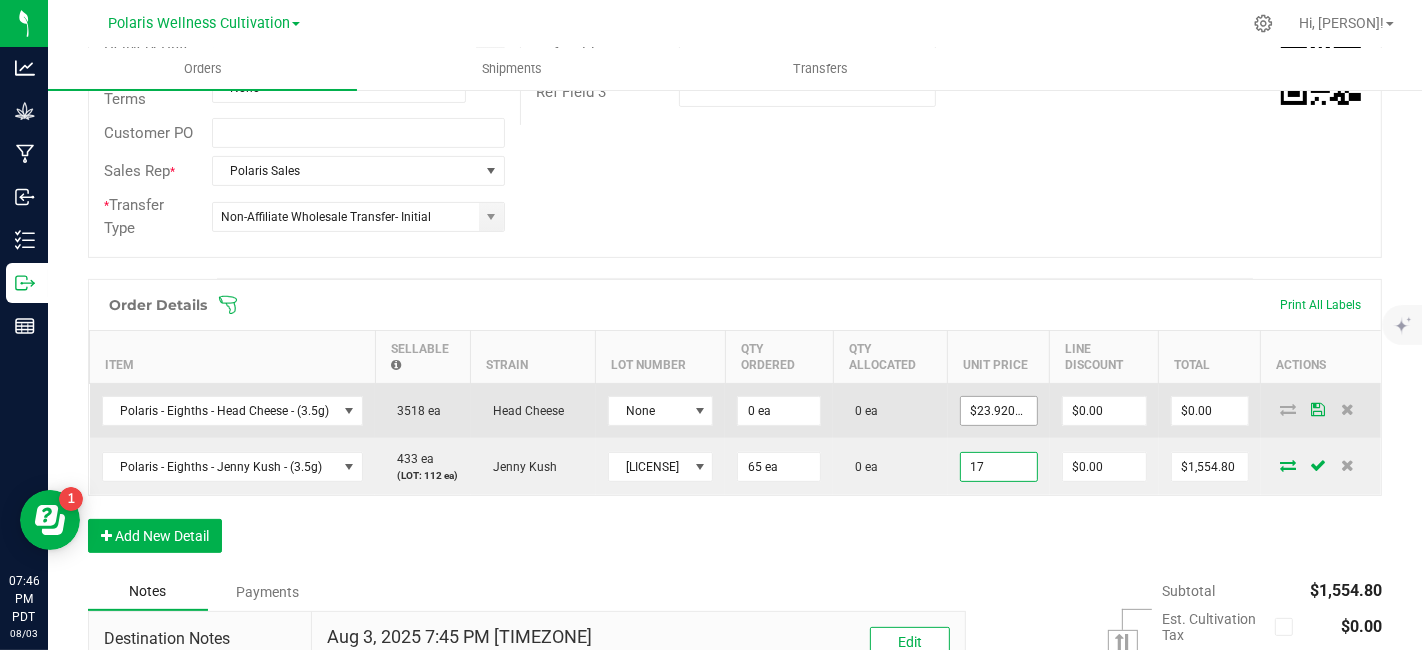 type on "$17.00000" 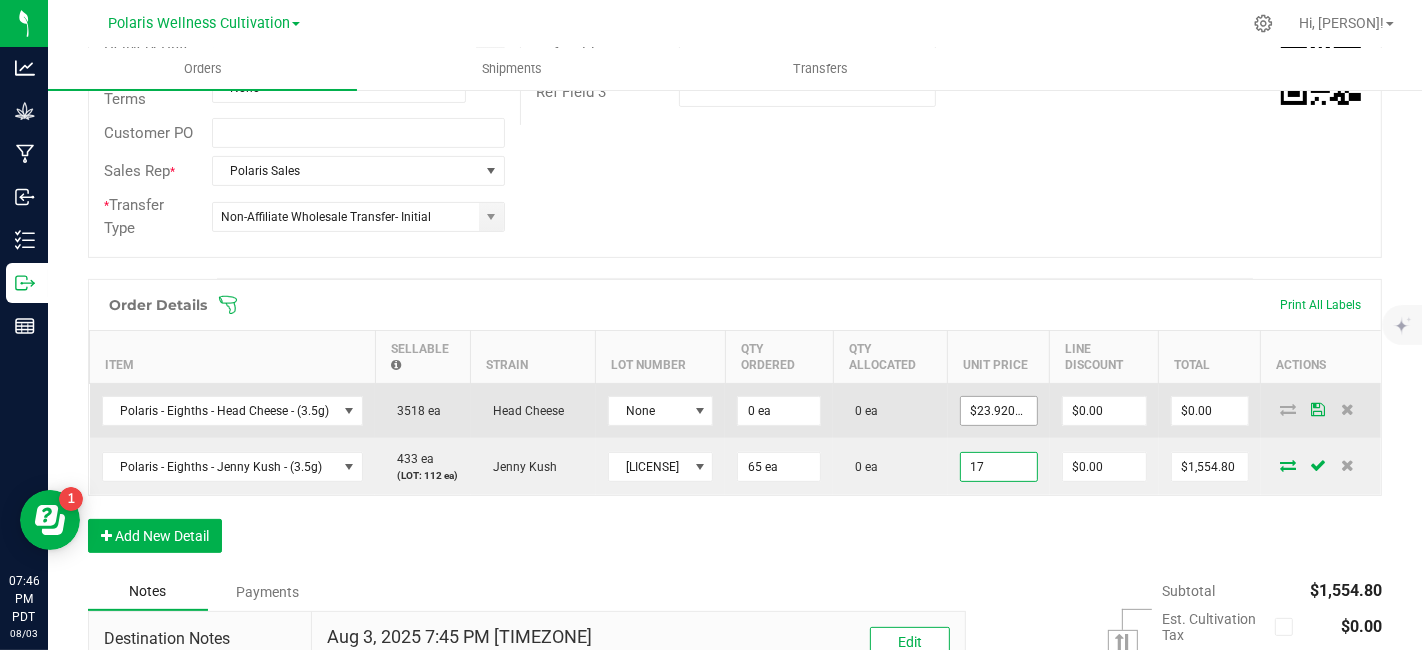 type on "$1,105.00" 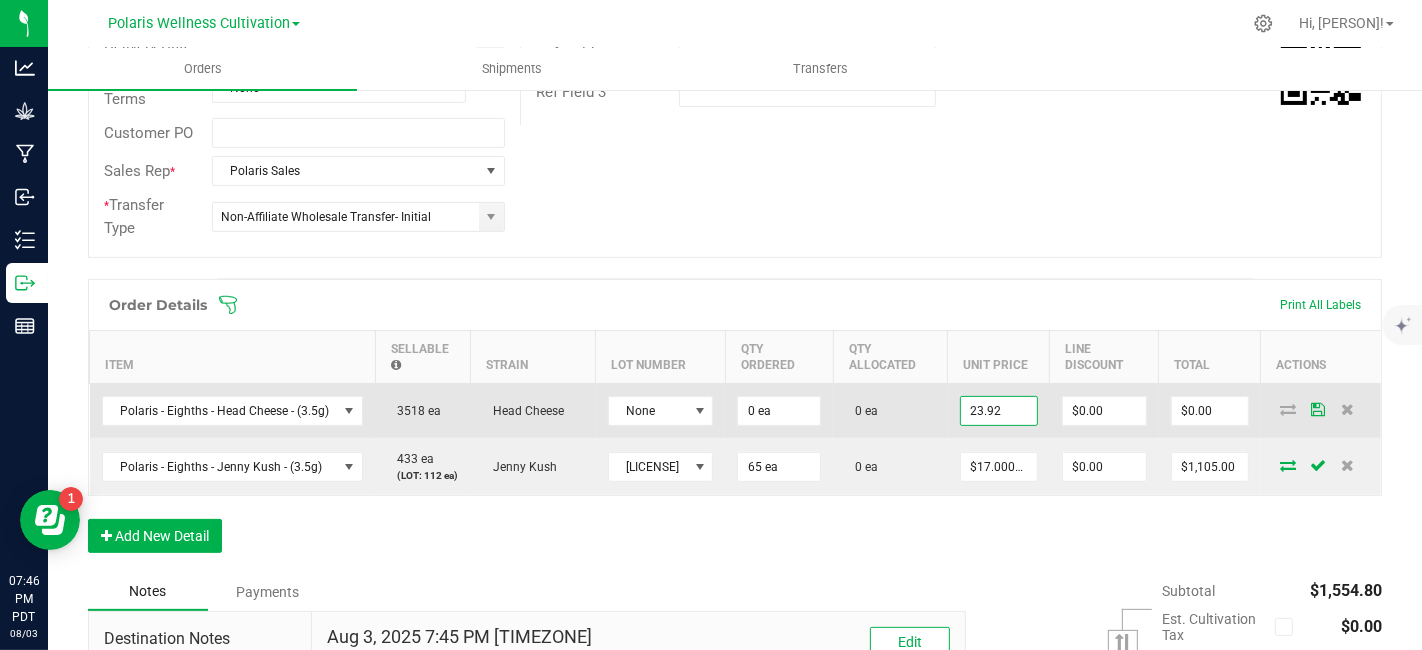 click on "23.92" at bounding box center (999, 411) 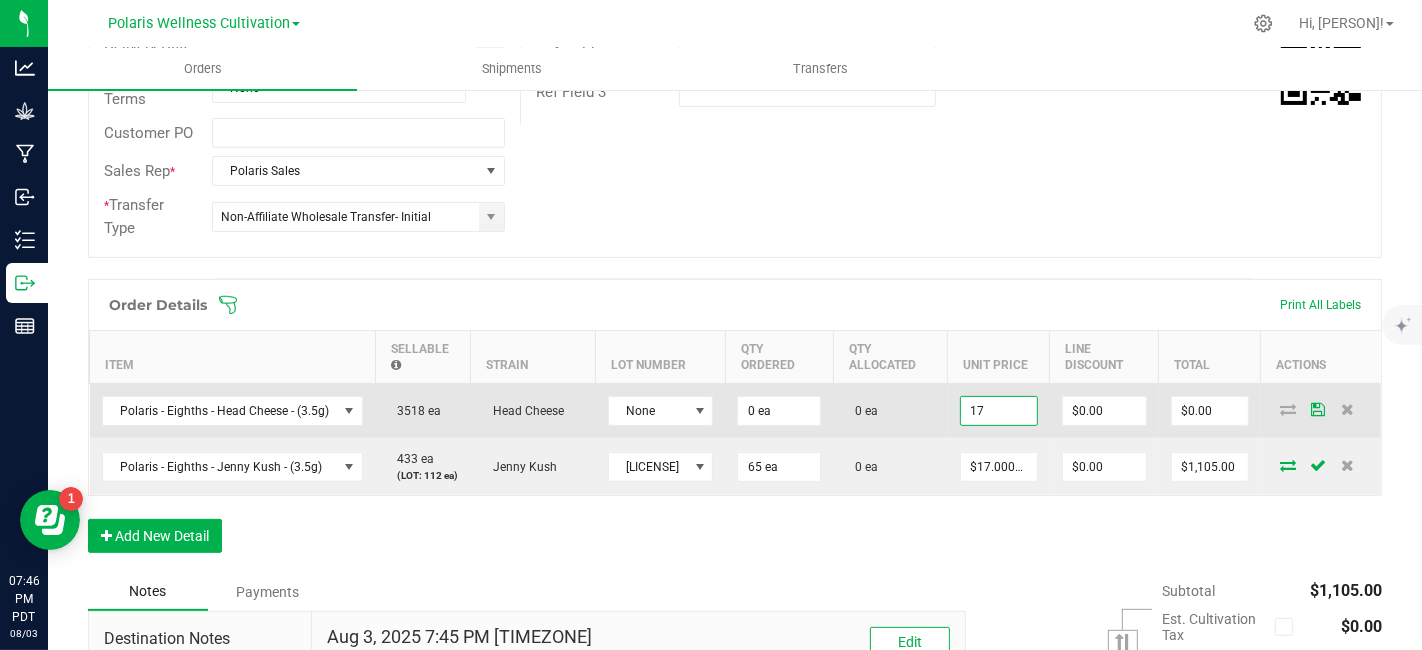 type on "$17.00000" 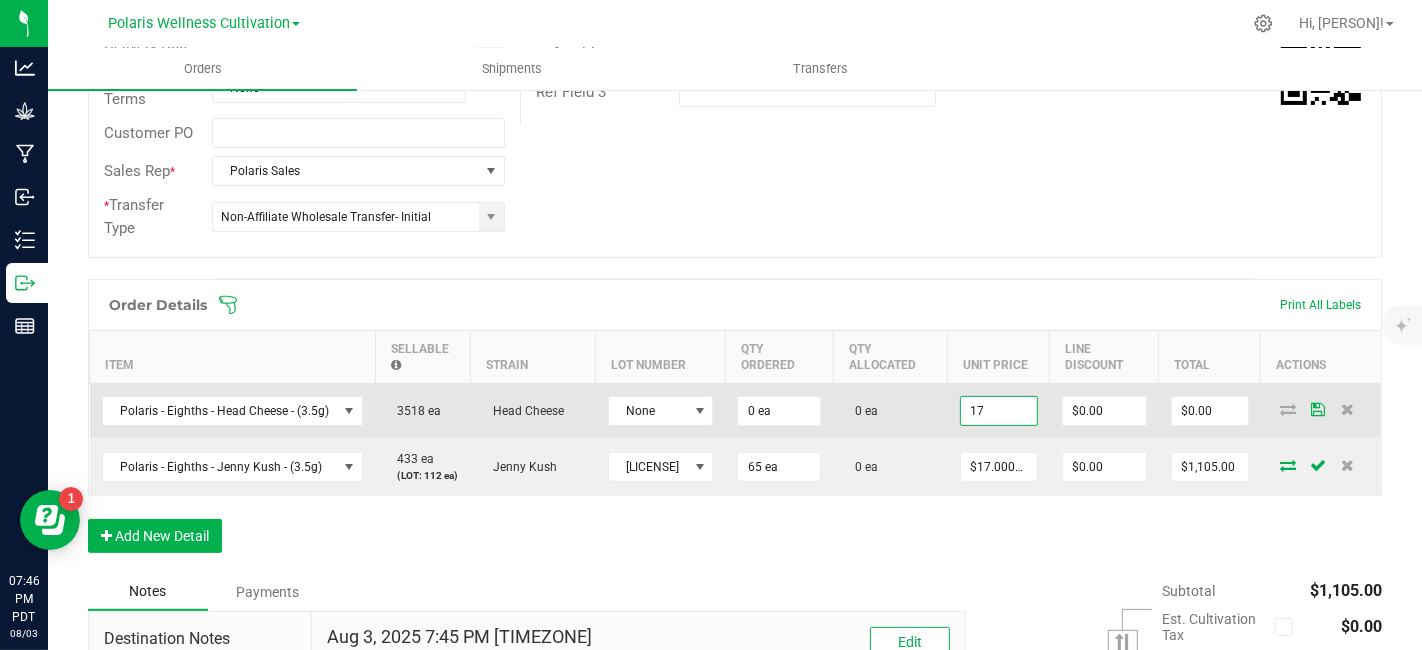 type on "0" 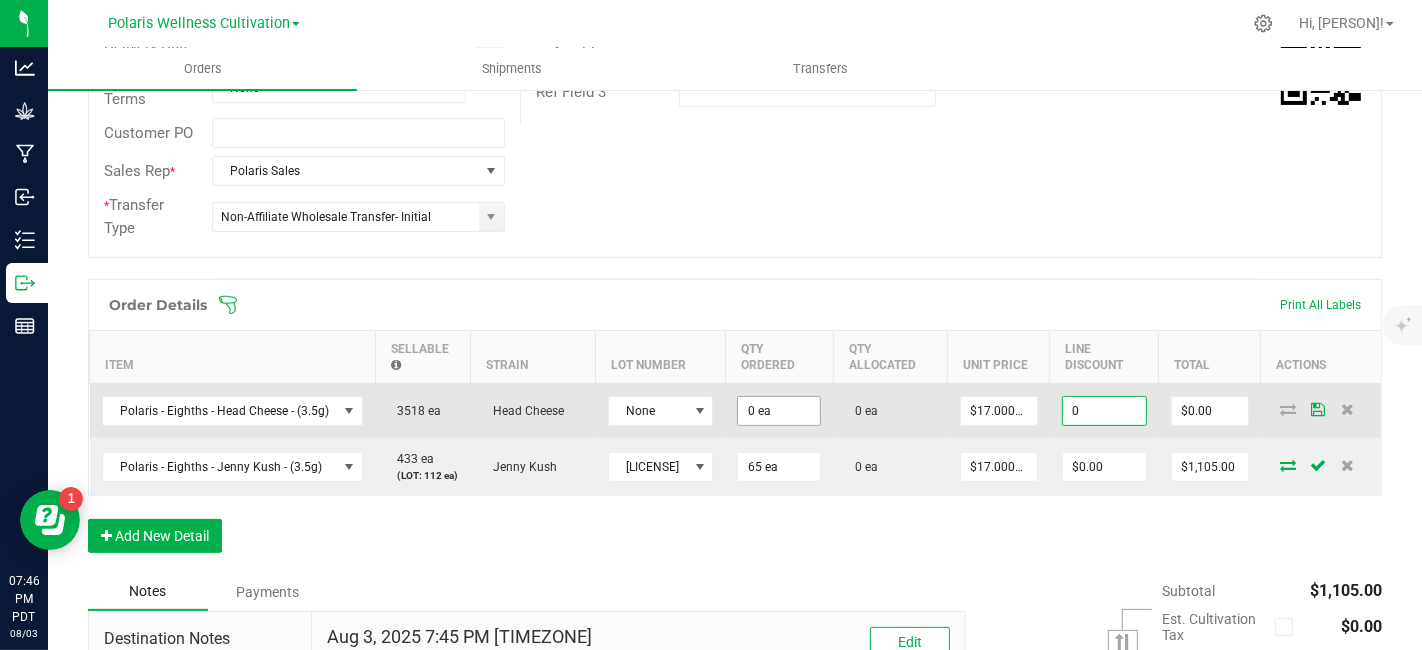 type on "0" 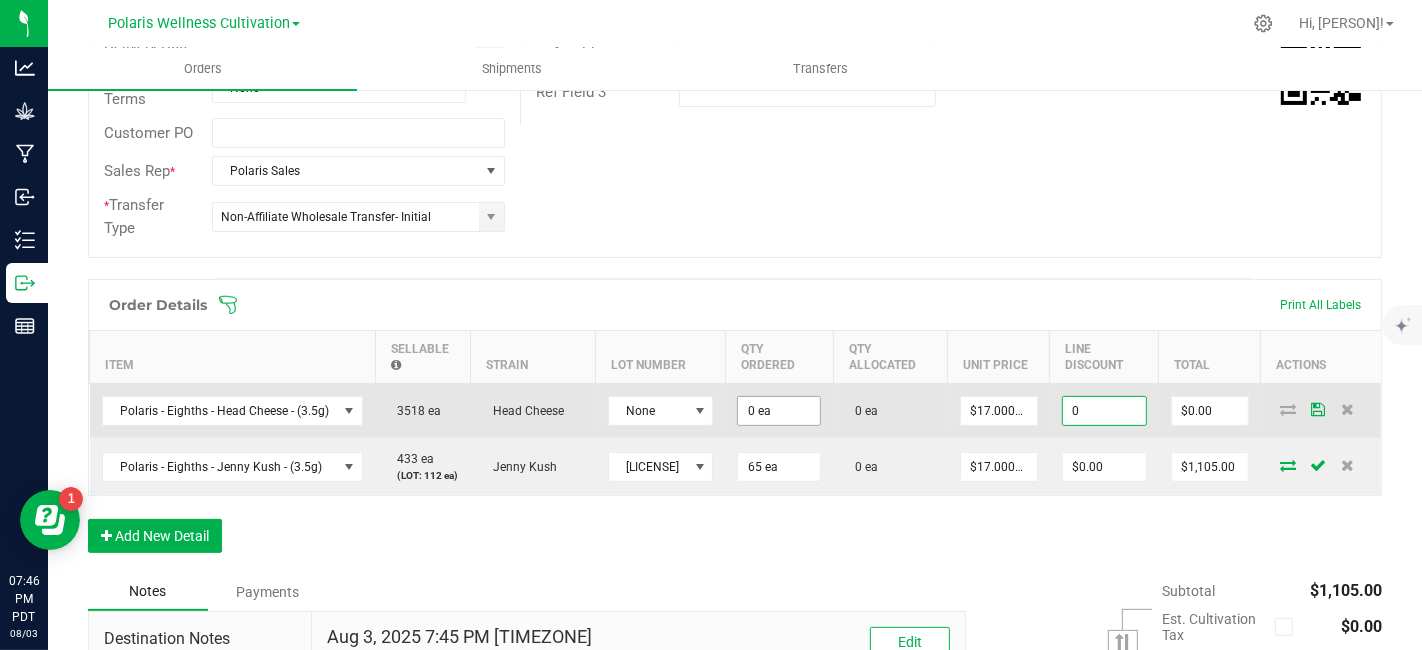 type on "$0.00" 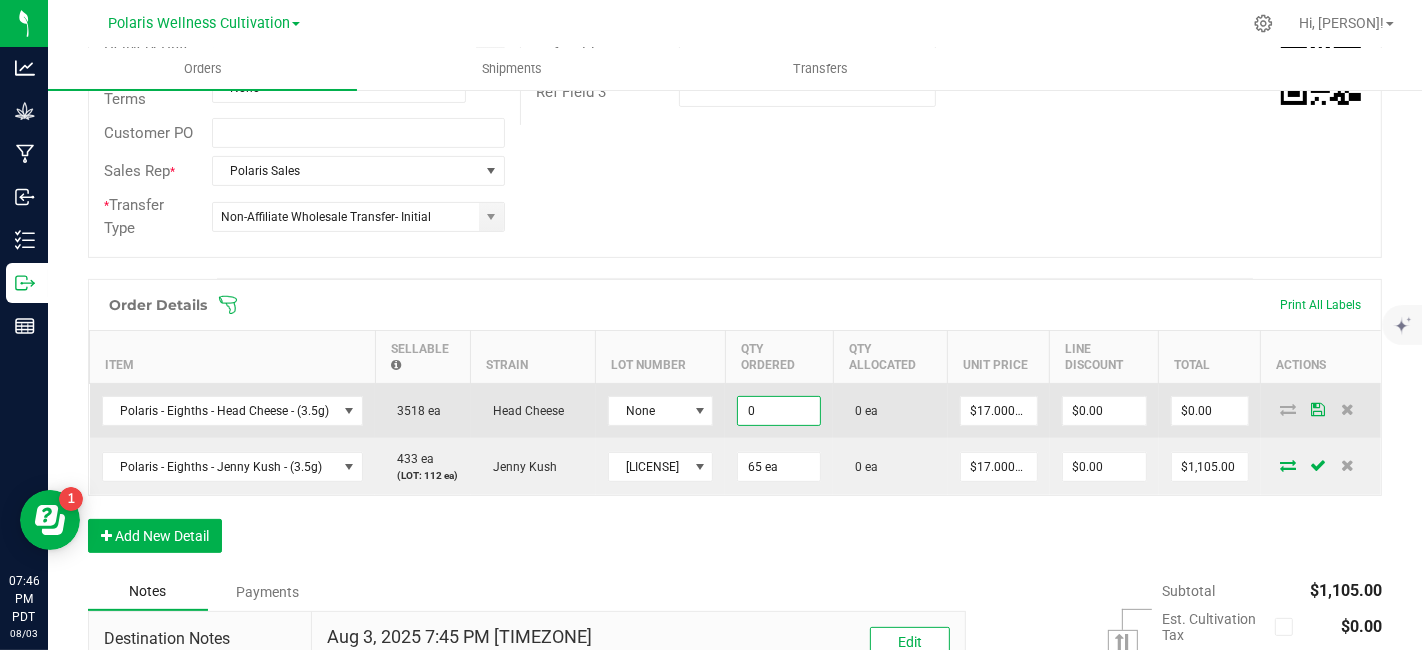 click on "0" at bounding box center (779, 411) 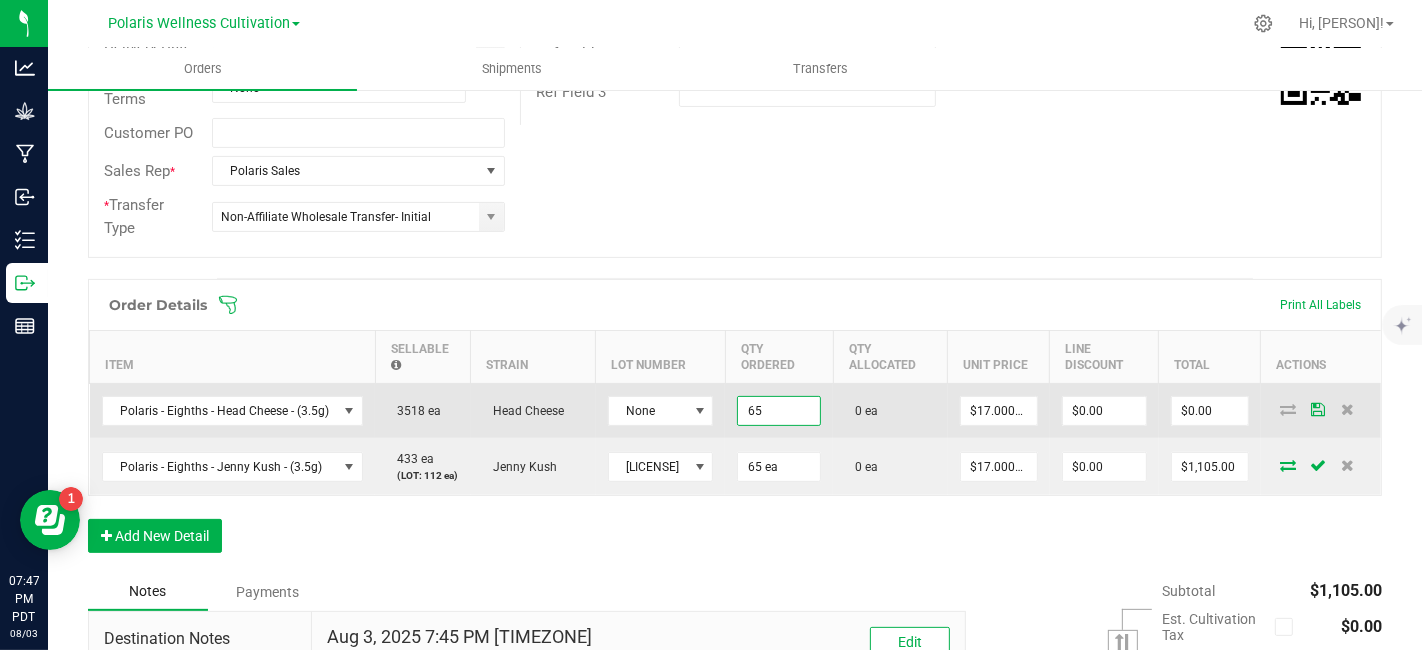 type on "65 ea" 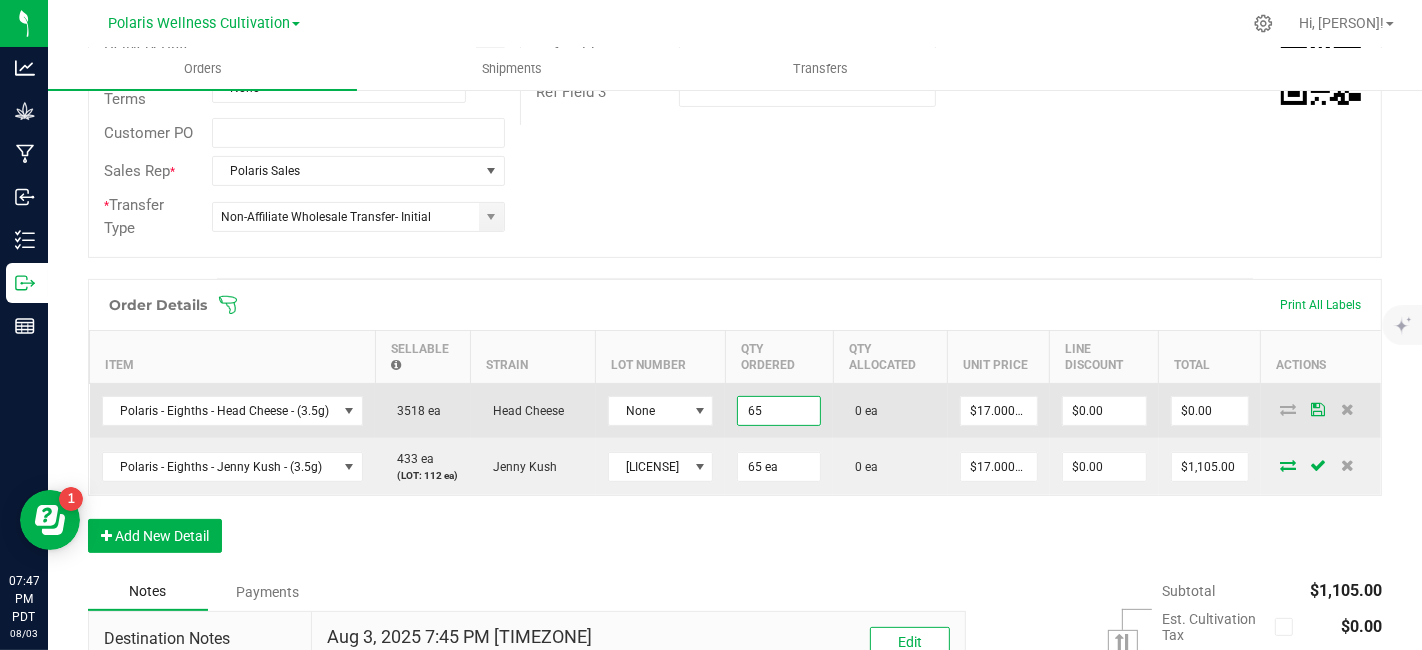 type on "17" 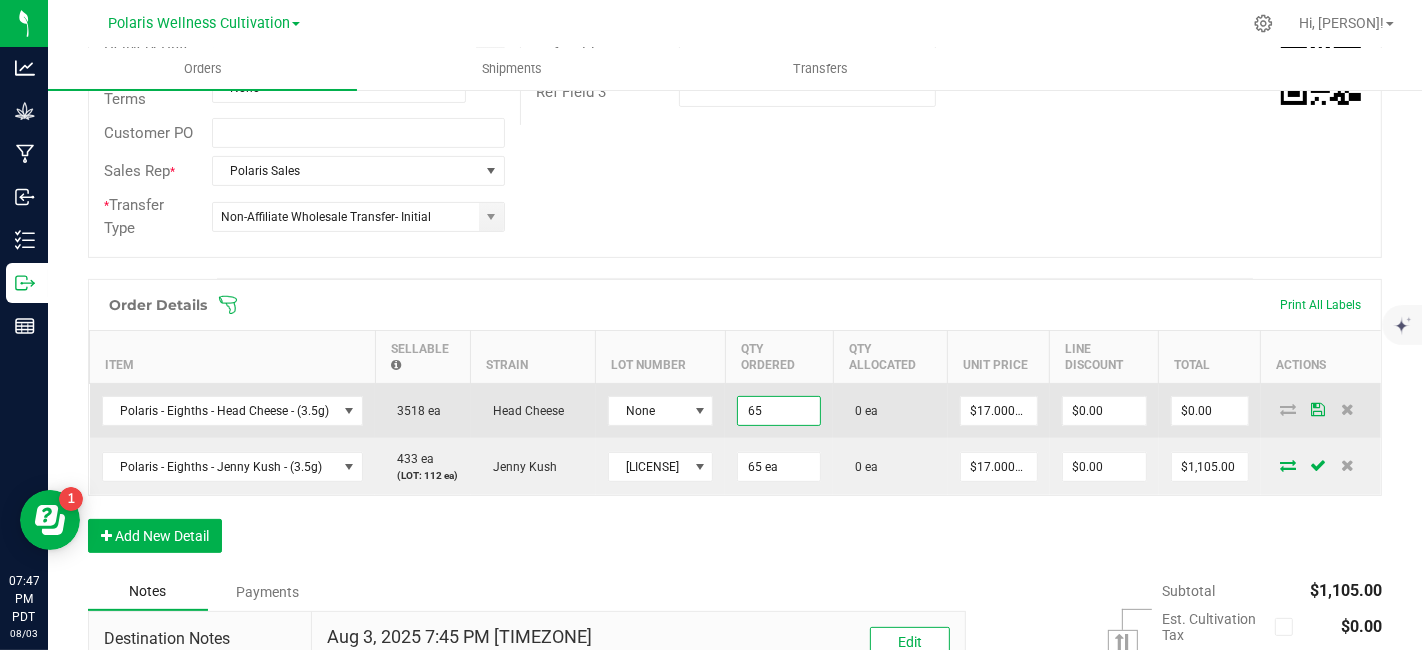 type on "$1,105.00" 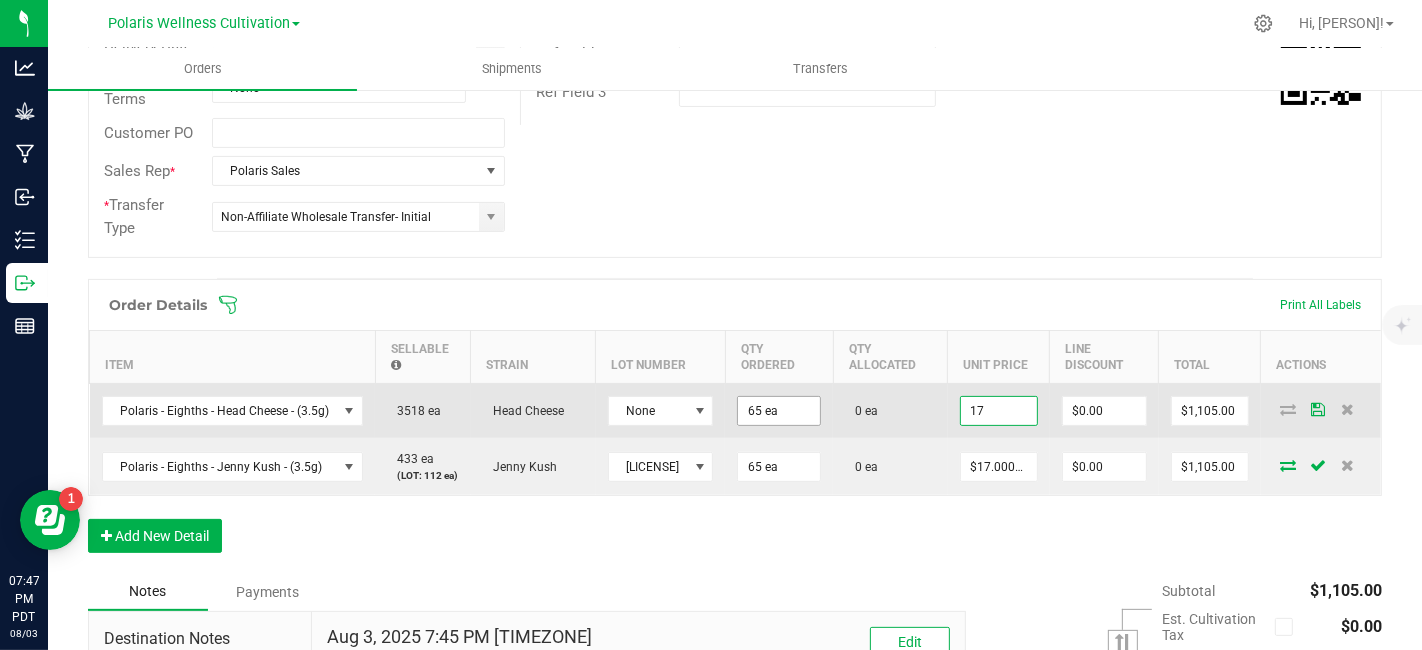 scroll, scrollTop: 0, scrollLeft: 0, axis: both 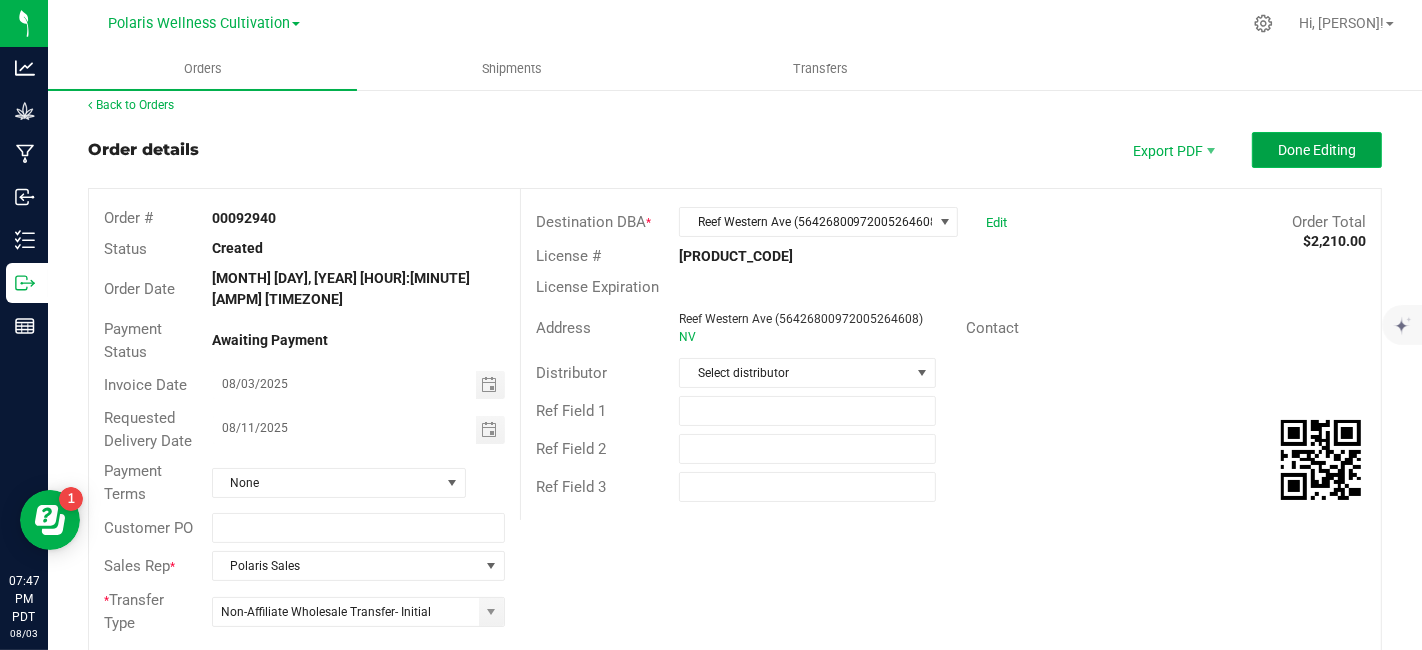 click on "Done Editing" at bounding box center (1317, 150) 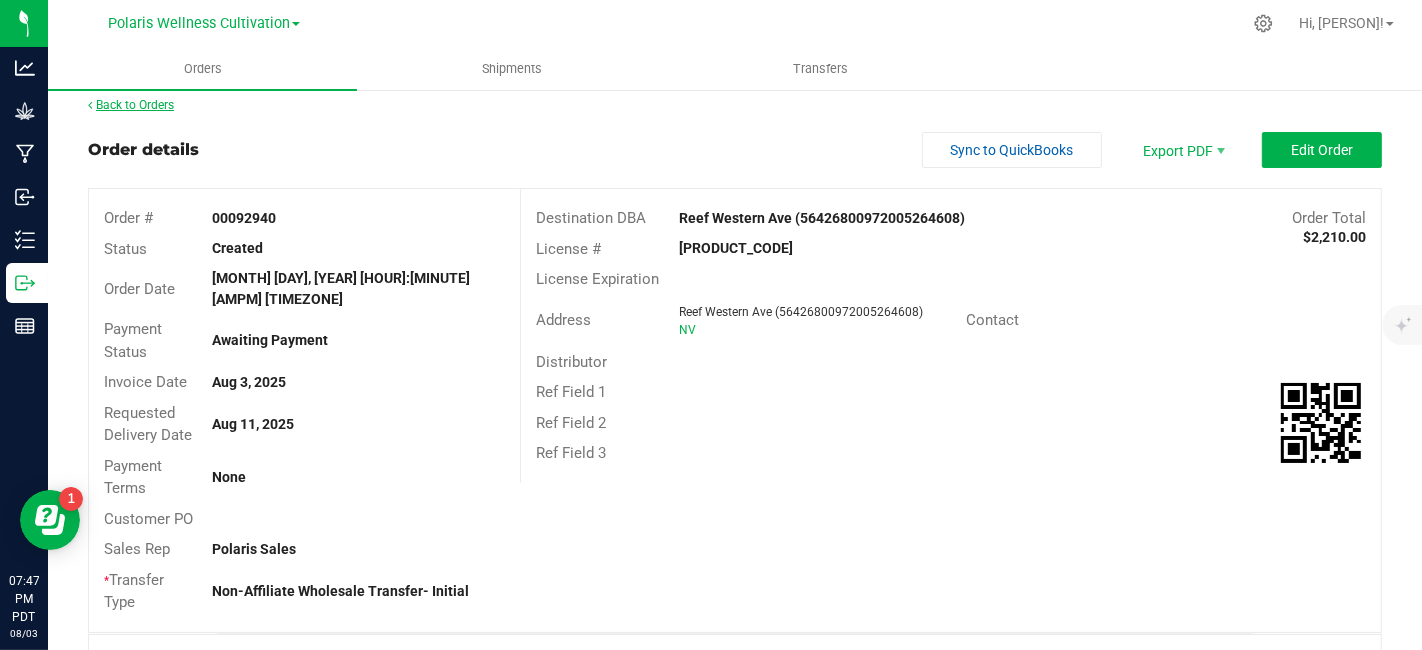 click on "Back to Orders" at bounding box center [131, 105] 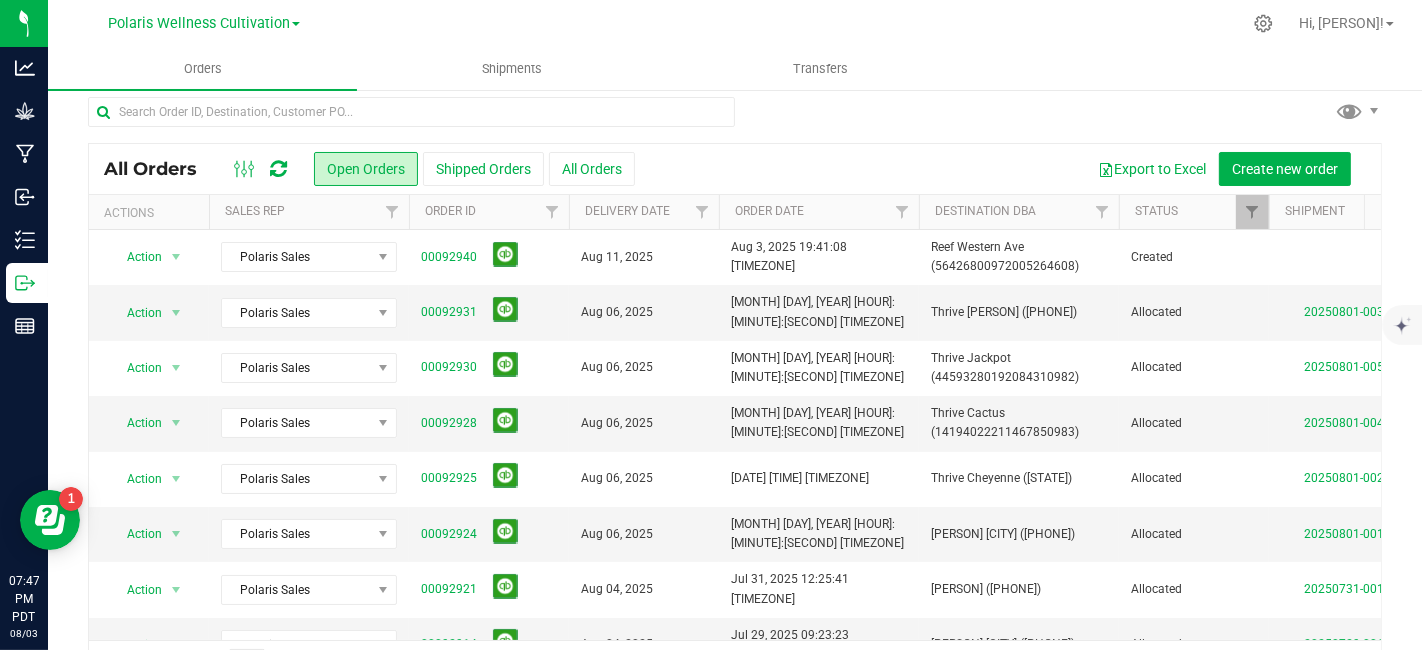 scroll, scrollTop: 0, scrollLeft: 0, axis: both 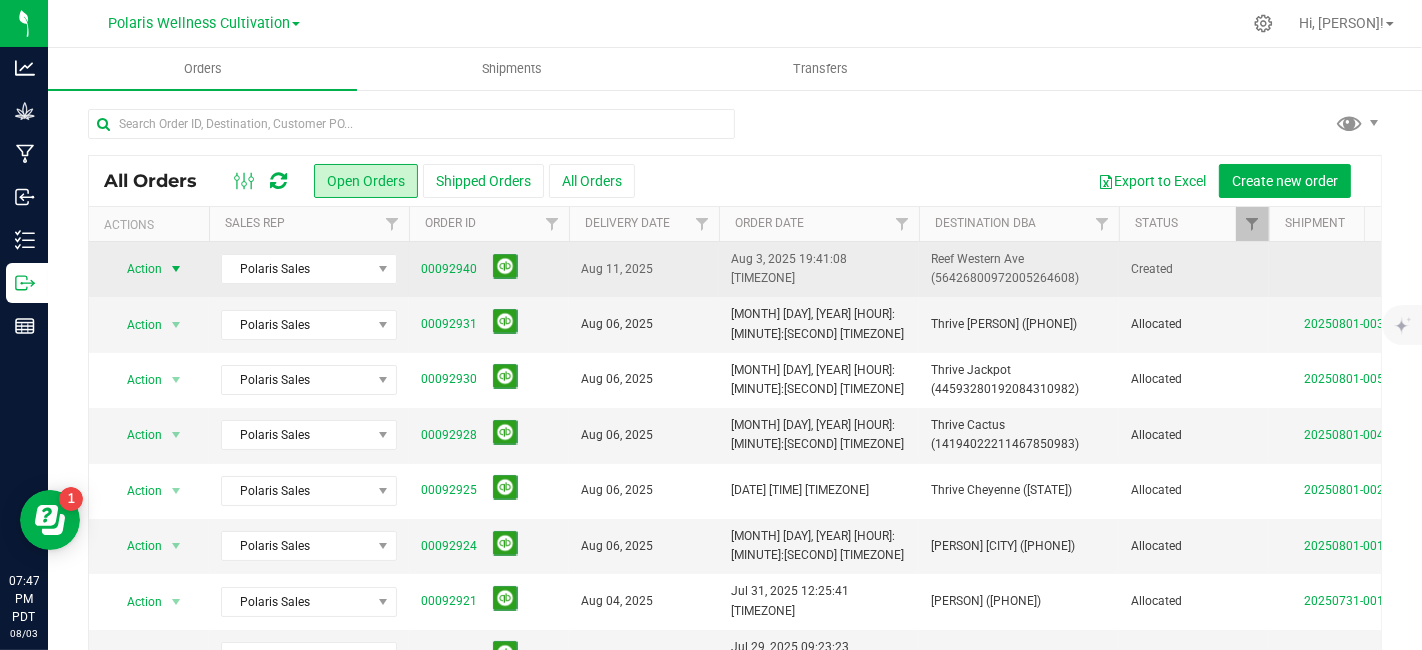 click at bounding box center (176, 269) 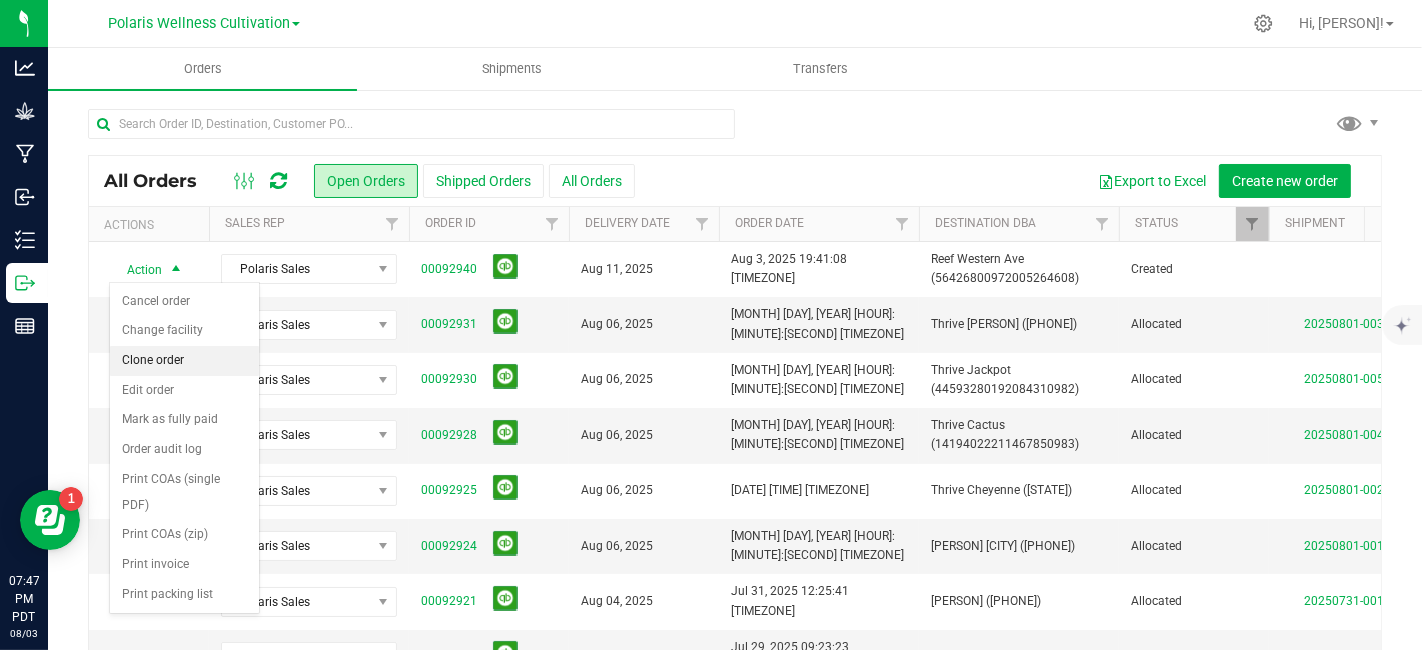 click on "Clone order" at bounding box center (184, 361) 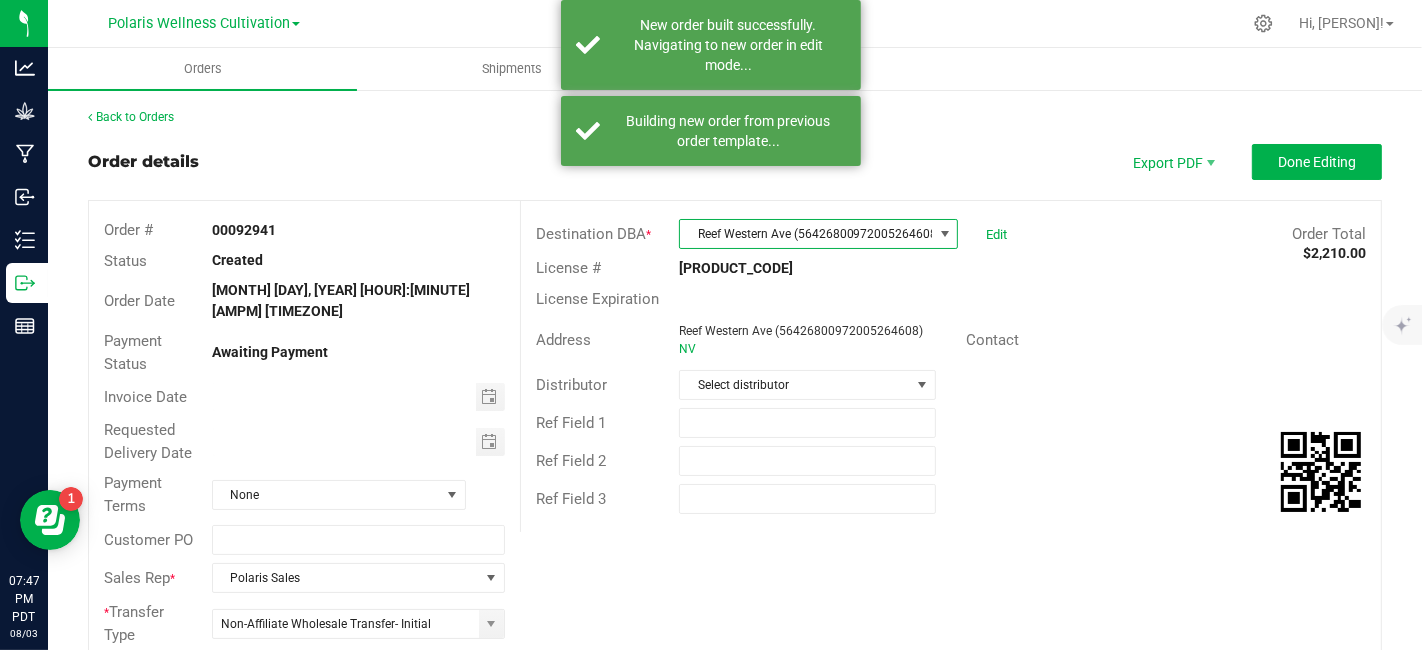 click on "Reef Western Ave (56426800972005264608)" at bounding box center (806, 234) 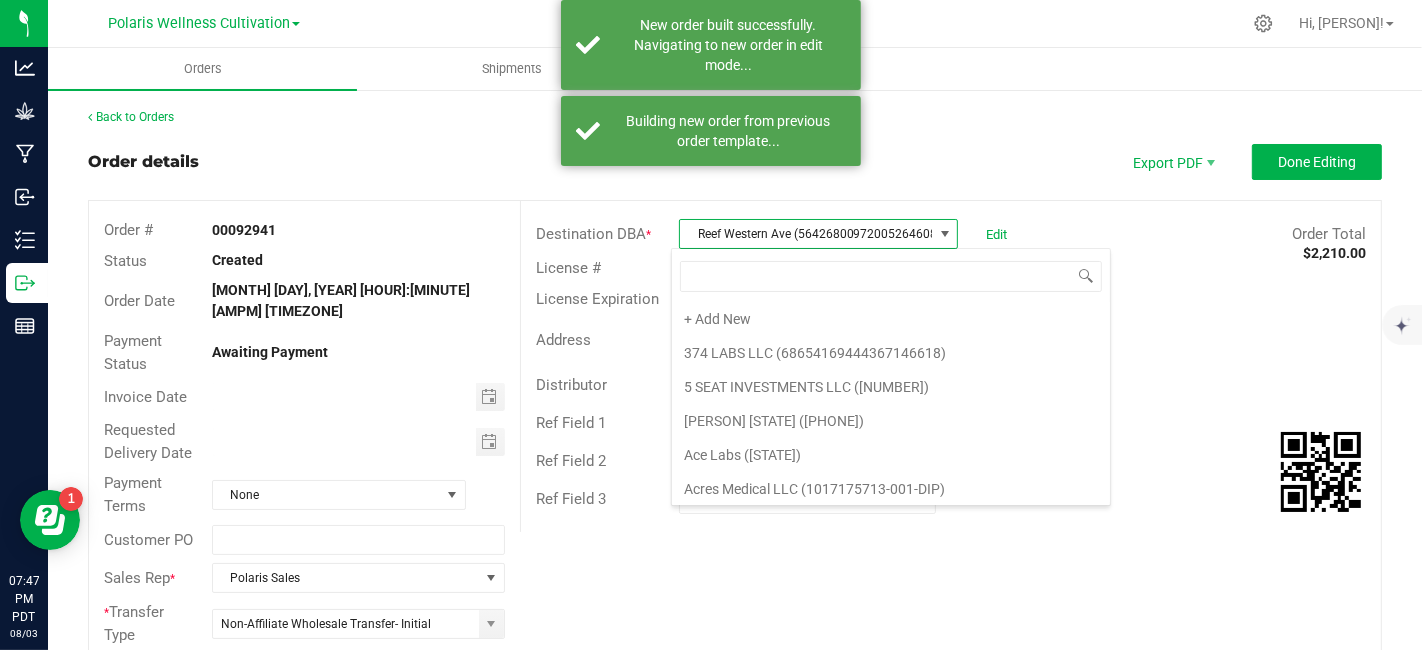 scroll, scrollTop: 99970, scrollLeft: 99724, axis: both 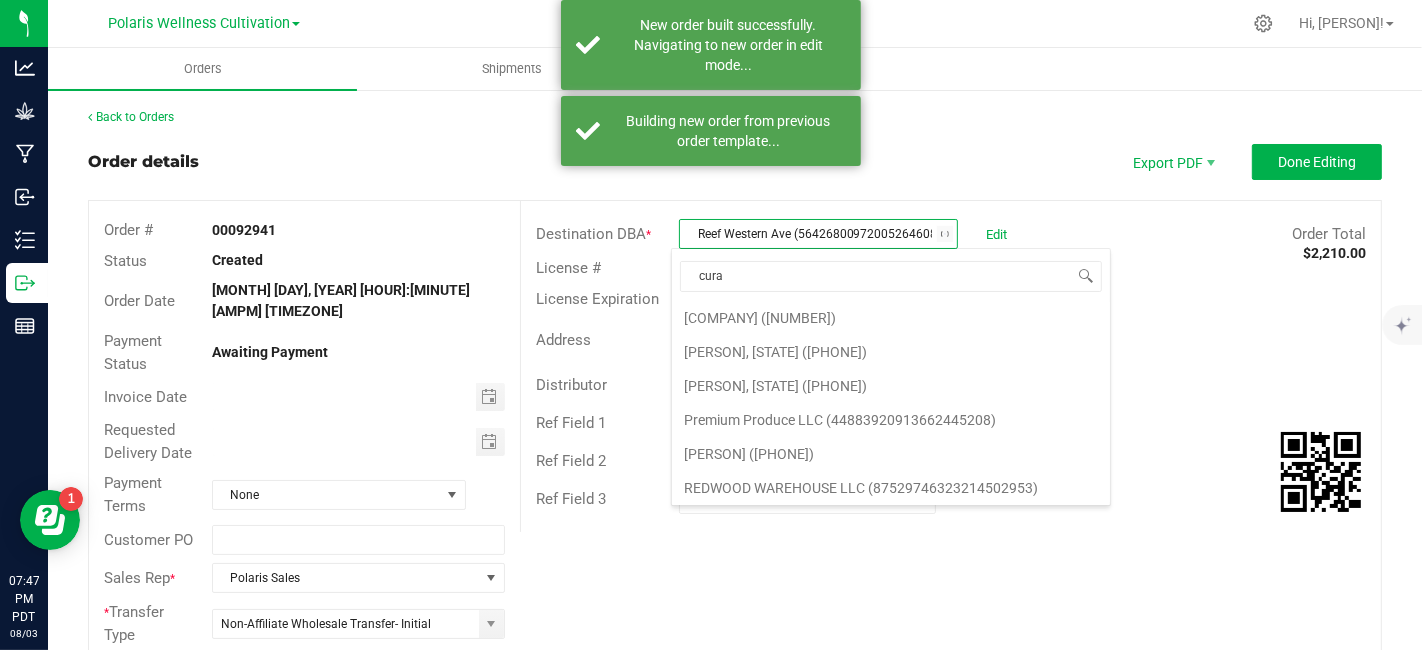 type on "cural" 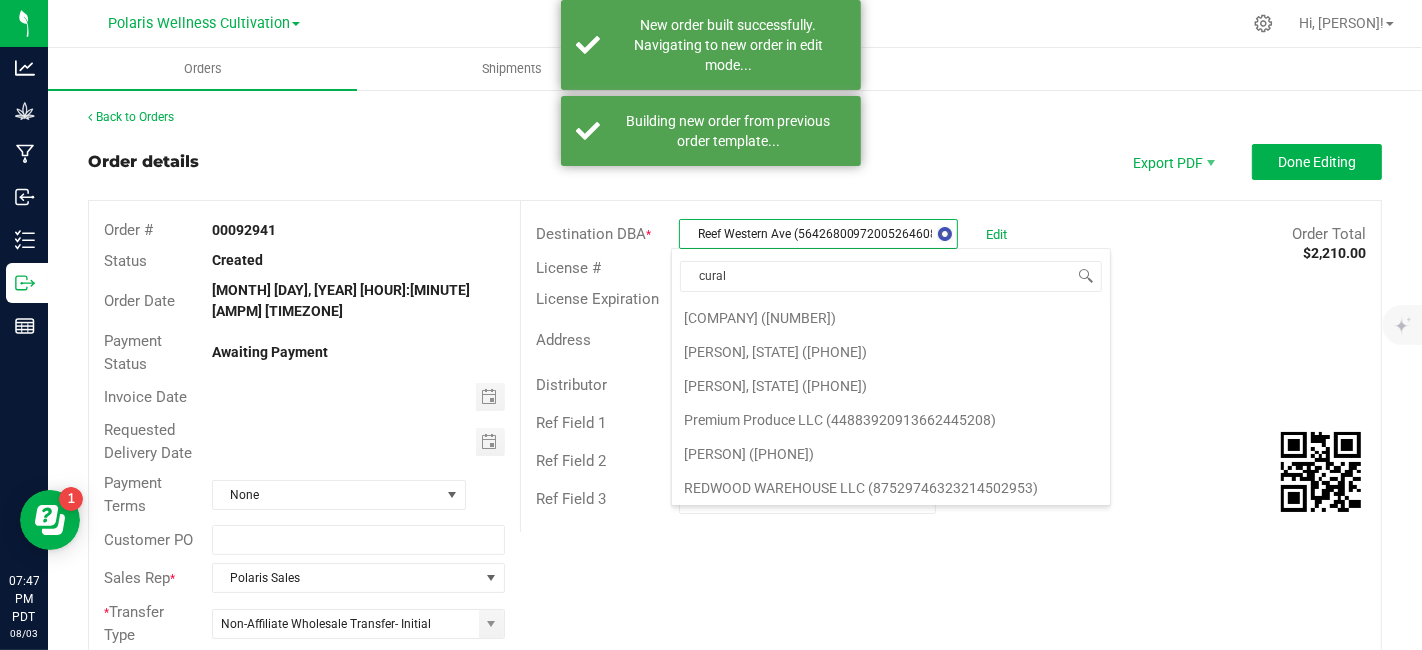 scroll, scrollTop: 0, scrollLeft: 0, axis: both 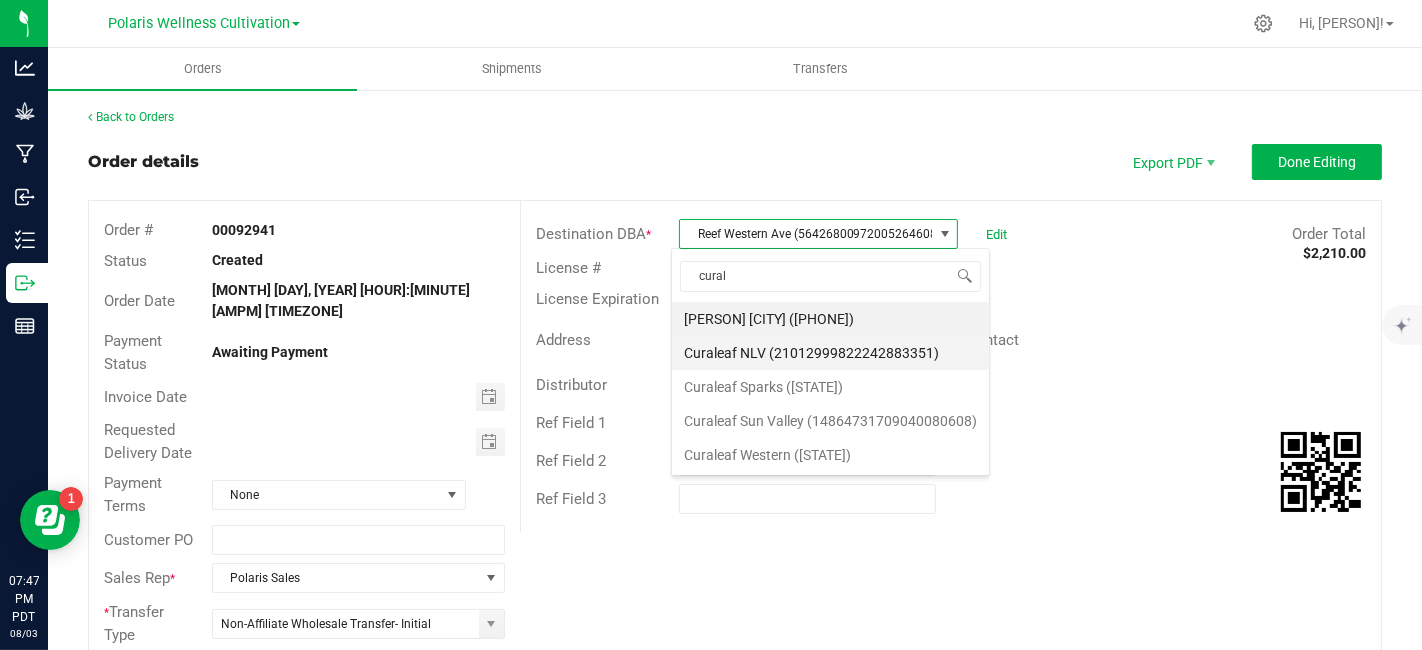 click on "Curaleaf NLV (21012999822242883351)" at bounding box center [830, 353] 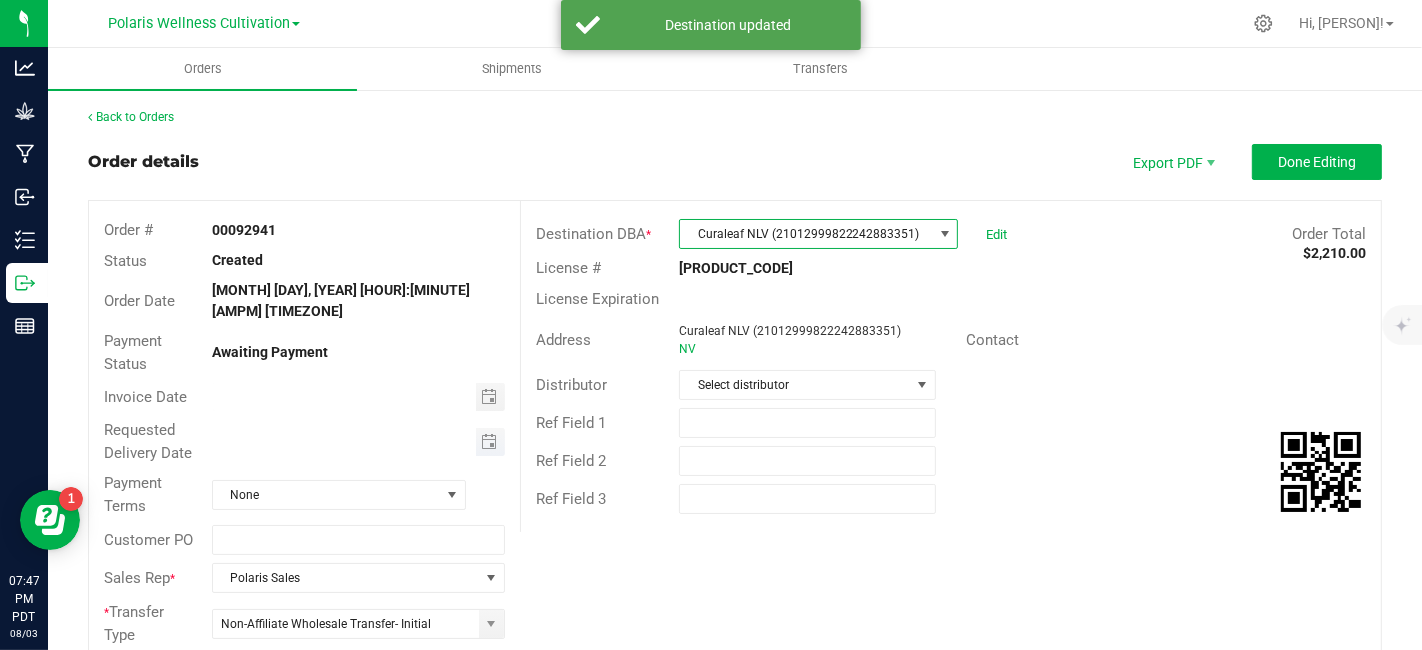 click at bounding box center (490, 442) 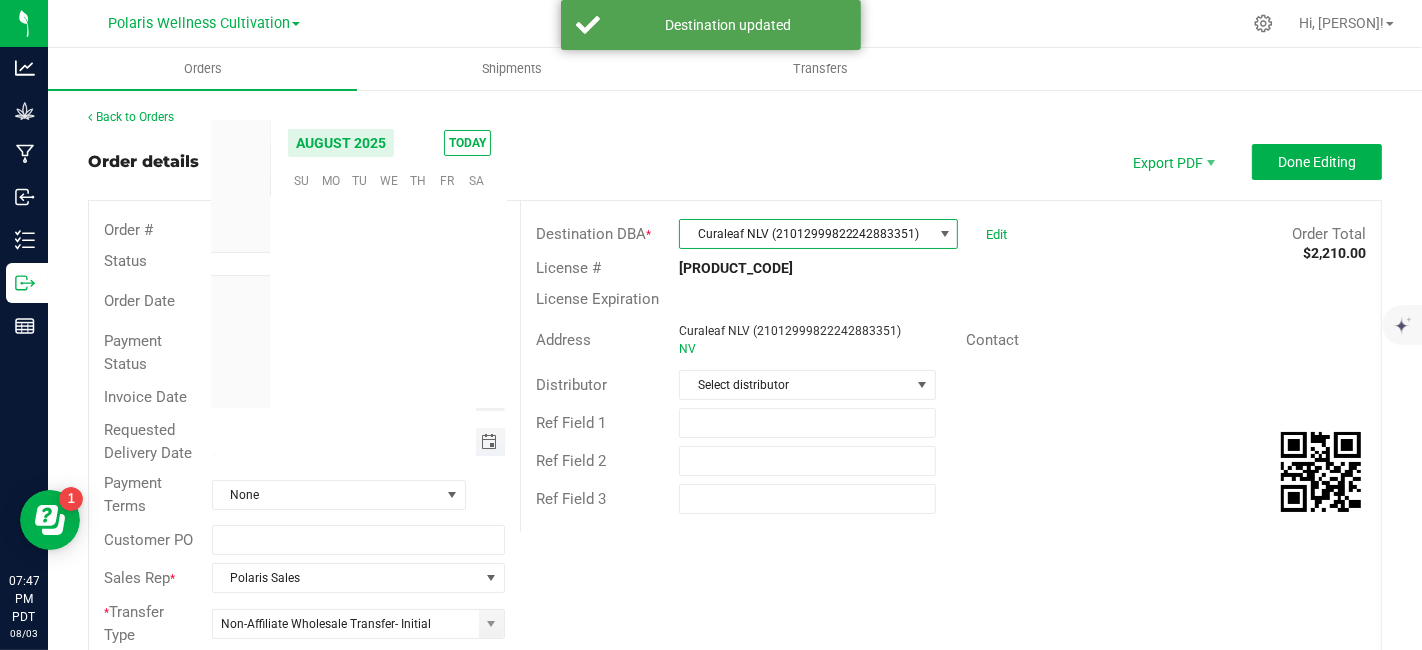 scroll, scrollTop: 0, scrollLeft: 0, axis: both 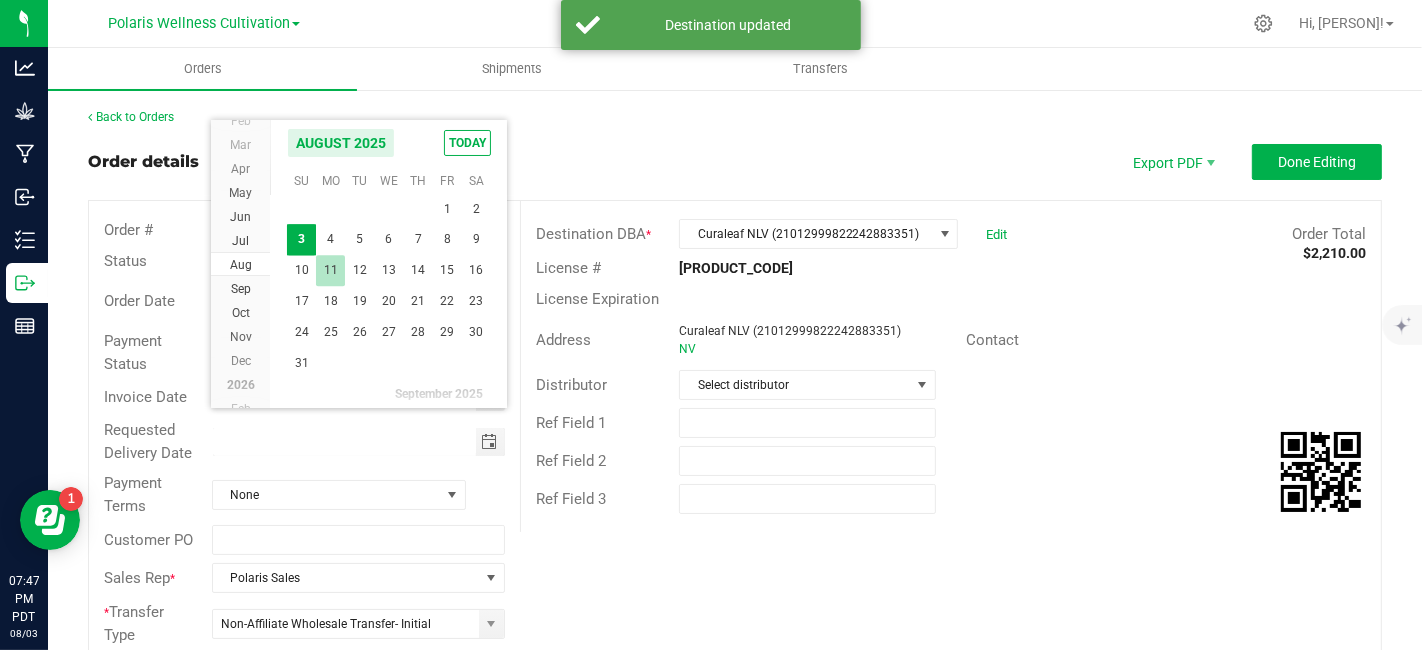 click on "11" at bounding box center (330, 270) 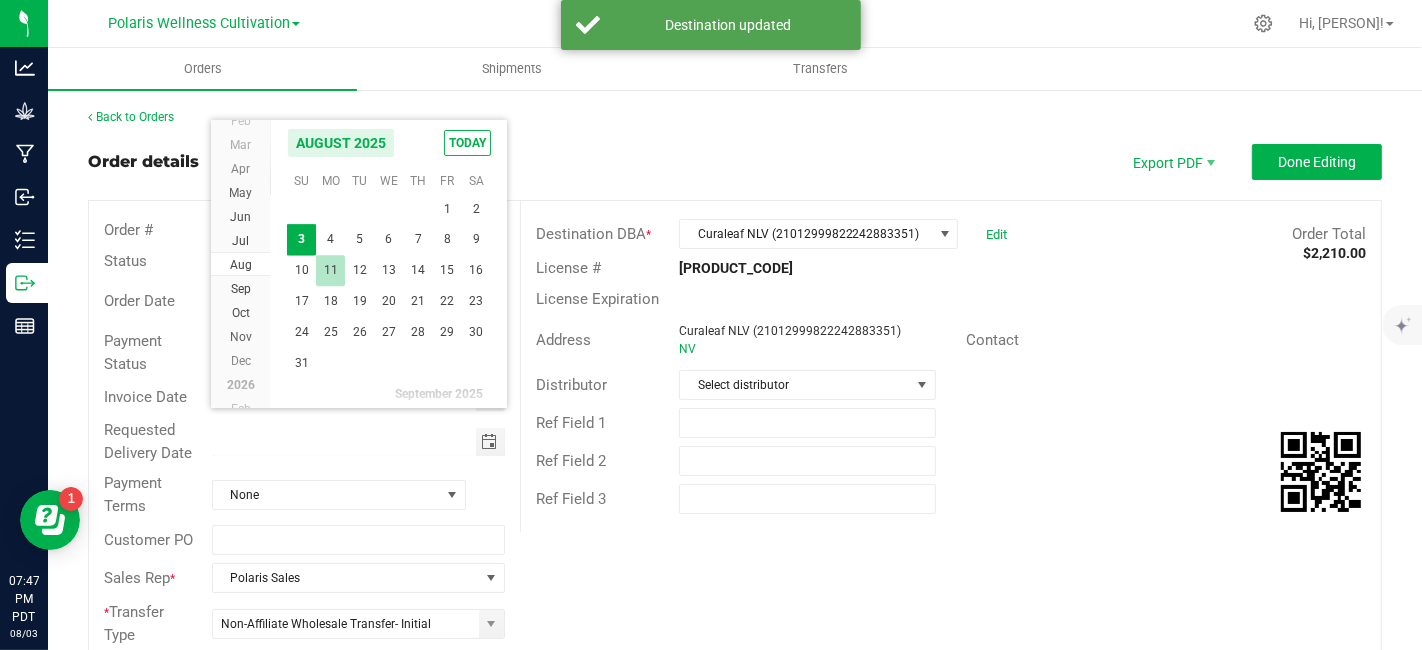 type on "08/11/2025" 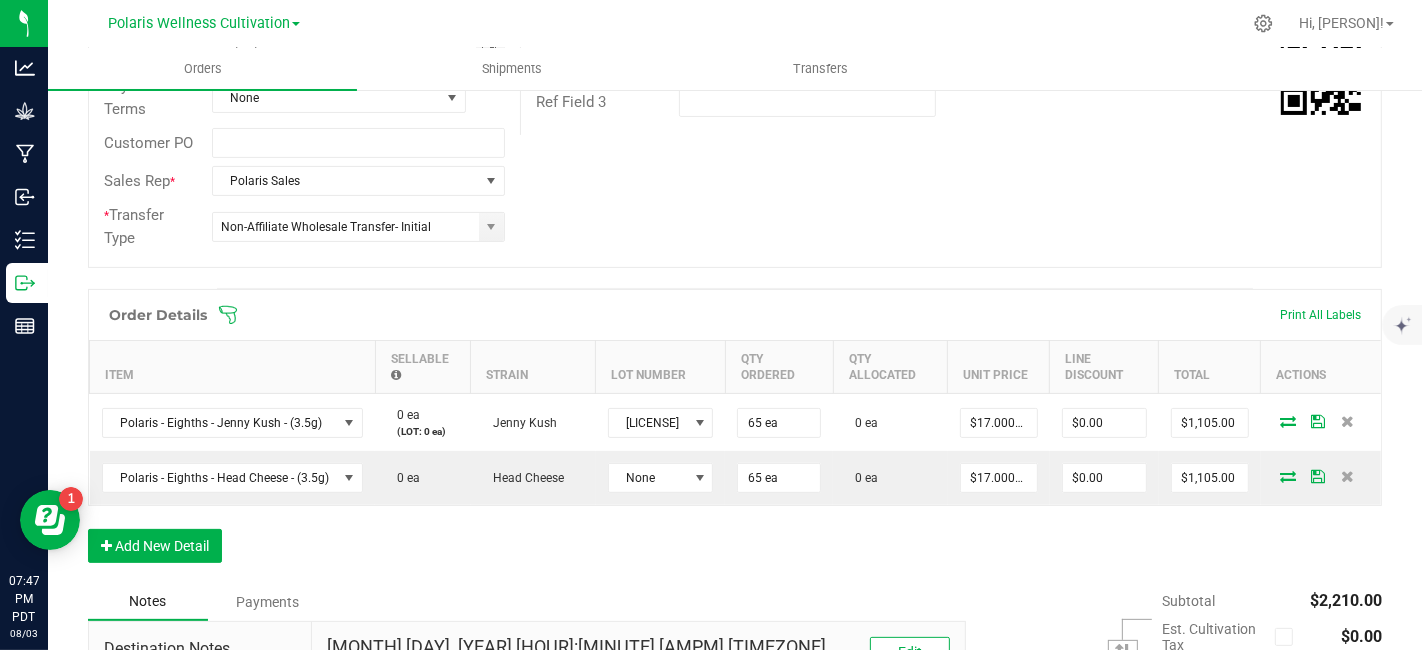 scroll, scrollTop: 400, scrollLeft: 0, axis: vertical 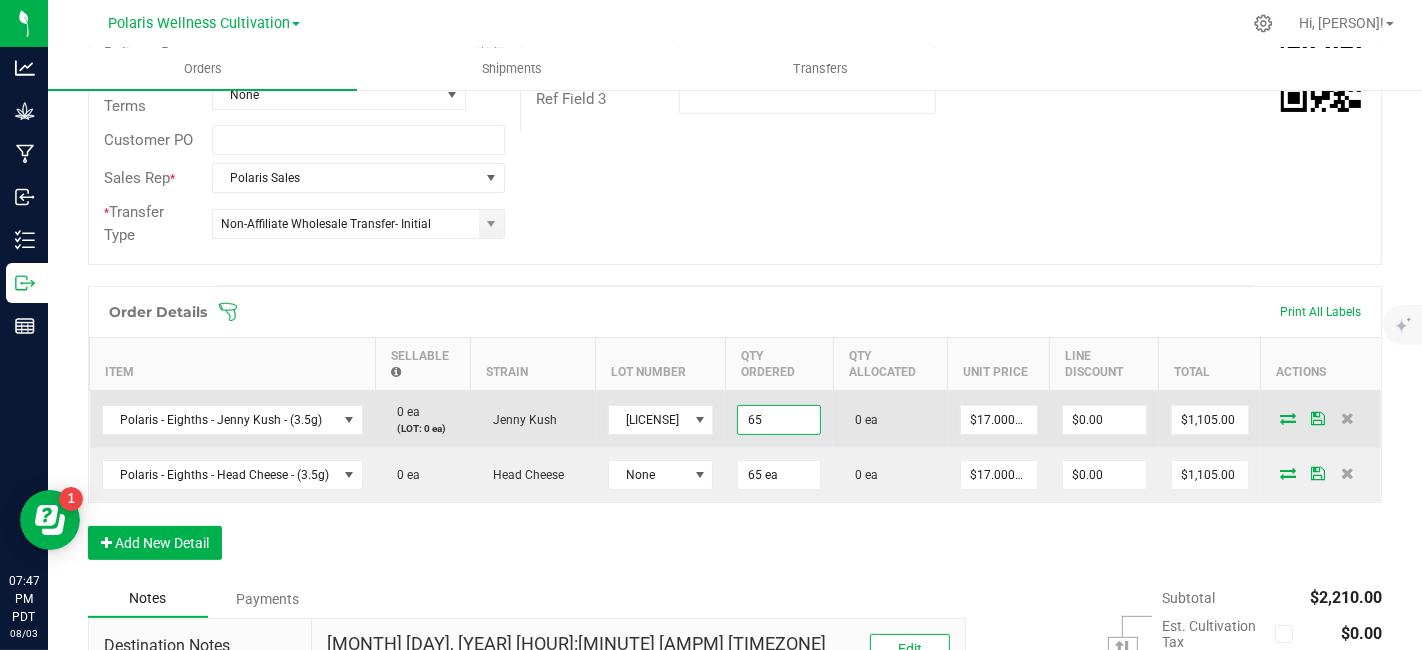 click on "65" at bounding box center [779, 420] 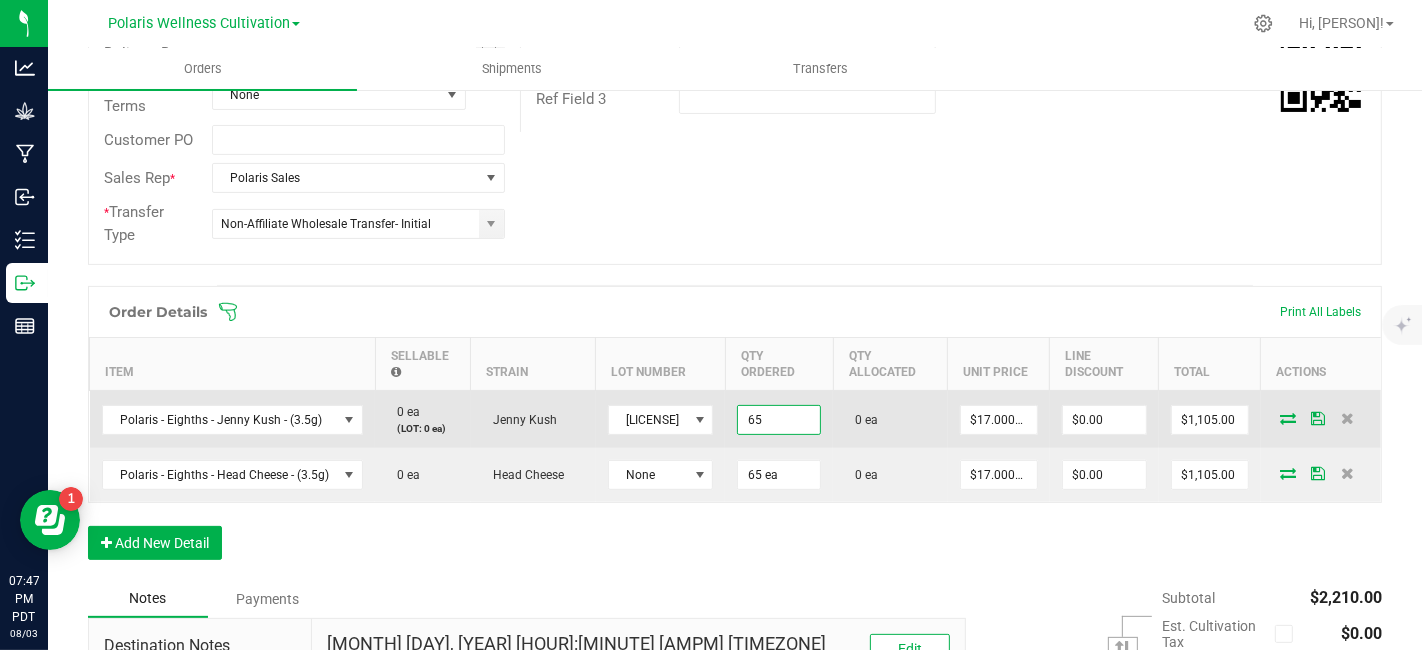type on "65 ea" 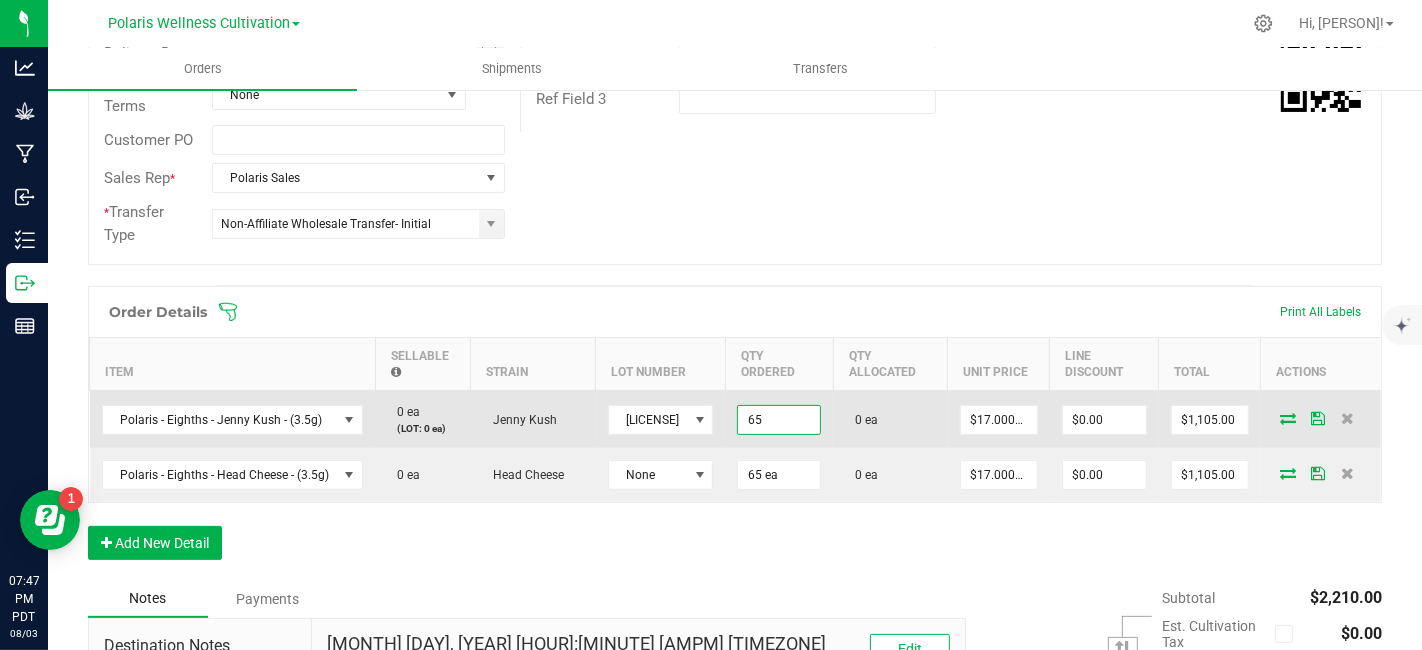 type on "17" 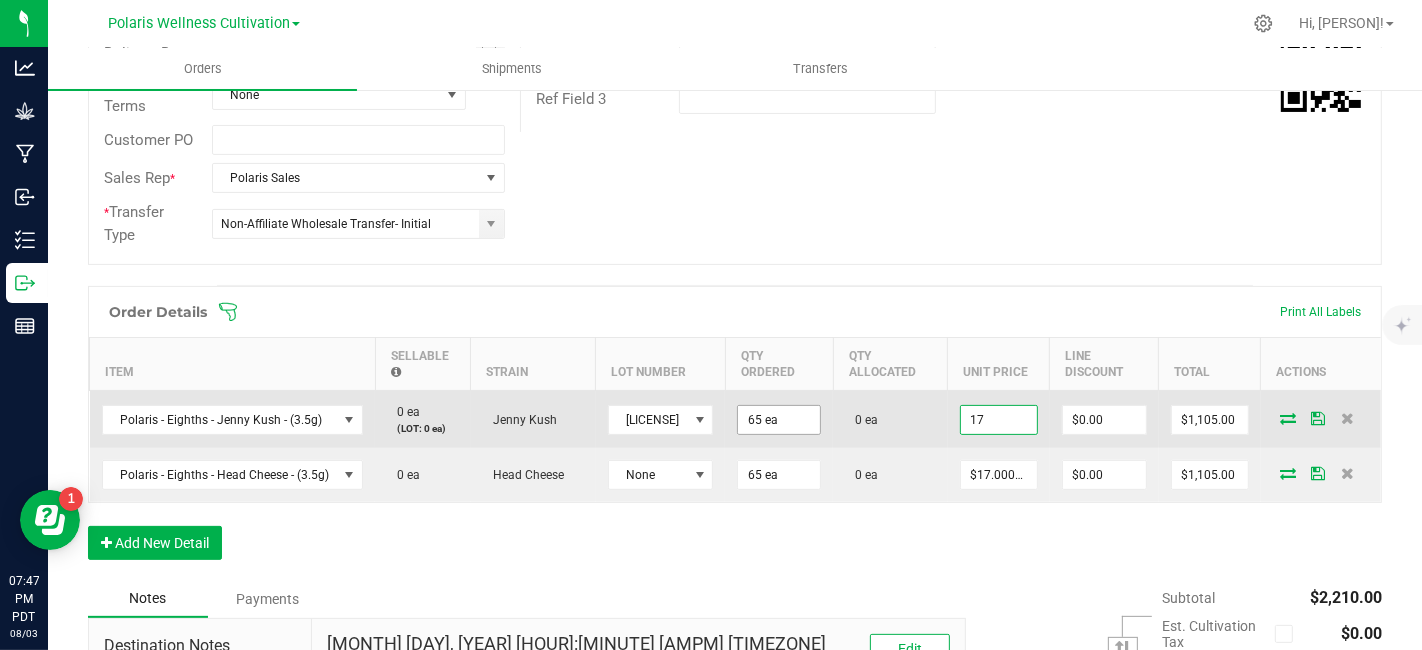 scroll, scrollTop: 0, scrollLeft: 0, axis: both 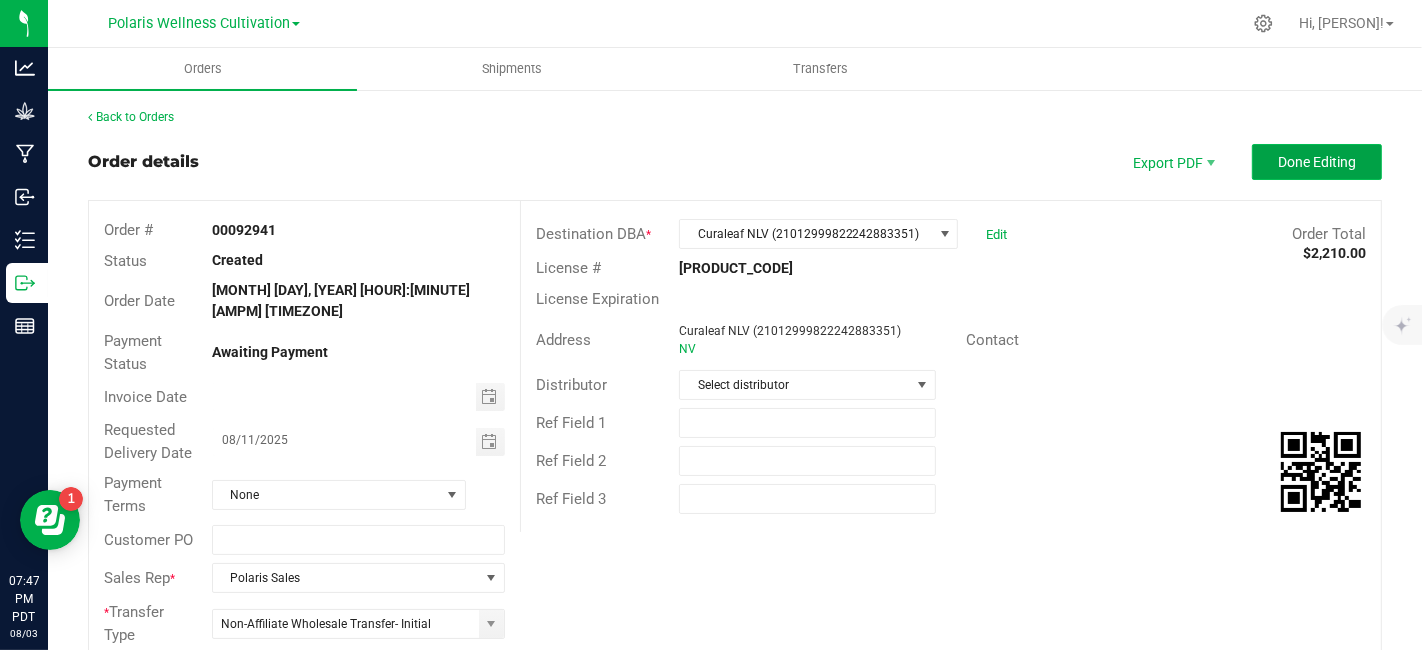click on "Done Editing" at bounding box center (1317, 162) 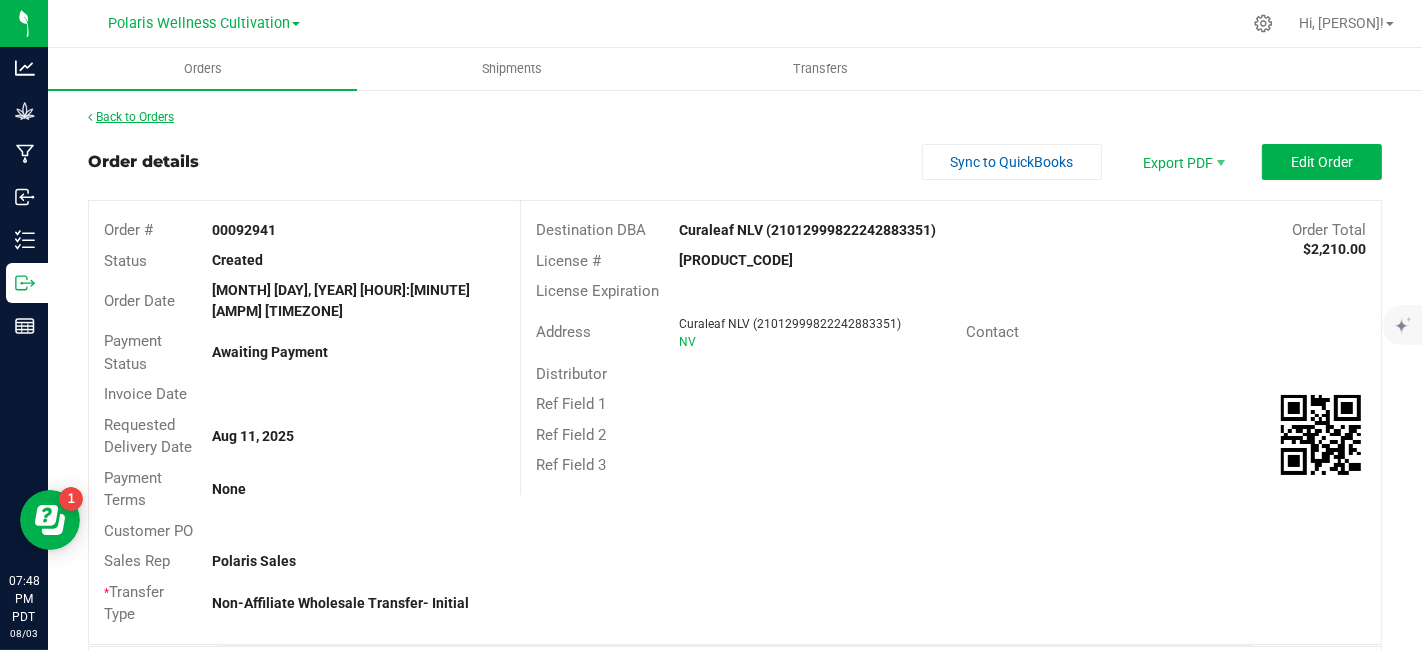 click on "Back to Orders" at bounding box center (131, 117) 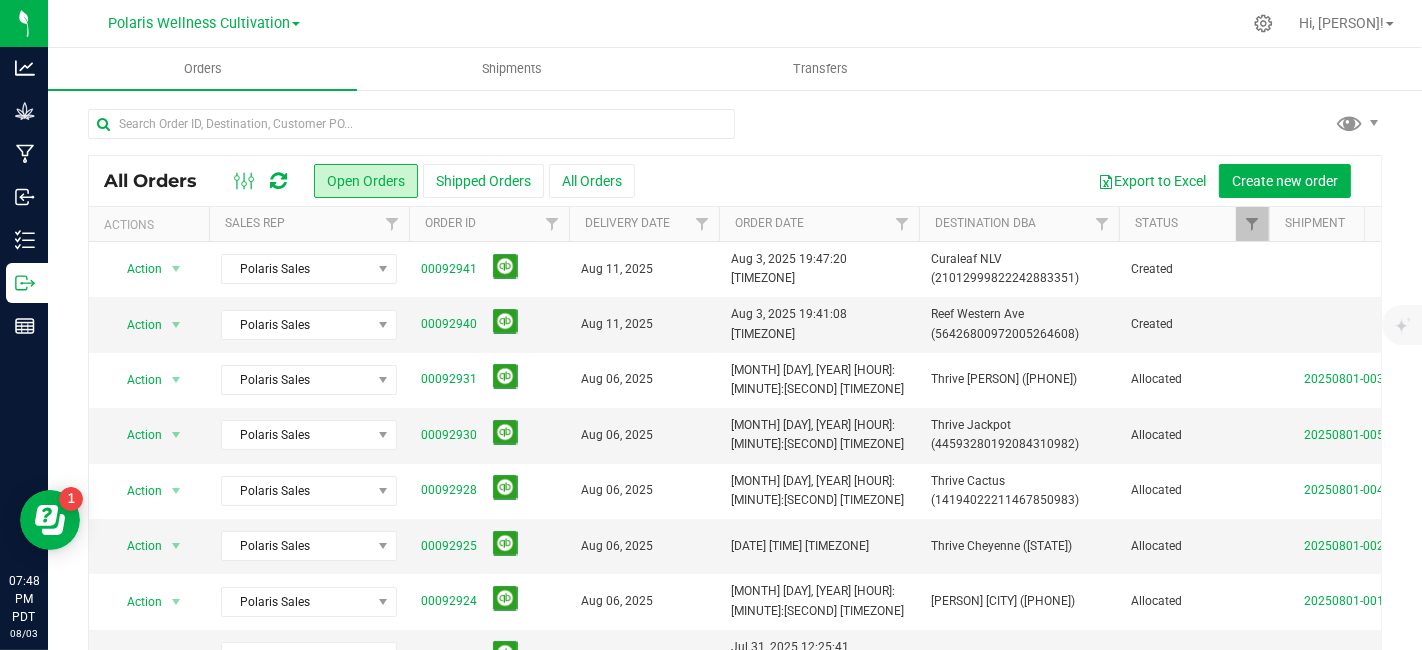 scroll, scrollTop: 0, scrollLeft: 709, axis: horizontal 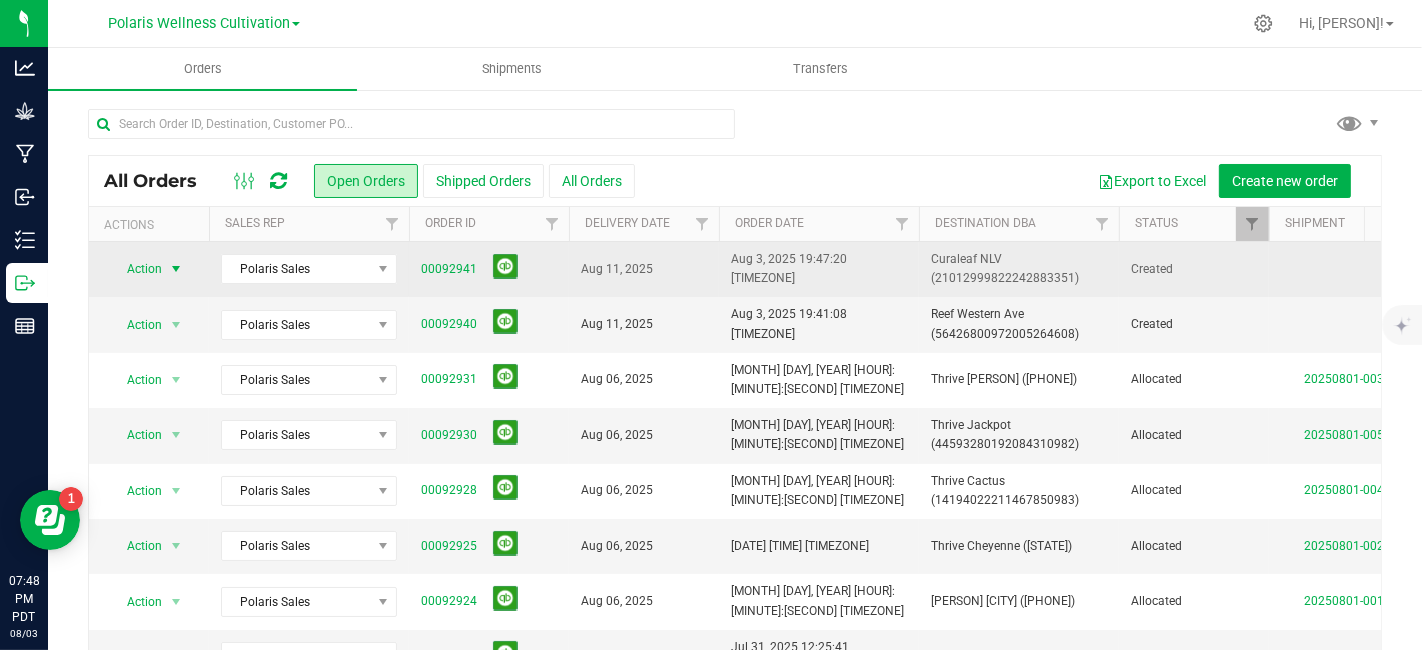 click at bounding box center (176, 269) 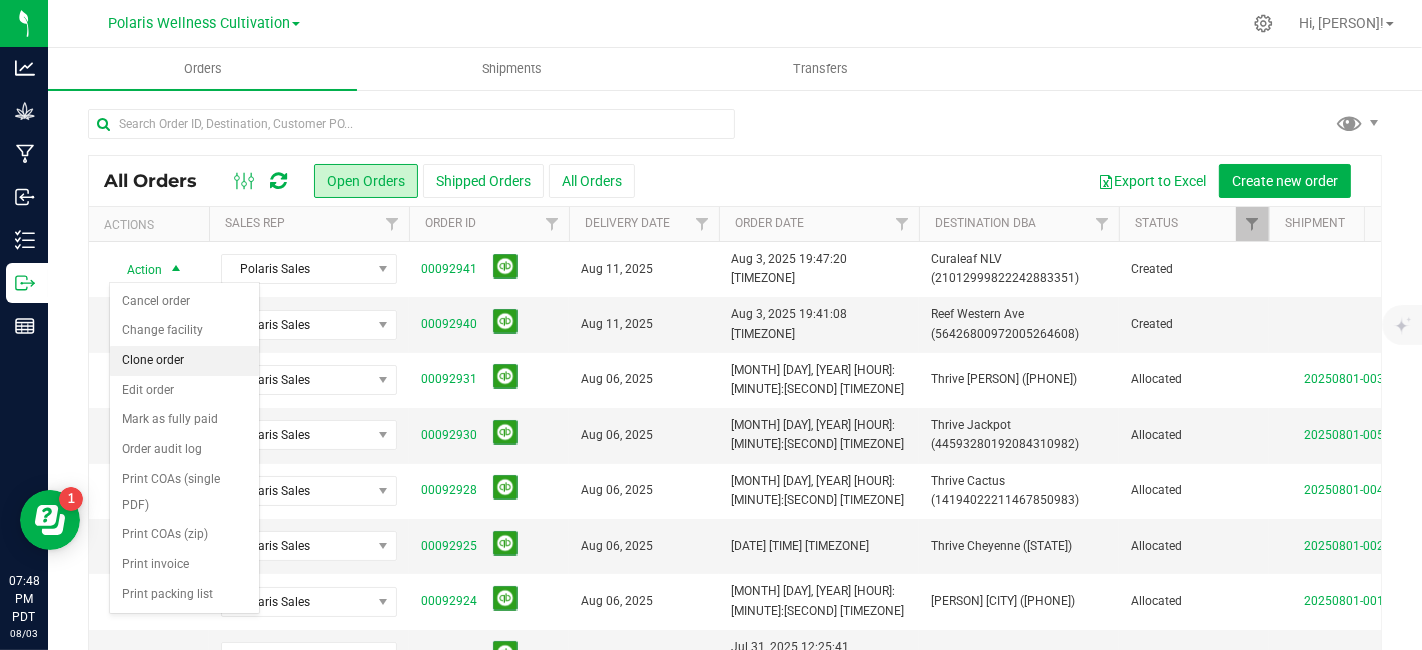 click on "Clone order" at bounding box center [184, 361] 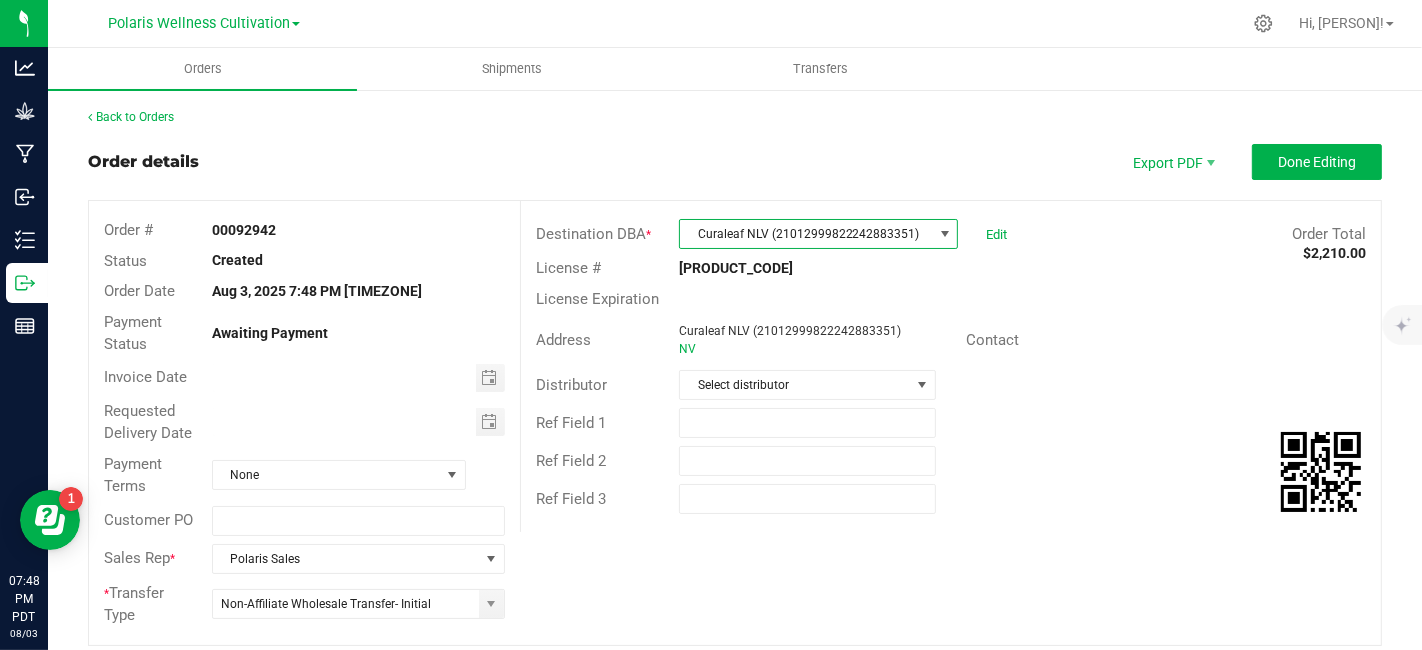 click on "Curaleaf NLV (21012999822242883351)" at bounding box center [806, 234] 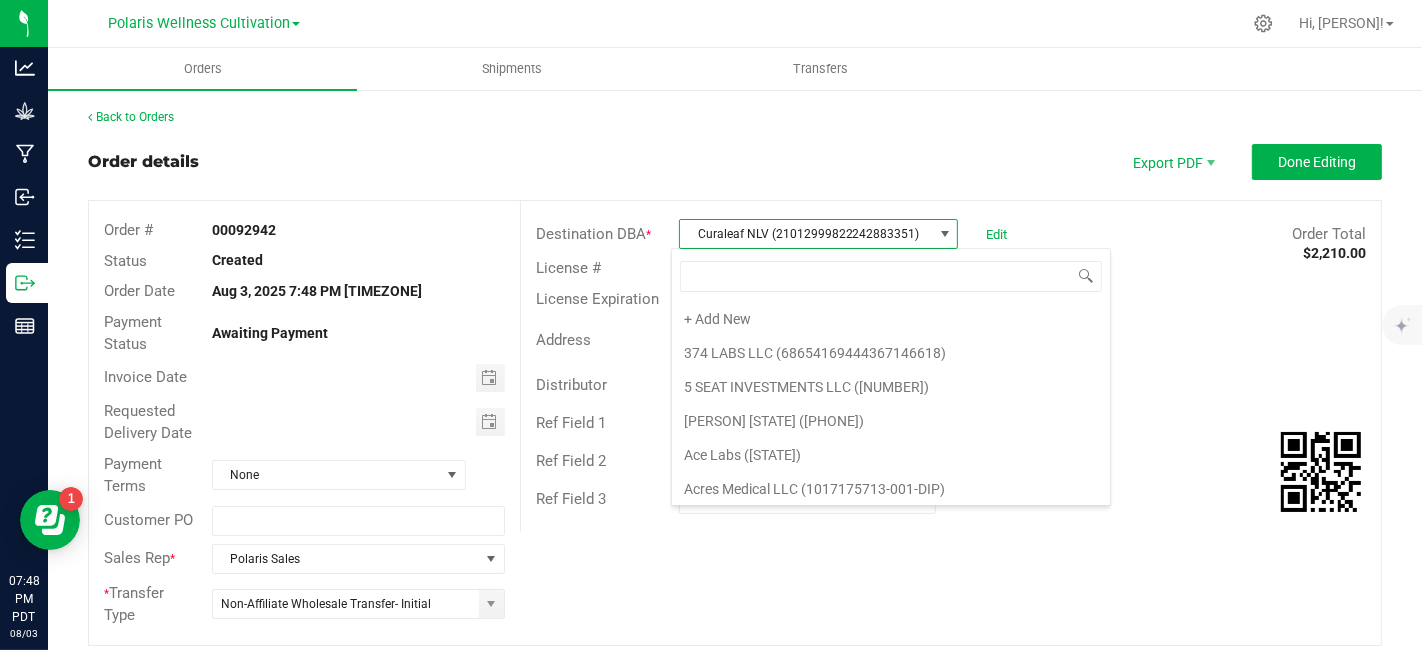 scroll, scrollTop: 99970, scrollLeft: 99724, axis: both 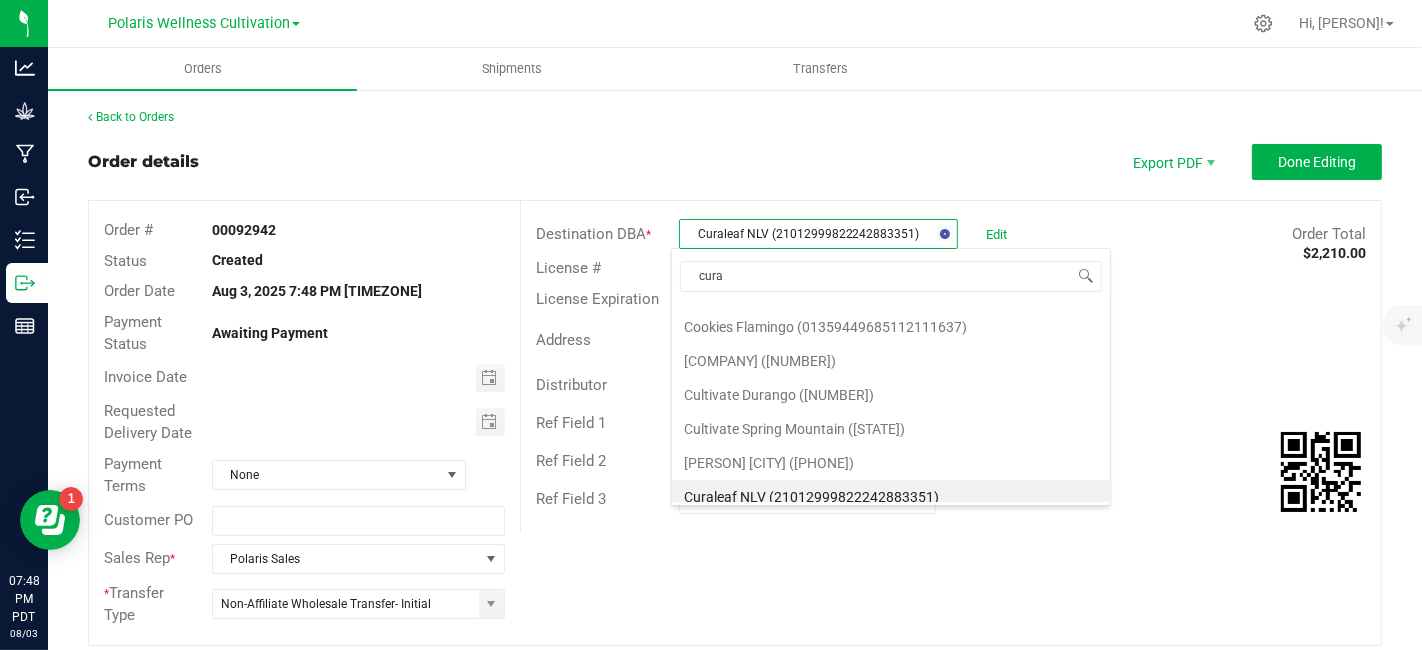 type on "cural" 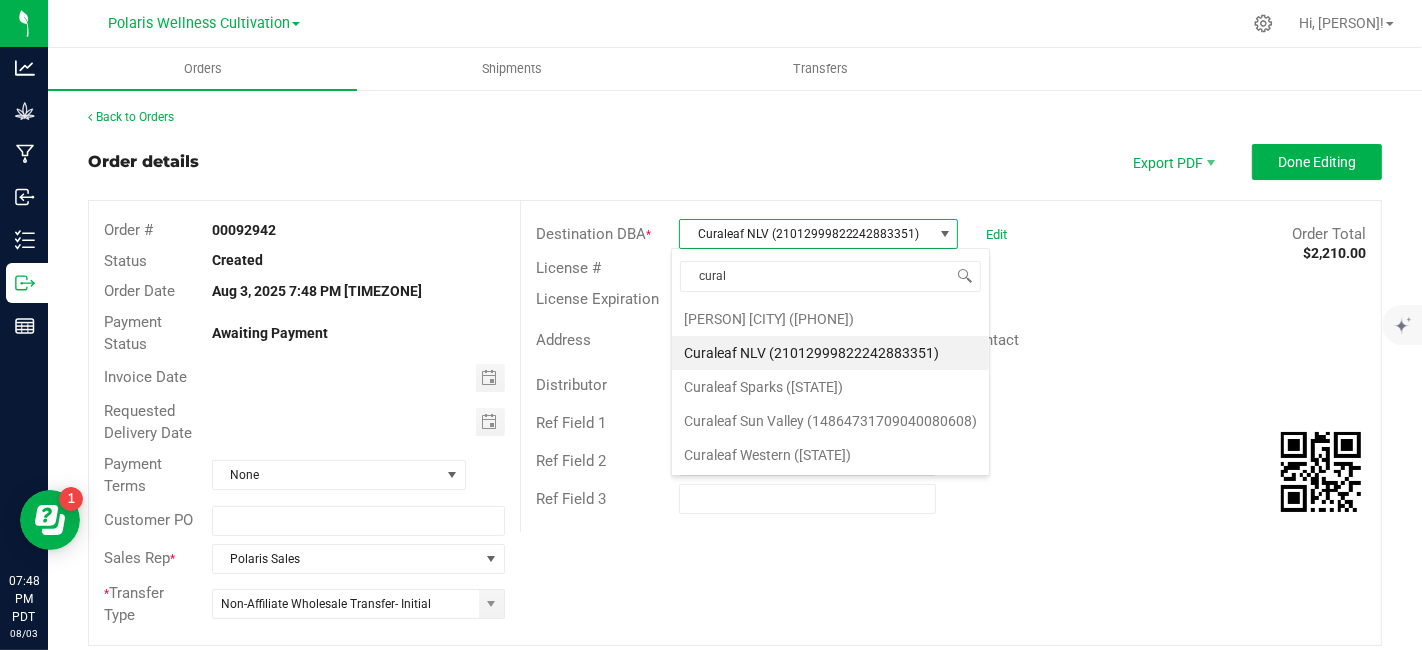 scroll, scrollTop: 0, scrollLeft: 0, axis: both 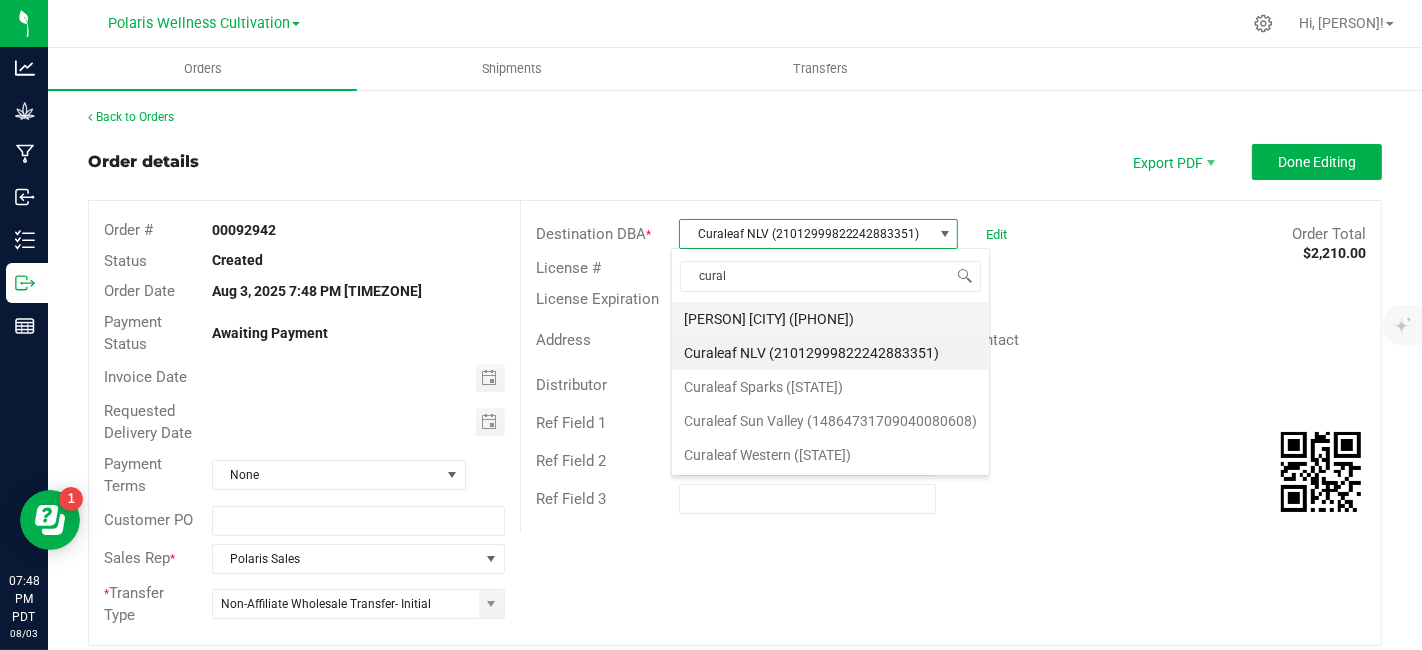 click on "[PERSON] [CITY] ([PHONE])" at bounding box center [830, 319] 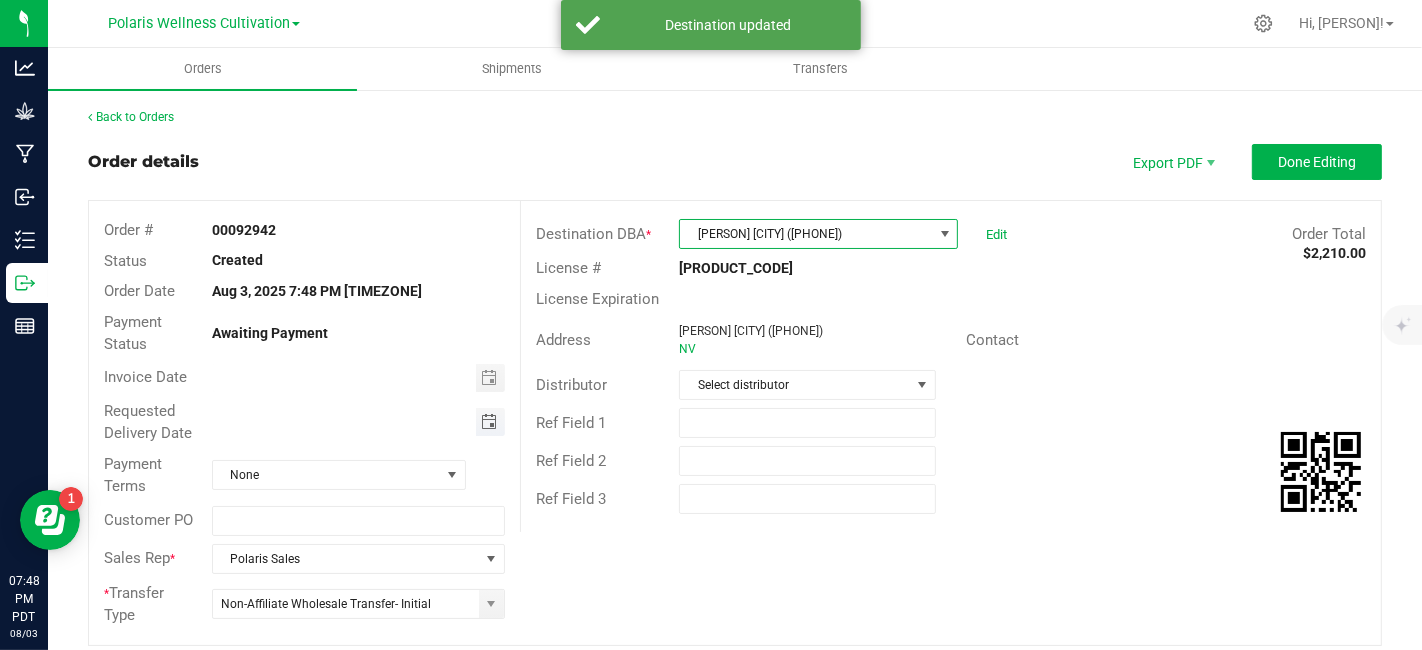 click at bounding box center (489, 422) 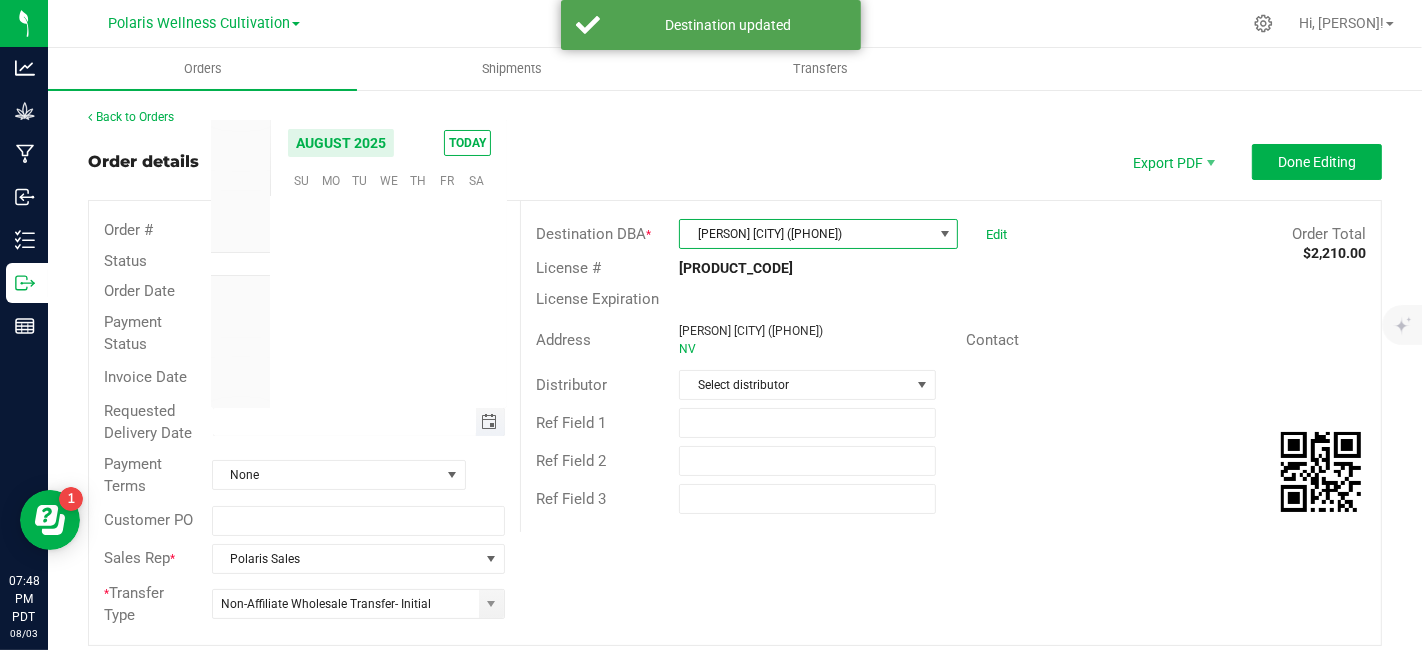 scroll, scrollTop: 0, scrollLeft: 0, axis: both 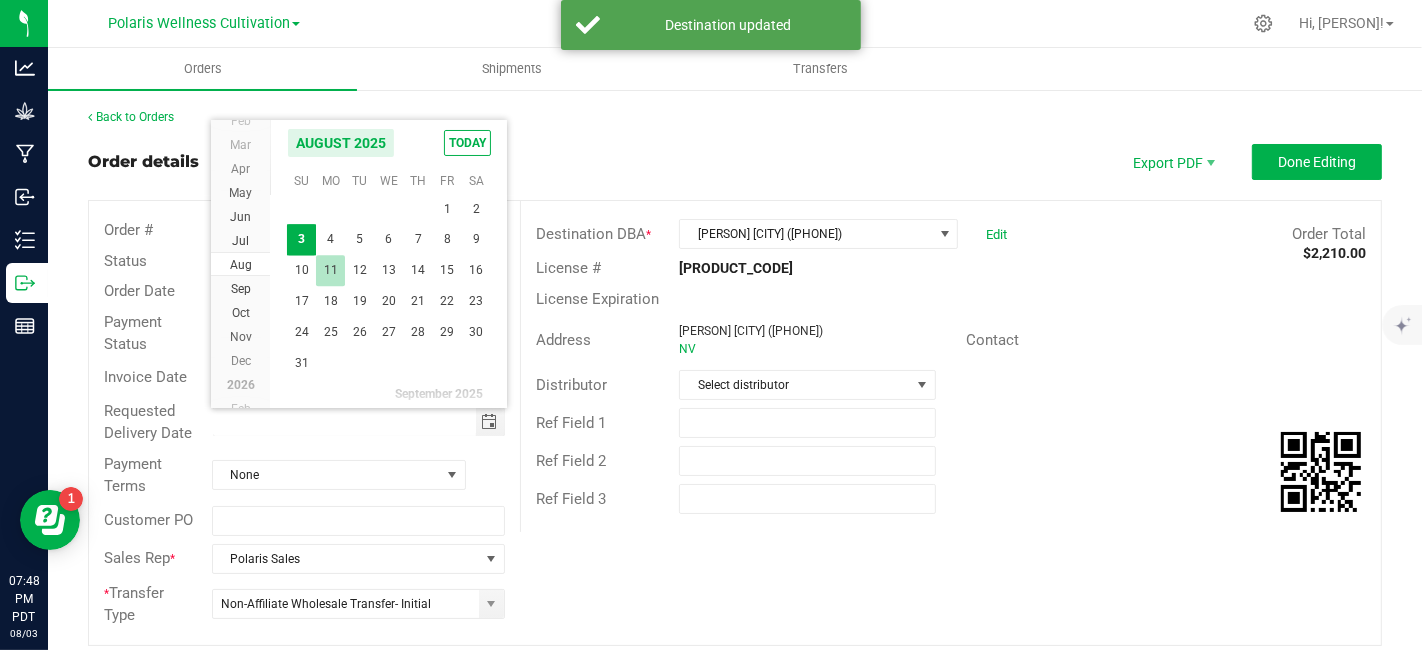 click on "11" at bounding box center [330, 270] 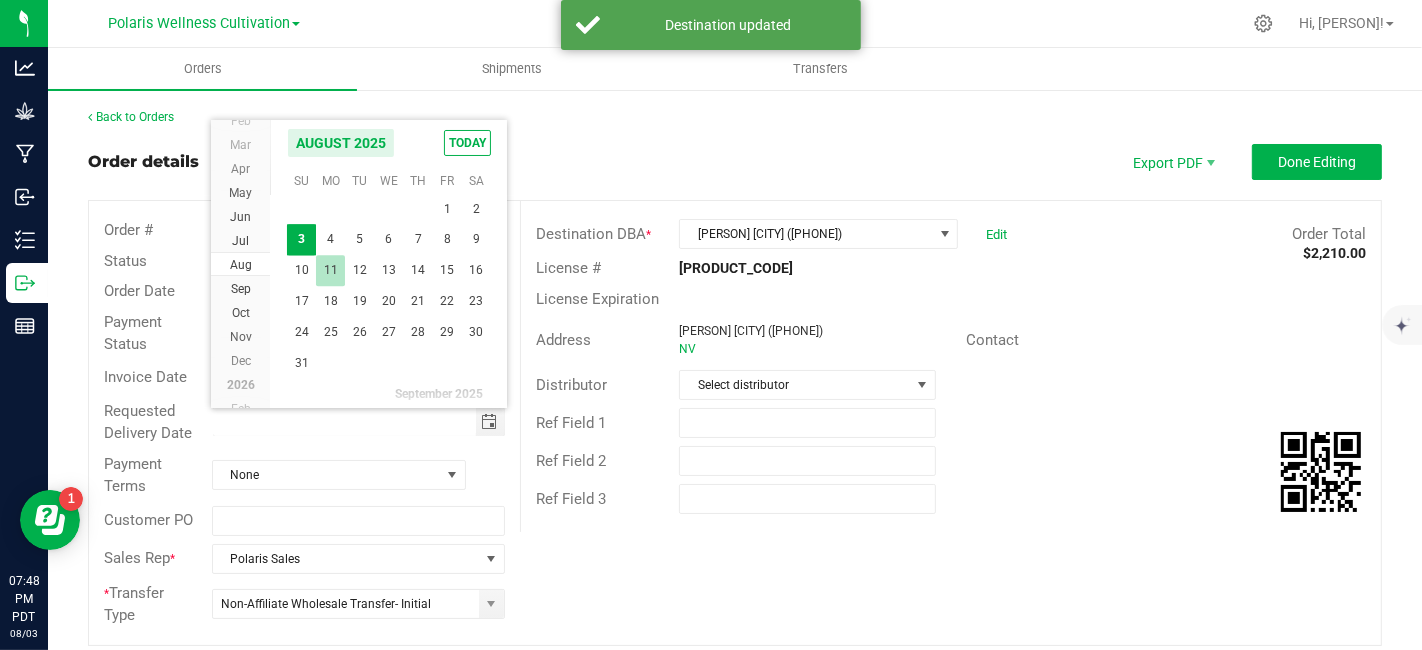 type on "08/11/2025" 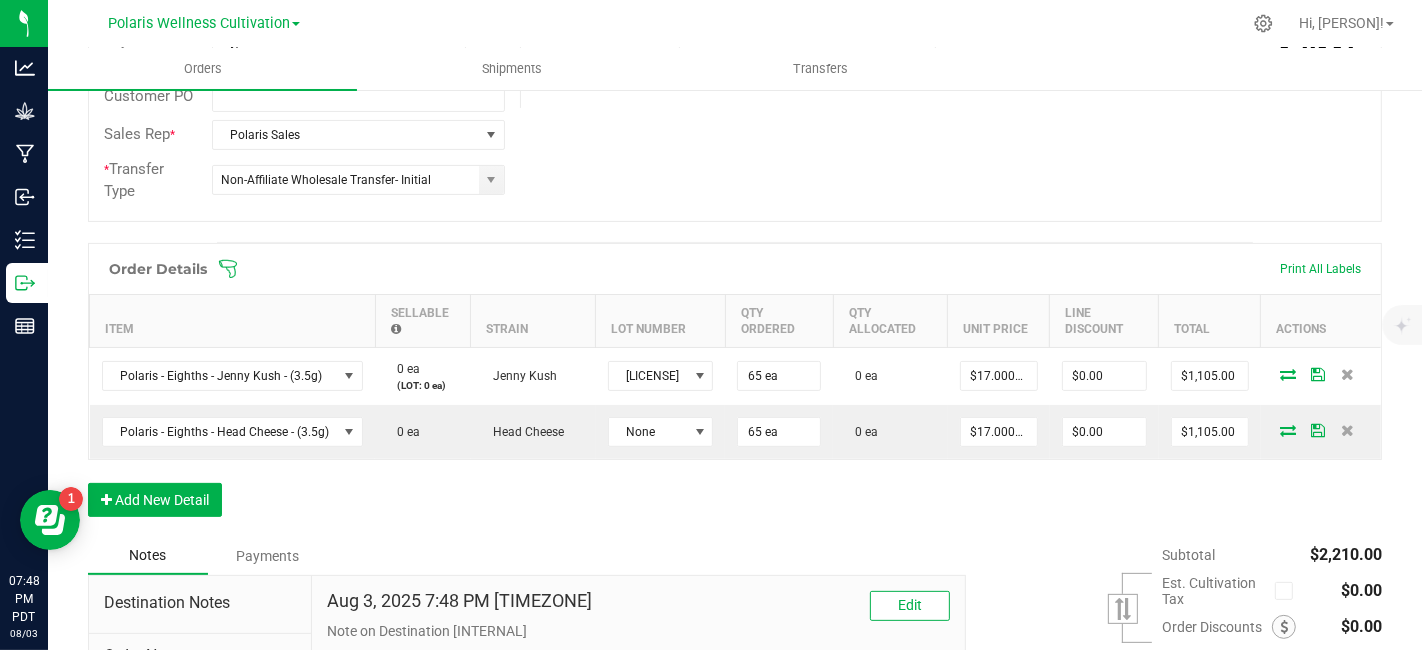 scroll, scrollTop: 428, scrollLeft: 0, axis: vertical 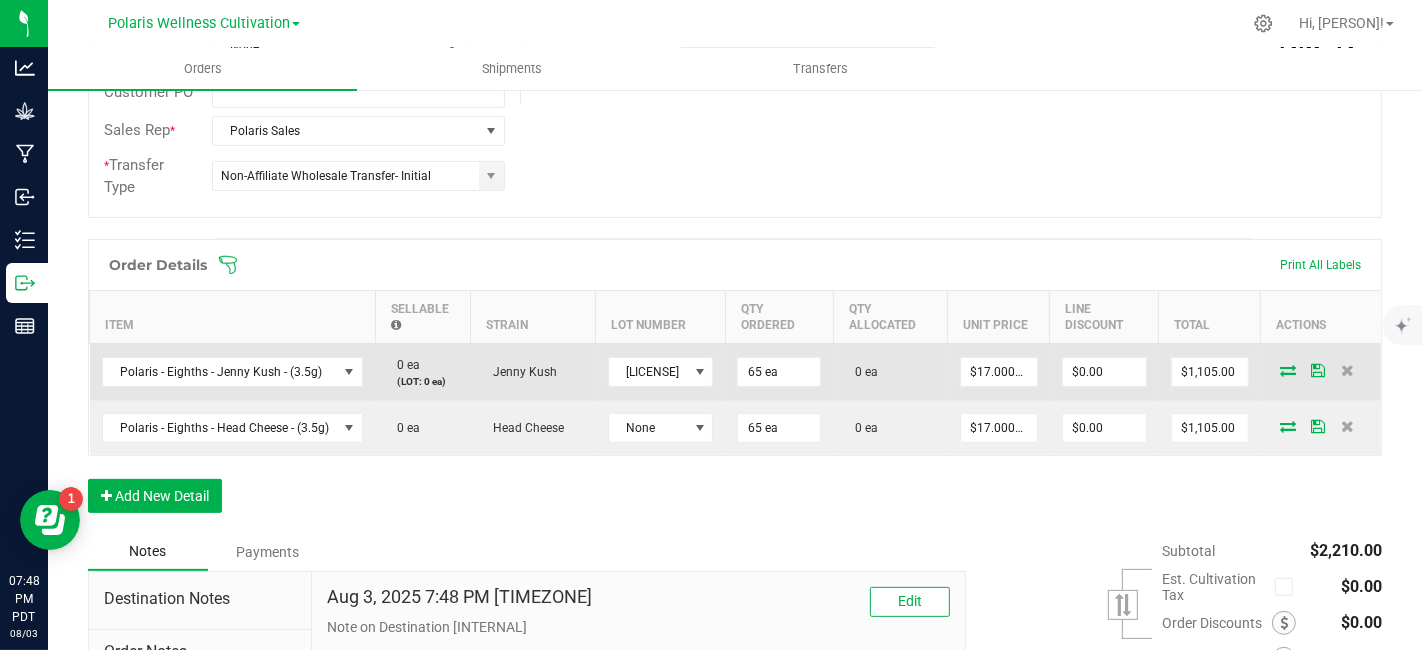 click on "65 ea" at bounding box center (779, 372) 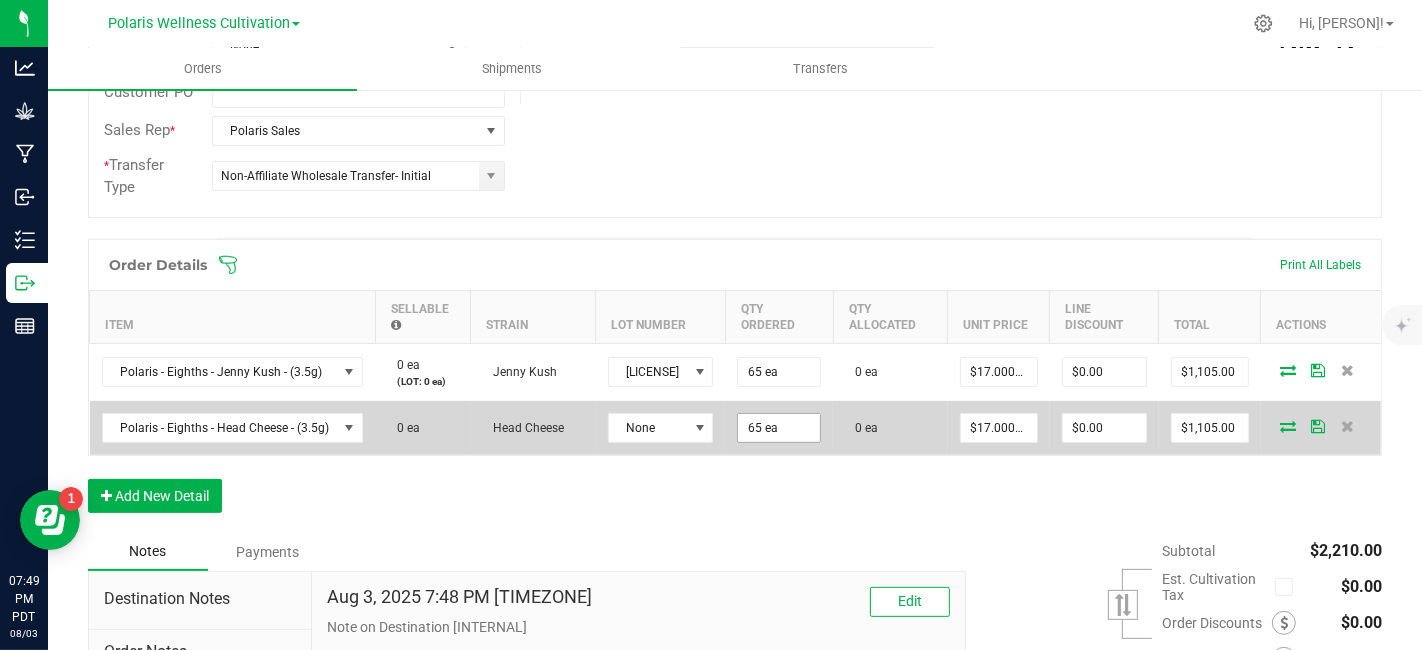 type on "65" 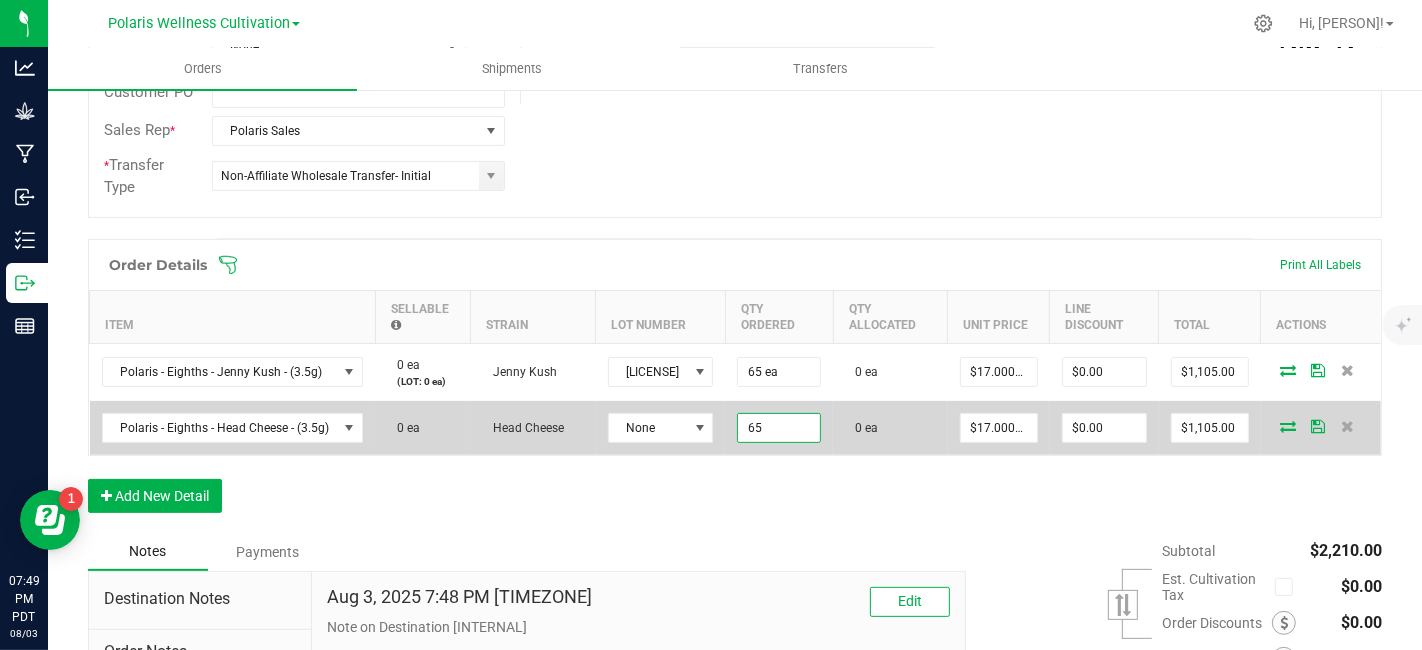 click on "65" at bounding box center [779, 428] 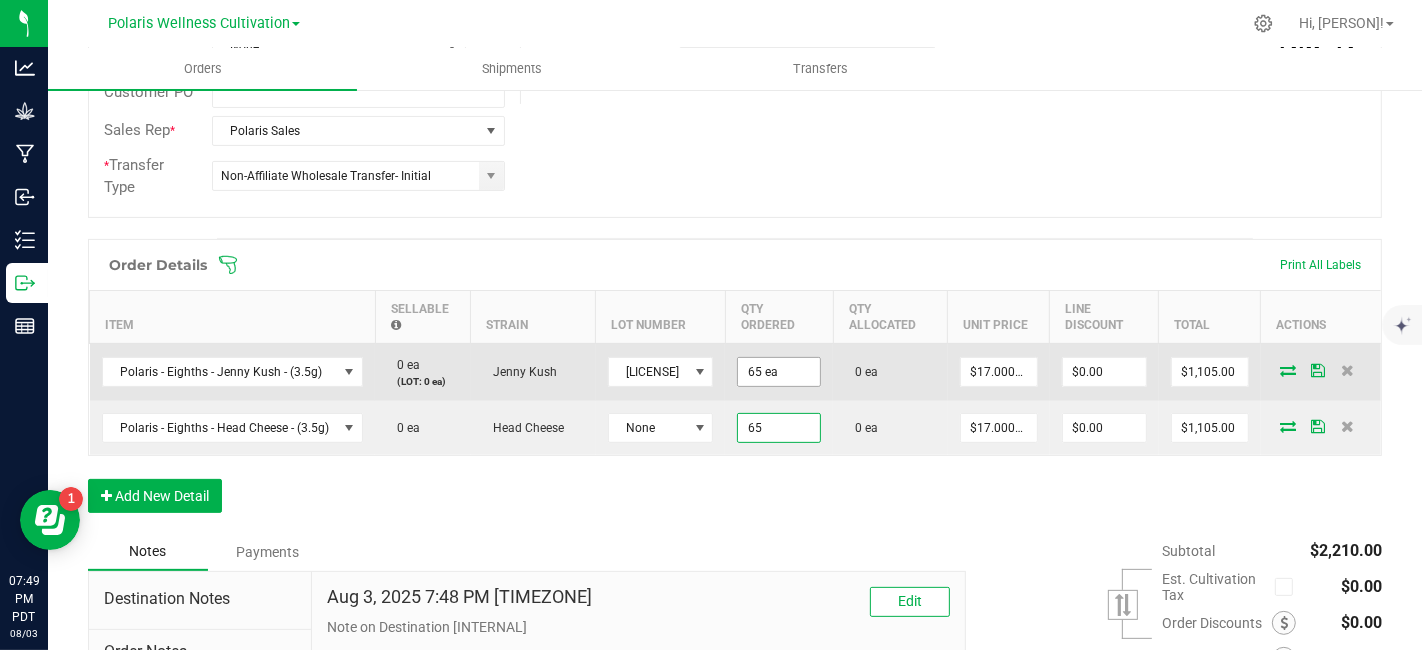 type on "65" 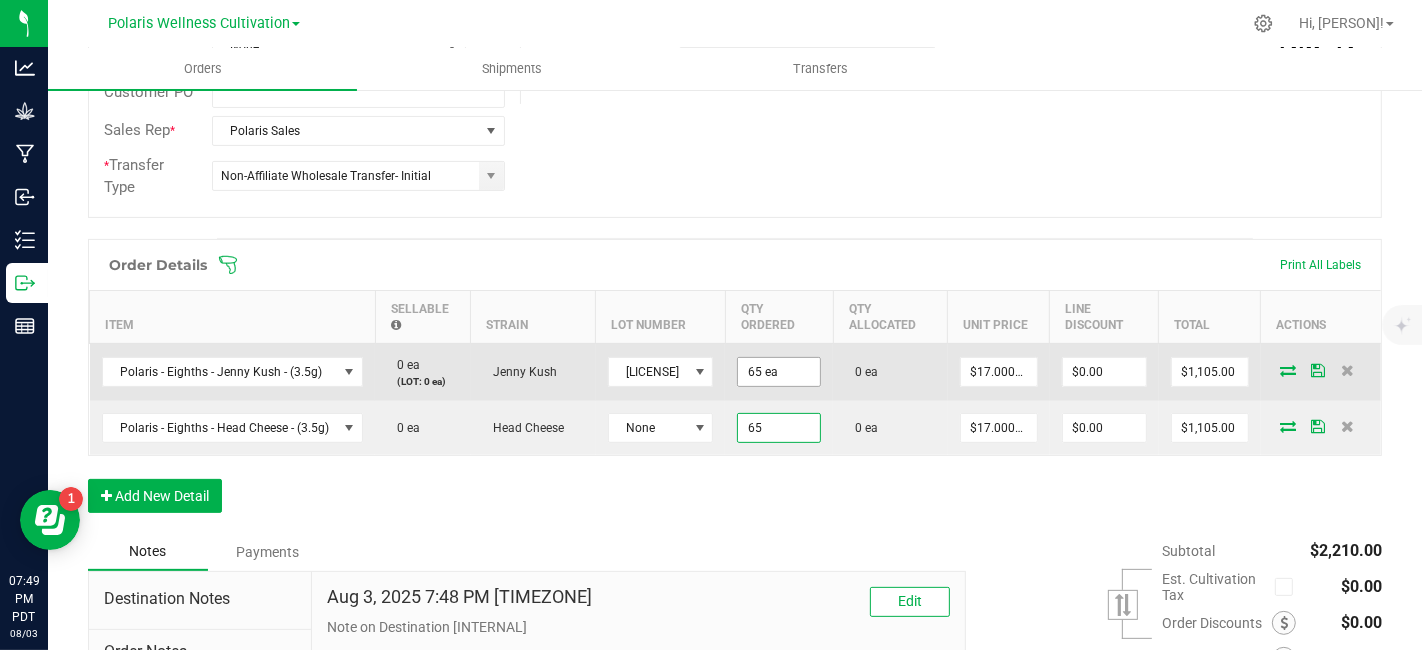 type on "65 ea" 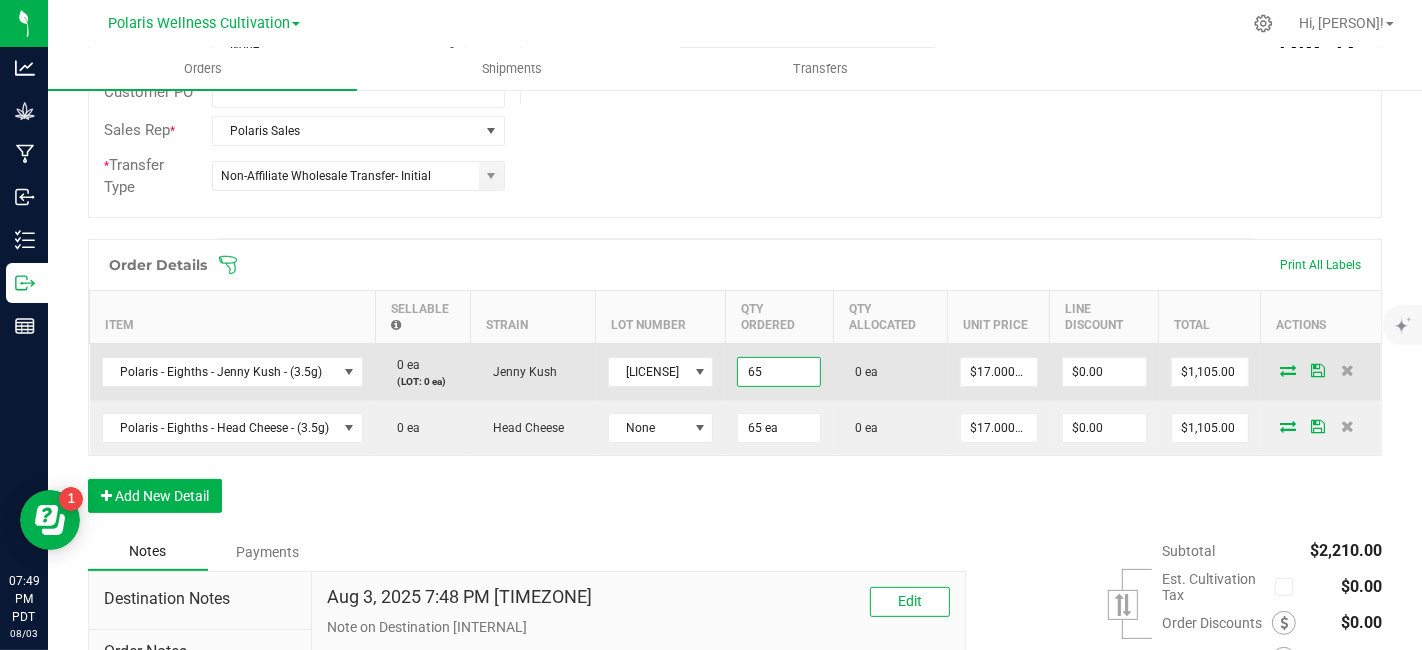 click on "65" at bounding box center [779, 372] 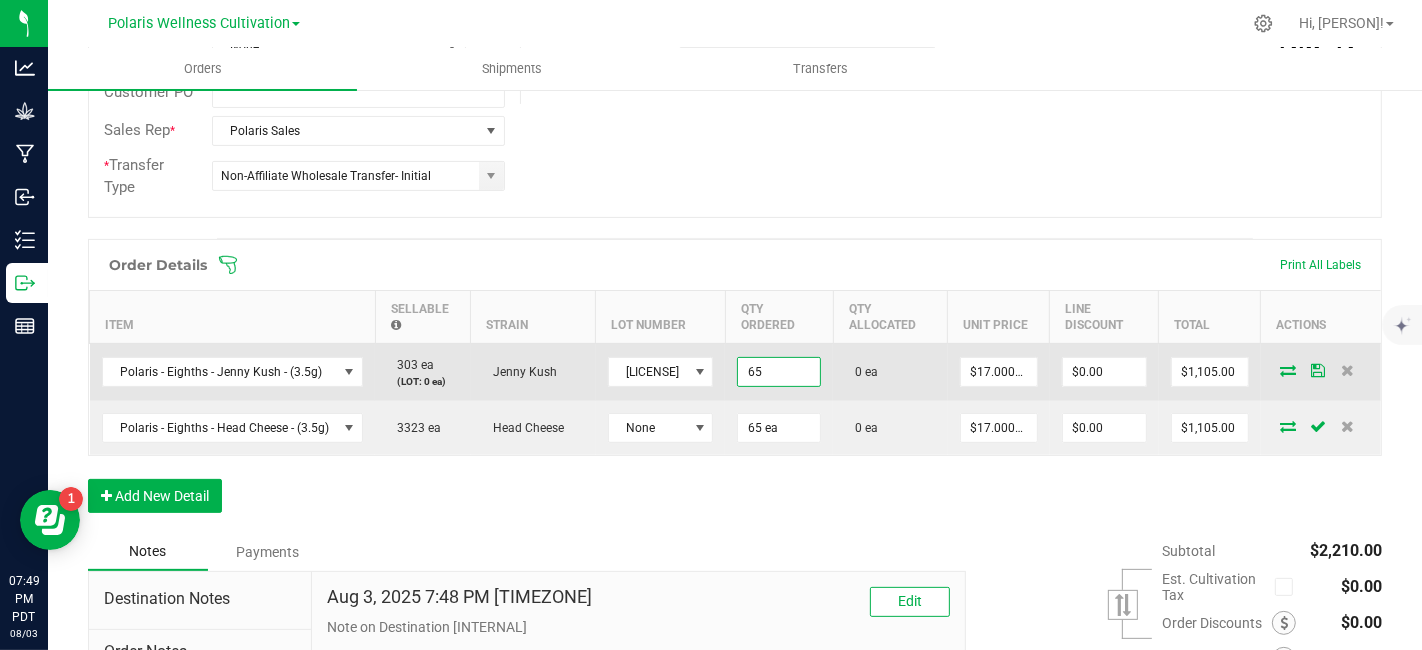 type on "65 ea" 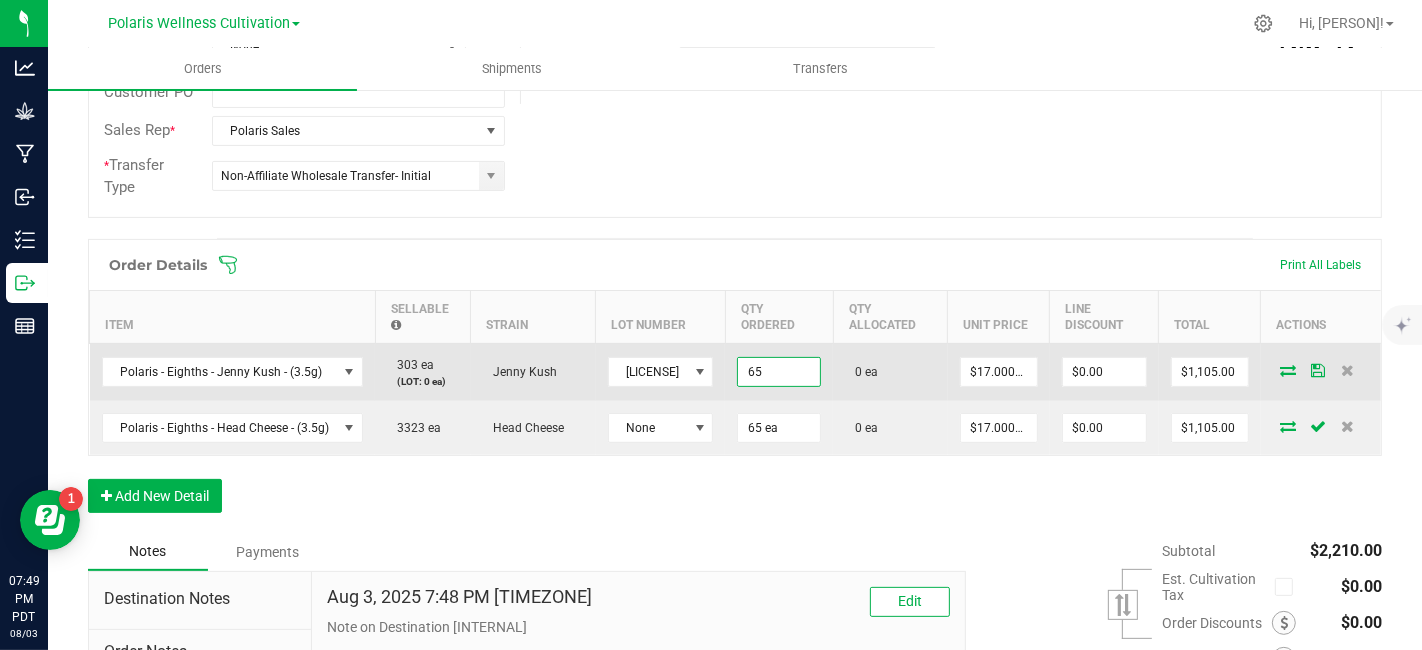 type on "17" 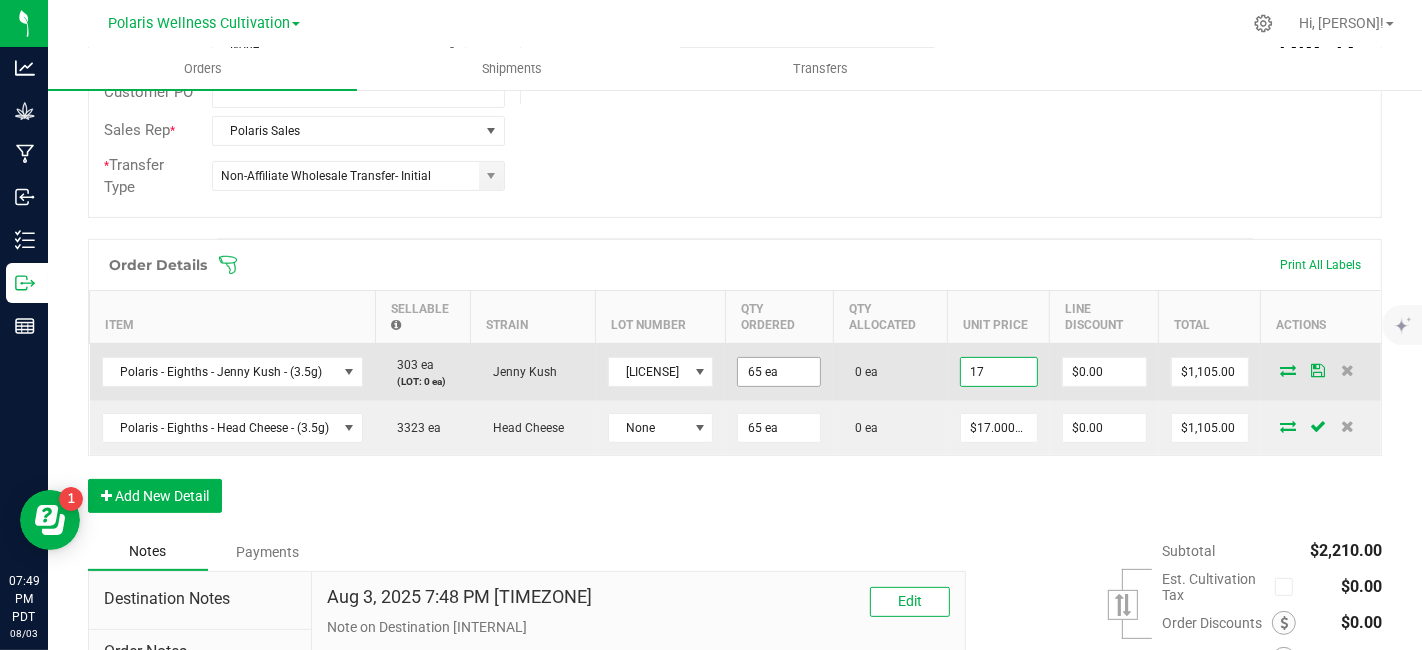 scroll, scrollTop: 0, scrollLeft: 0, axis: both 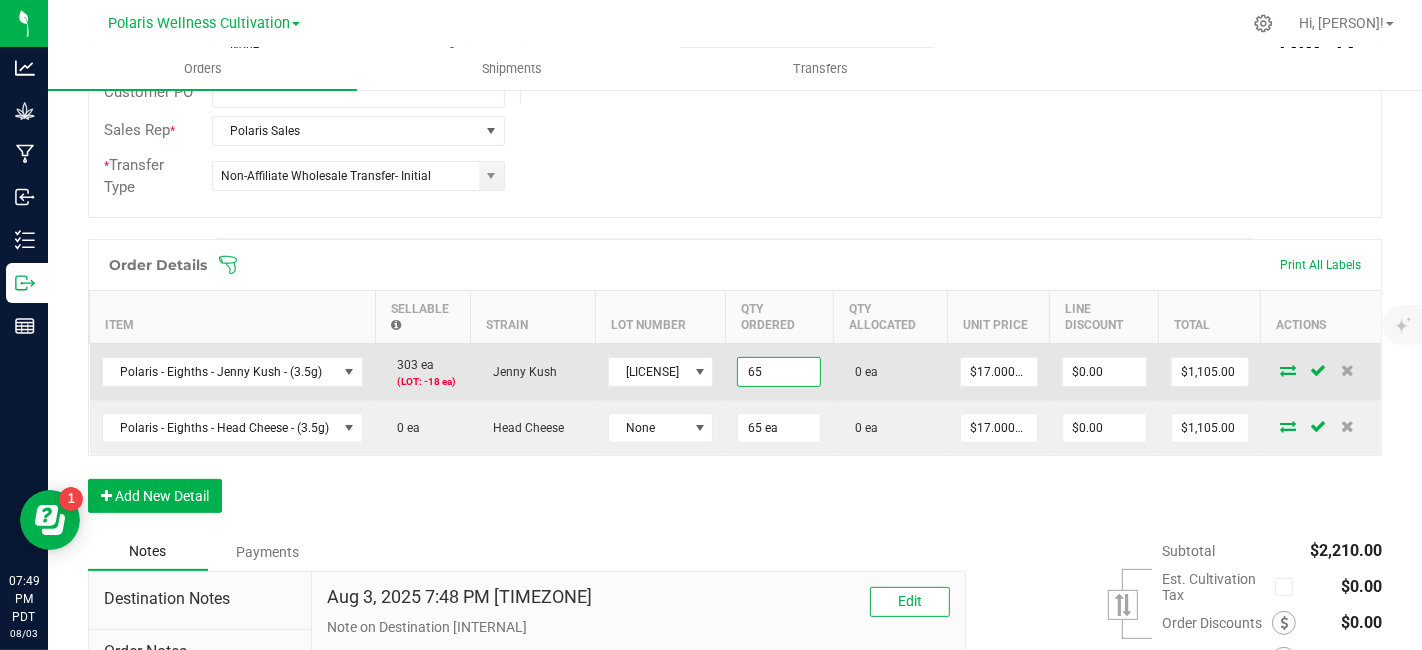 click on "65" at bounding box center [779, 372] 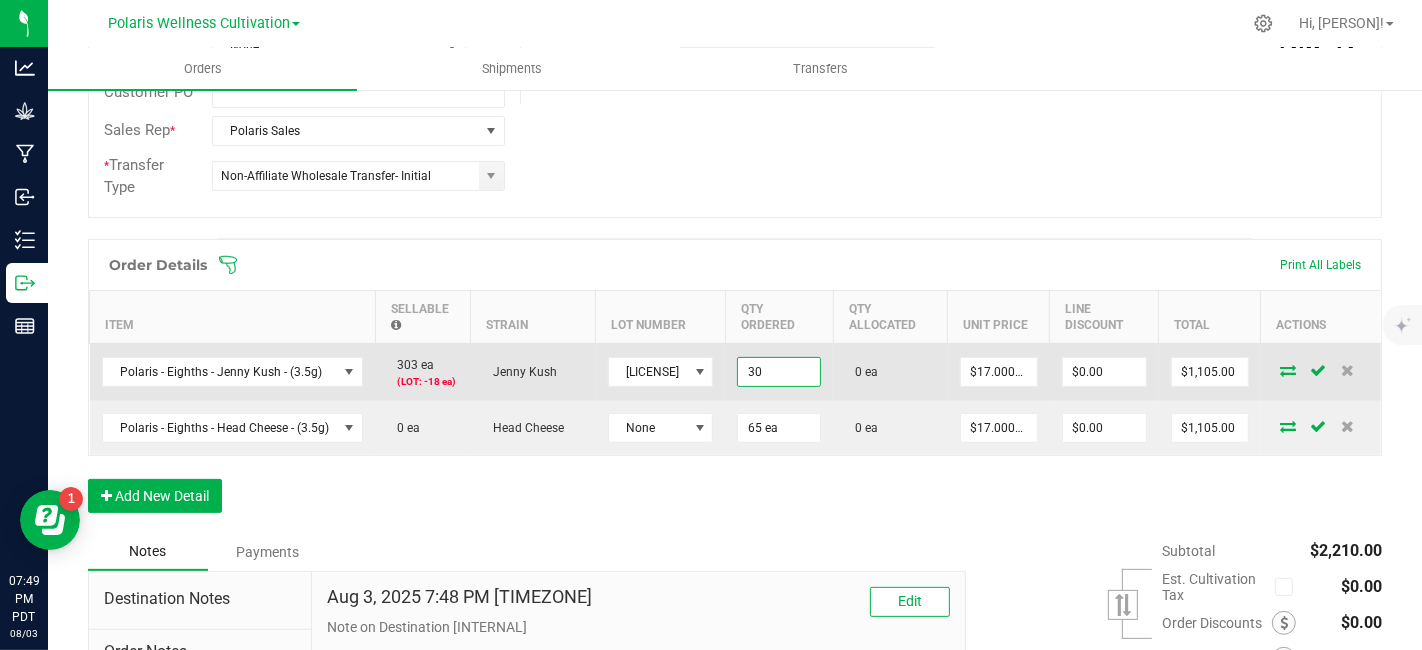 type on "30 ea" 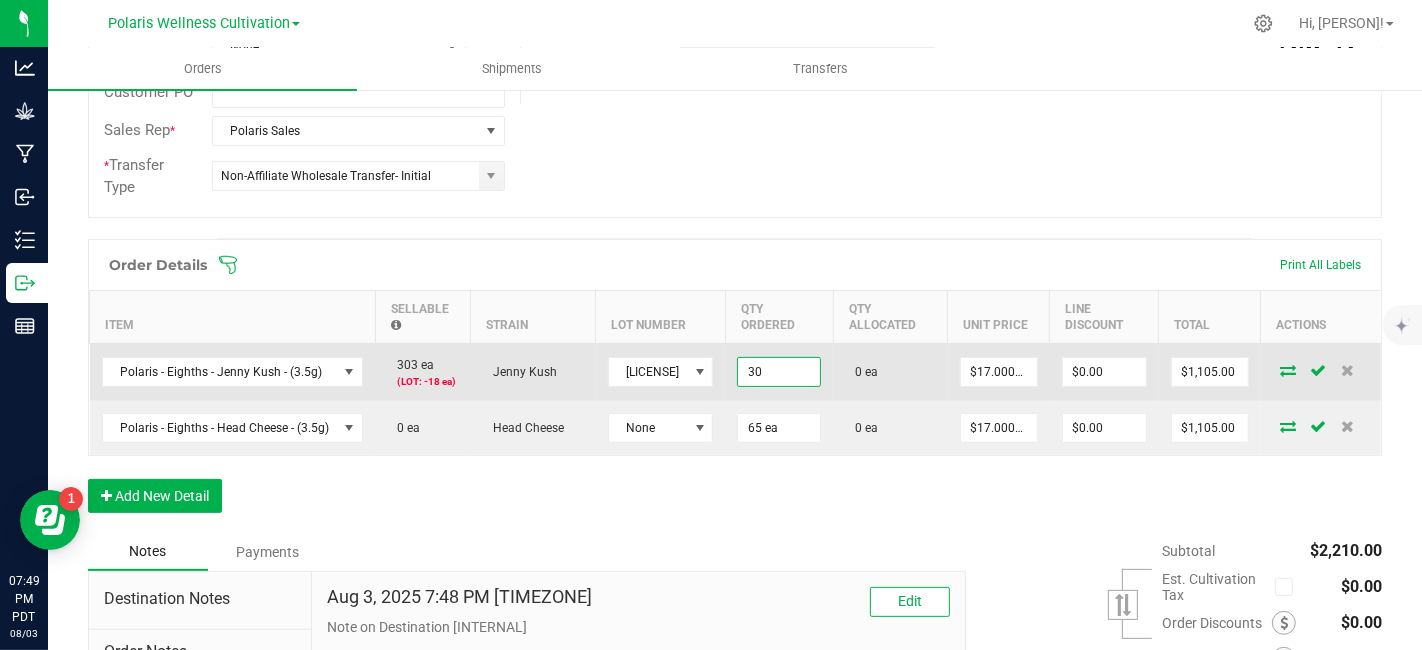 type on "17" 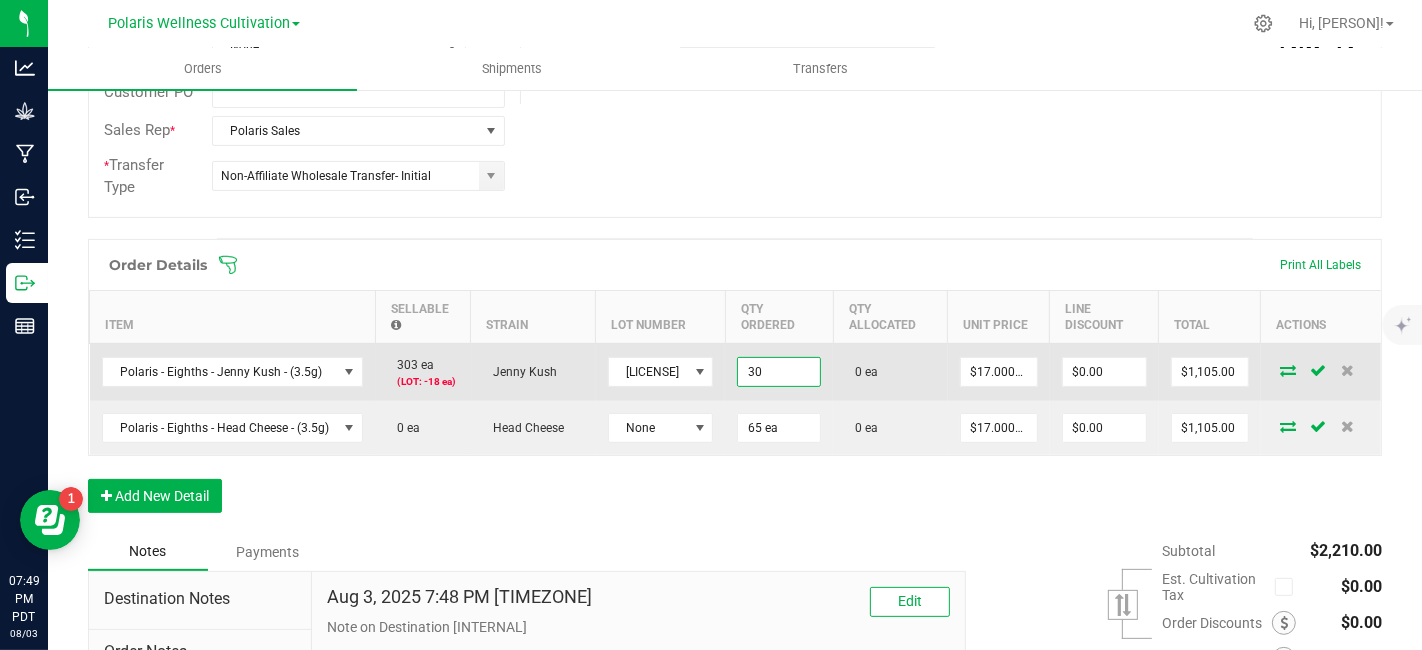type on "$510.00" 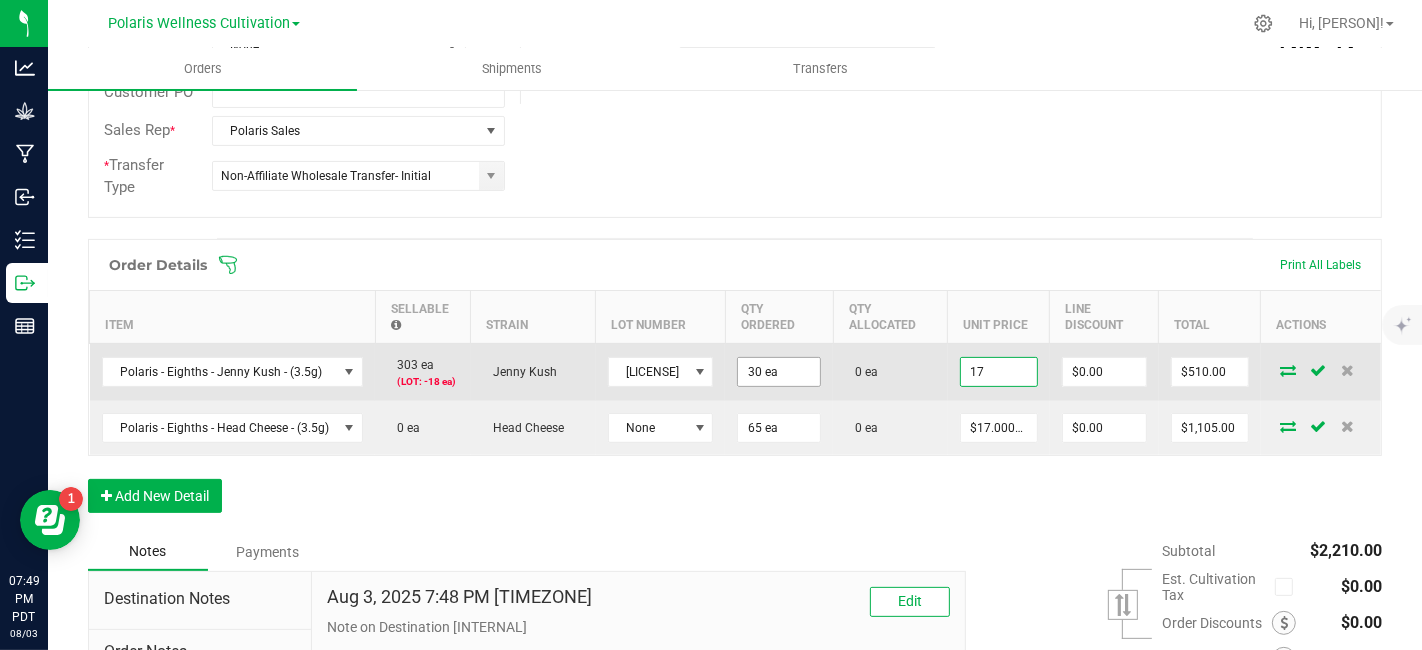 scroll, scrollTop: 0, scrollLeft: 0, axis: both 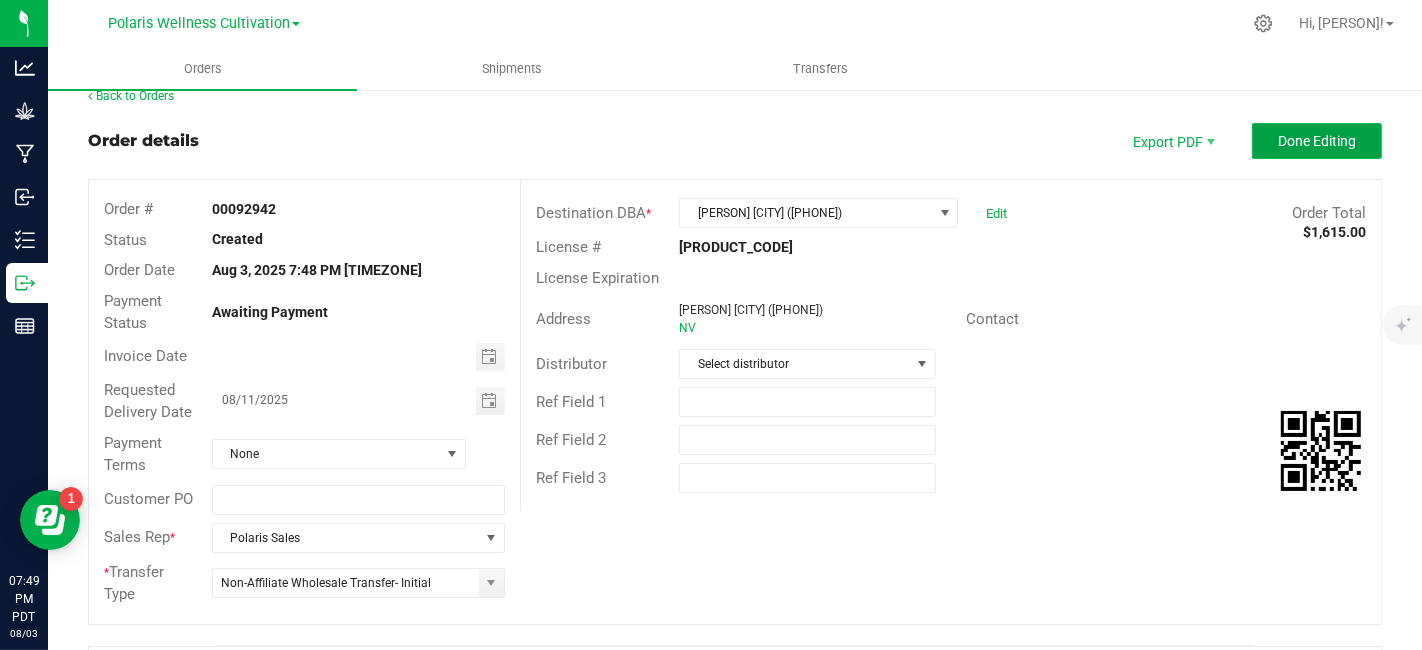 click on "Done Editing" at bounding box center (1317, 141) 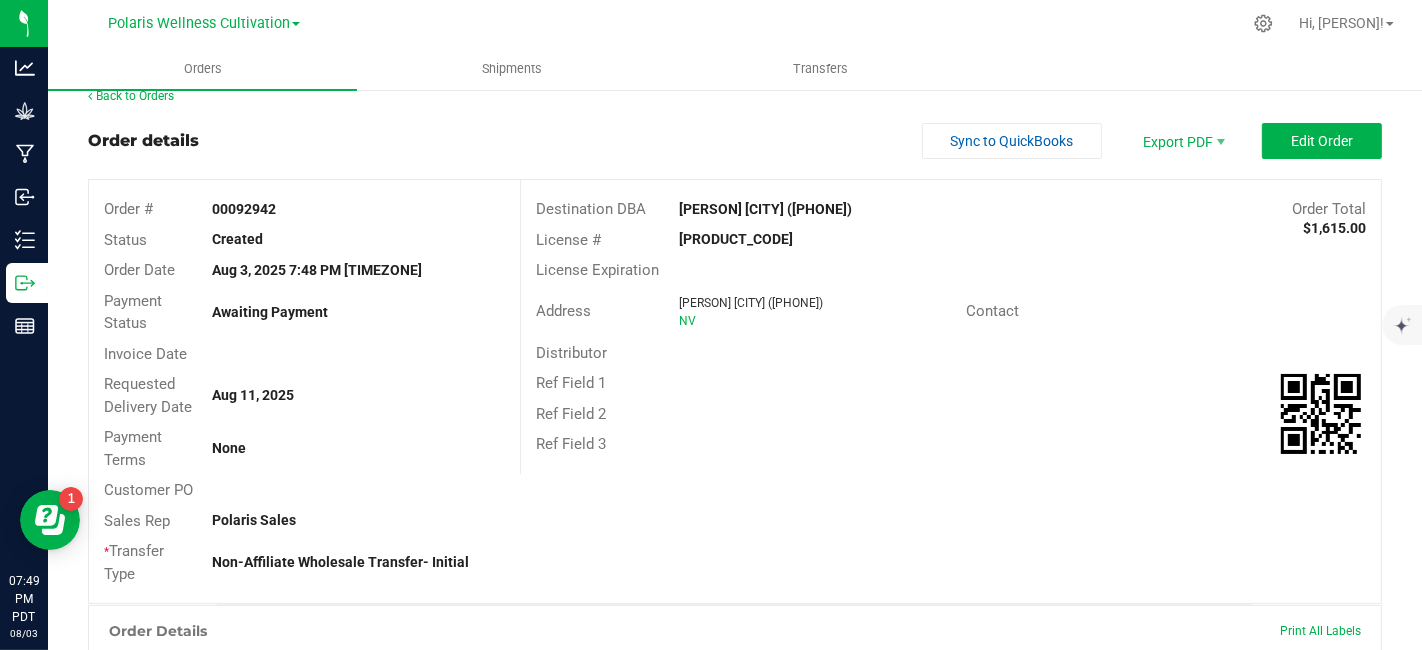 scroll, scrollTop: 0, scrollLeft: 0, axis: both 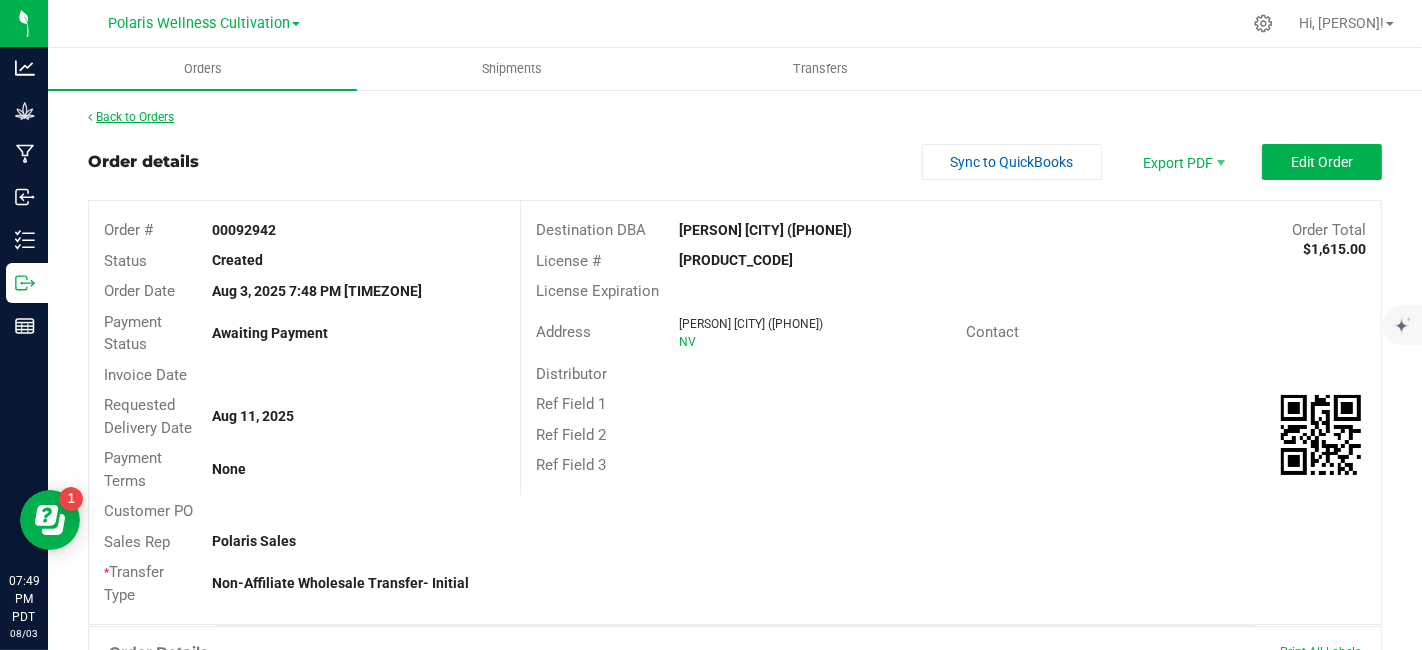 click on "Back to Orders" at bounding box center (131, 117) 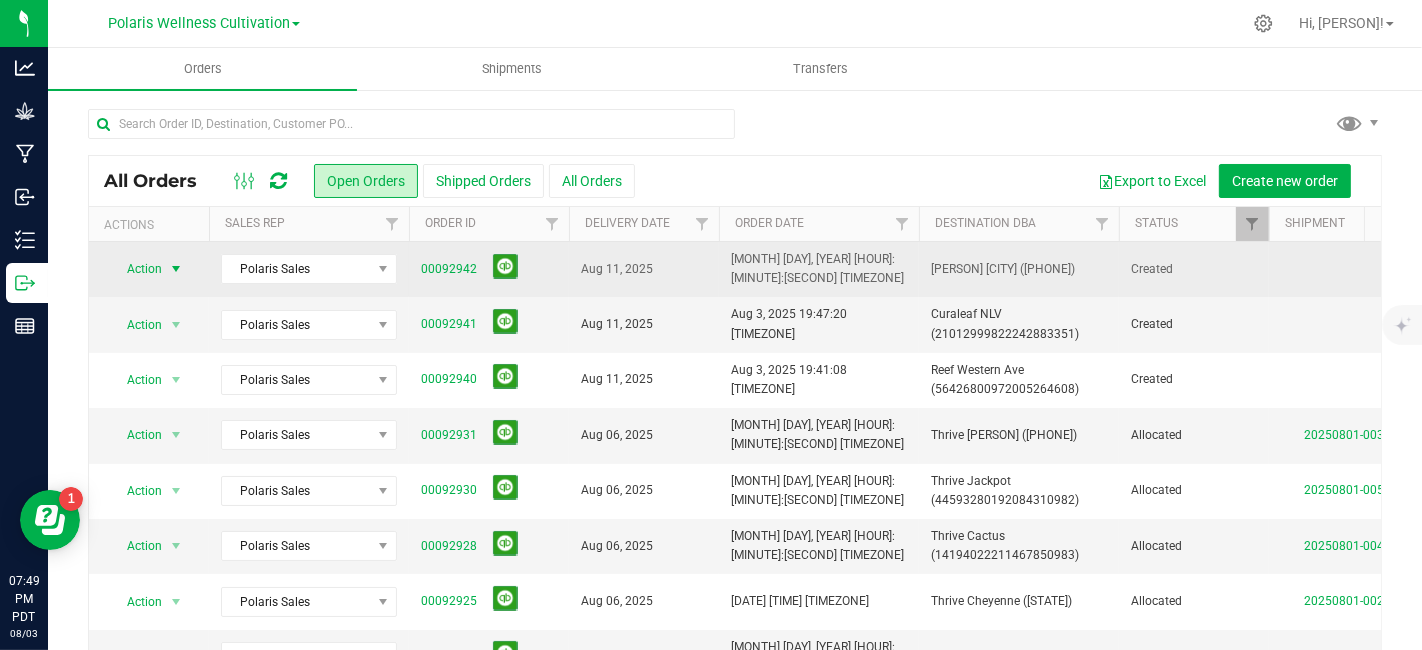 click at bounding box center (176, 269) 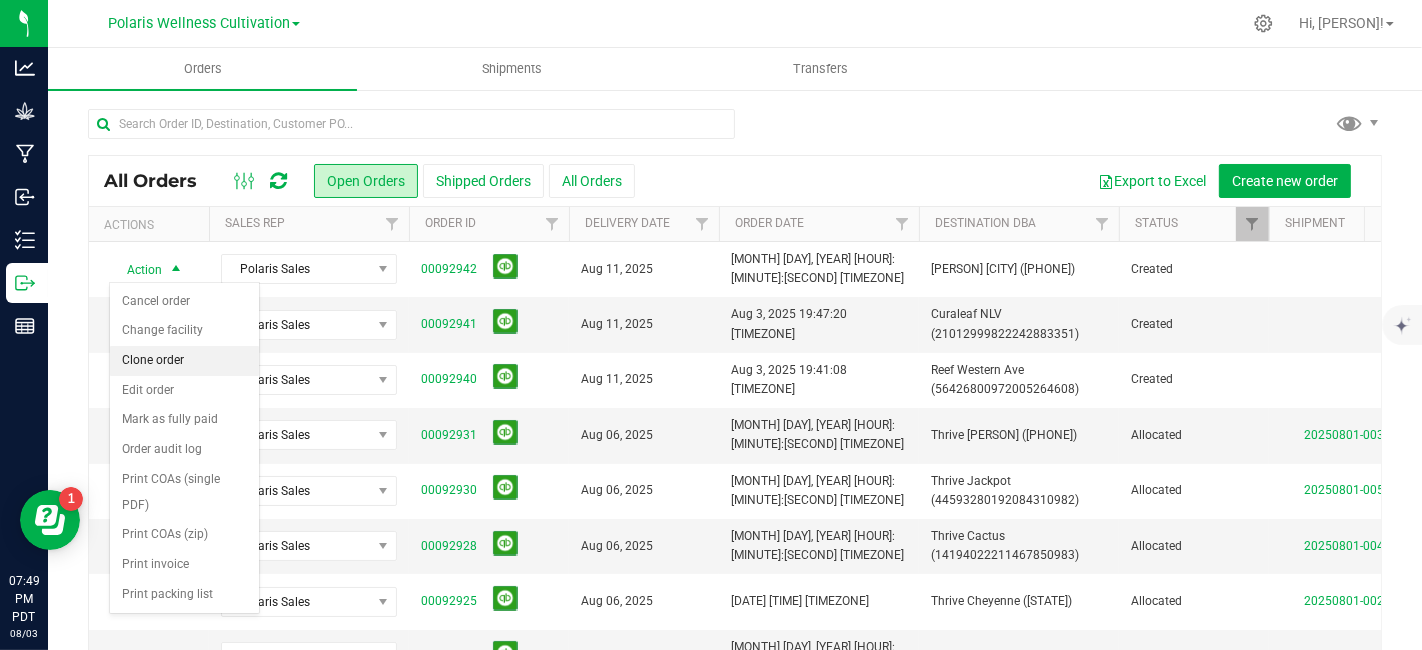 click on "Clone order" at bounding box center [184, 361] 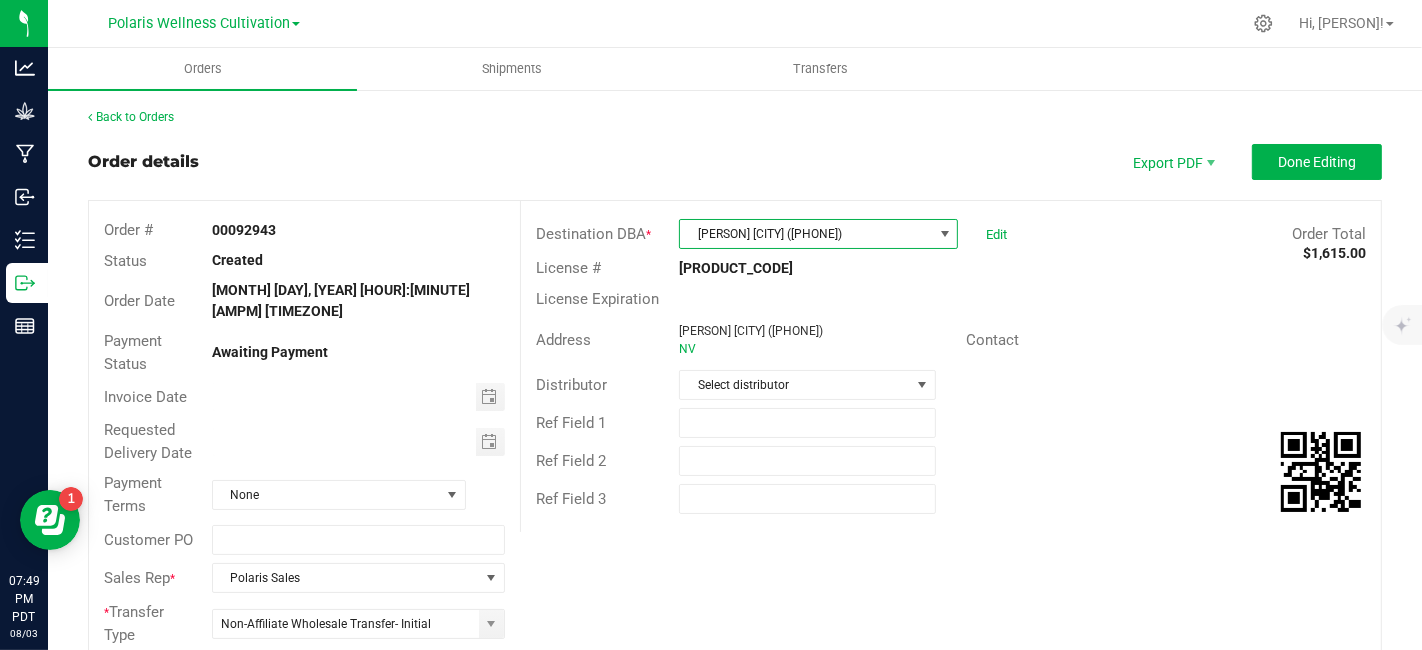 click at bounding box center (944, 234) 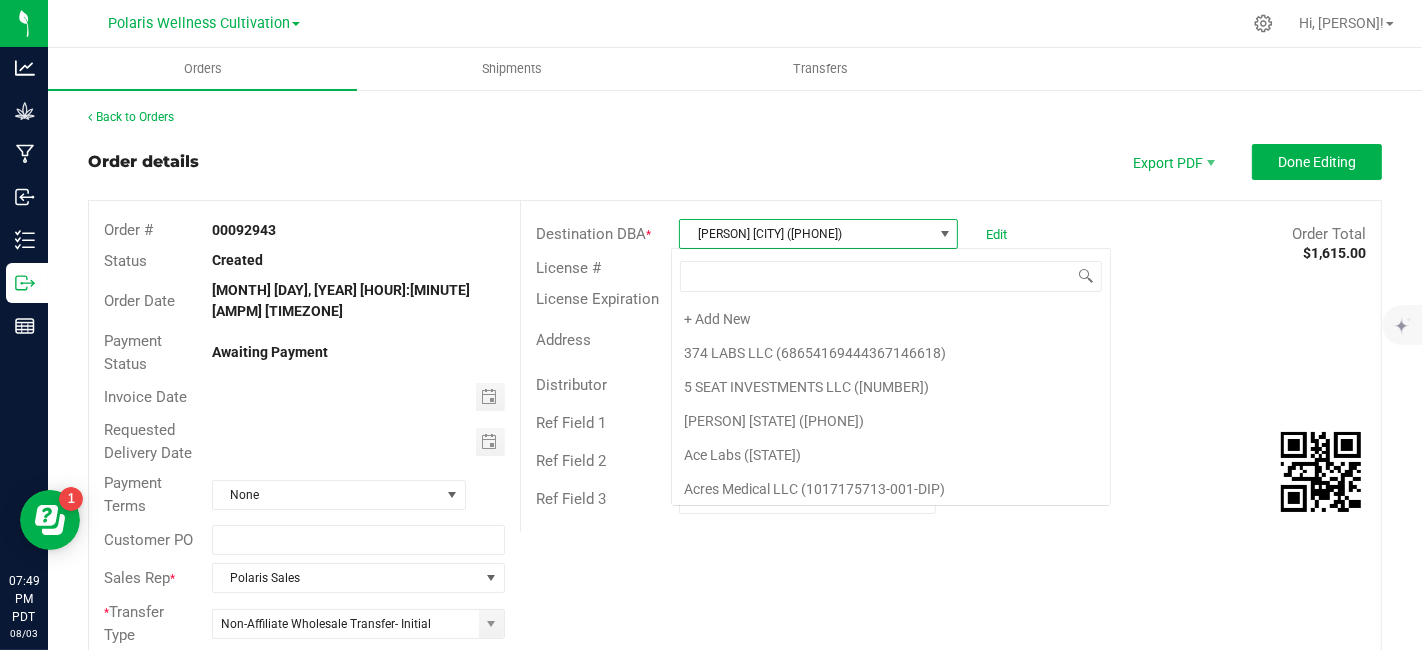 scroll, scrollTop: 99970, scrollLeft: 99724, axis: both 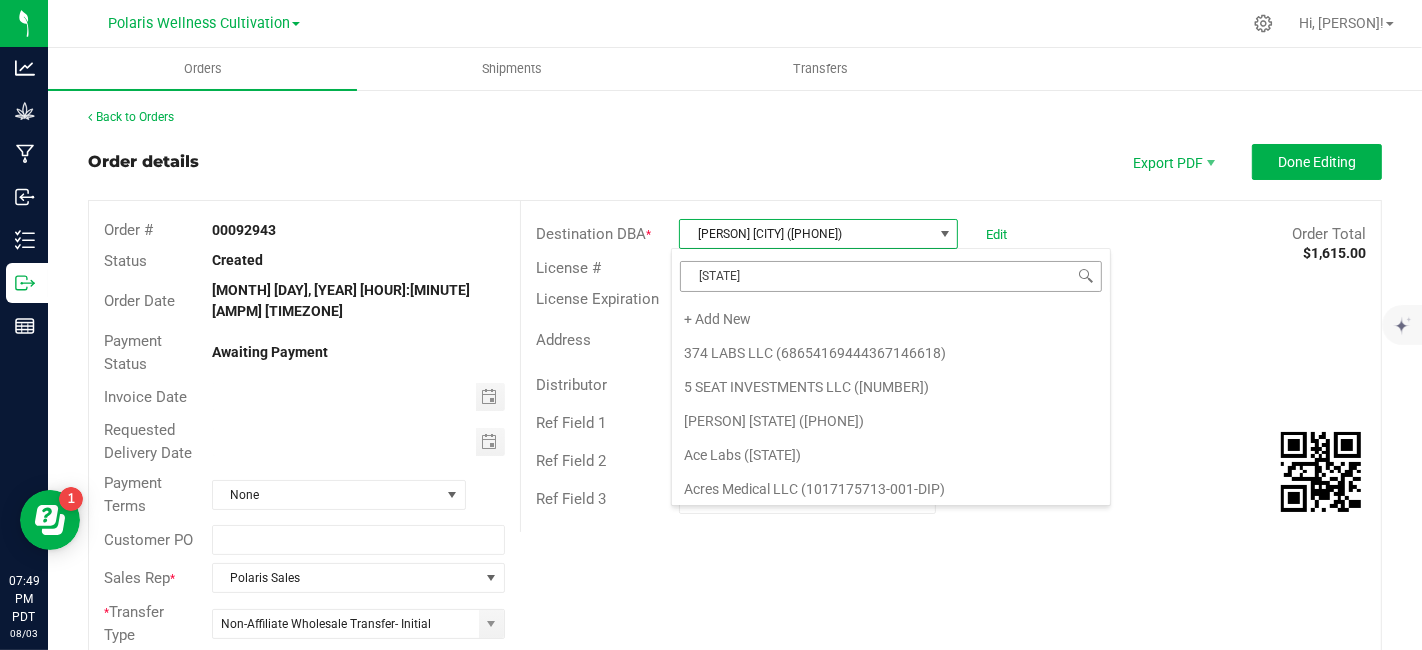 type on "[STATE]" 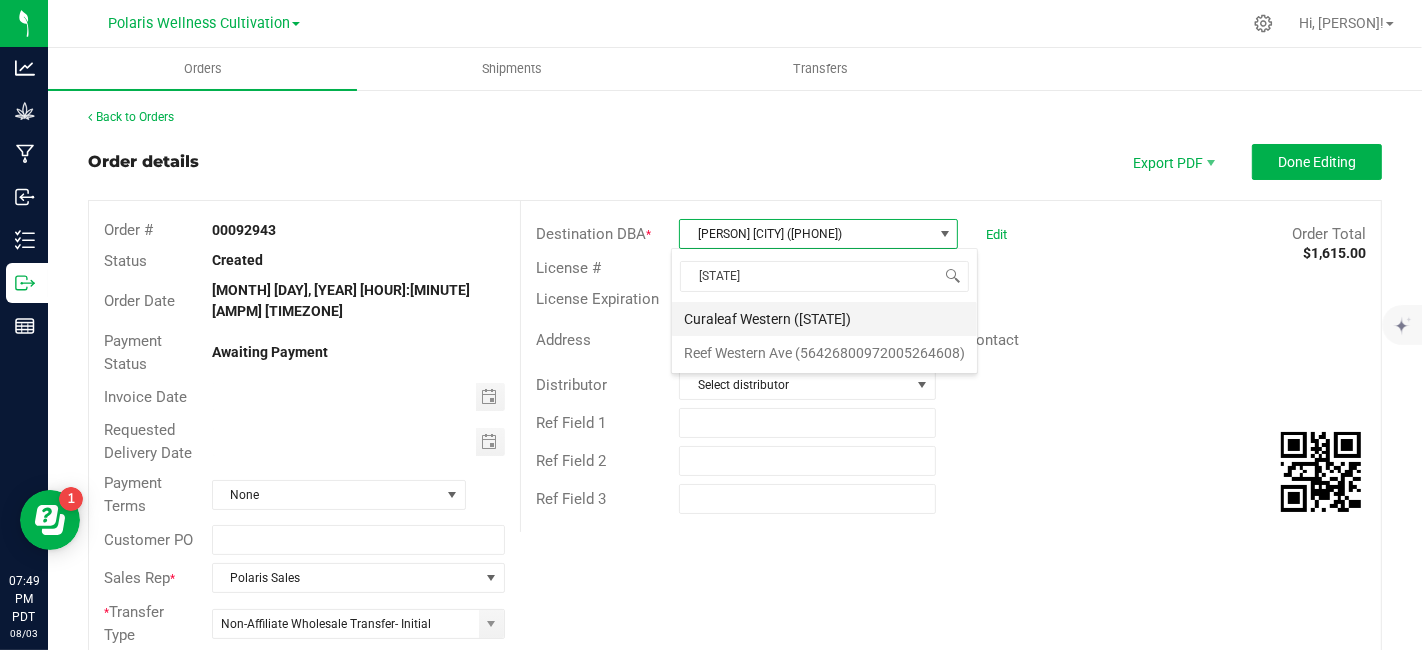 click on "Curaleaf Western ([STATE])" at bounding box center (824, 319) 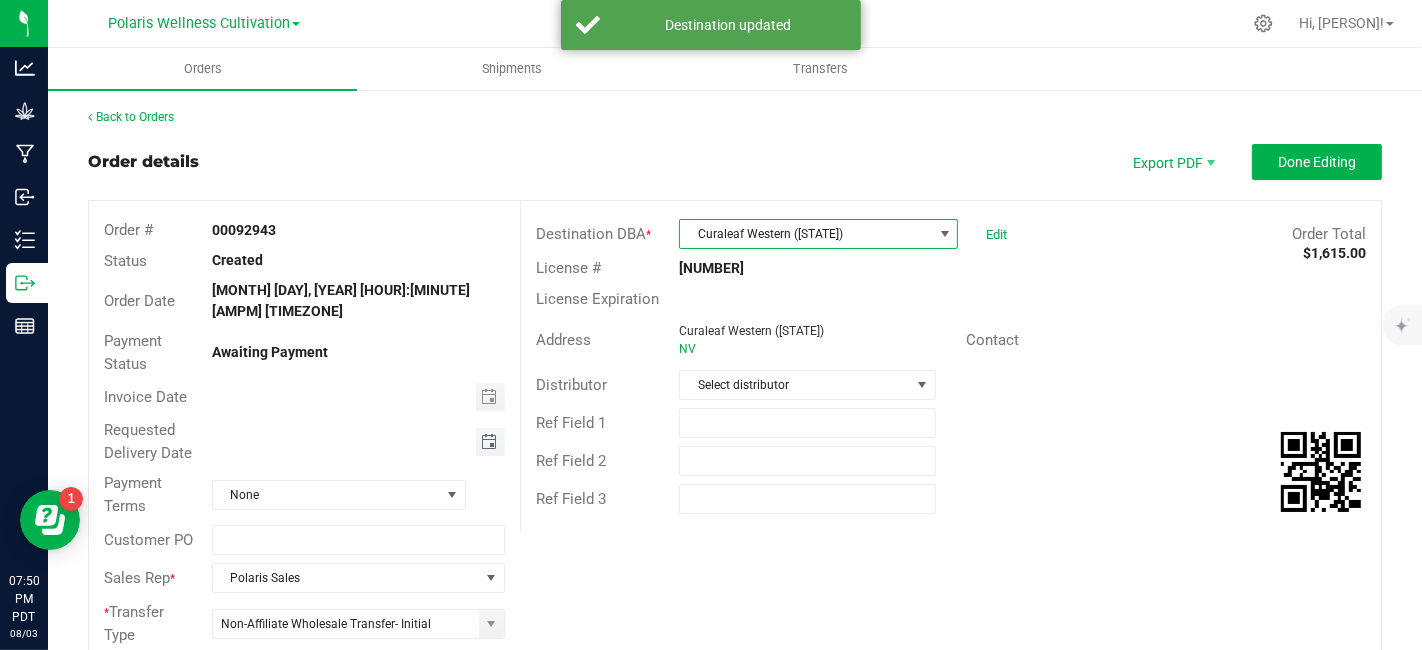 click at bounding box center (489, 442) 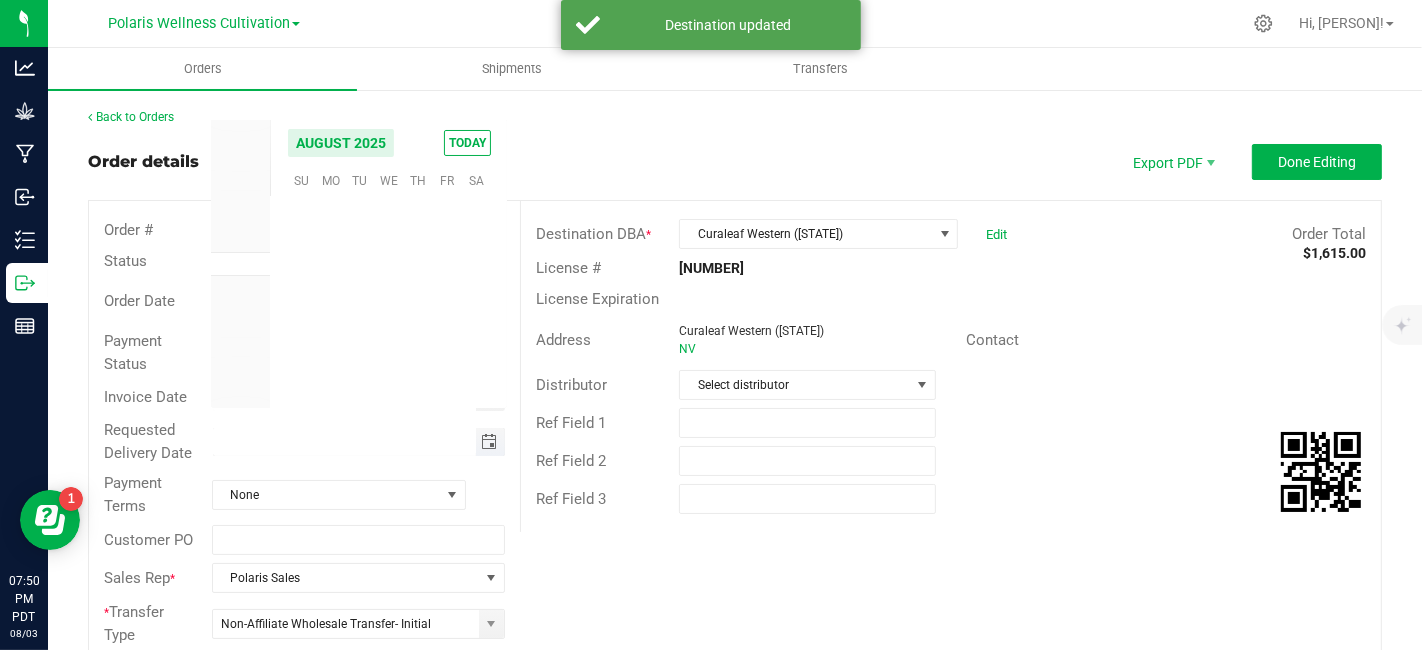 scroll, scrollTop: 0, scrollLeft: 0, axis: both 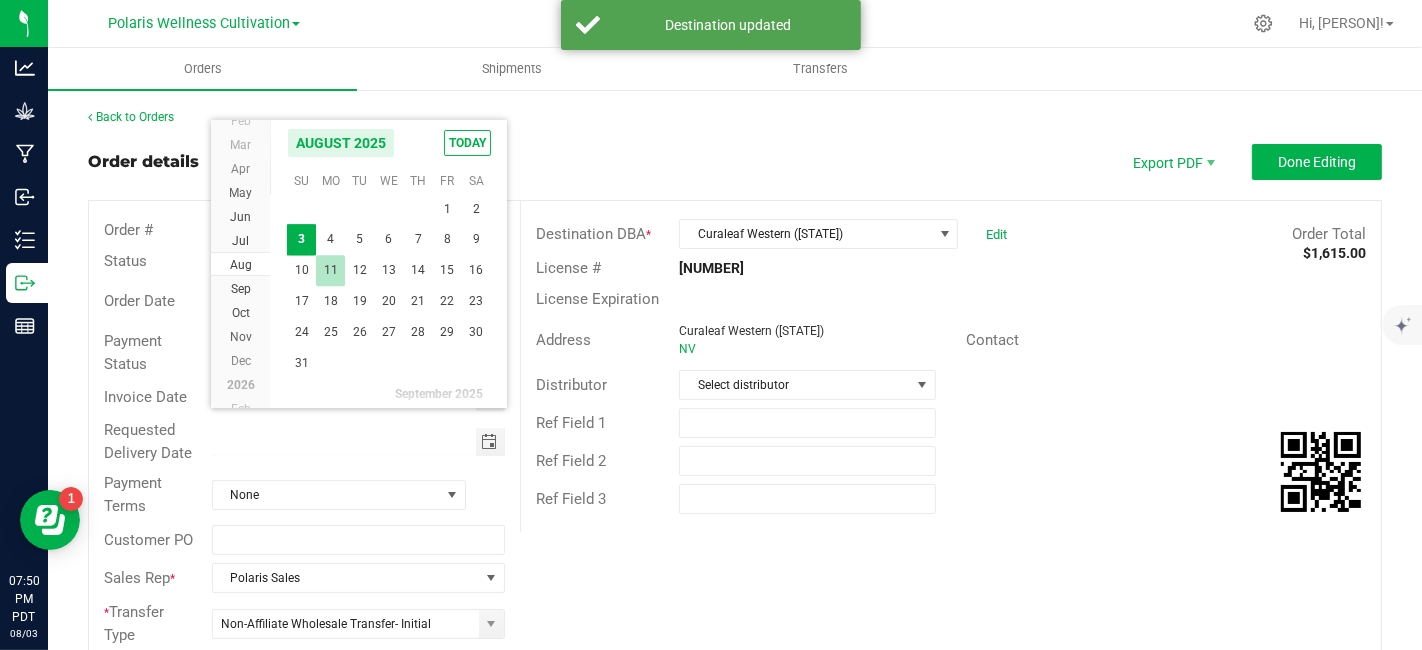 click on "11" at bounding box center (330, 270) 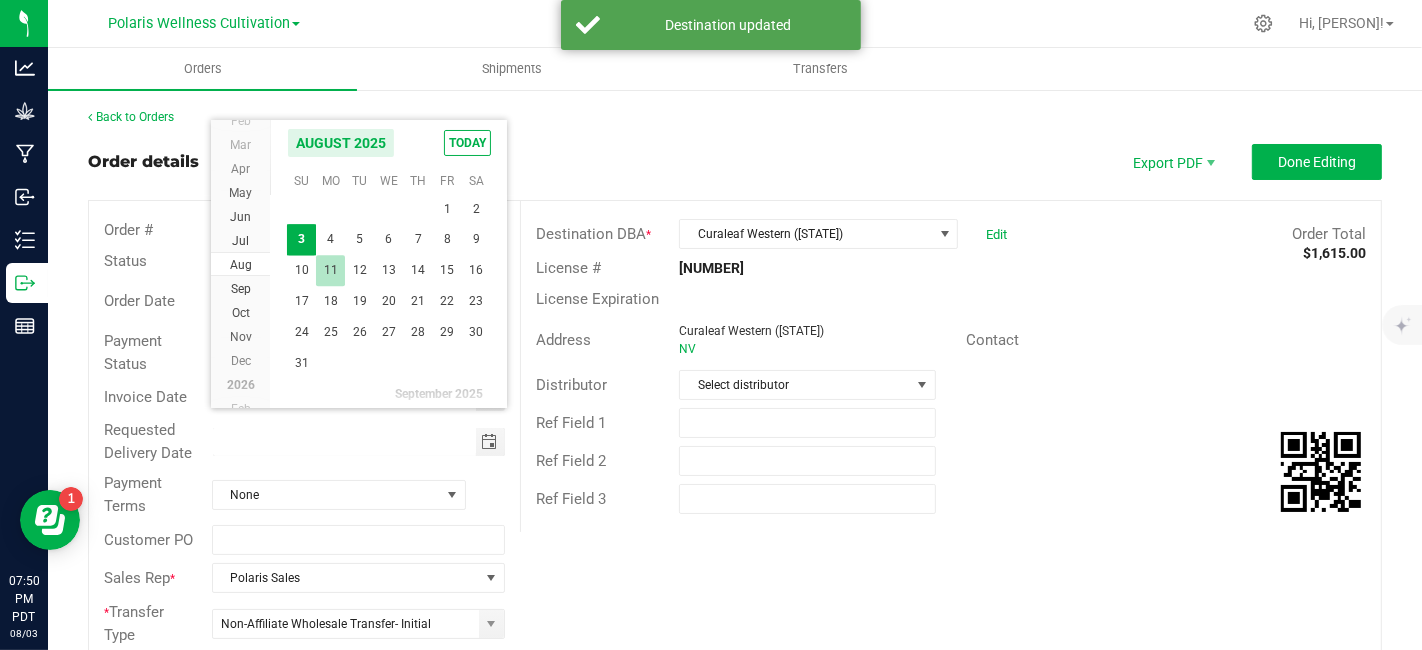 type on "08/11/2025" 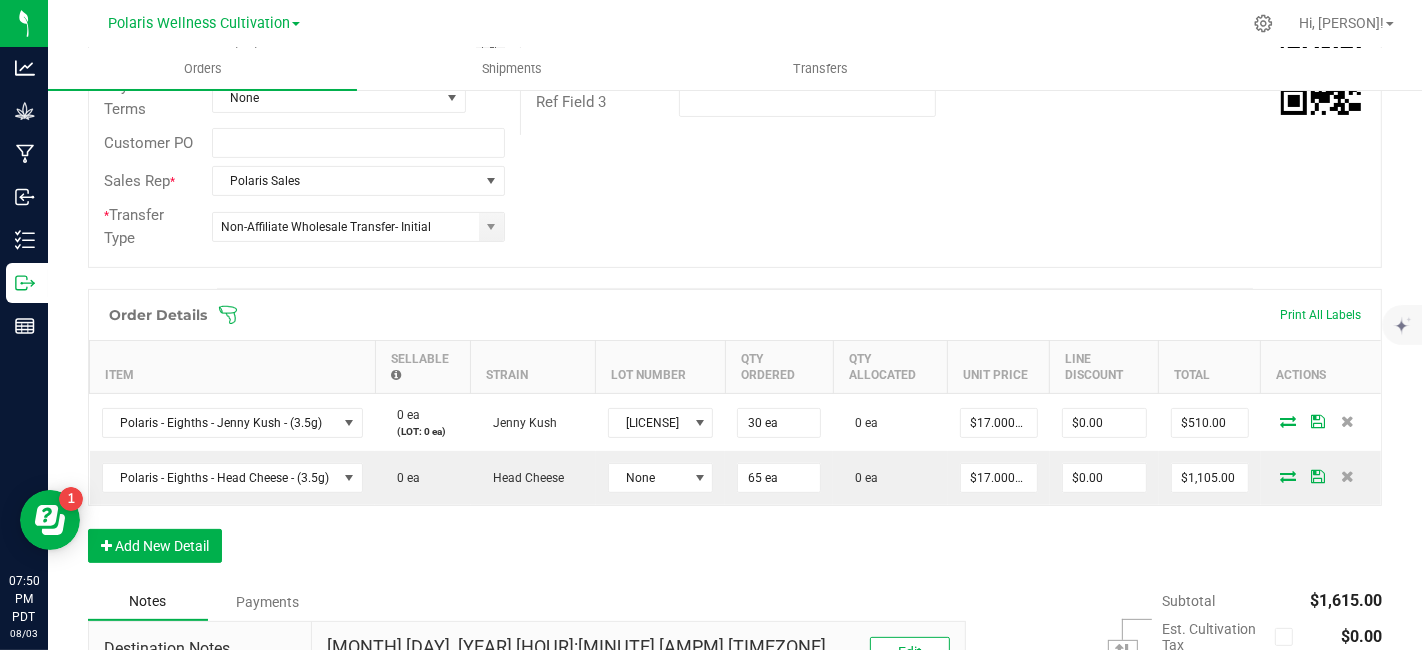 scroll, scrollTop: 409, scrollLeft: 0, axis: vertical 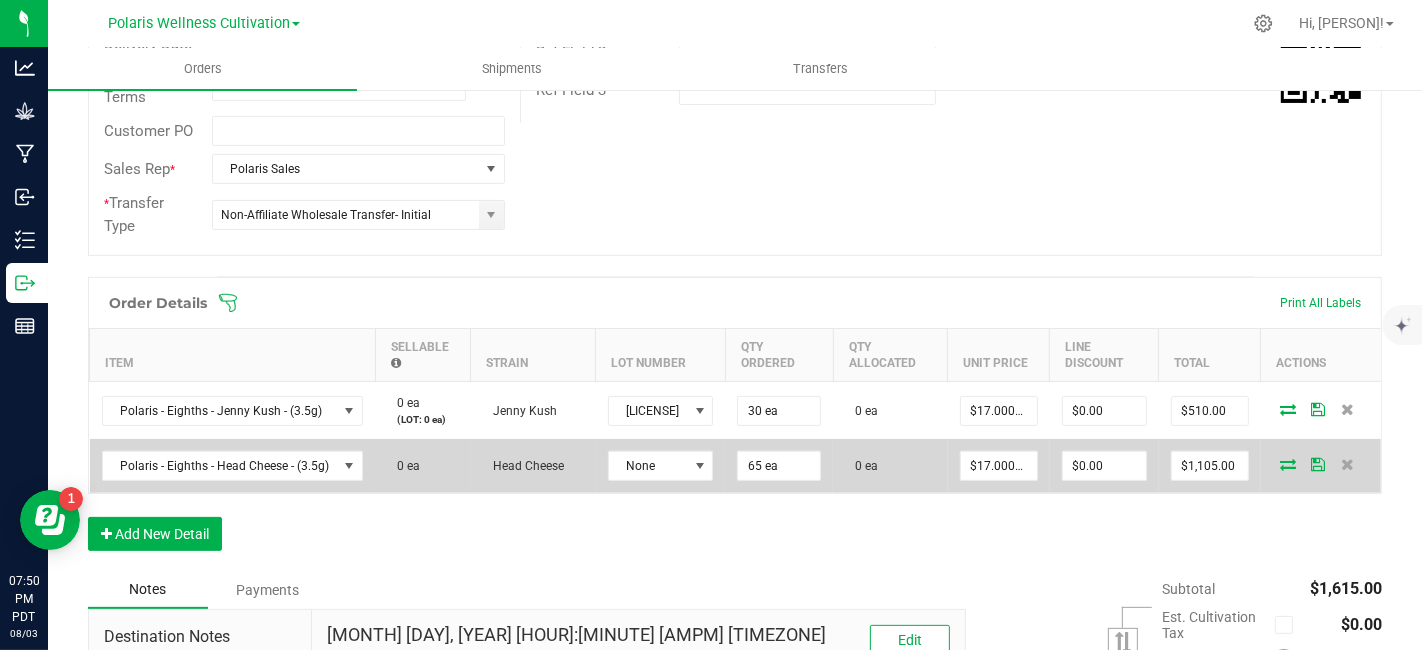 click at bounding box center (1321, 466) 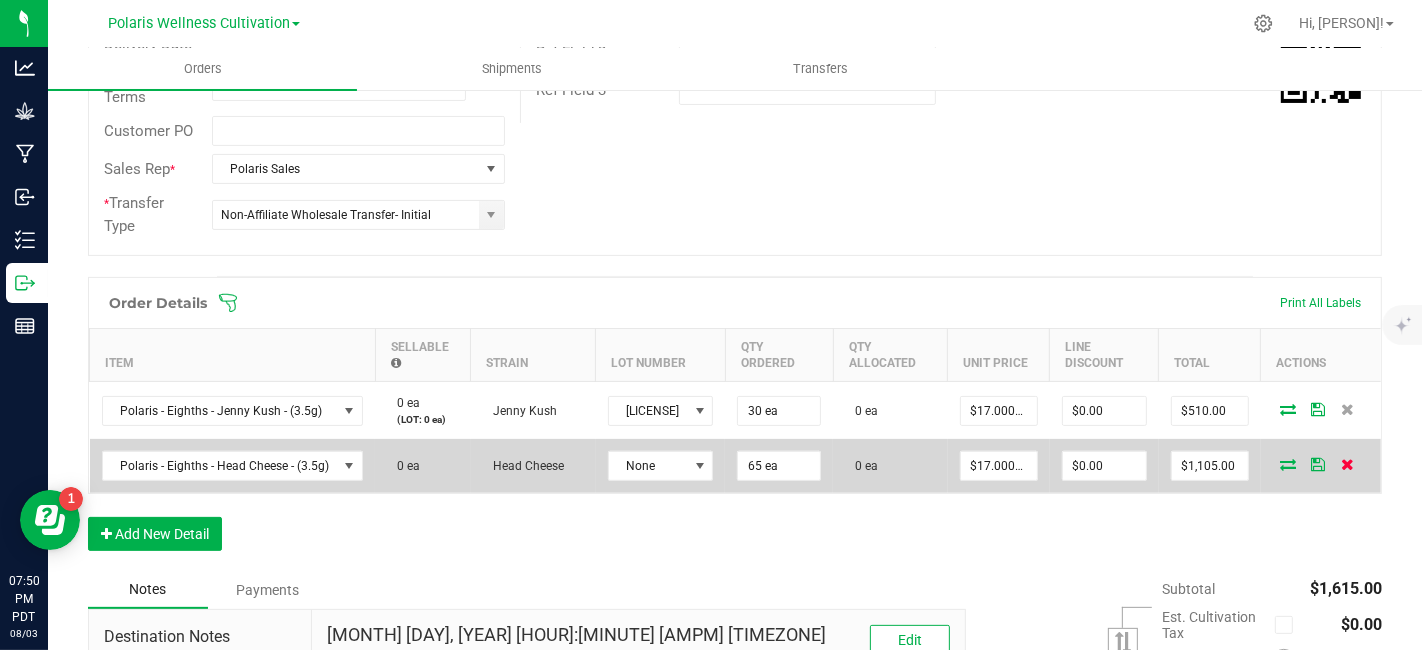 click at bounding box center [1347, 464] 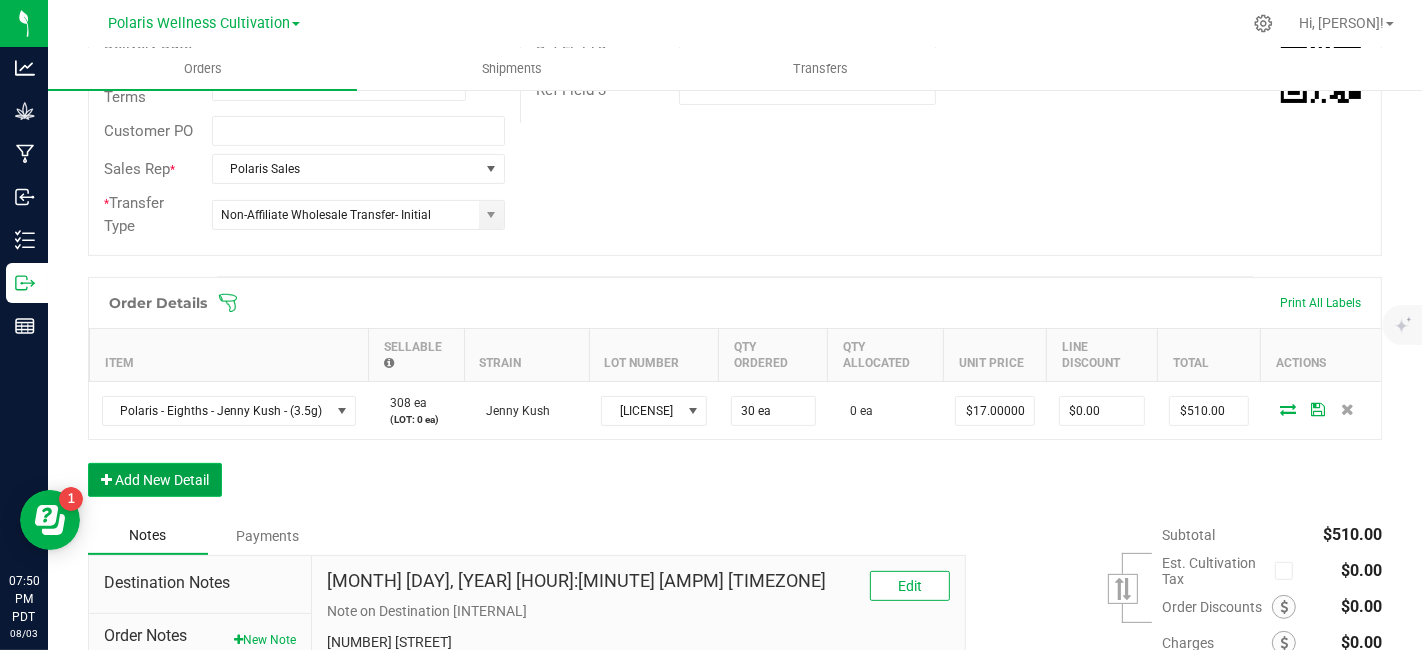 click on "Add New Detail" at bounding box center (155, 480) 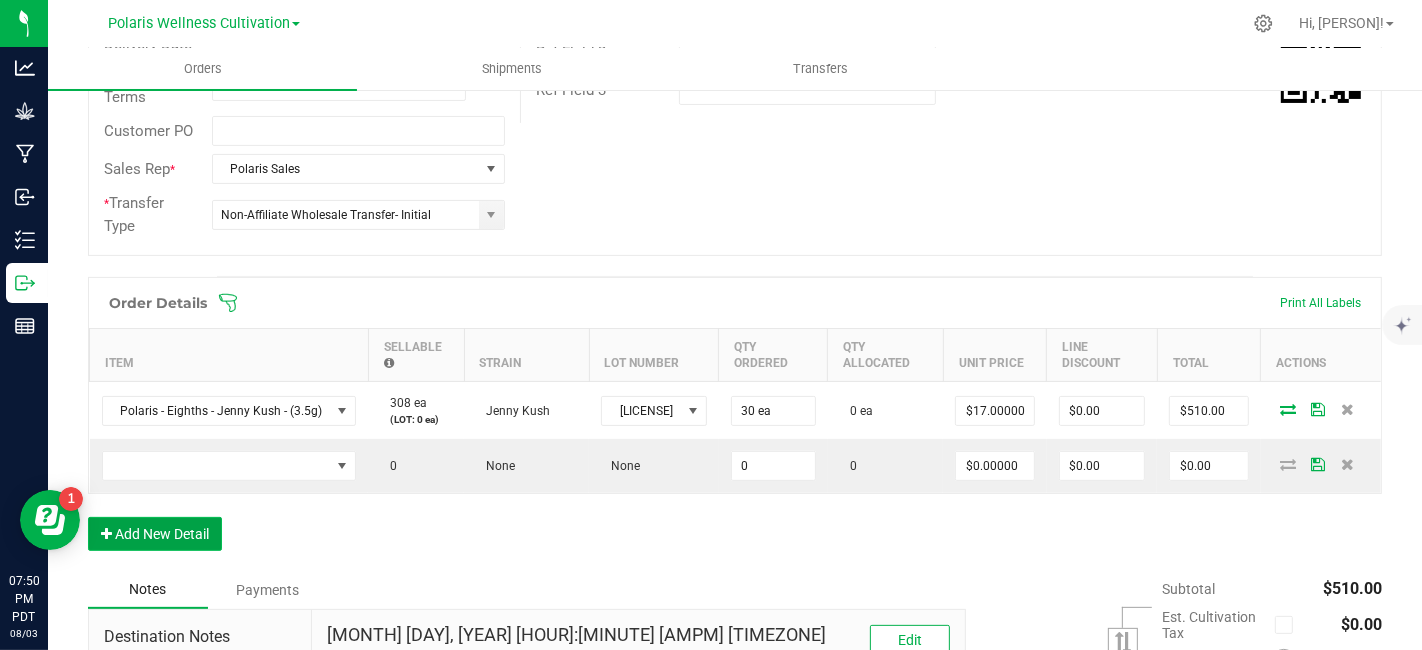 click on "Add New Detail" at bounding box center [155, 534] 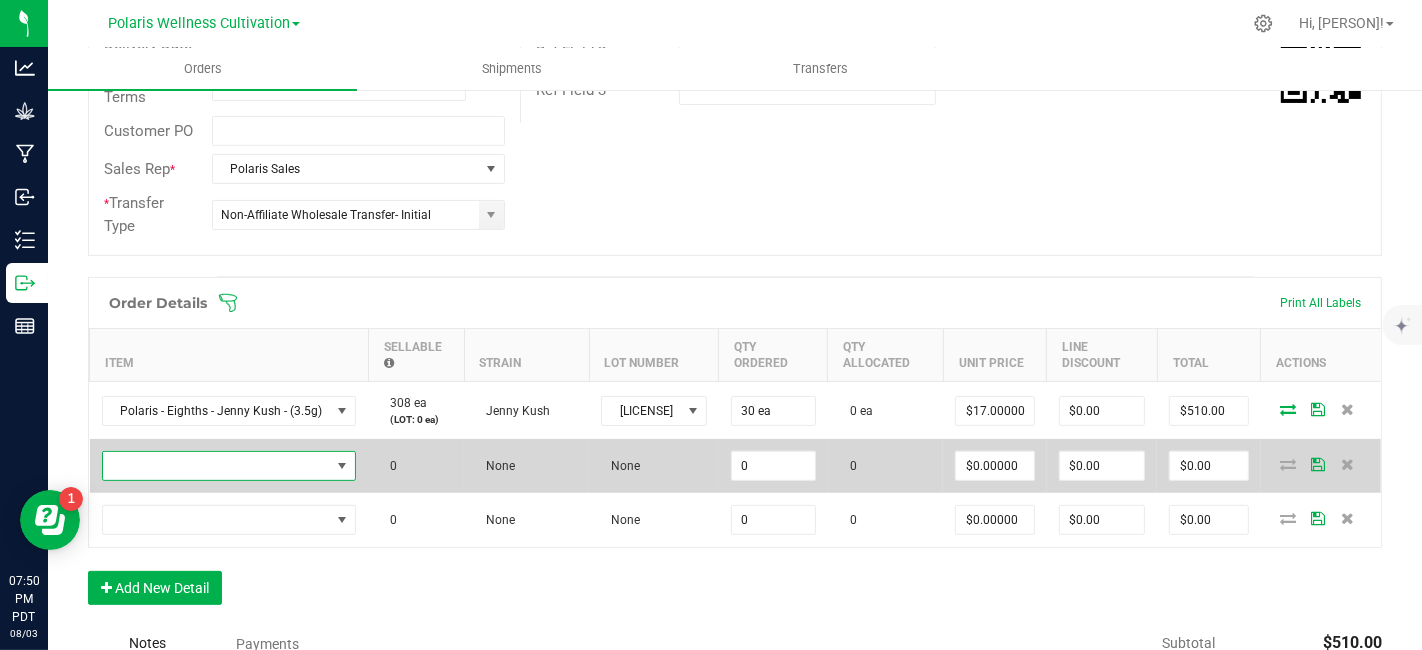 click at bounding box center [217, 466] 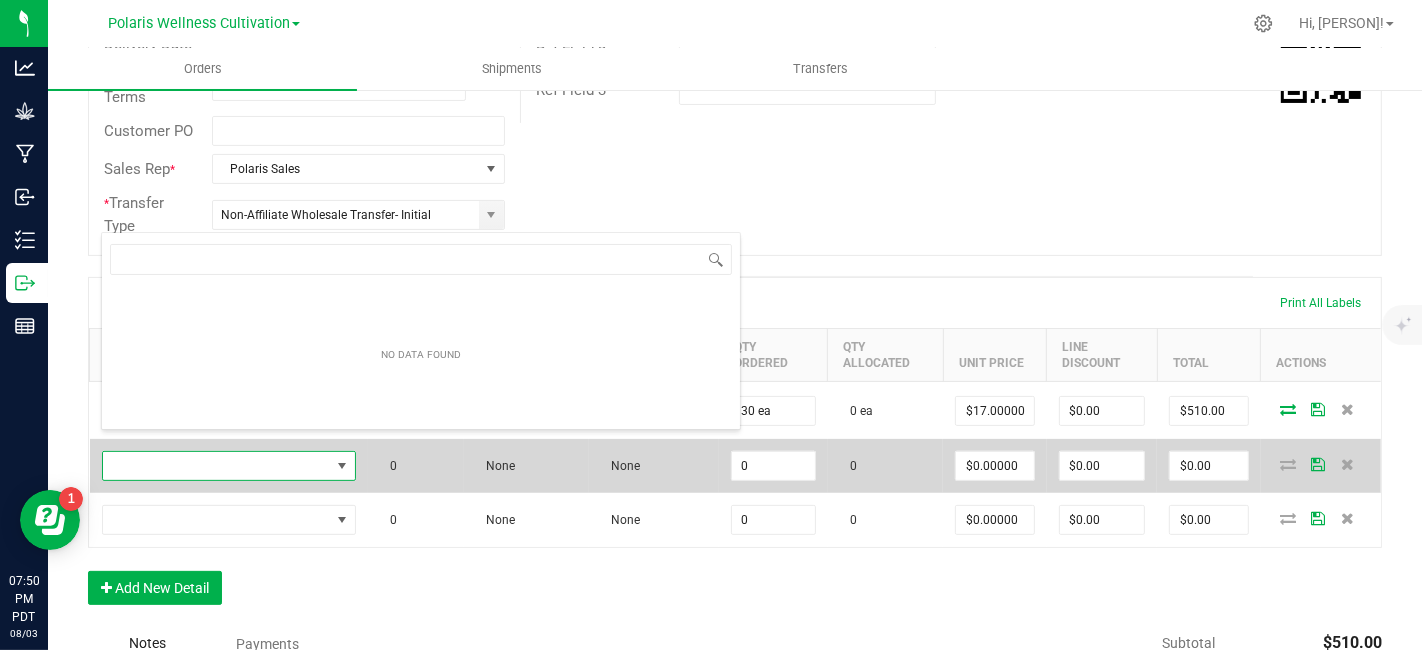 scroll, scrollTop: 0, scrollLeft: 0, axis: both 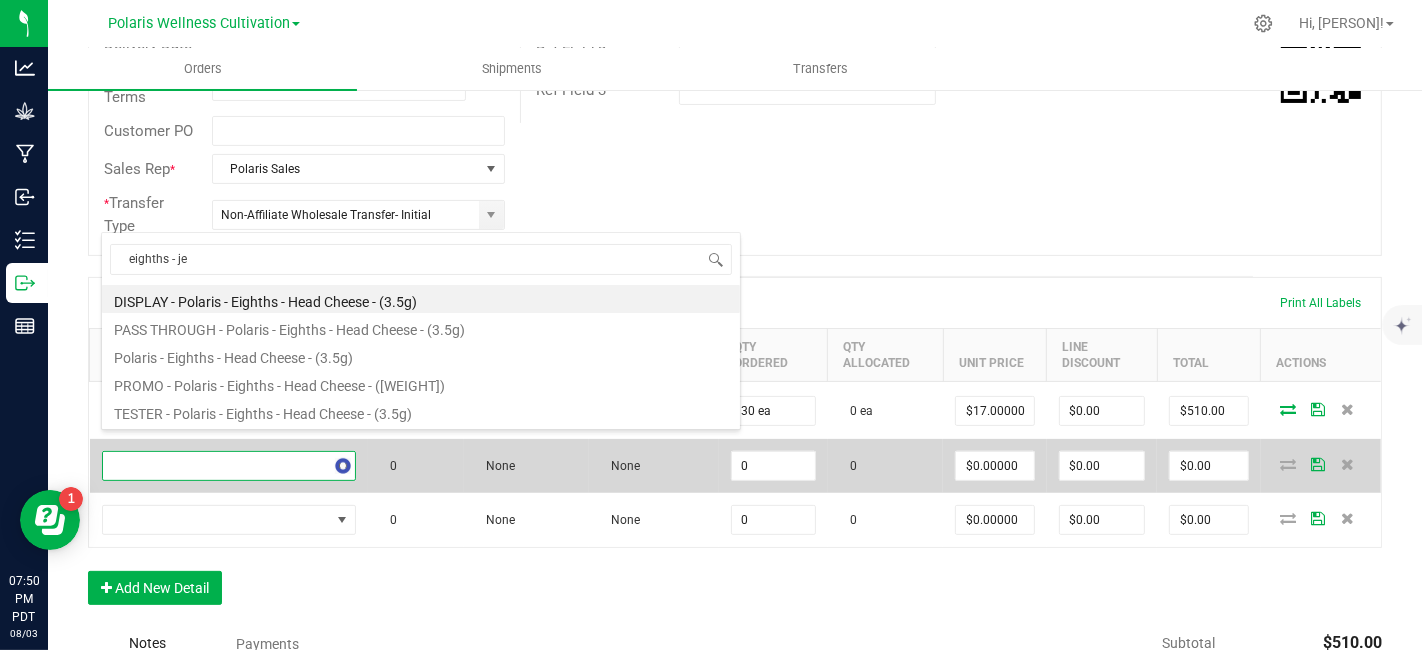 type on "eighths - jen" 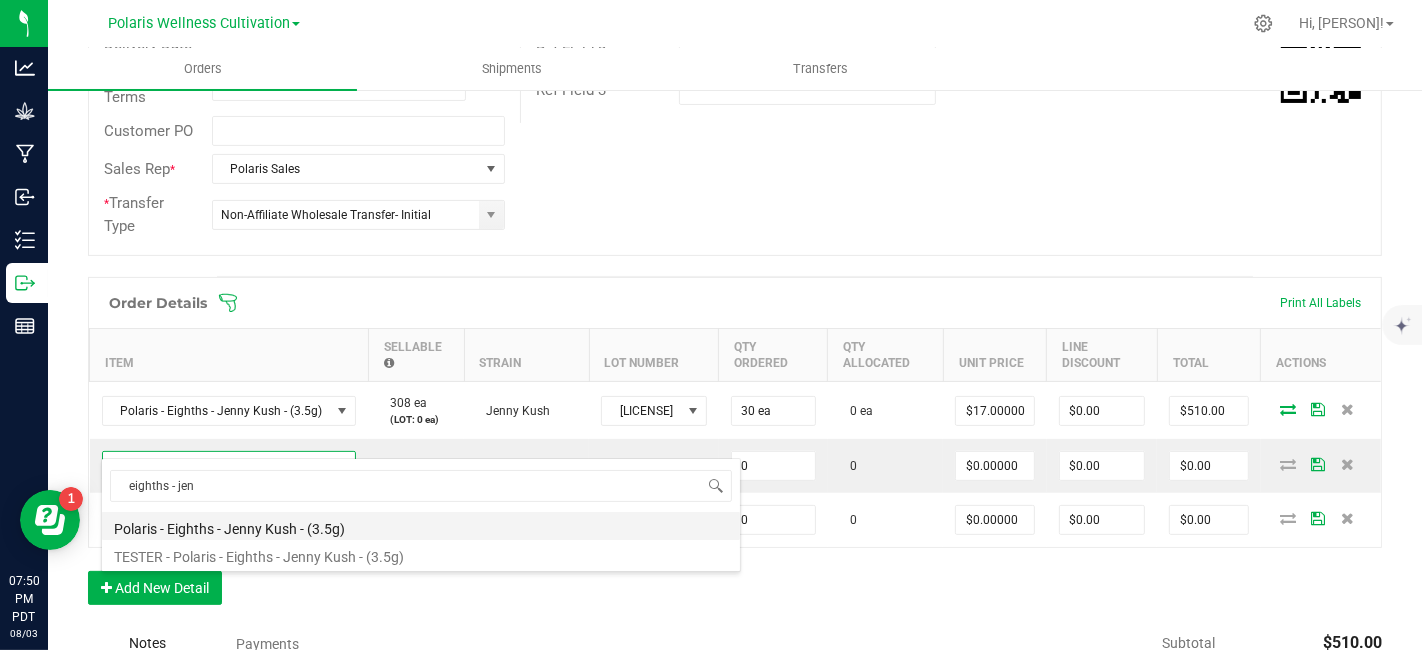click on "Polaris - Eighths - Jenny Kush - (3.5g)" at bounding box center [421, 526] 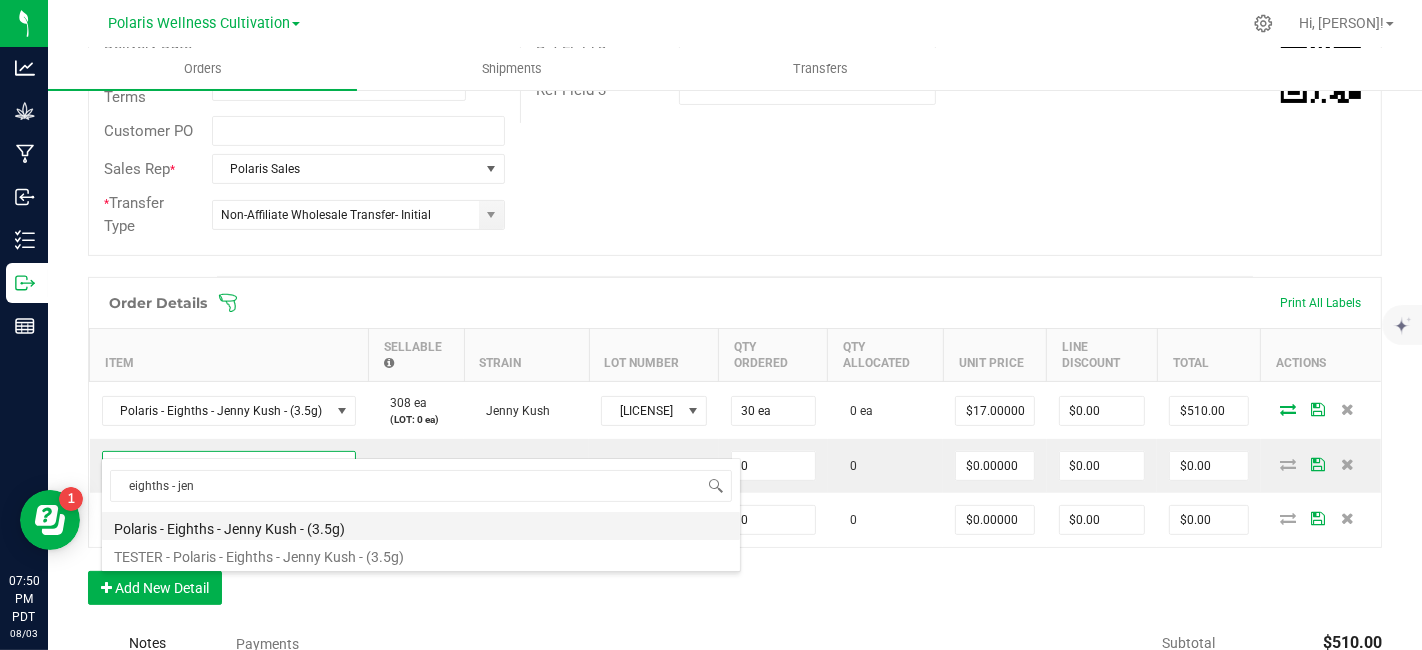 type on "0 ea" 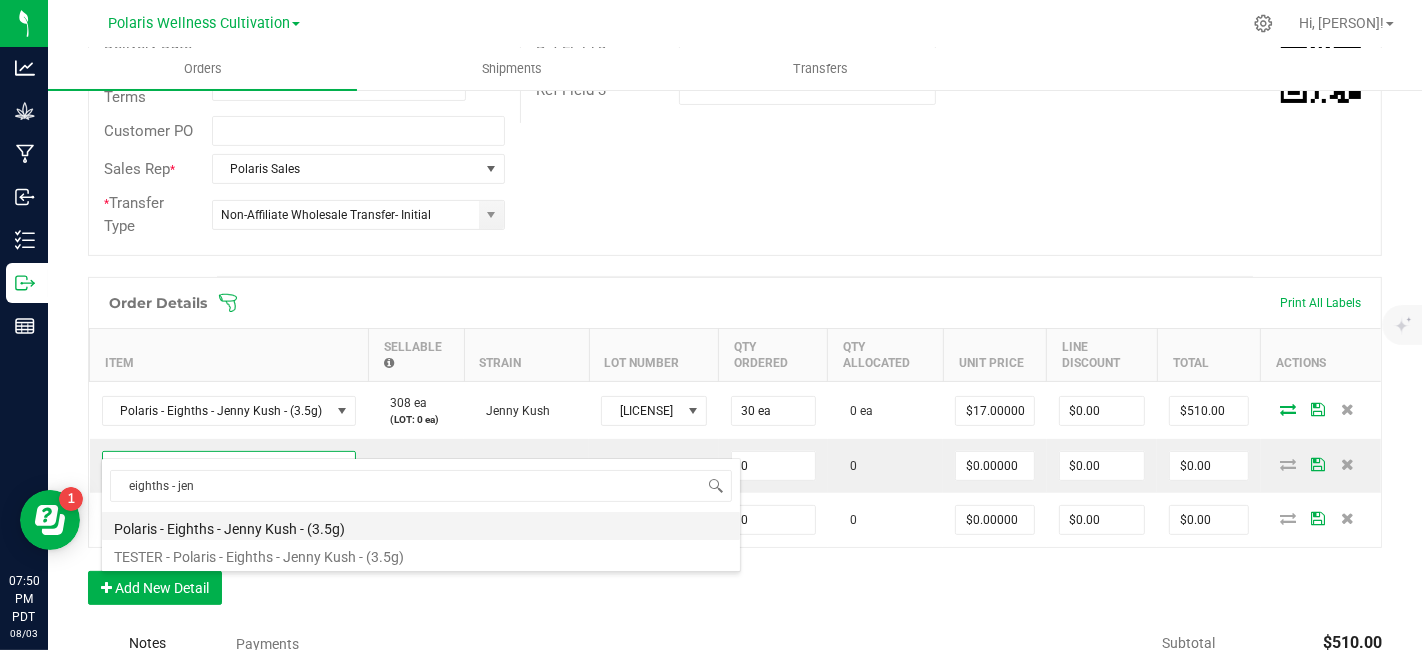type on "$23.92000" 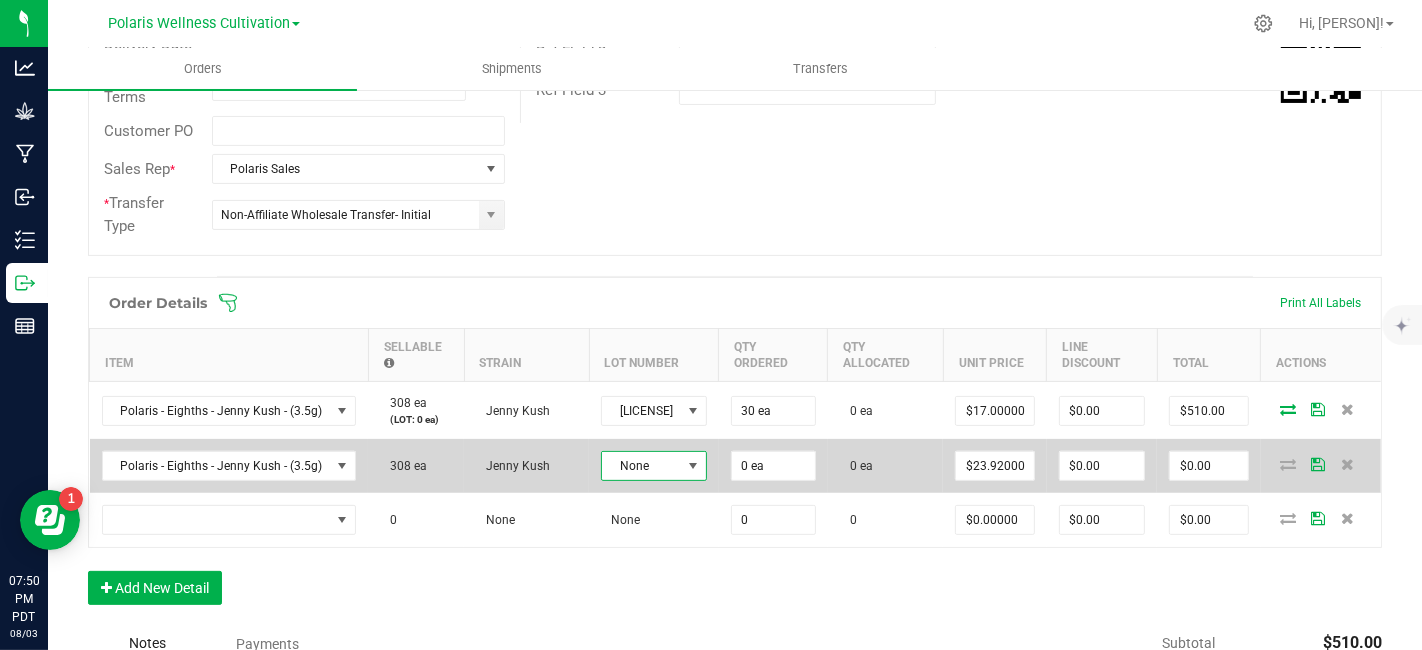 click at bounding box center (693, 466) 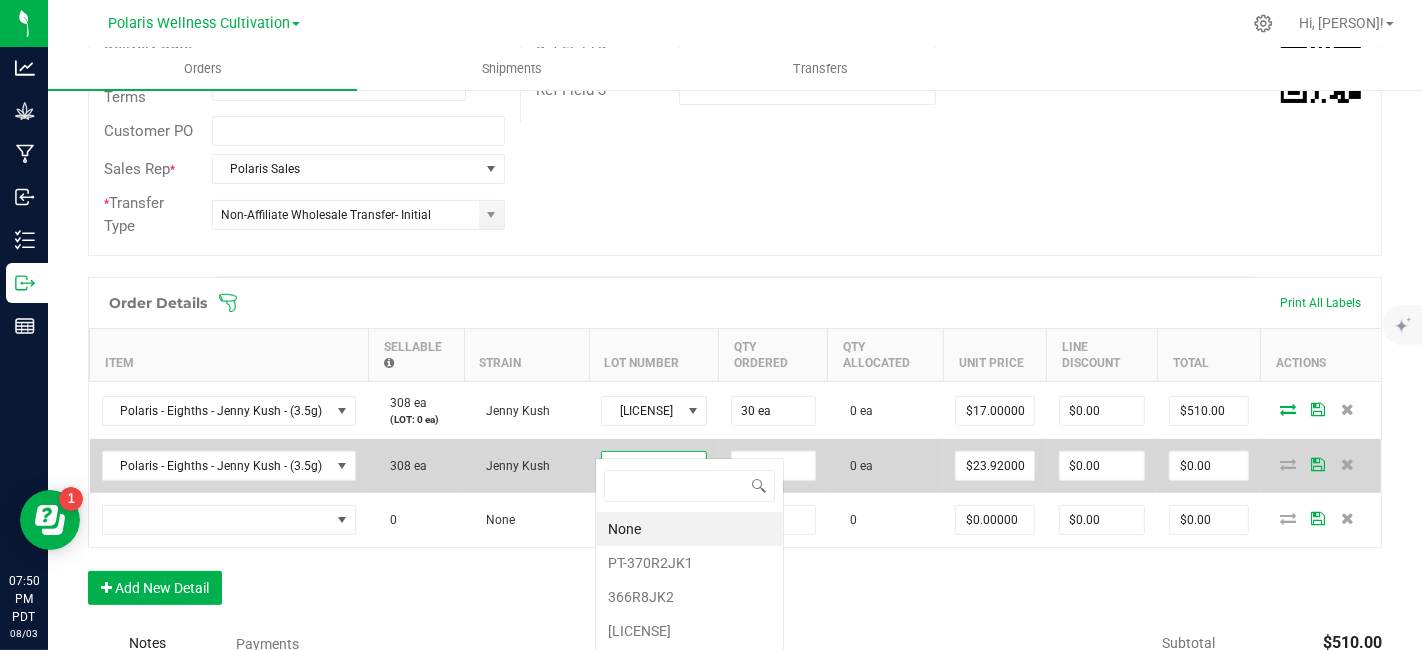 scroll, scrollTop: 99970, scrollLeft: 99892, axis: both 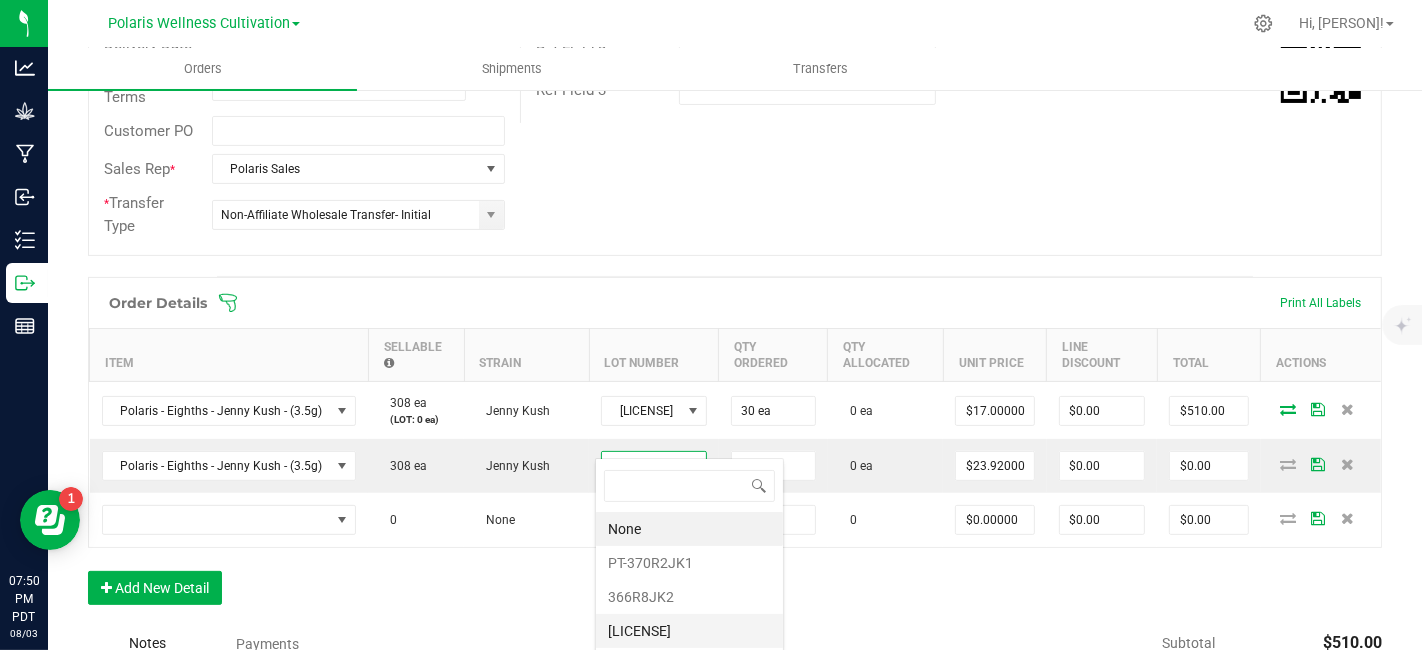 click on "[LICENSE]" at bounding box center [689, 631] 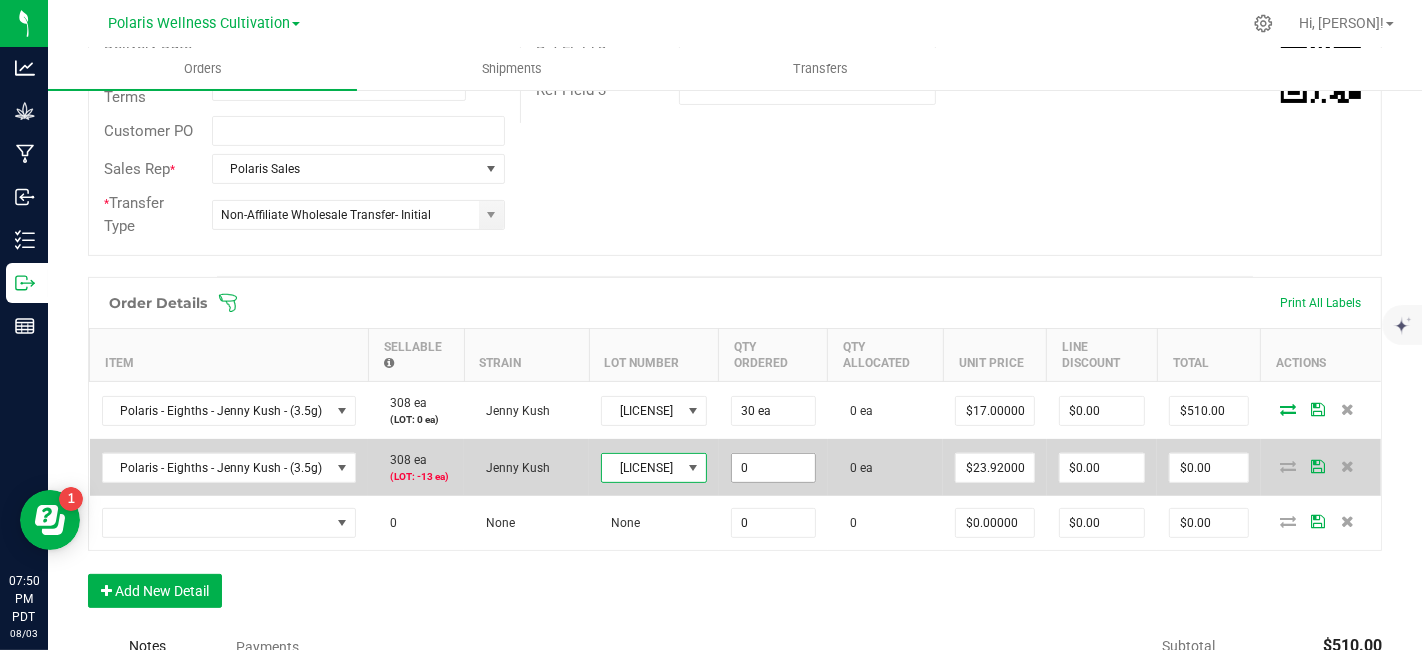 click on "0" at bounding box center (773, 468) 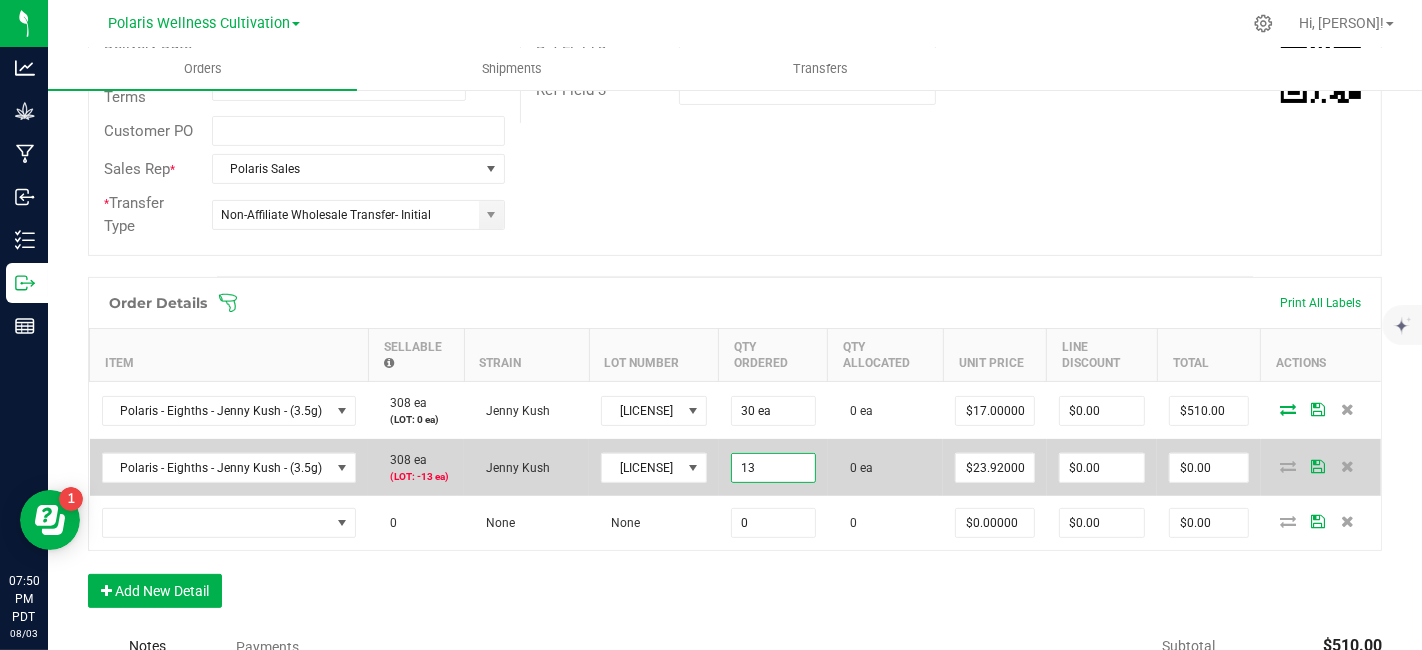 type on "13 ea" 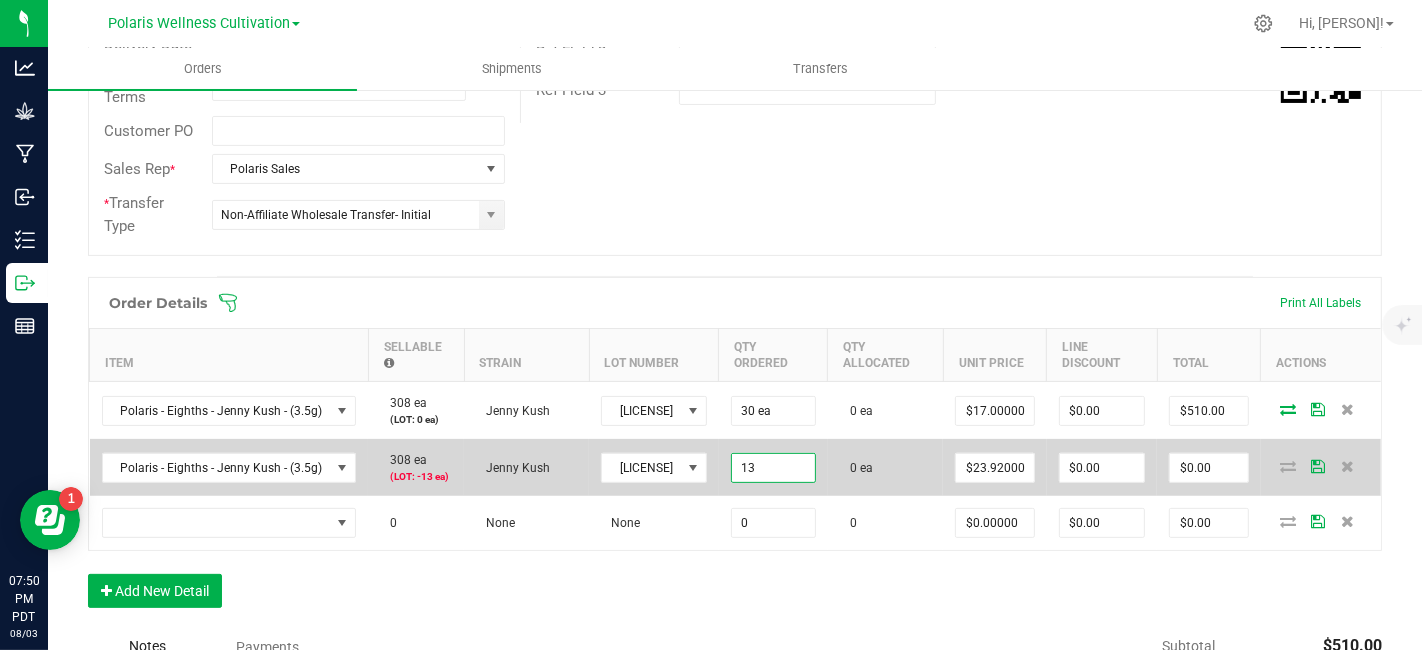 type on "23.92" 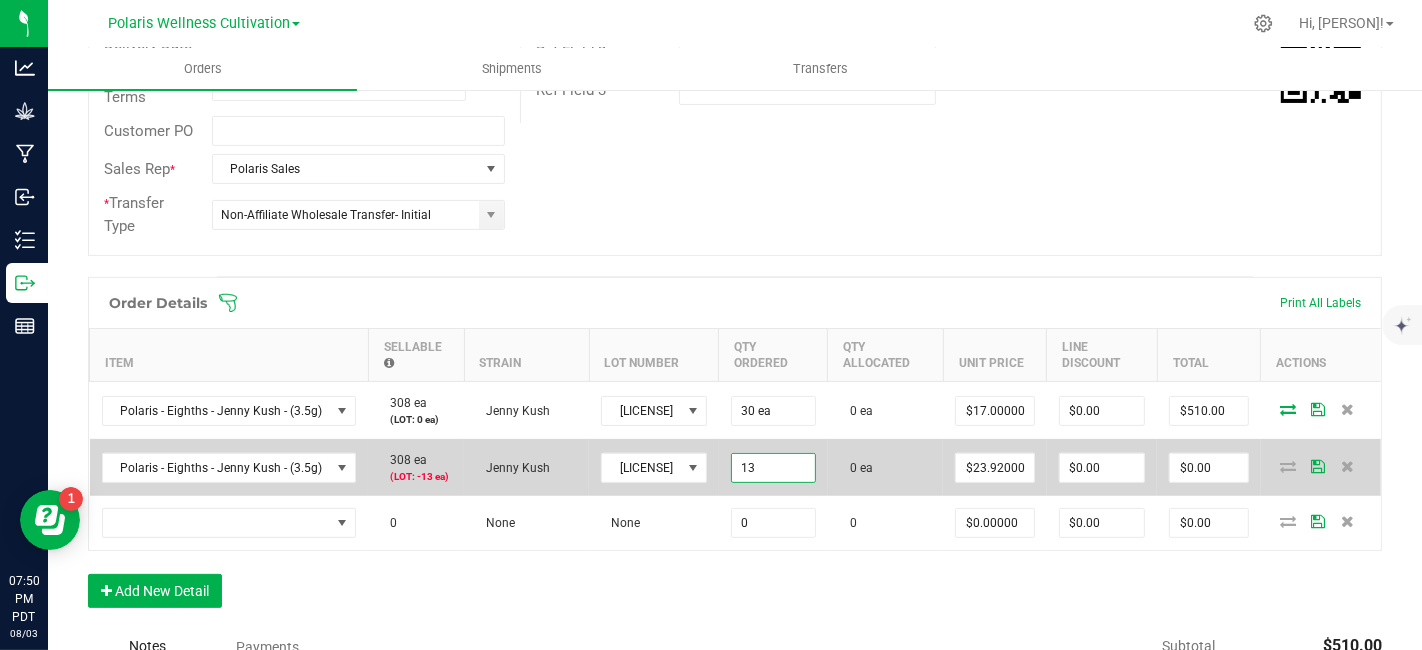 type on "$[NUMBER].[NUMBER]" 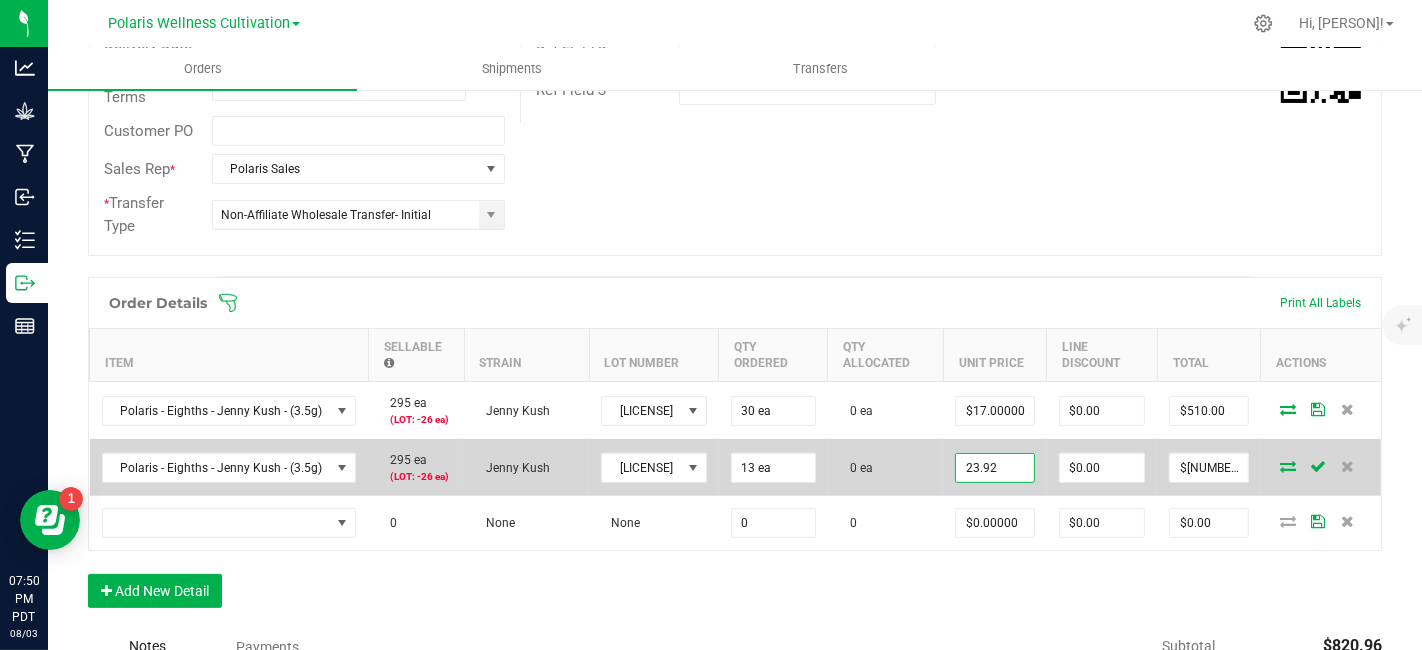 click on "23.92" at bounding box center [994, 468] 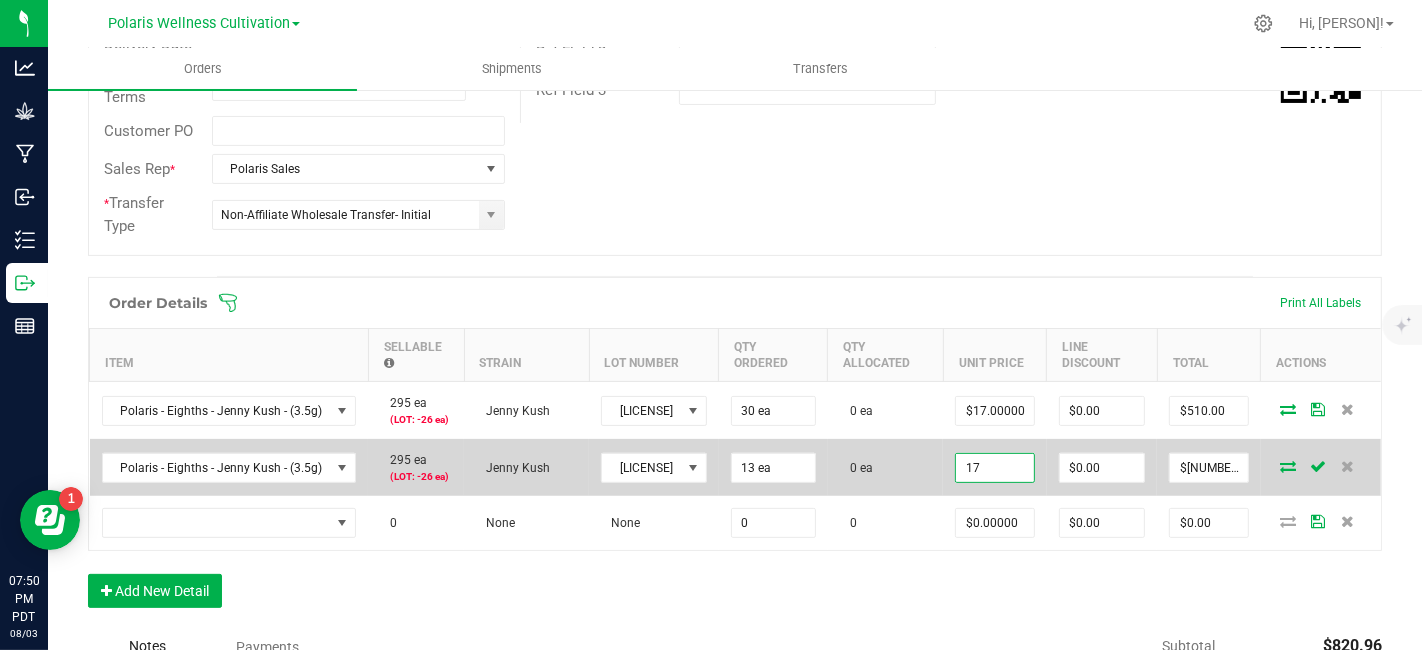 type on "$17.00000" 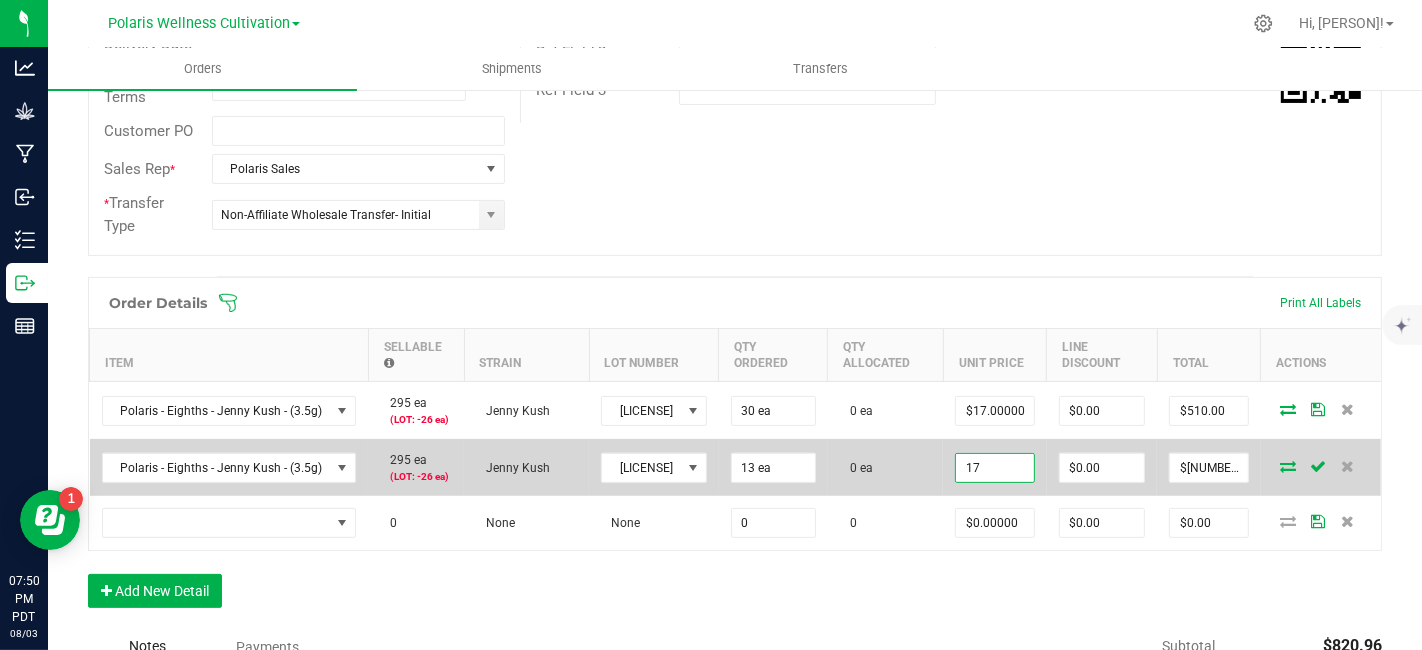 type on "0" 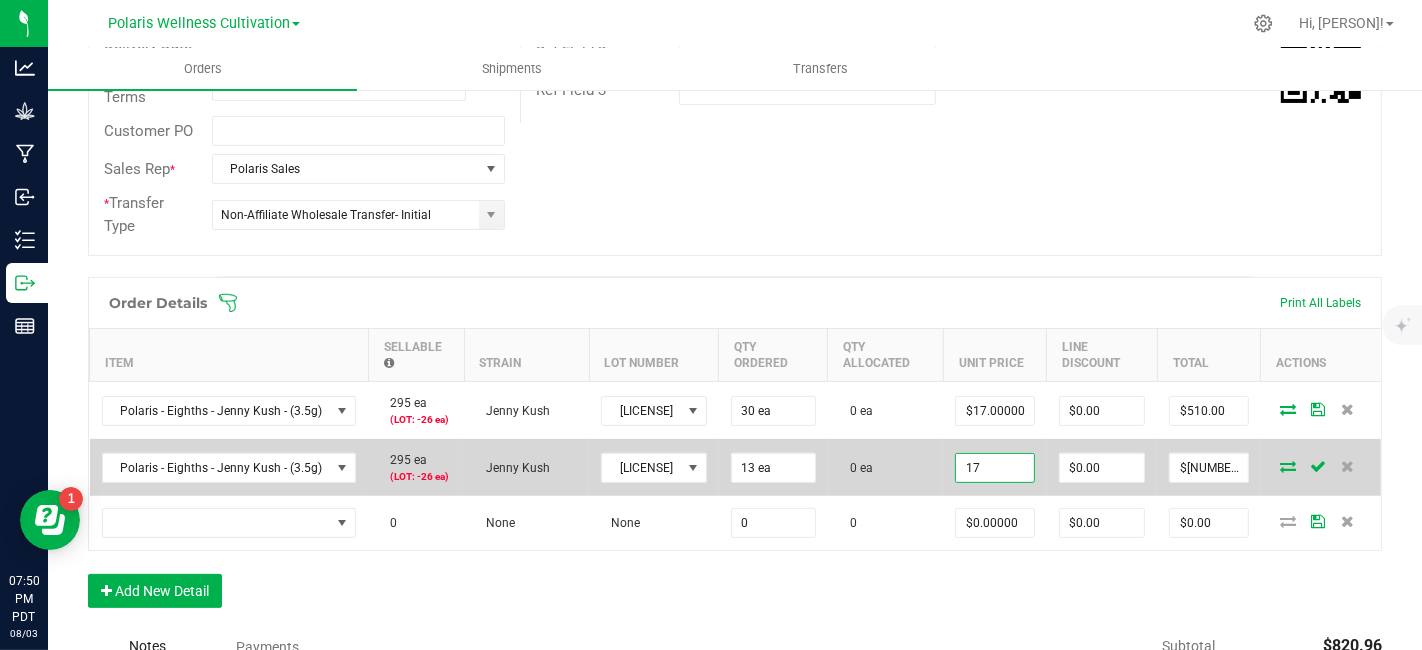 type on "$221.00" 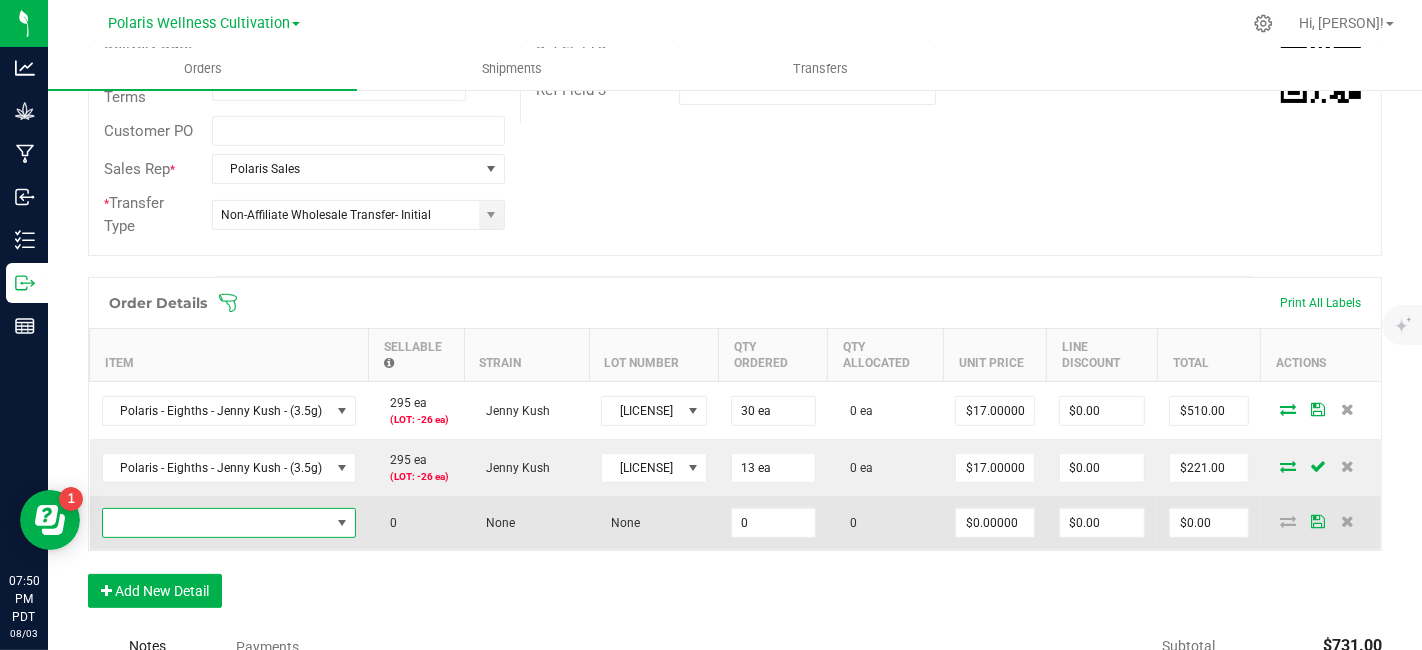 click at bounding box center [217, 523] 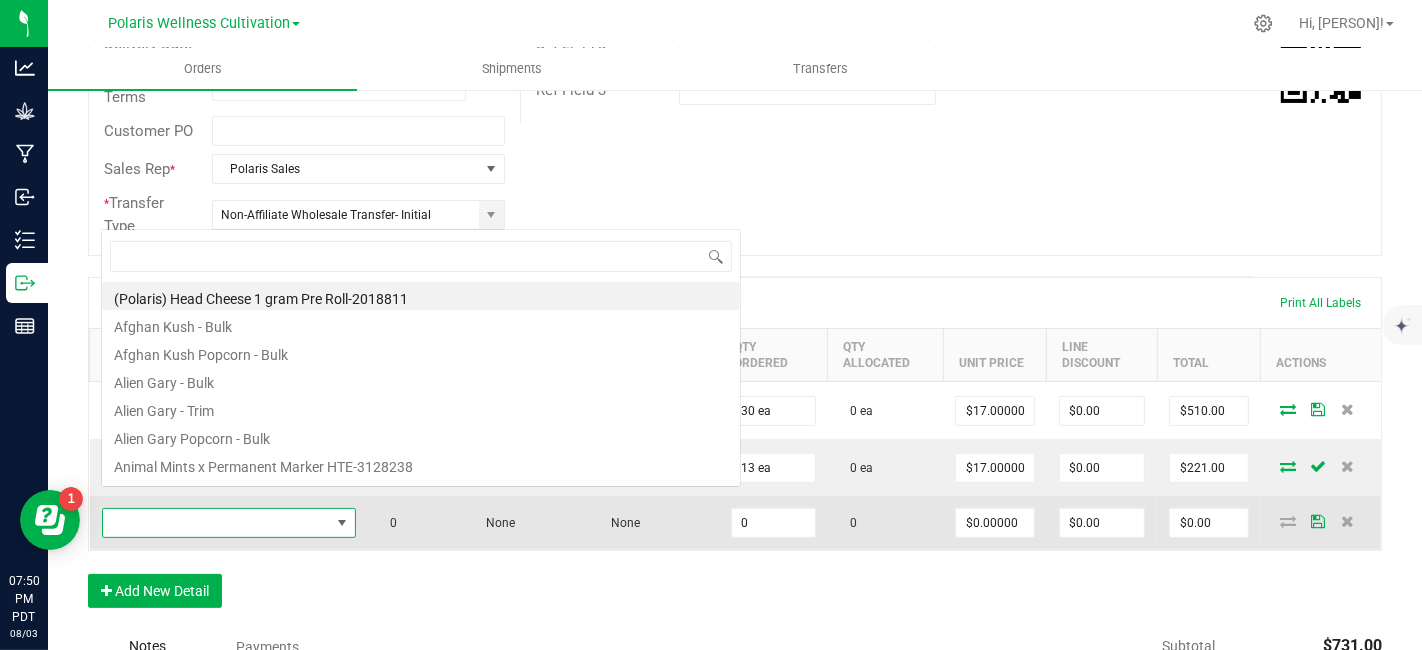 scroll, scrollTop: 0, scrollLeft: 0, axis: both 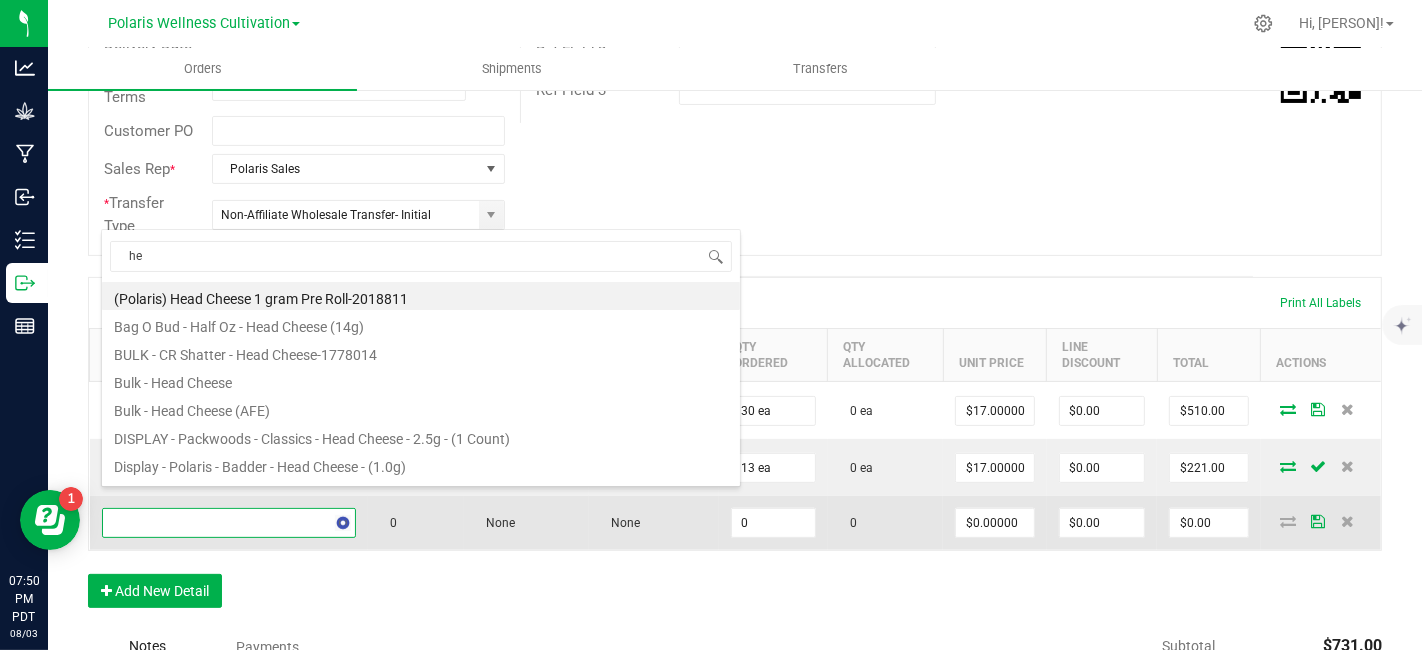 type on "h" 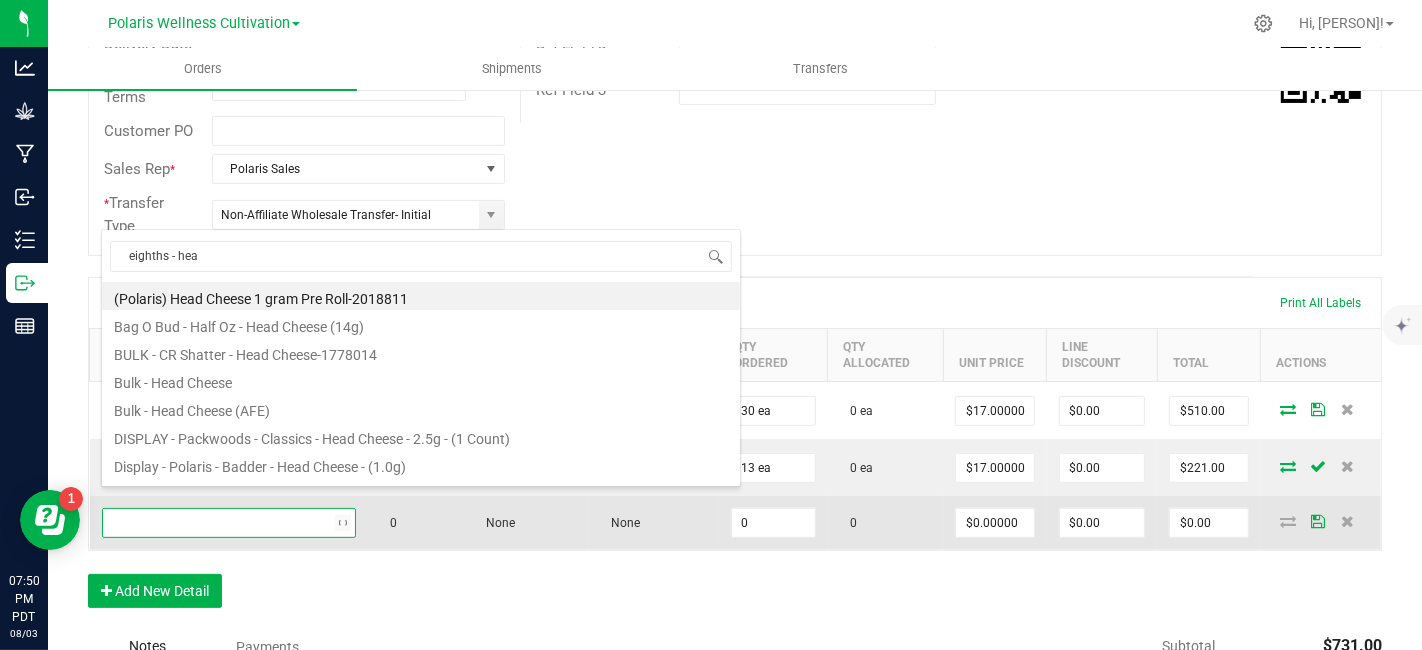 type on "eighths - head" 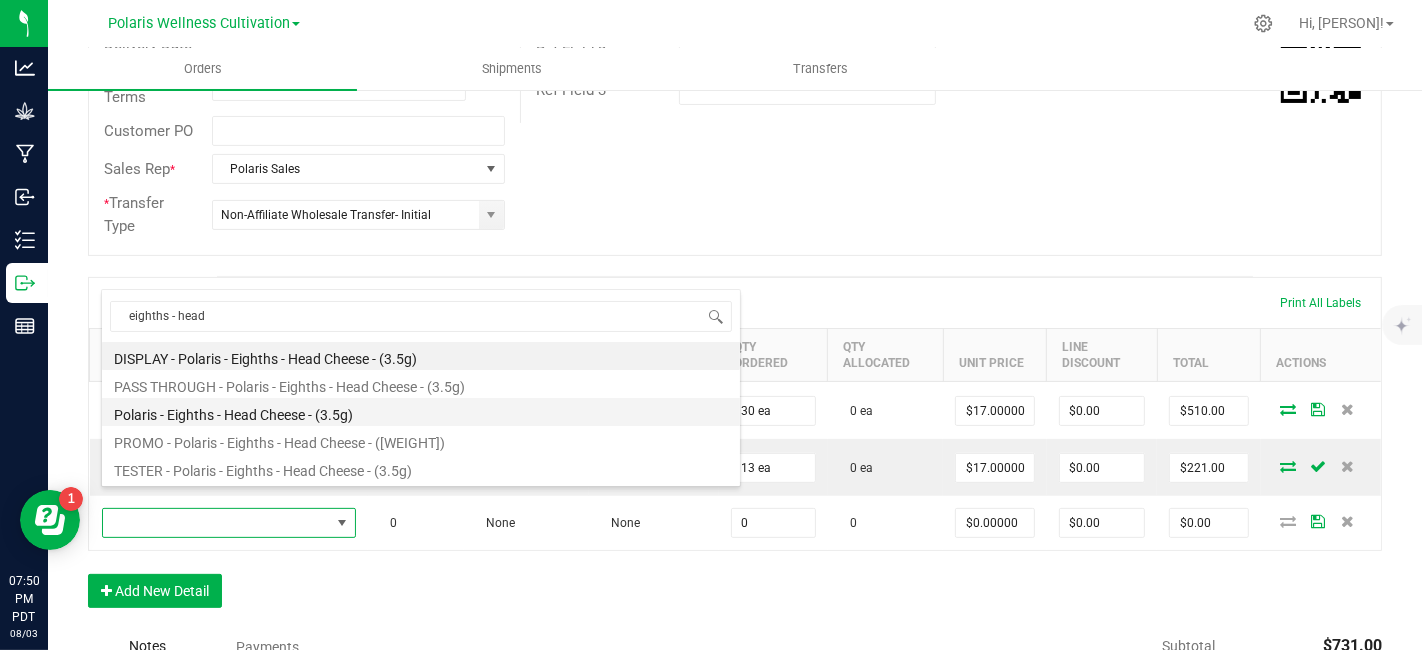 click on "Polaris - Eighths - Head Cheese - (3.5g)" at bounding box center [421, 412] 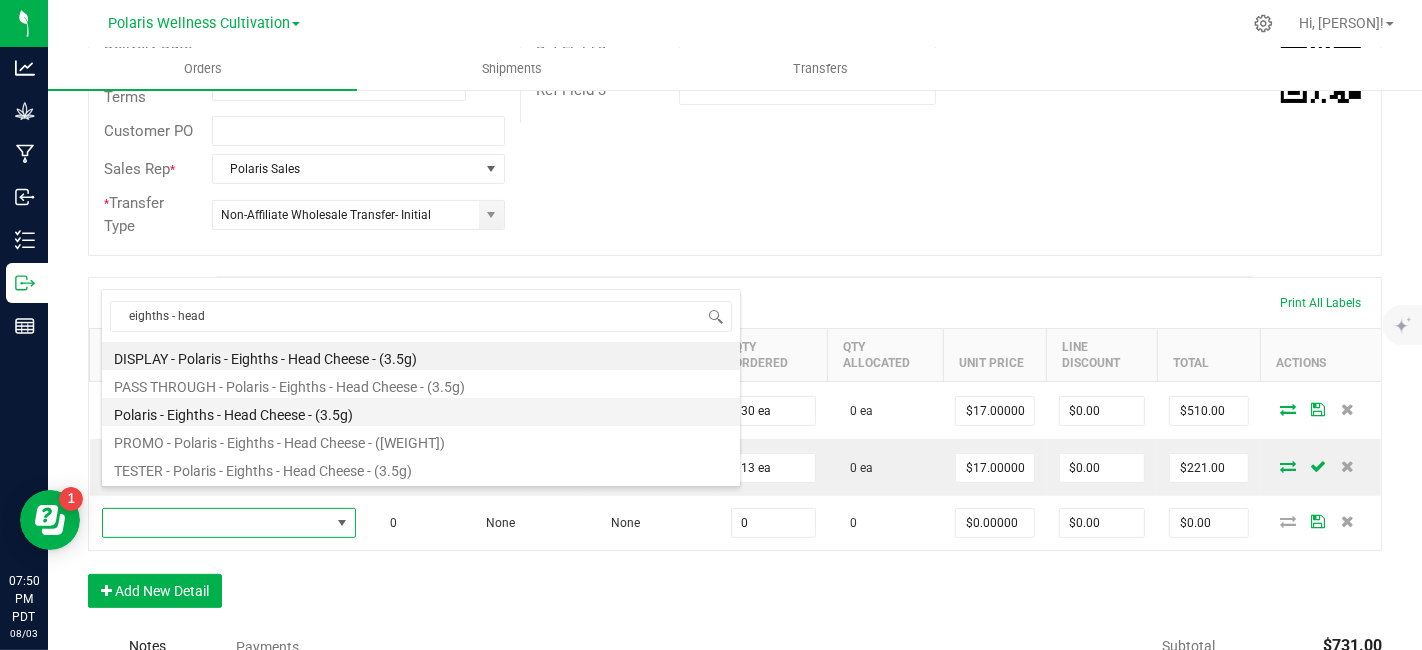 type on "0 ea" 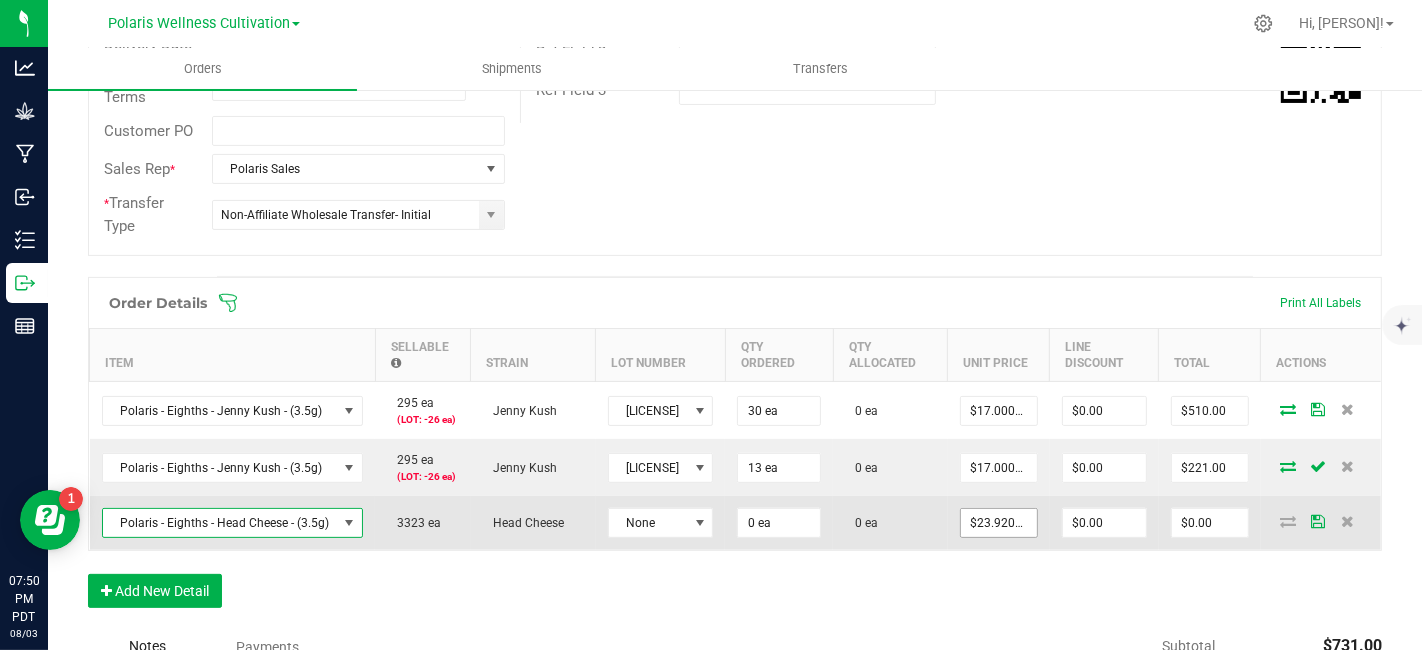 type on "23.92" 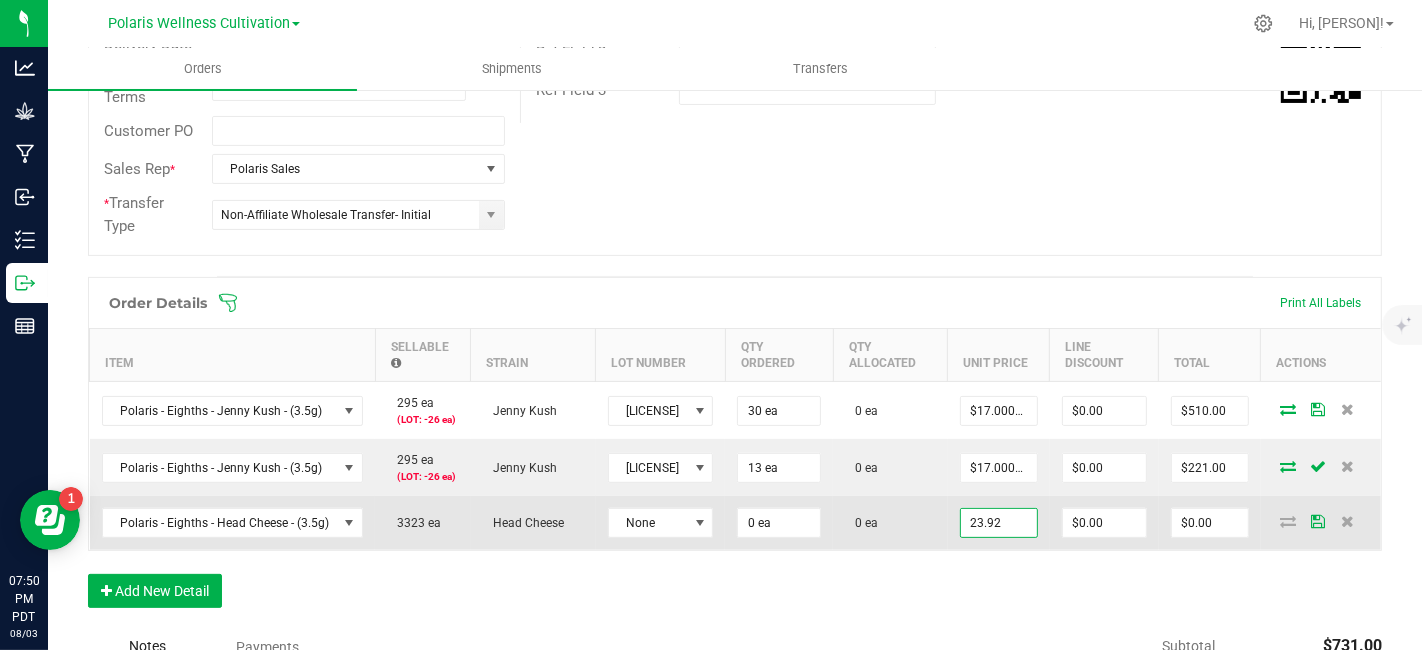 click on "23.92" at bounding box center (999, 523) 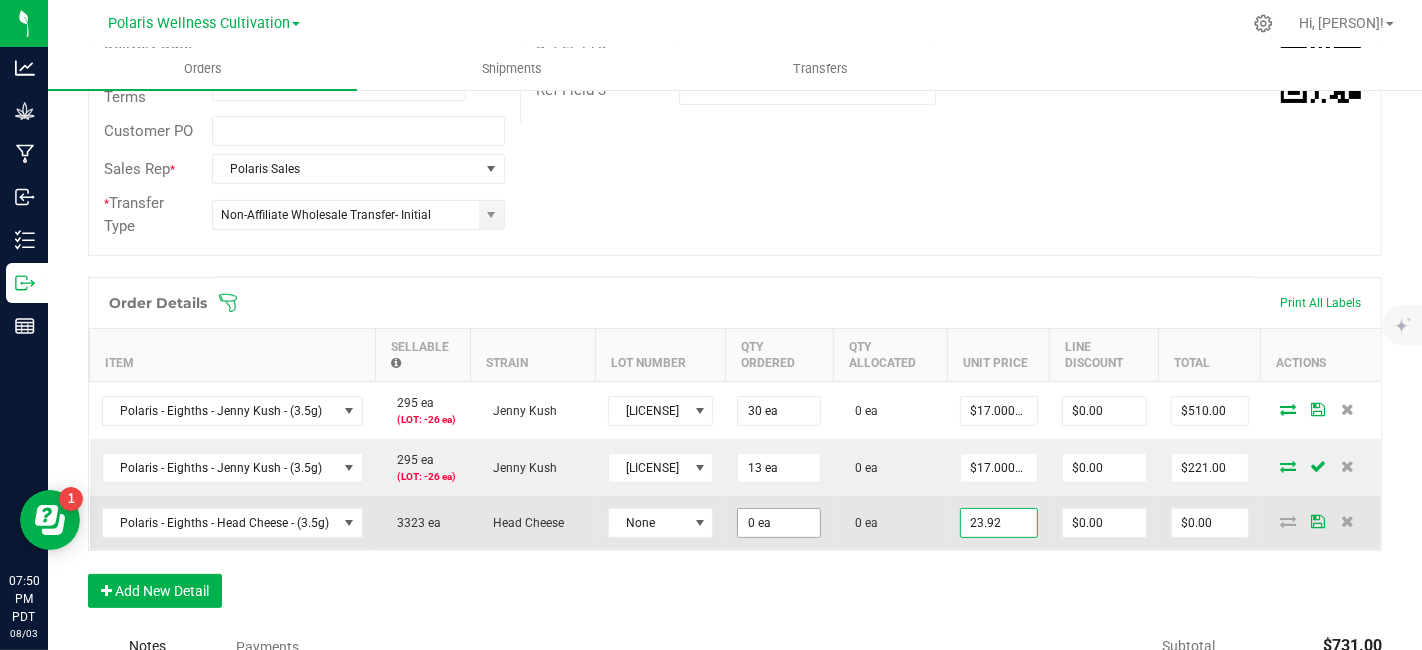 type on "0" 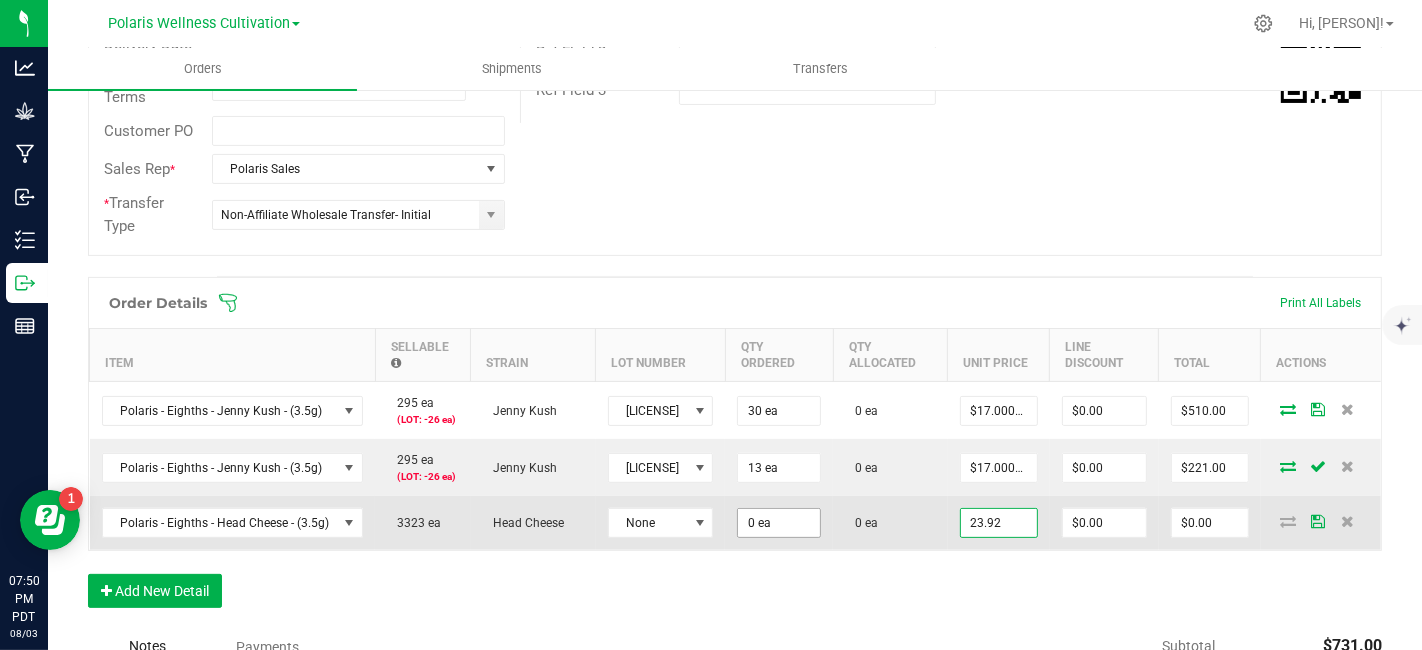 type on "$23.92000" 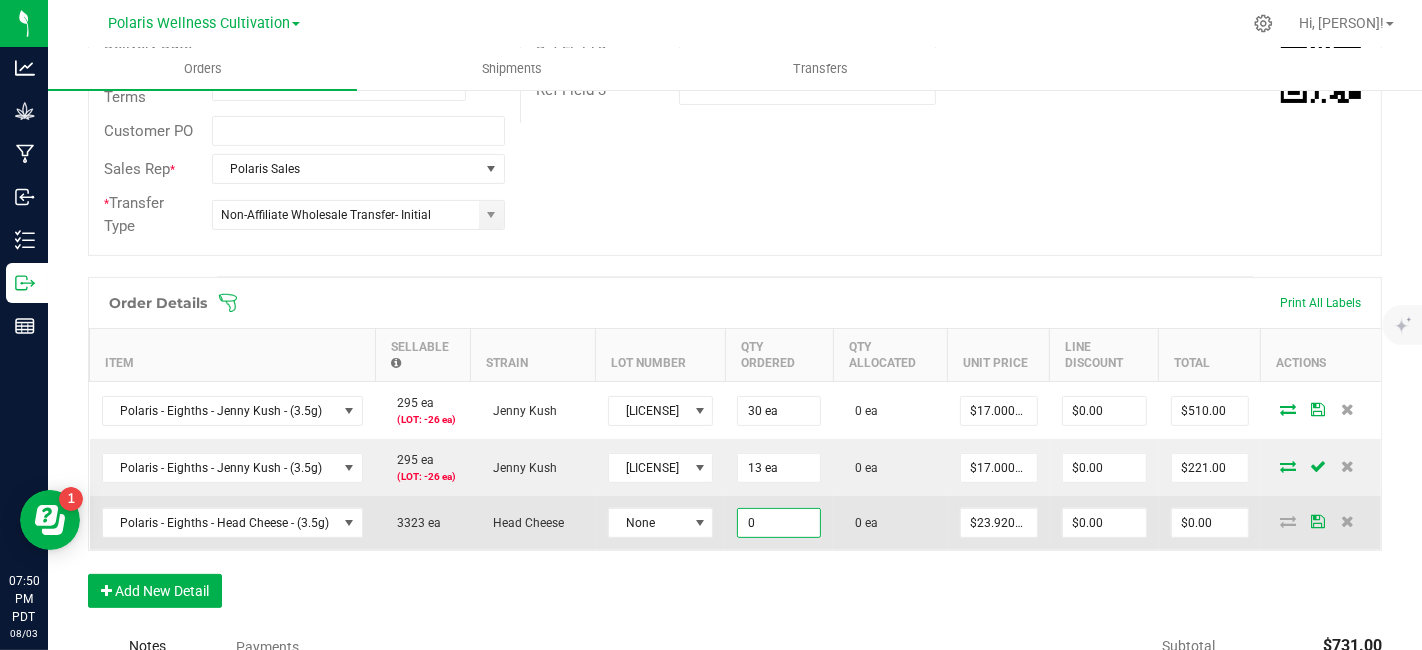 click on "0" at bounding box center [779, 523] 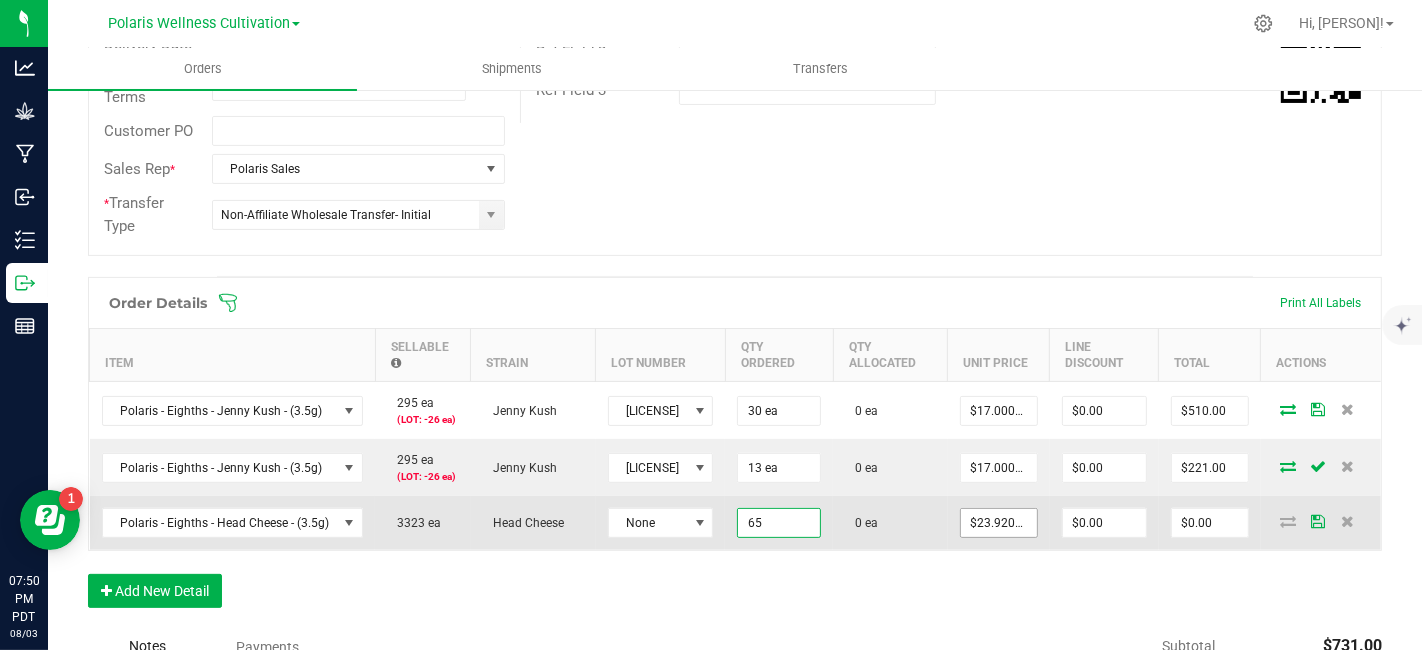 type on "65 ea" 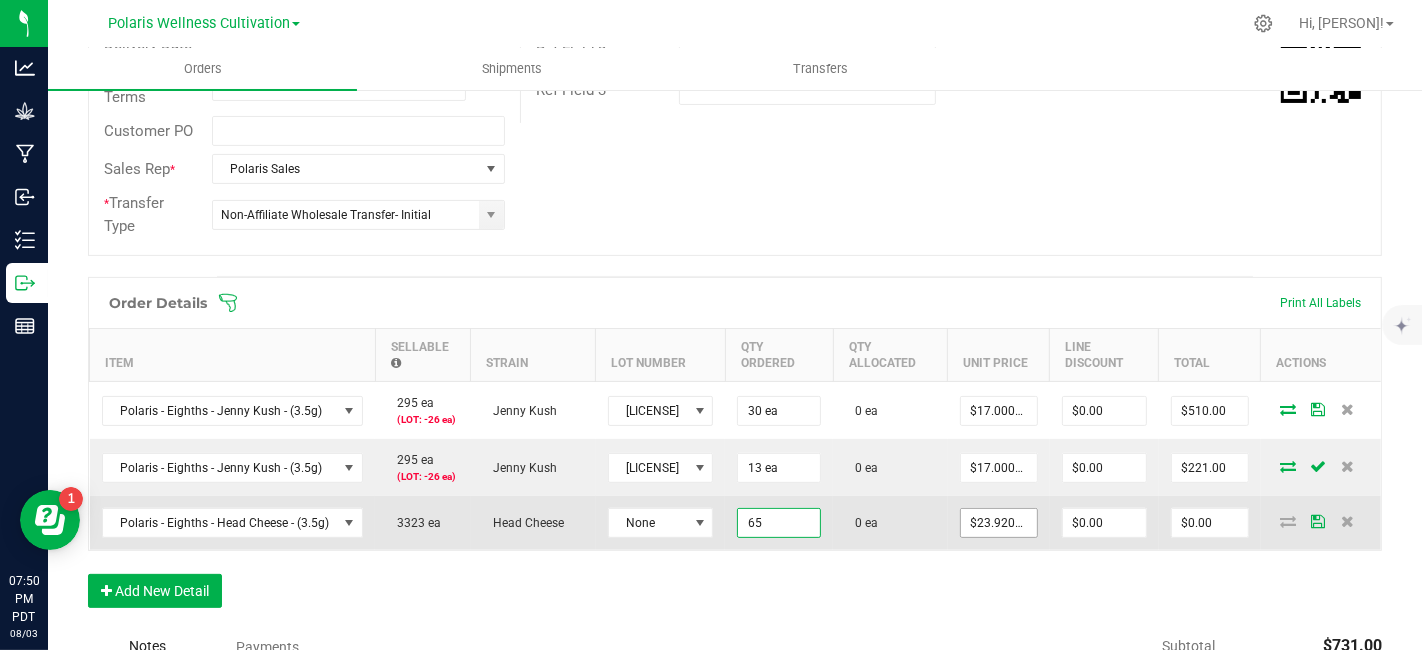 type on "23.92" 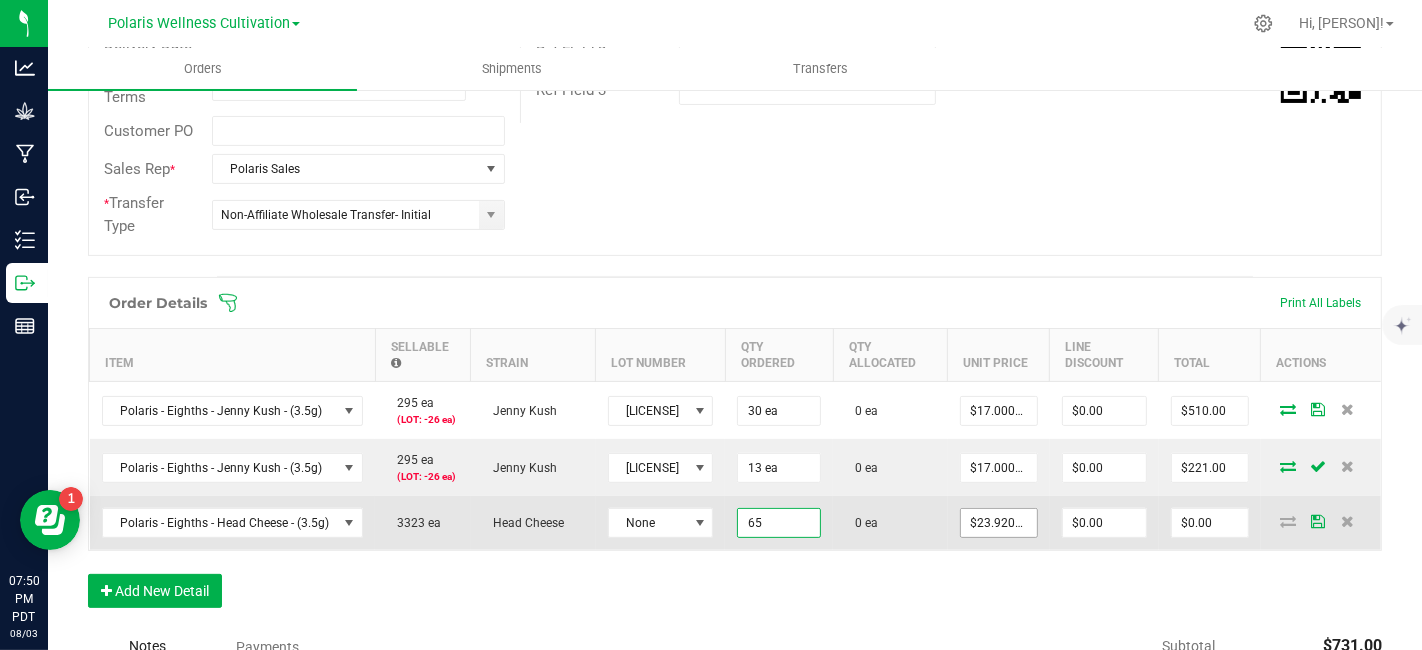 type on "$1,554.80" 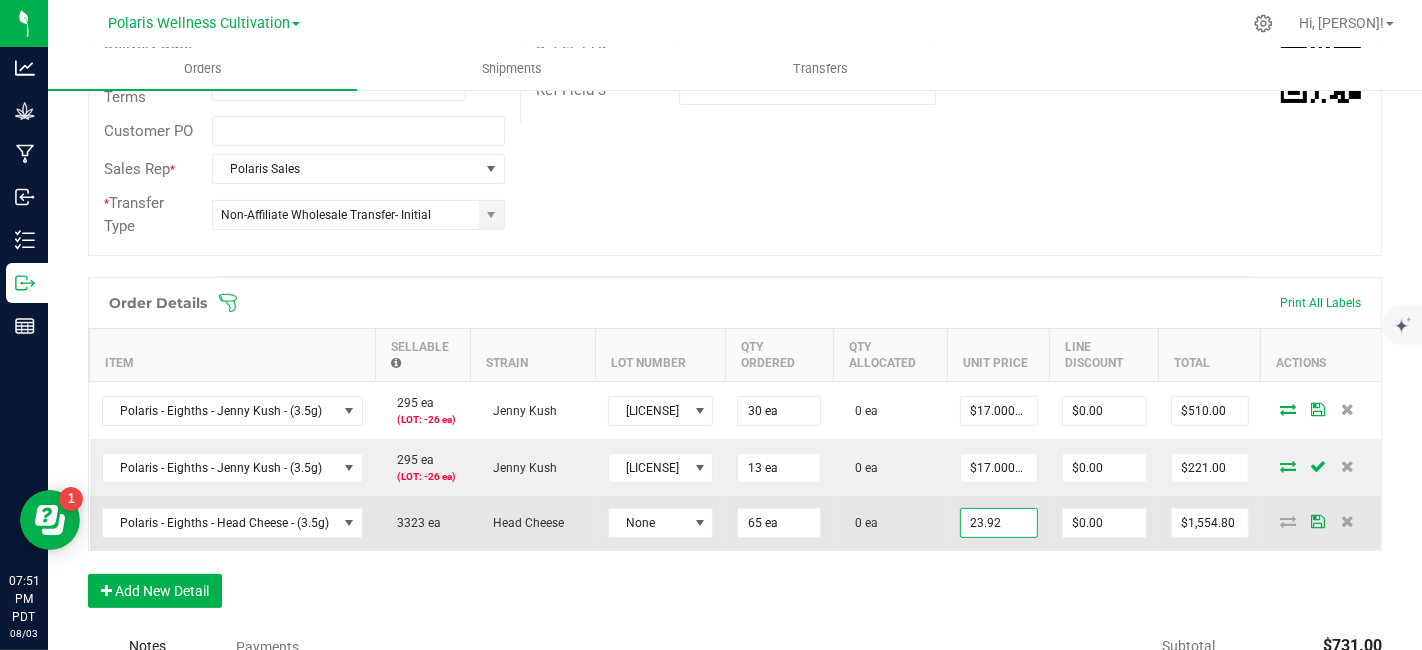 click on "23.92" at bounding box center [999, 523] 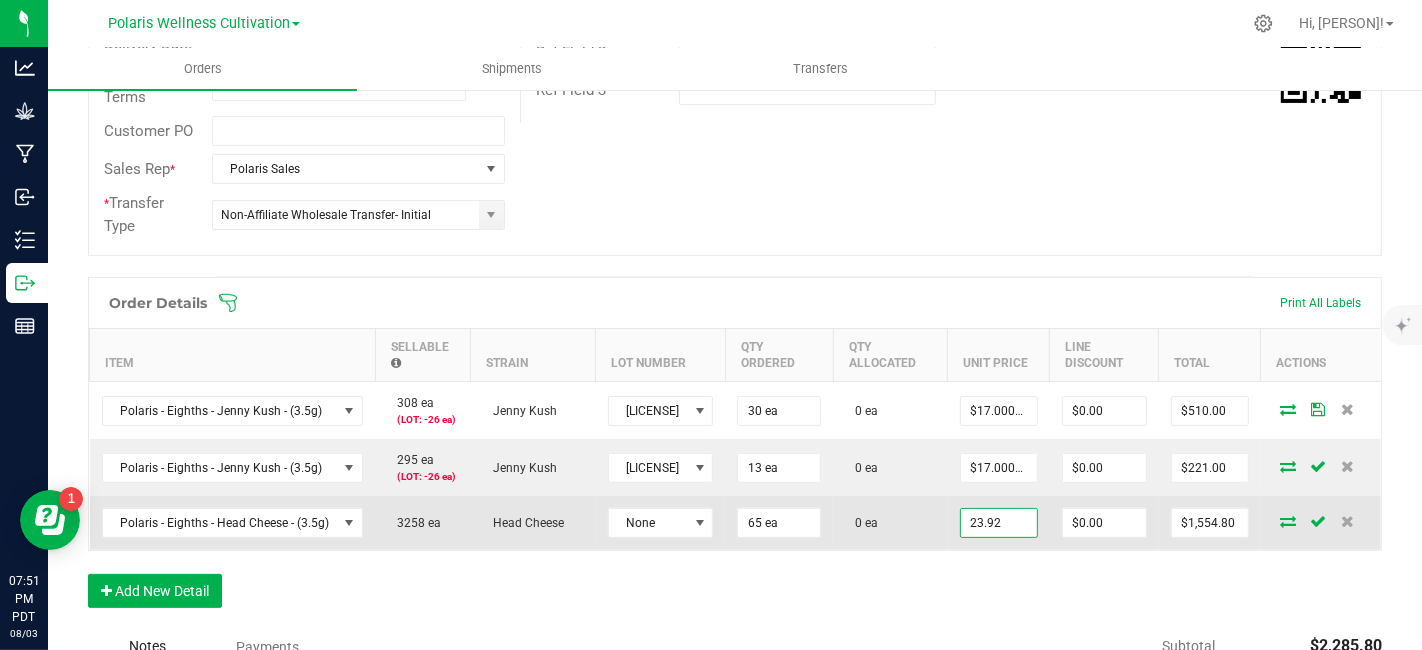 click on "23.92" at bounding box center (999, 523) 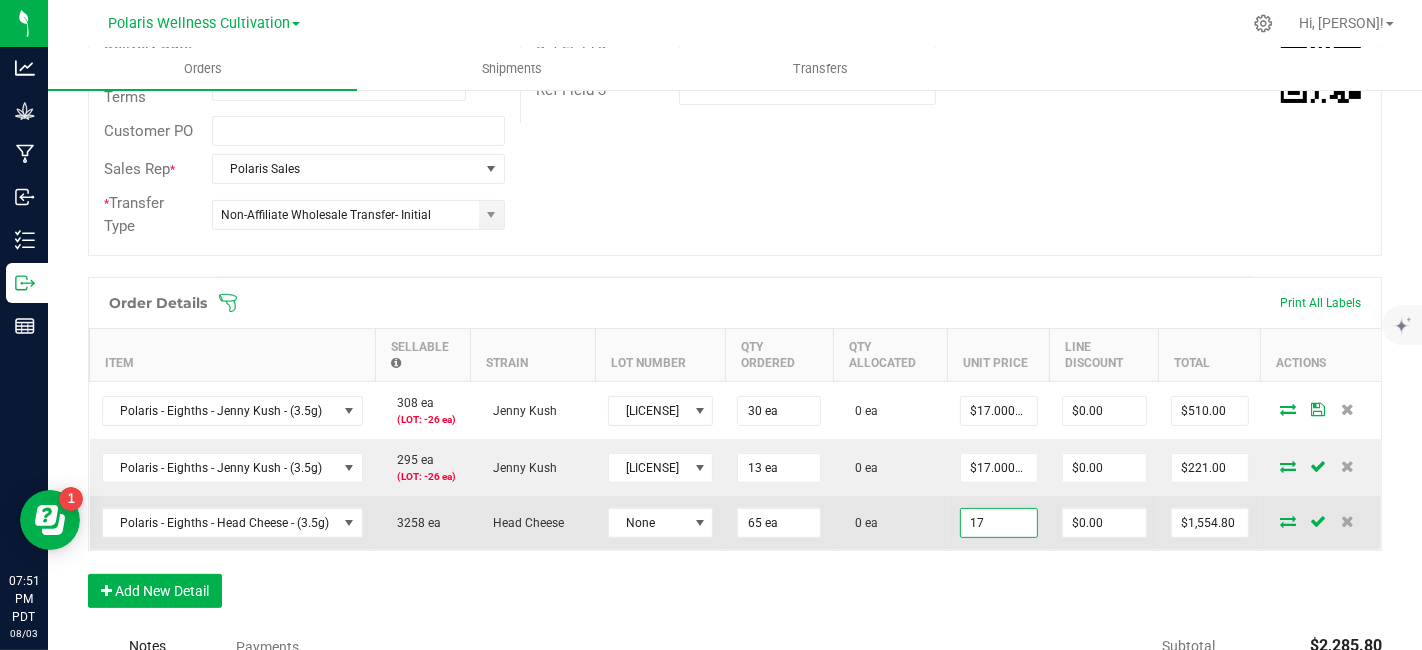 type on "$17.00000" 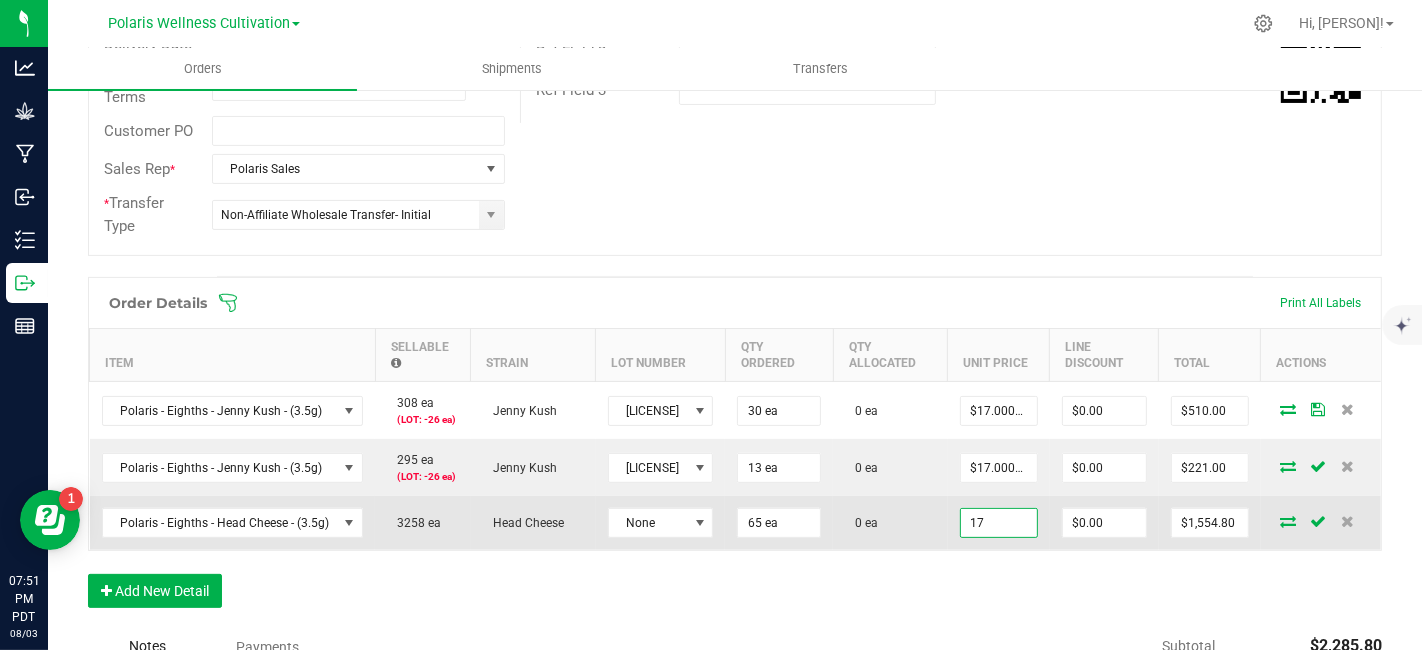 type on "0" 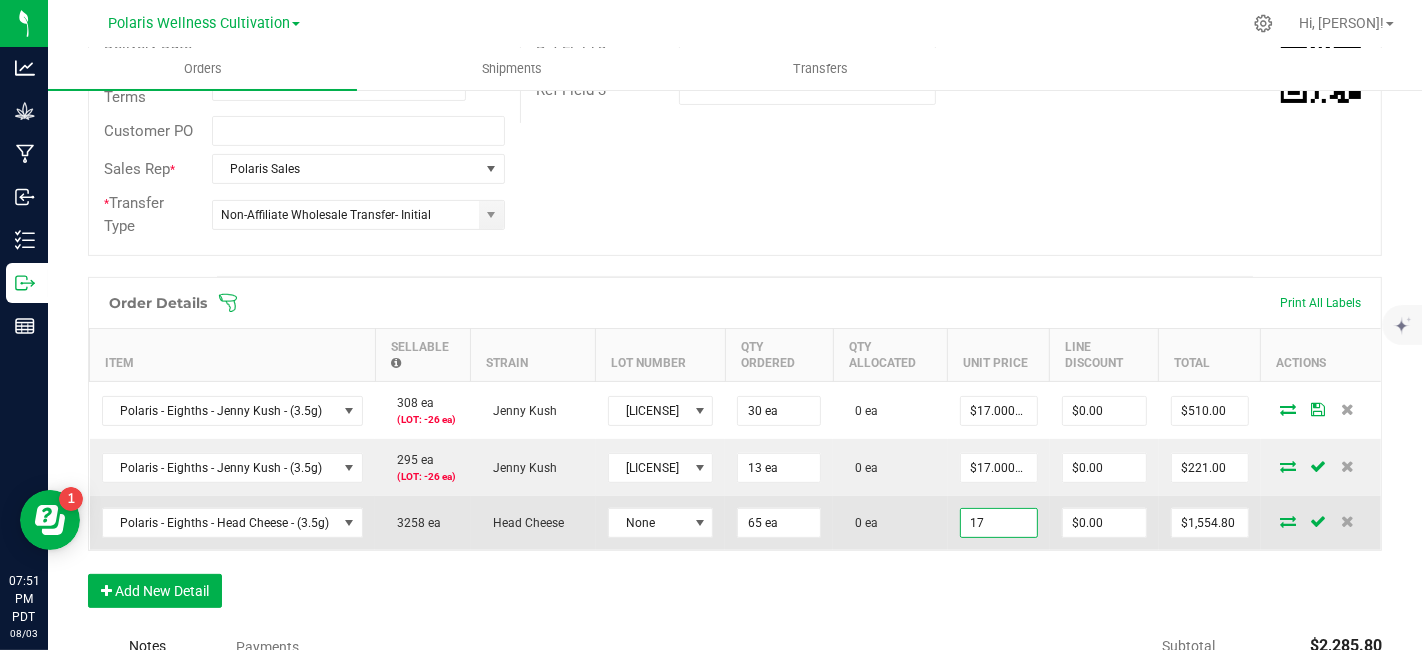 type on "$1,105.00" 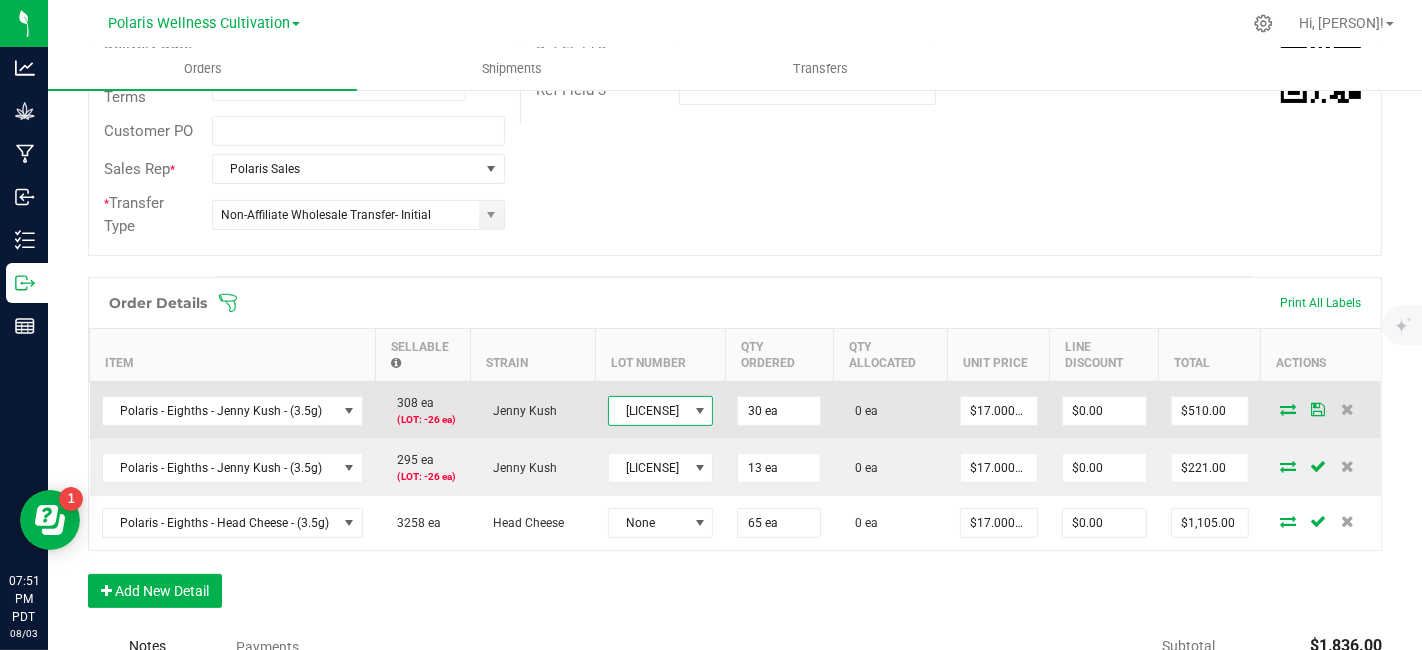 click at bounding box center [700, 411] 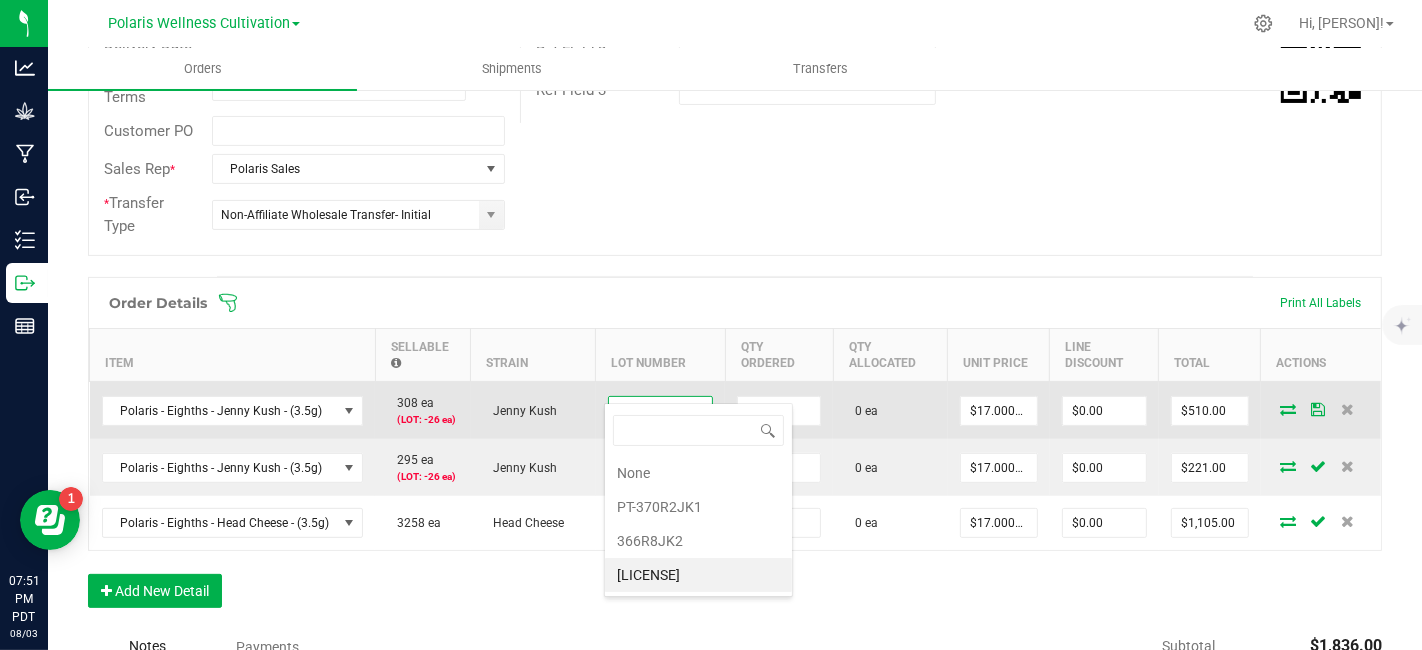 scroll, scrollTop: 99970, scrollLeft: 99892, axis: both 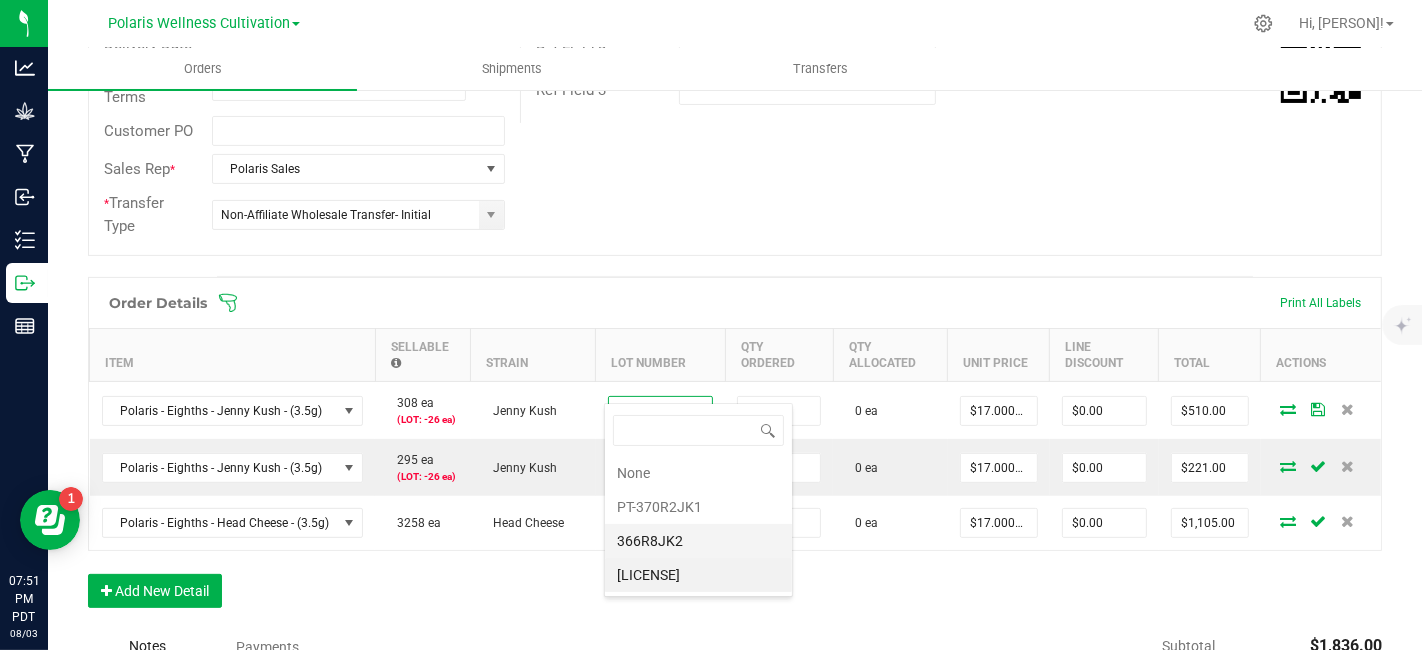 click on "366R8JK2" at bounding box center [698, 541] 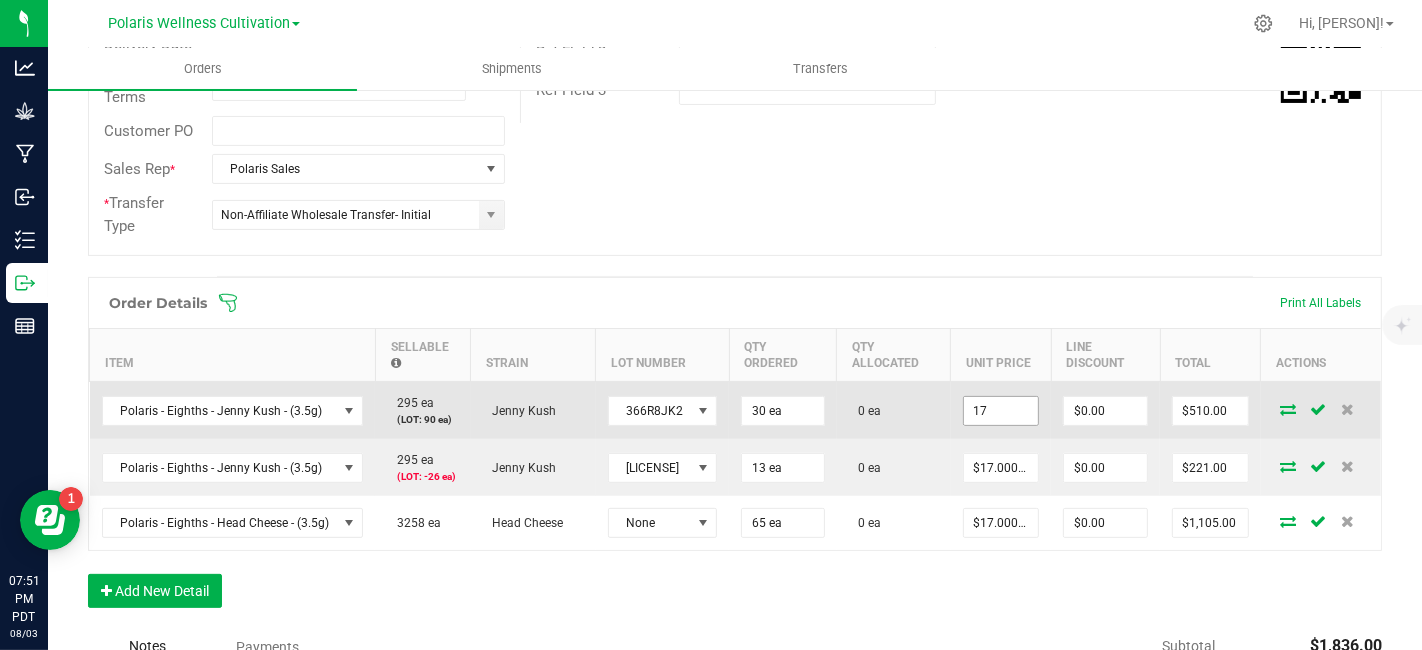 click on "17" at bounding box center [1001, 411] 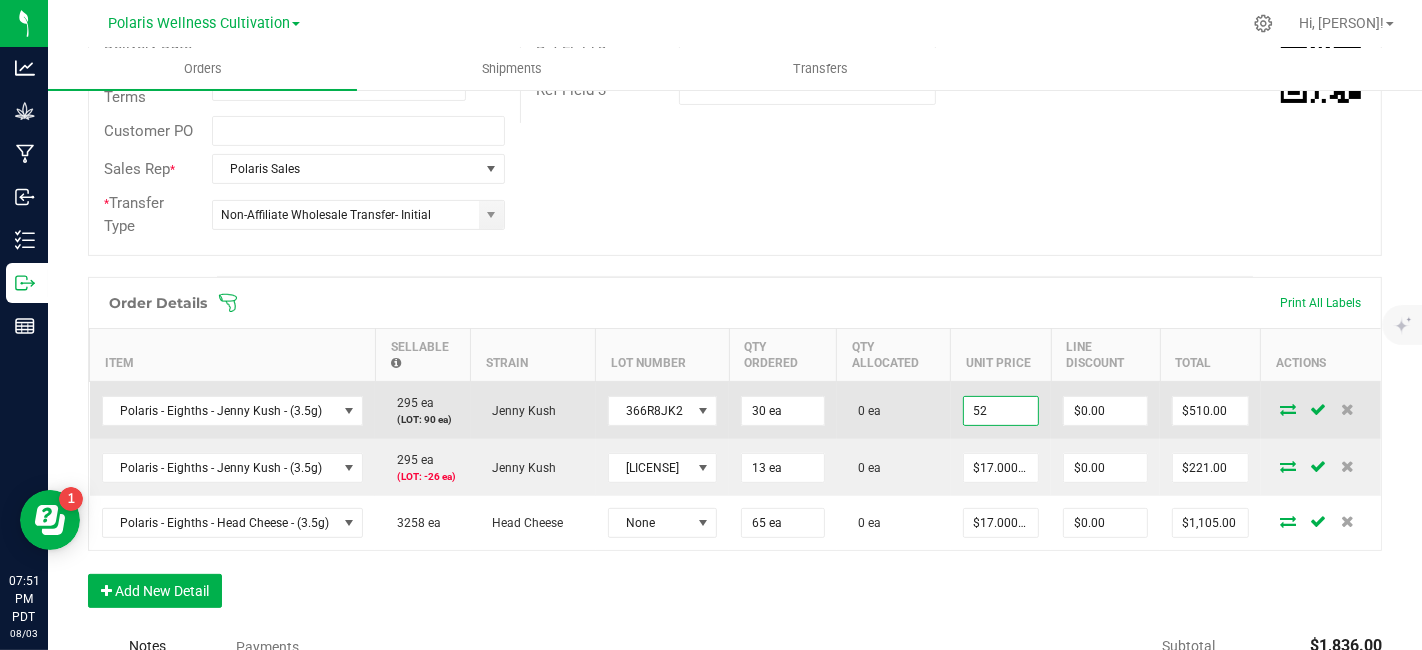 type on "$52.00000" 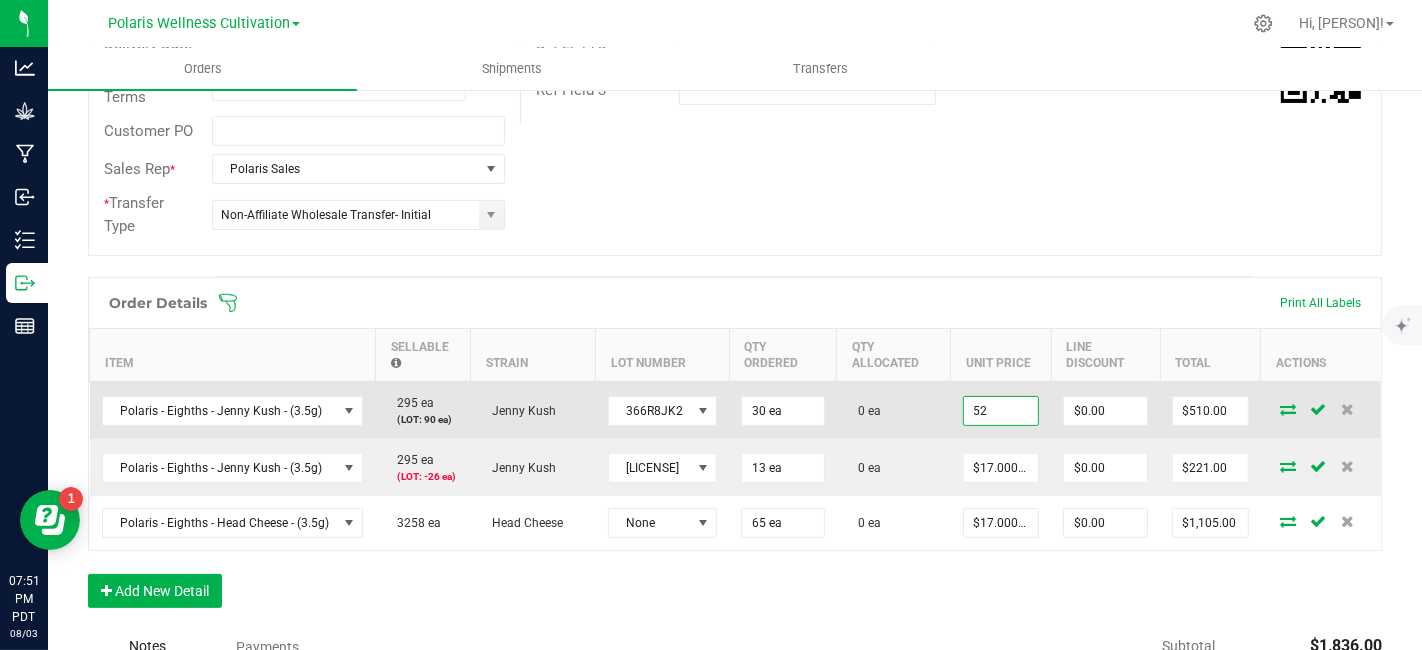 type on "0" 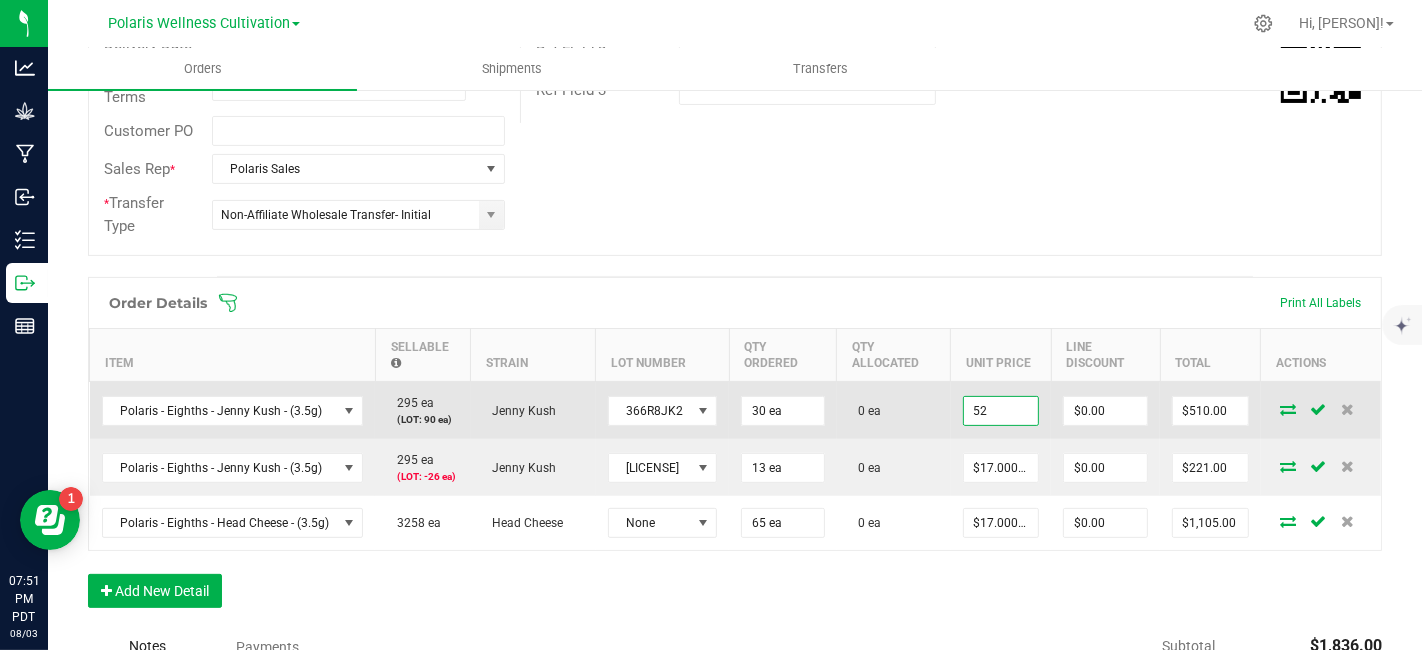 type on "$1,560.00" 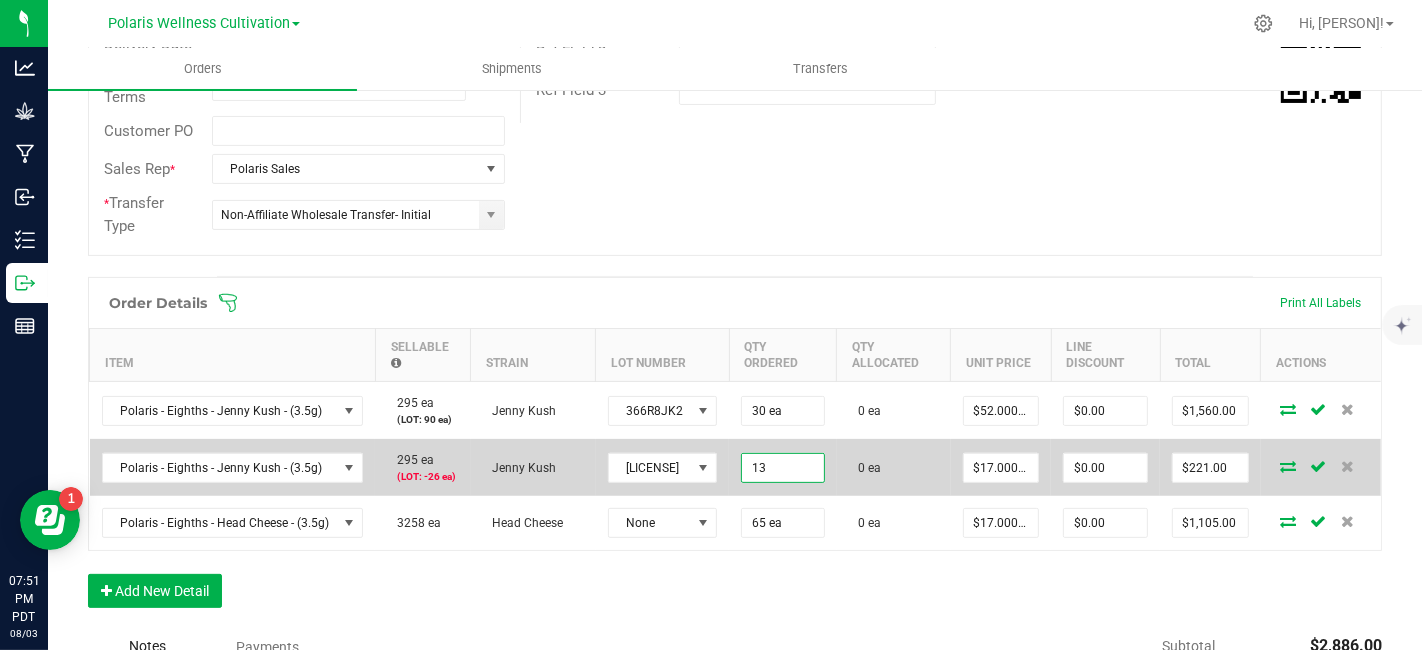 click on "13" at bounding box center (782, 468) 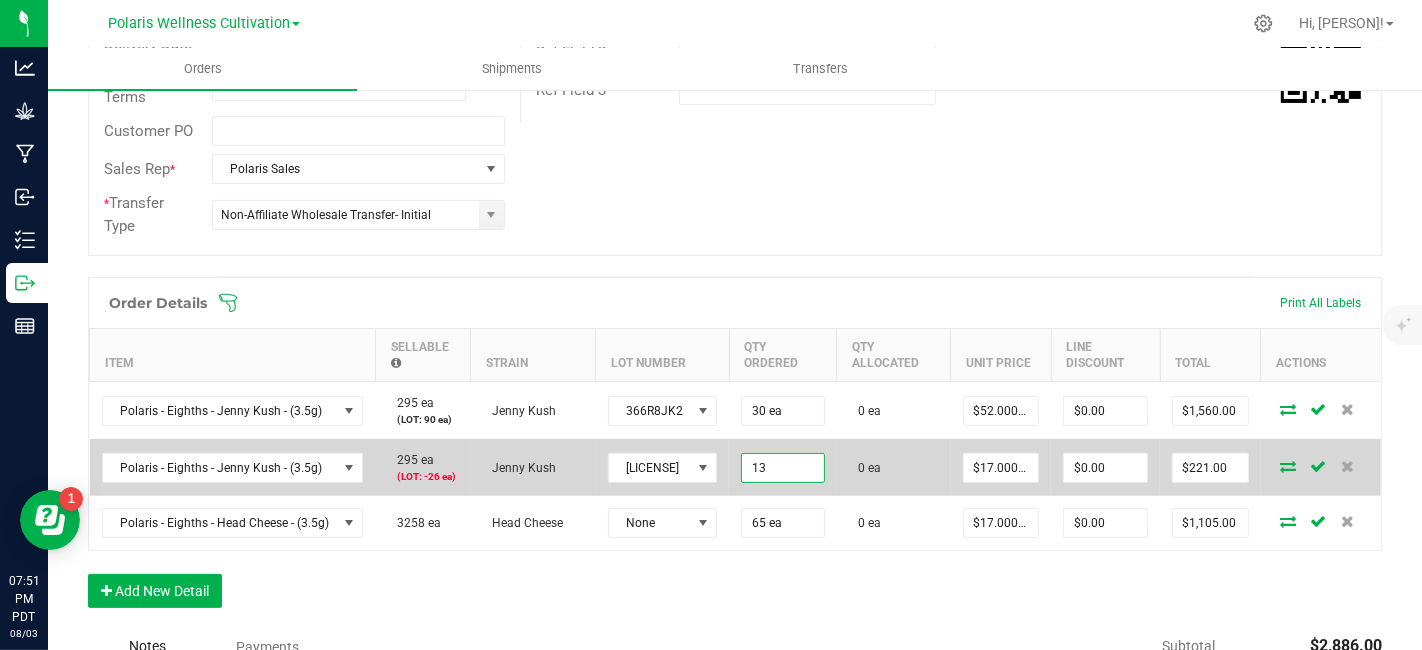 type on "13 ea" 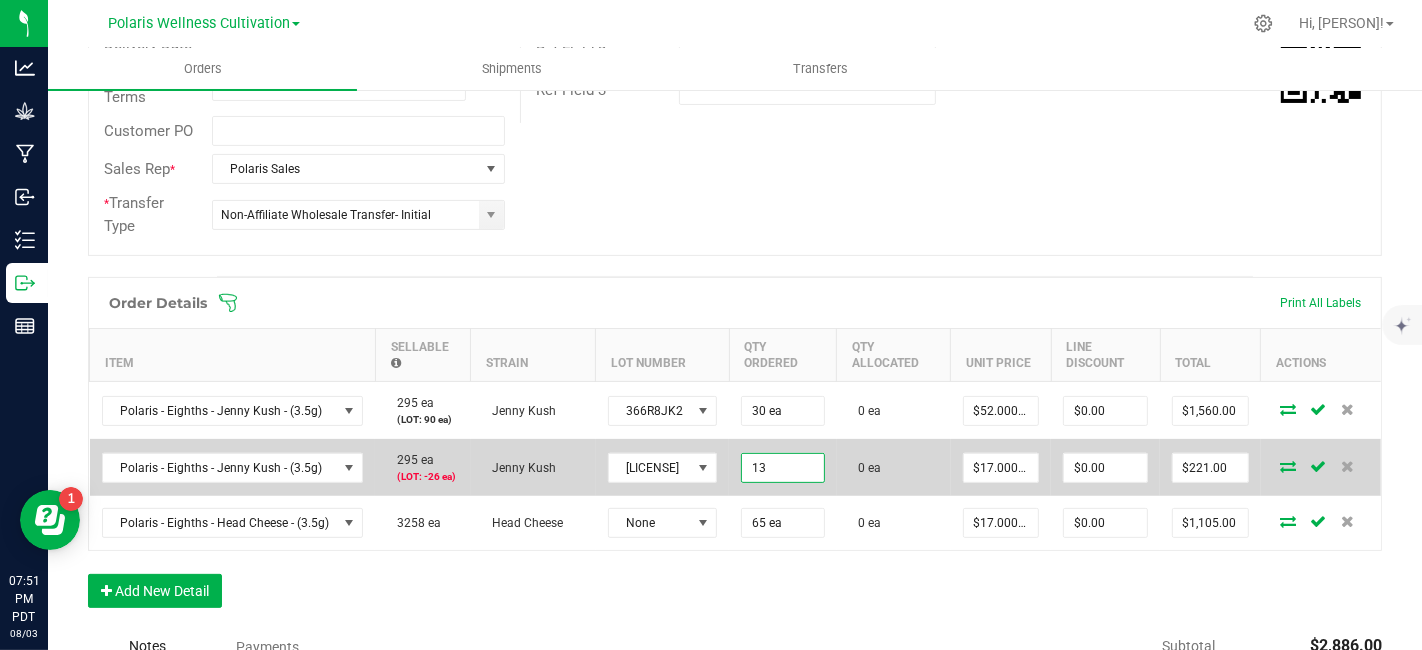 type on "17" 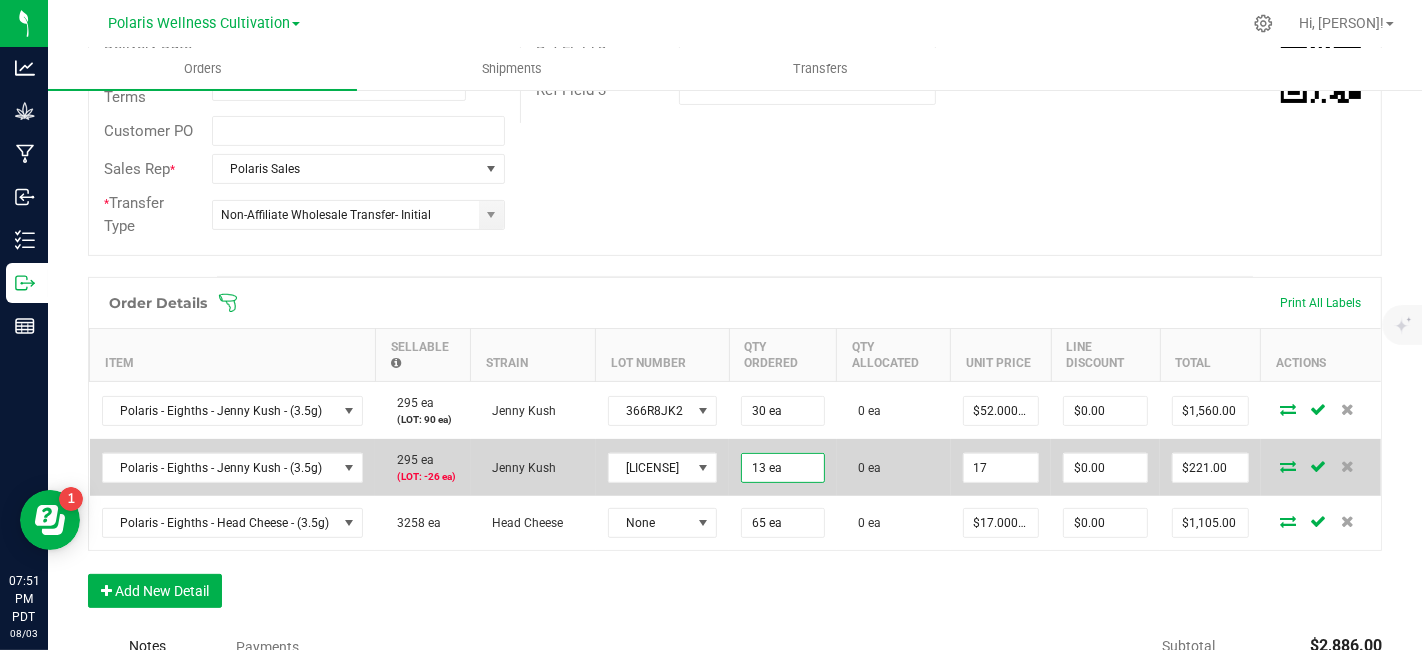 scroll, scrollTop: 0, scrollLeft: 0, axis: both 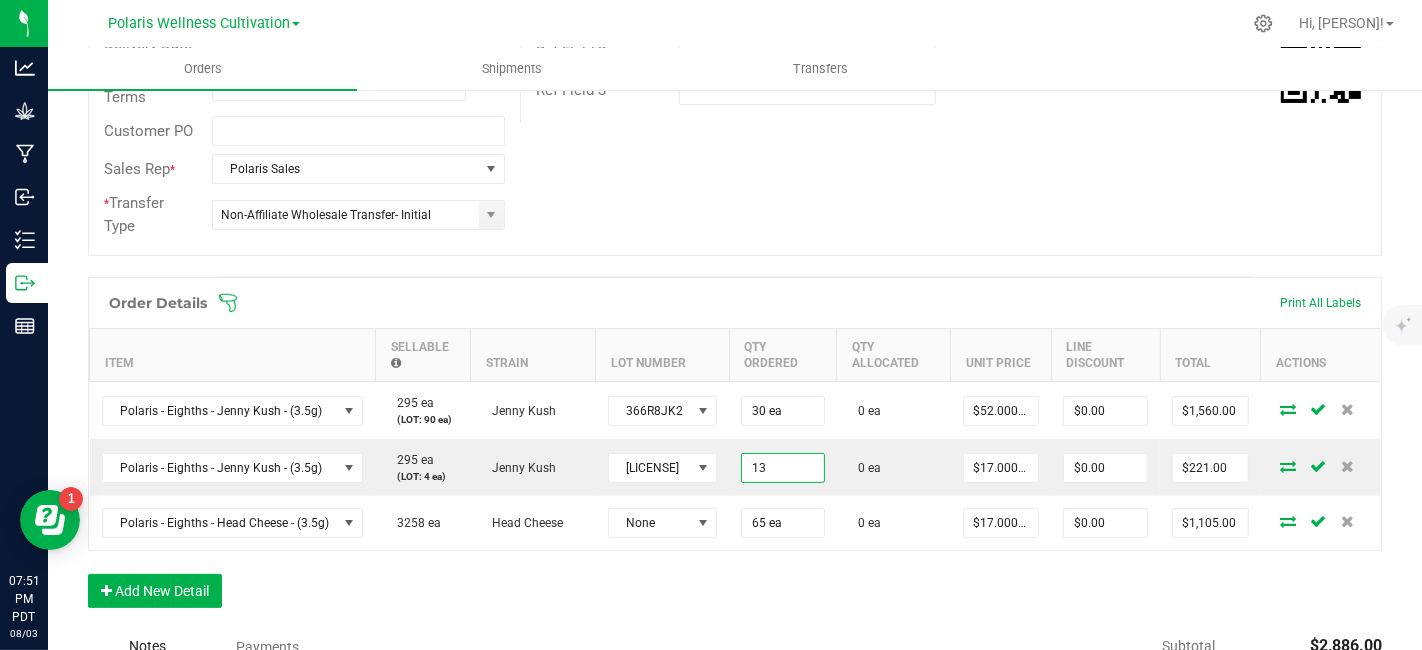click on "13" at bounding box center (782, 468) 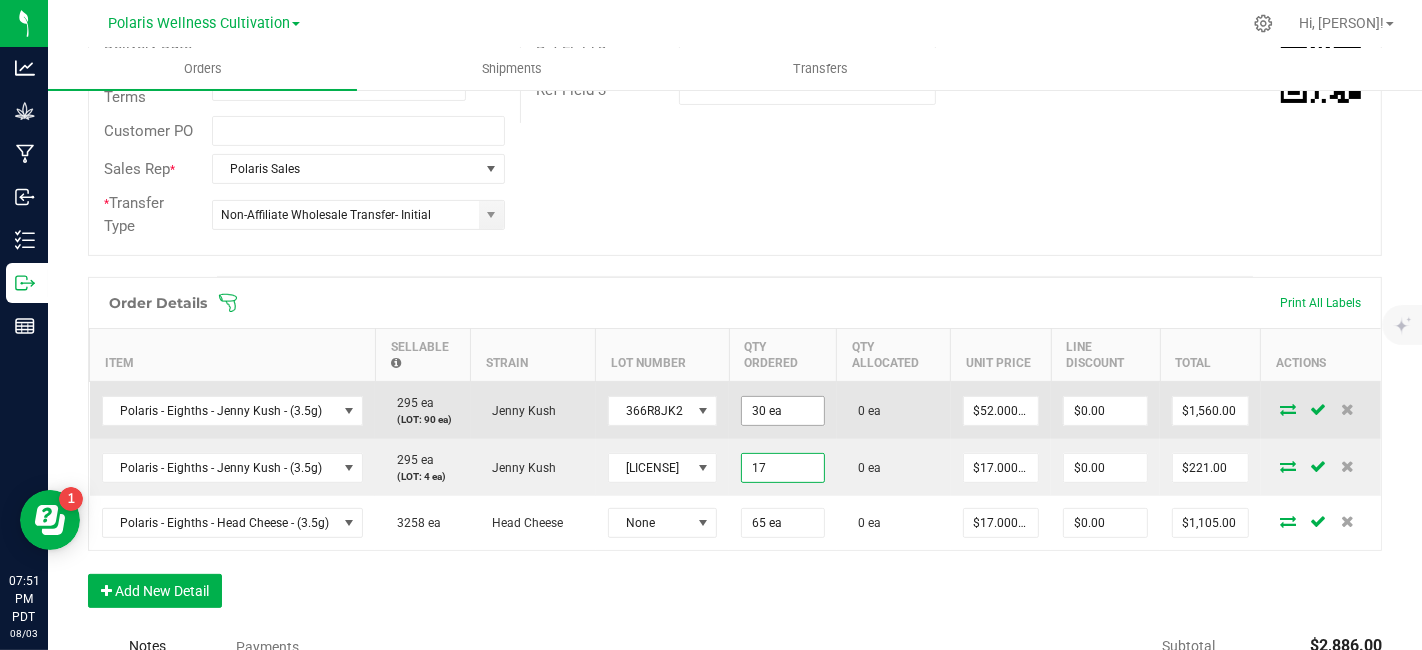 type on "17" 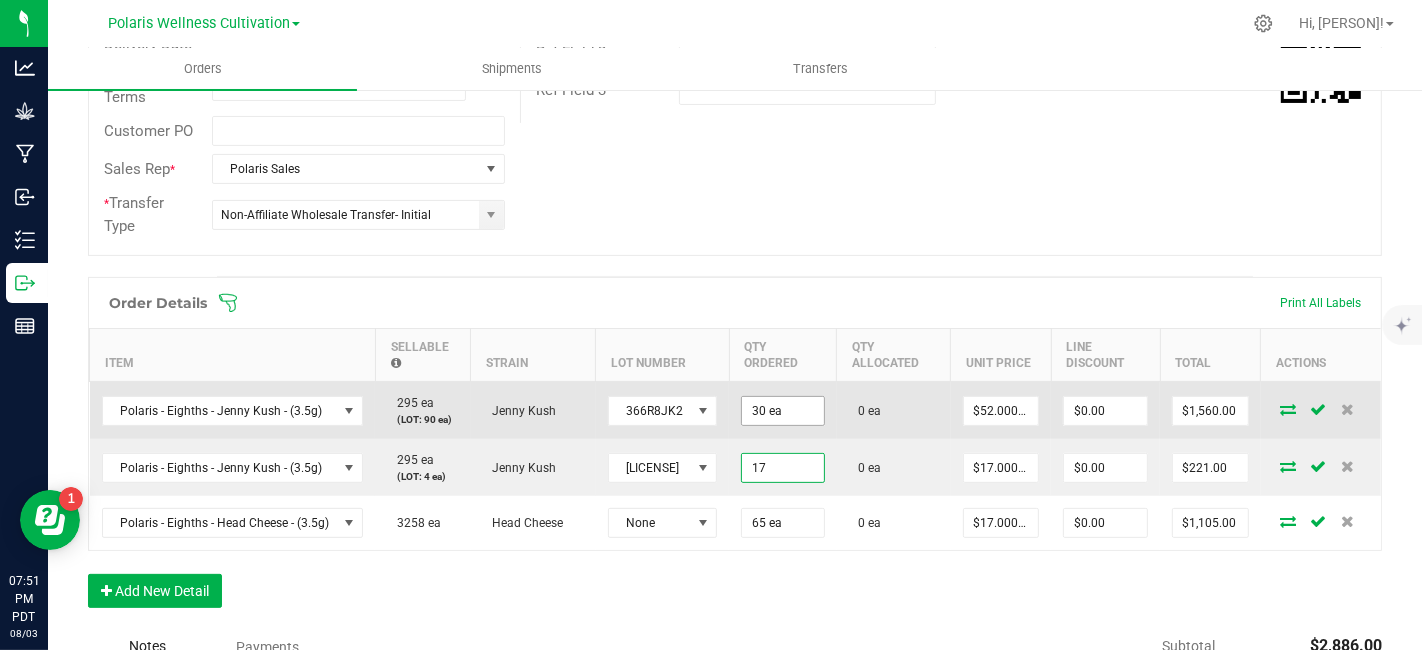 type on "30" 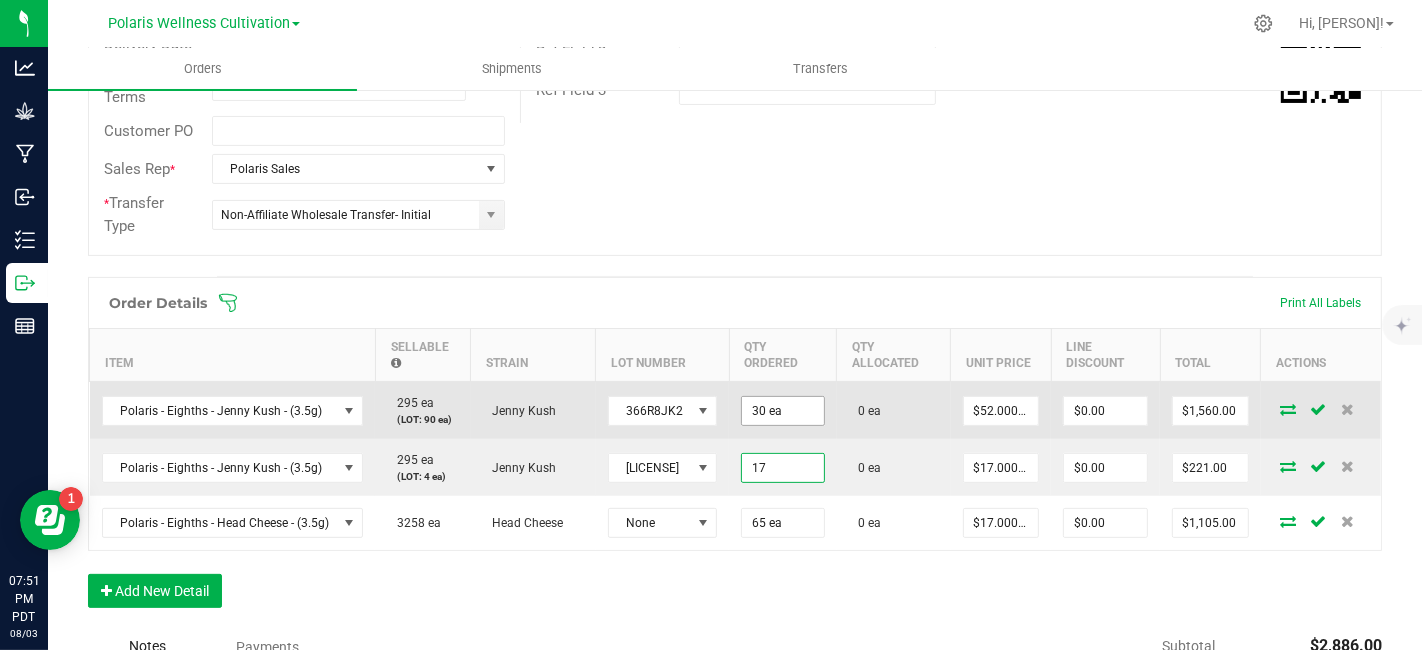 type on "17 ea" 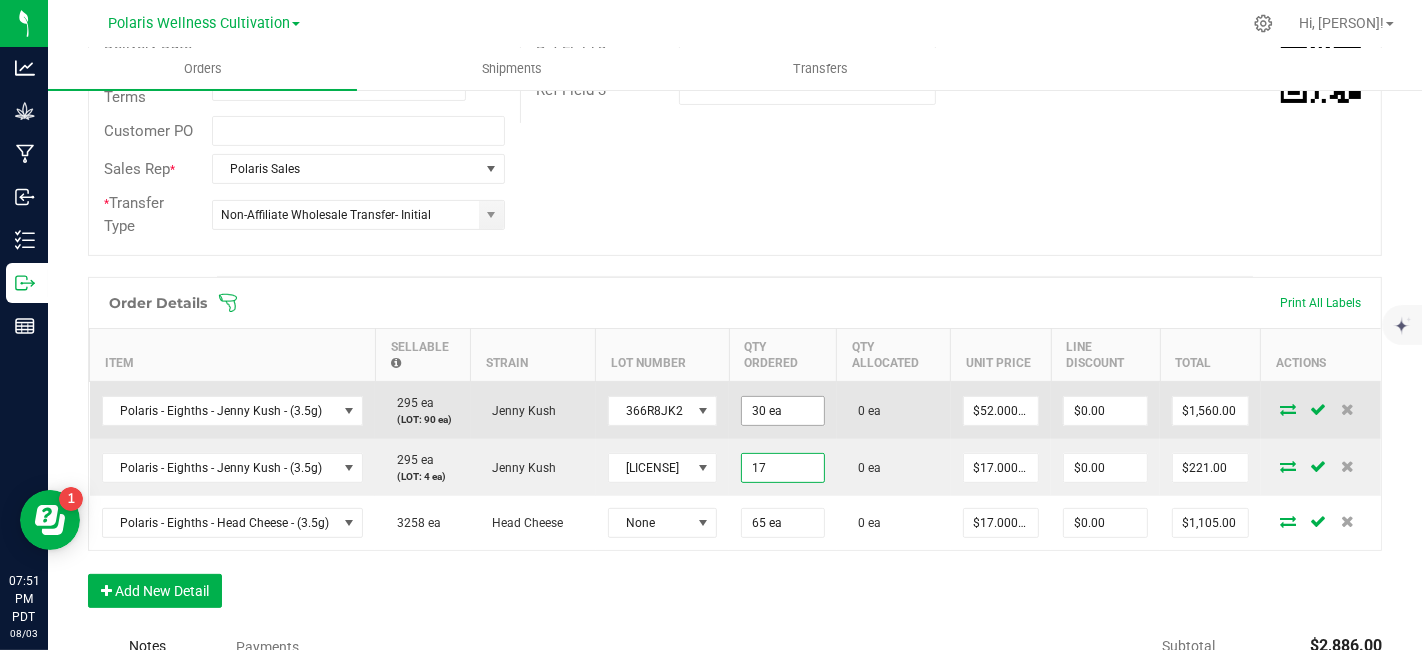 type on "$289.00" 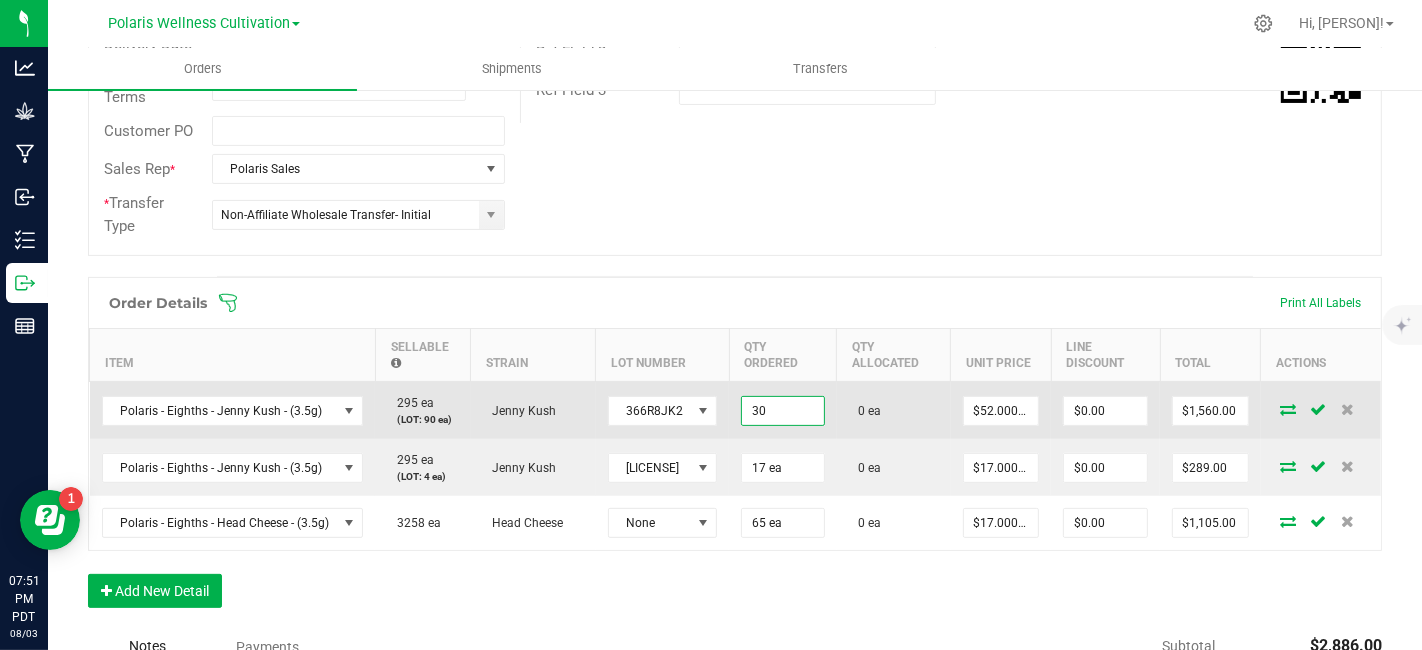 click on "30" at bounding box center [782, 411] 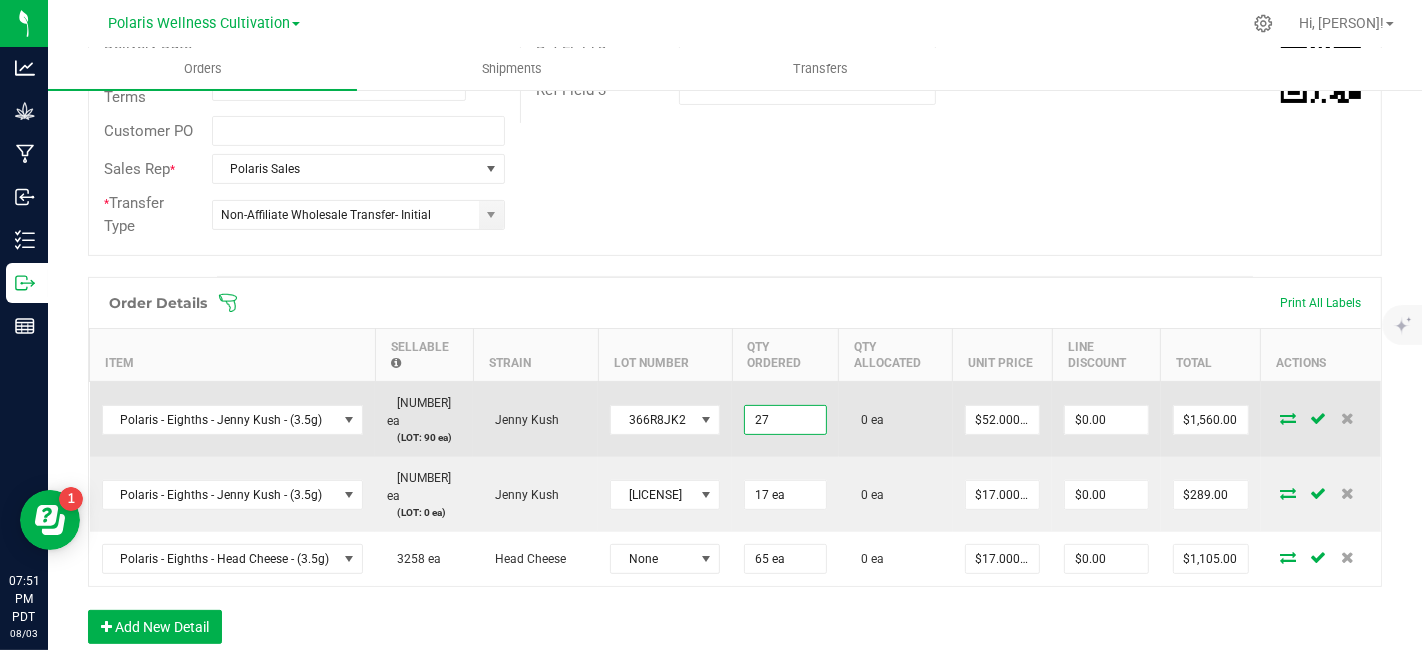 type on "27 ea" 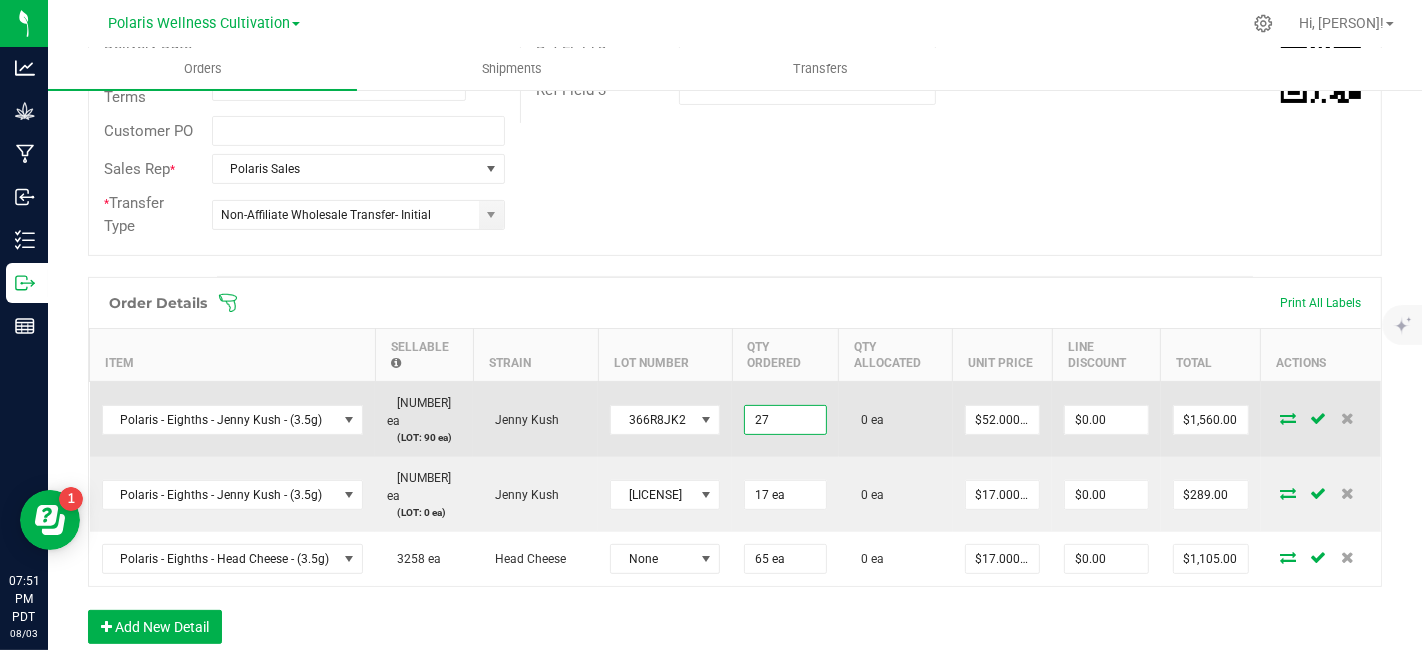 type on "52" 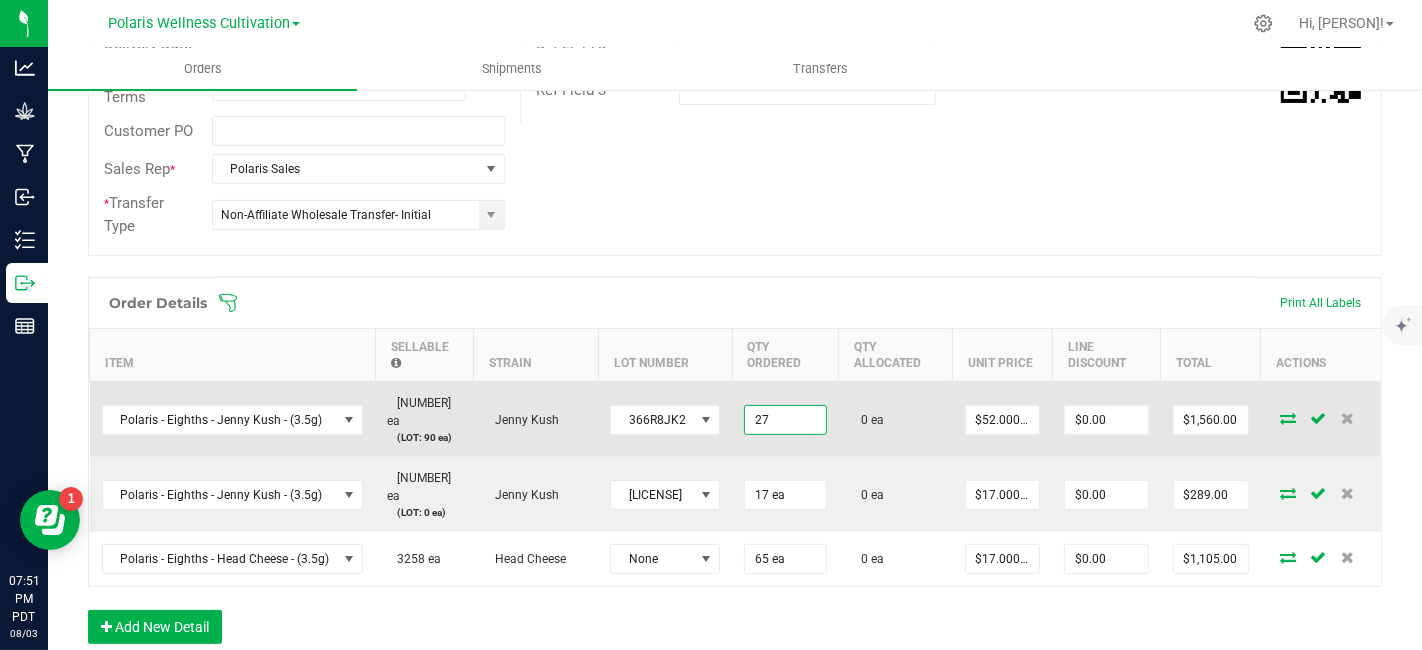type on "$1,404.00" 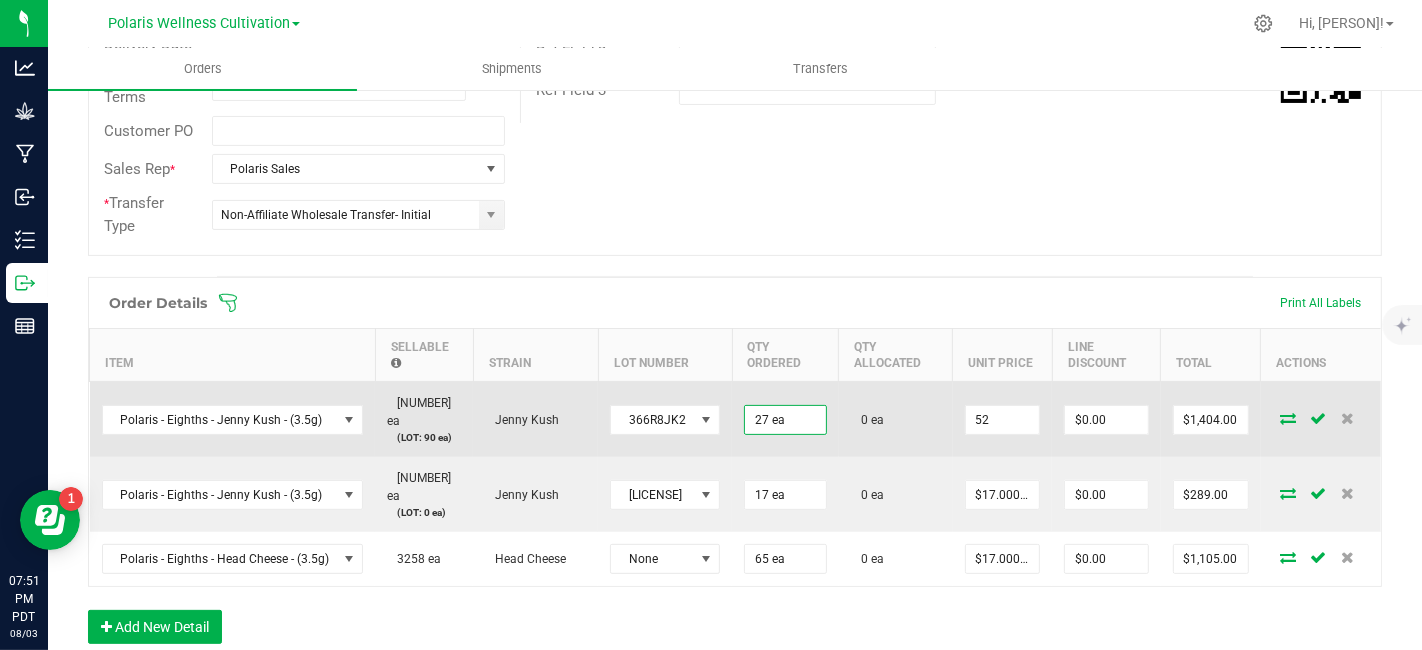 scroll, scrollTop: 0, scrollLeft: 0, axis: both 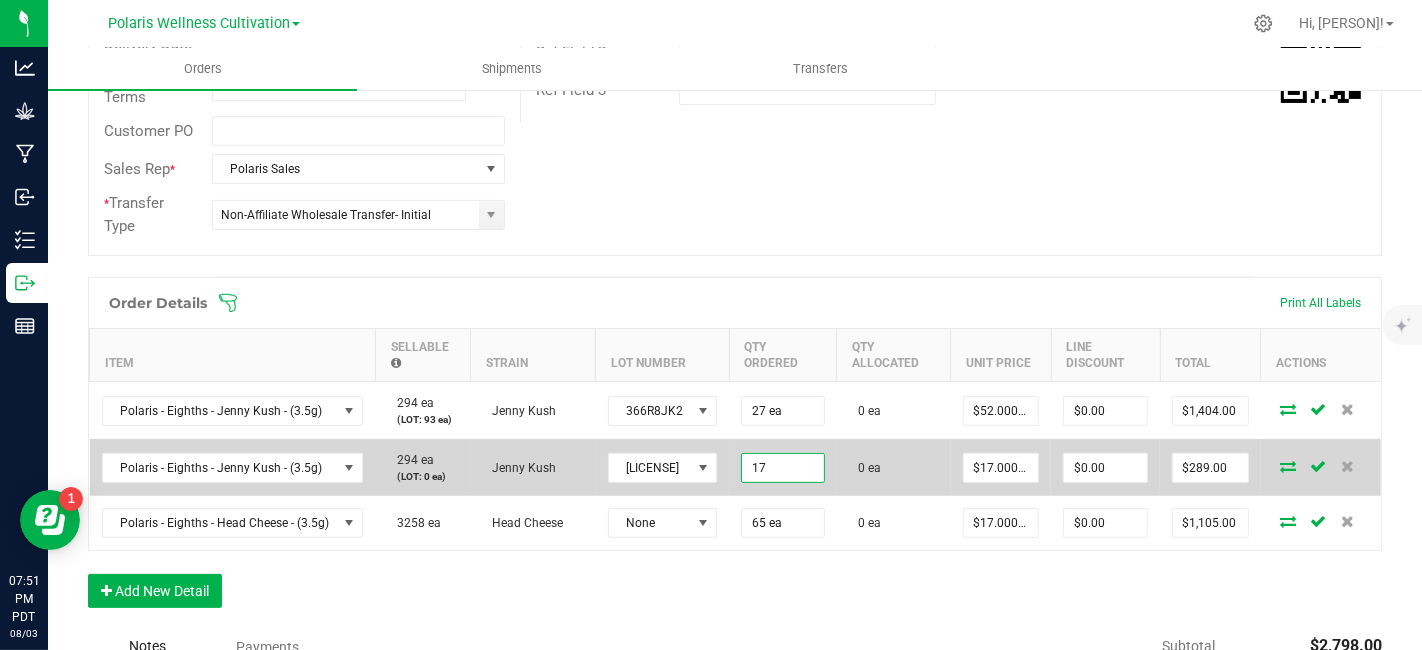 click on "17" at bounding box center [782, 468] 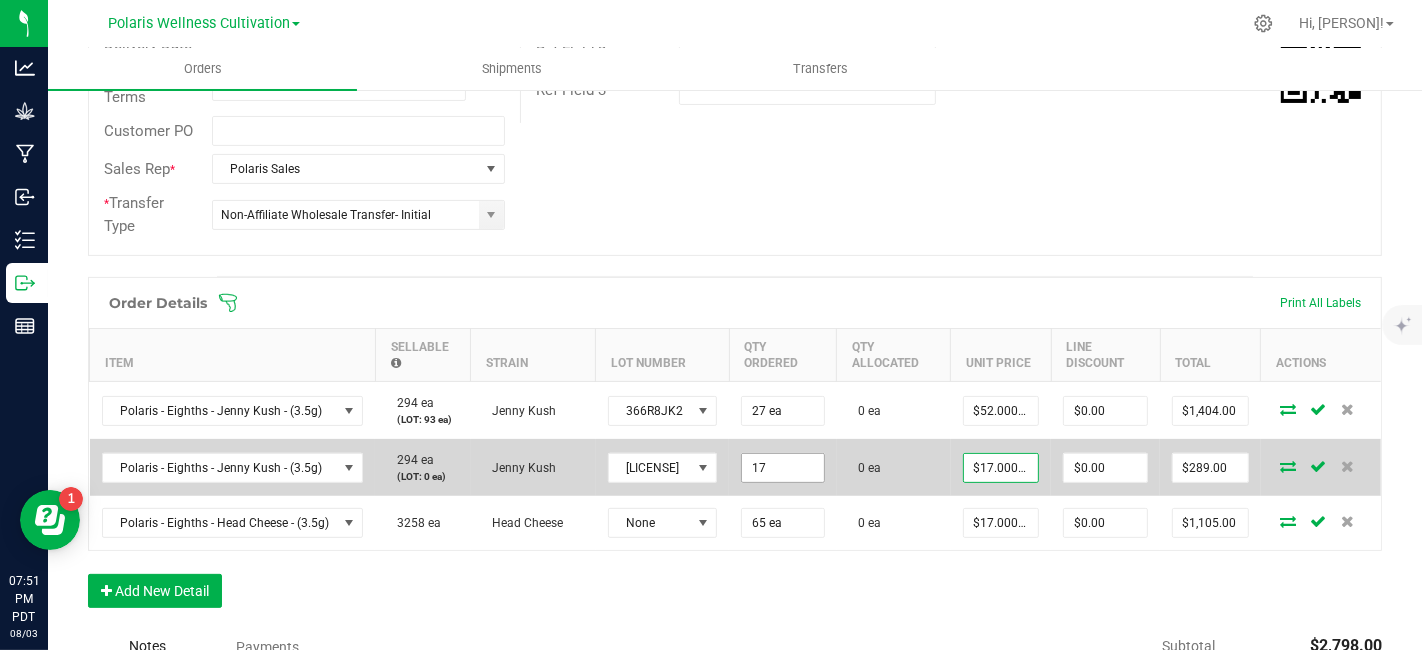 type on "17 ea" 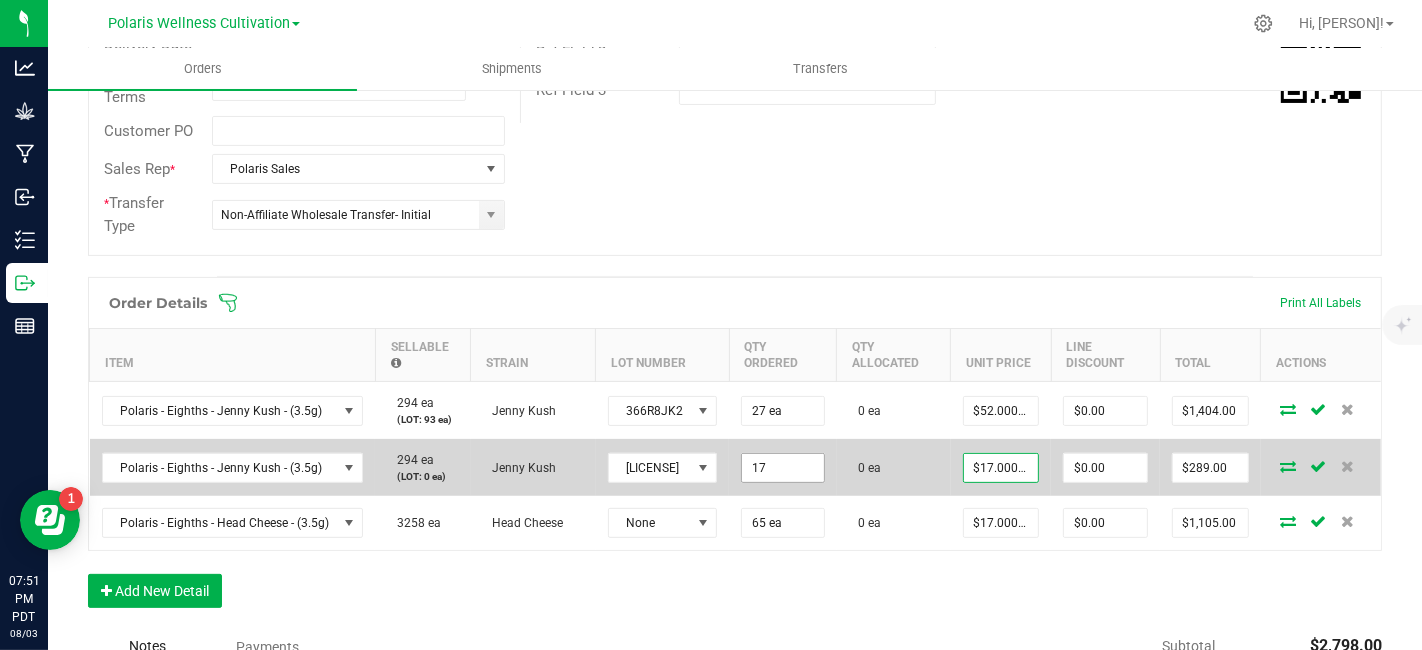 type on "17" 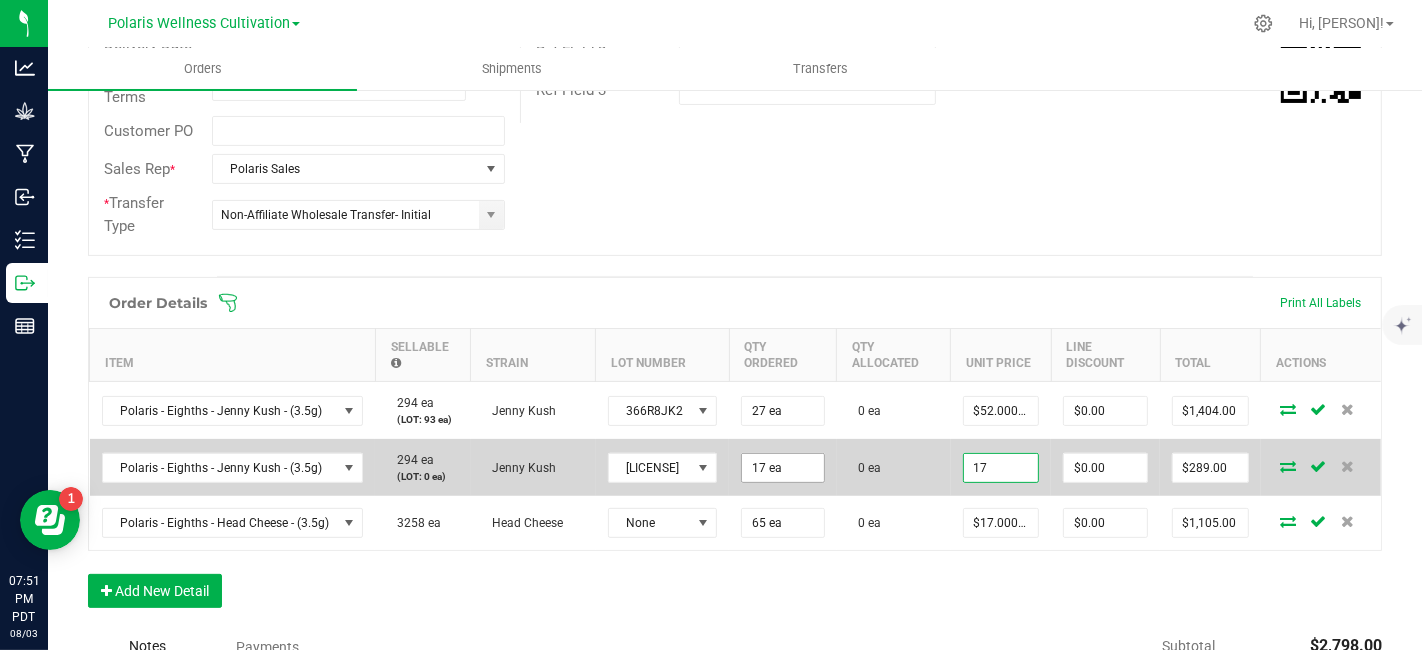 scroll, scrollTop: 0, scrollLeft: 0, axis: both 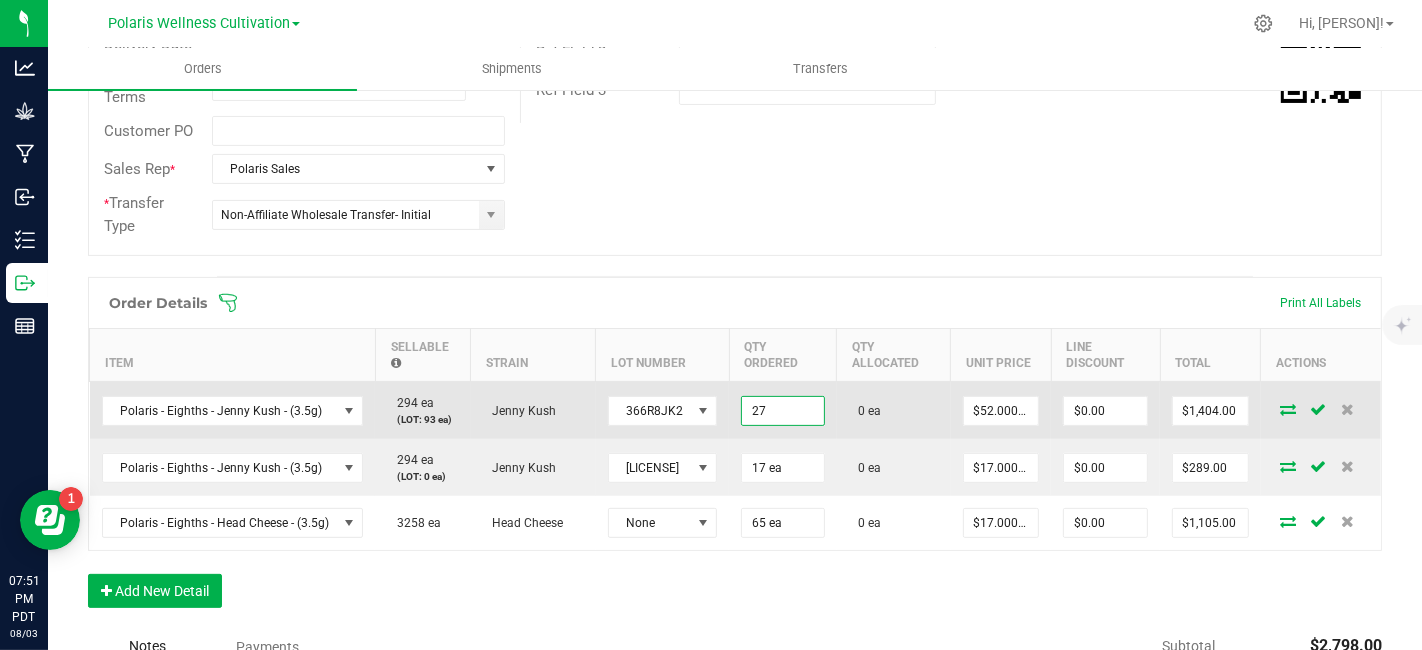 click on "27" at bounding box center [782, 411] 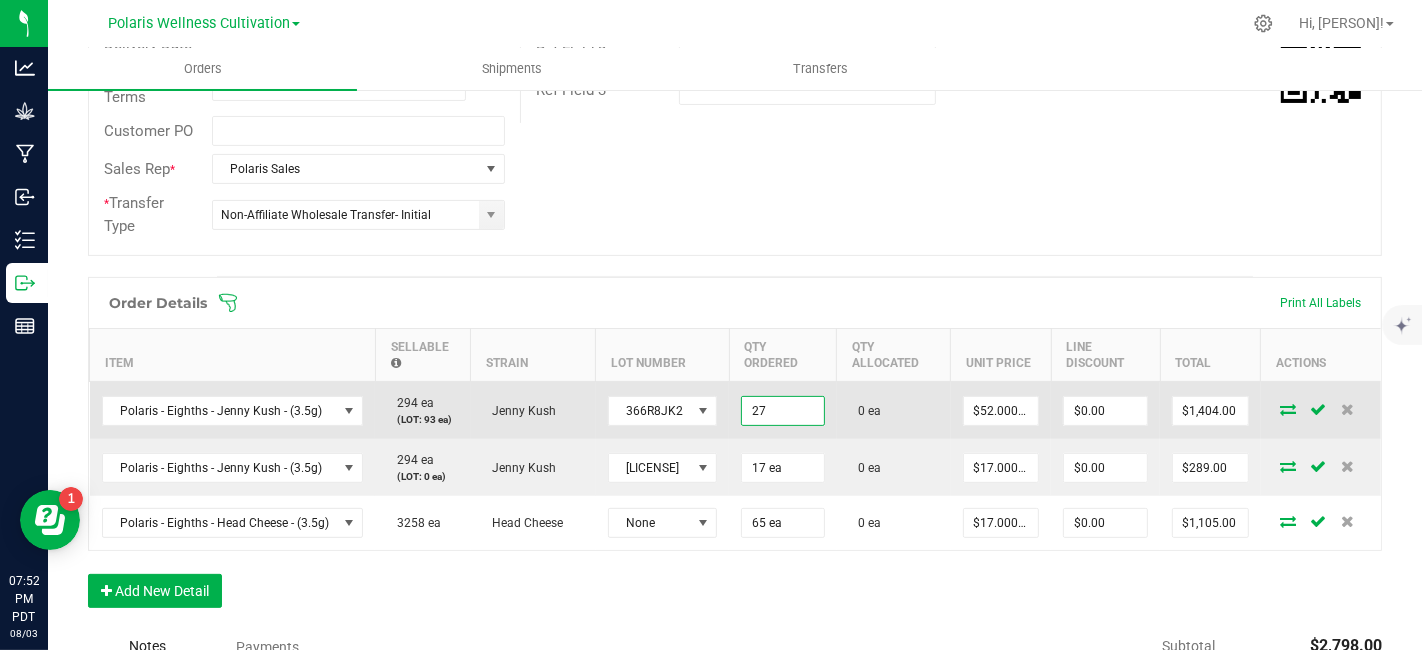 type on "3" 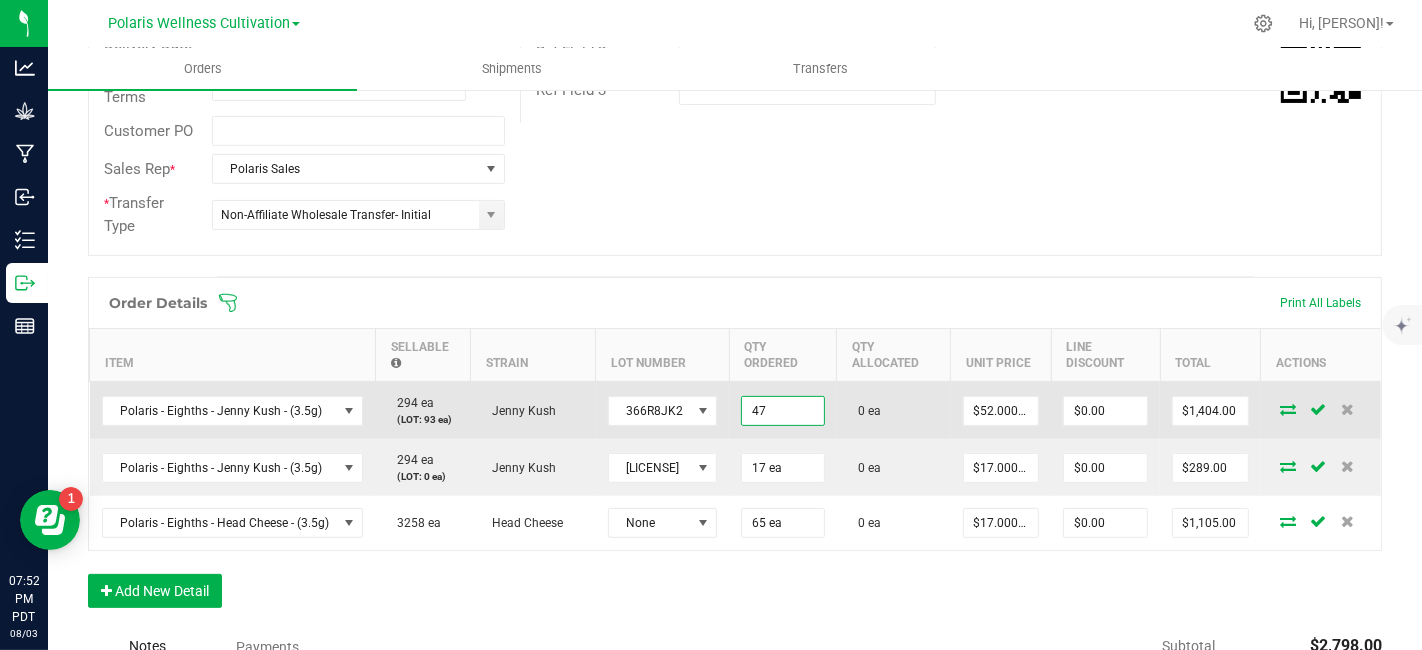 type on "47 ea" 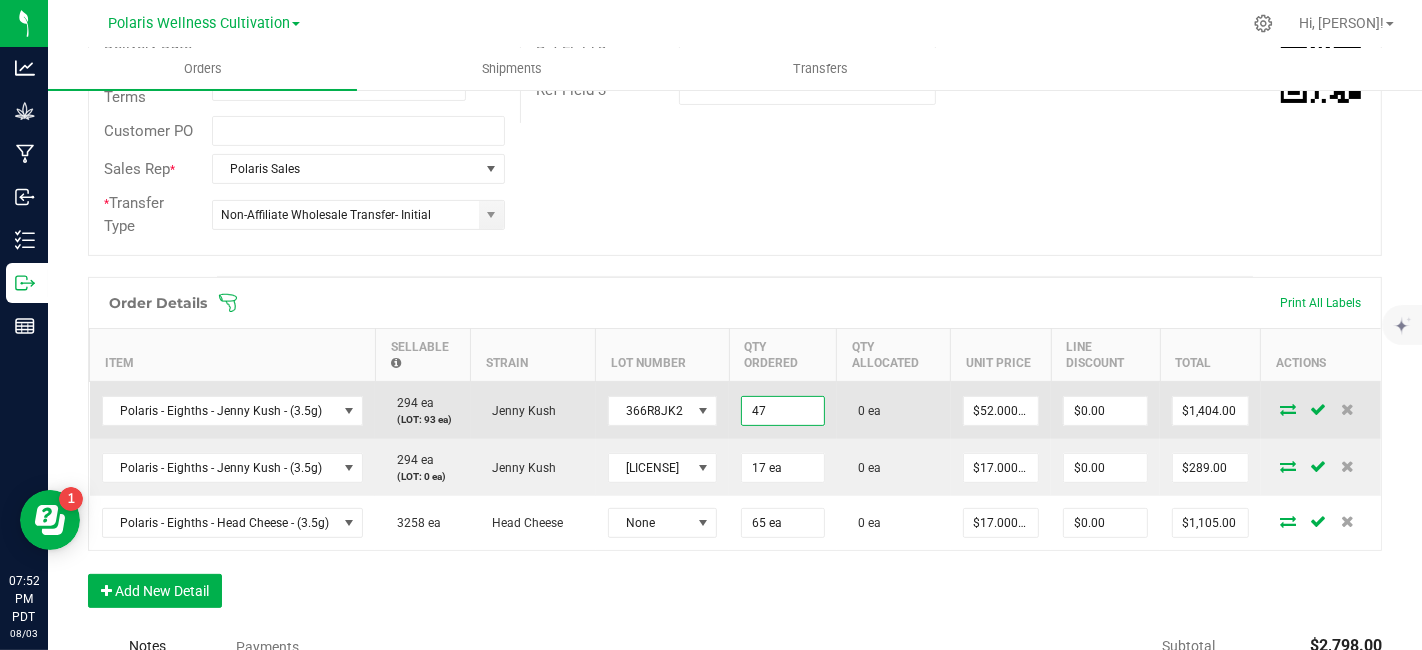 type on "52" 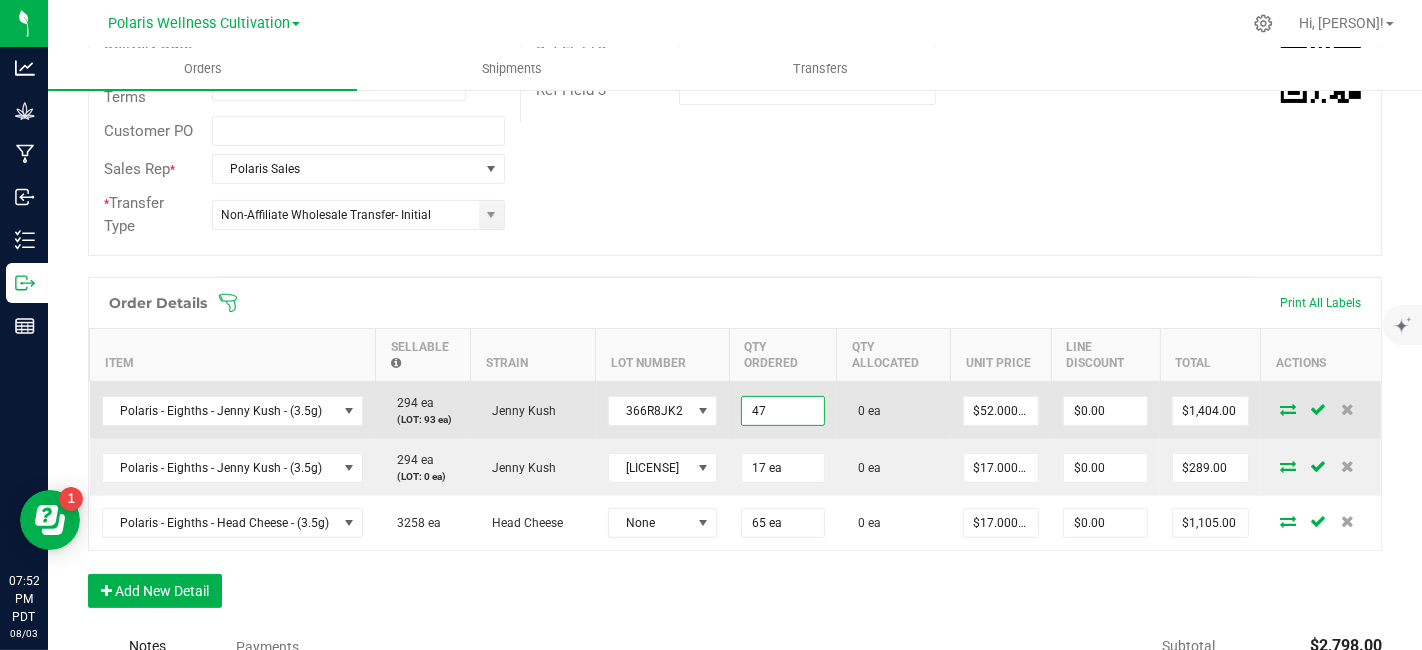 type on "$2,444.00" 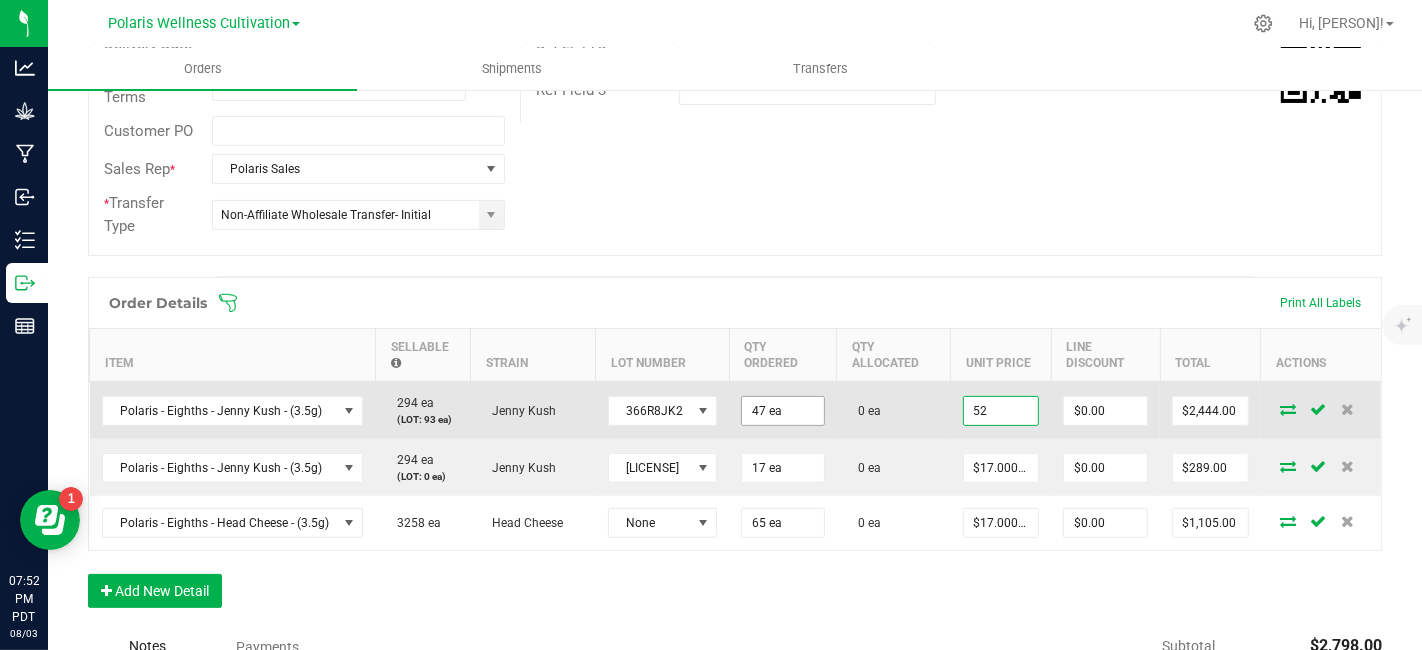 scroll, scrollTop: 0, scrollLeft: 0, axis: both 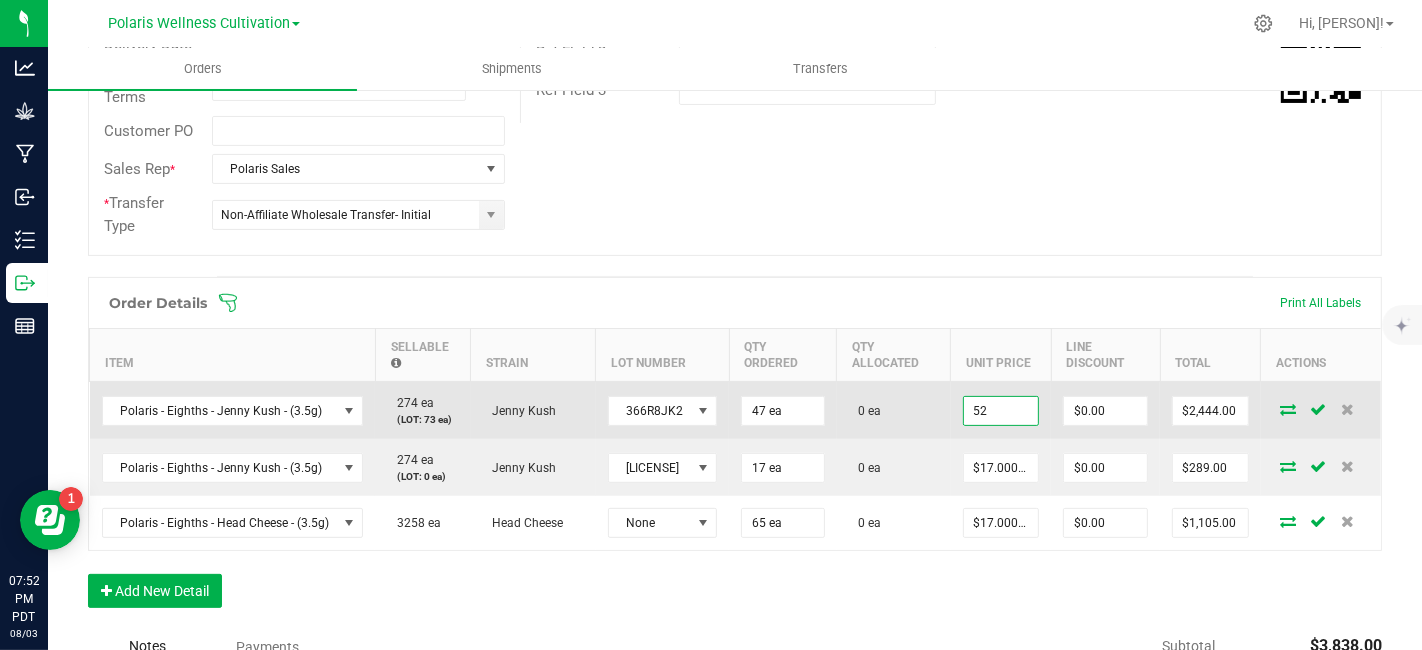 click on "52" at bounding box center (1001, 411) 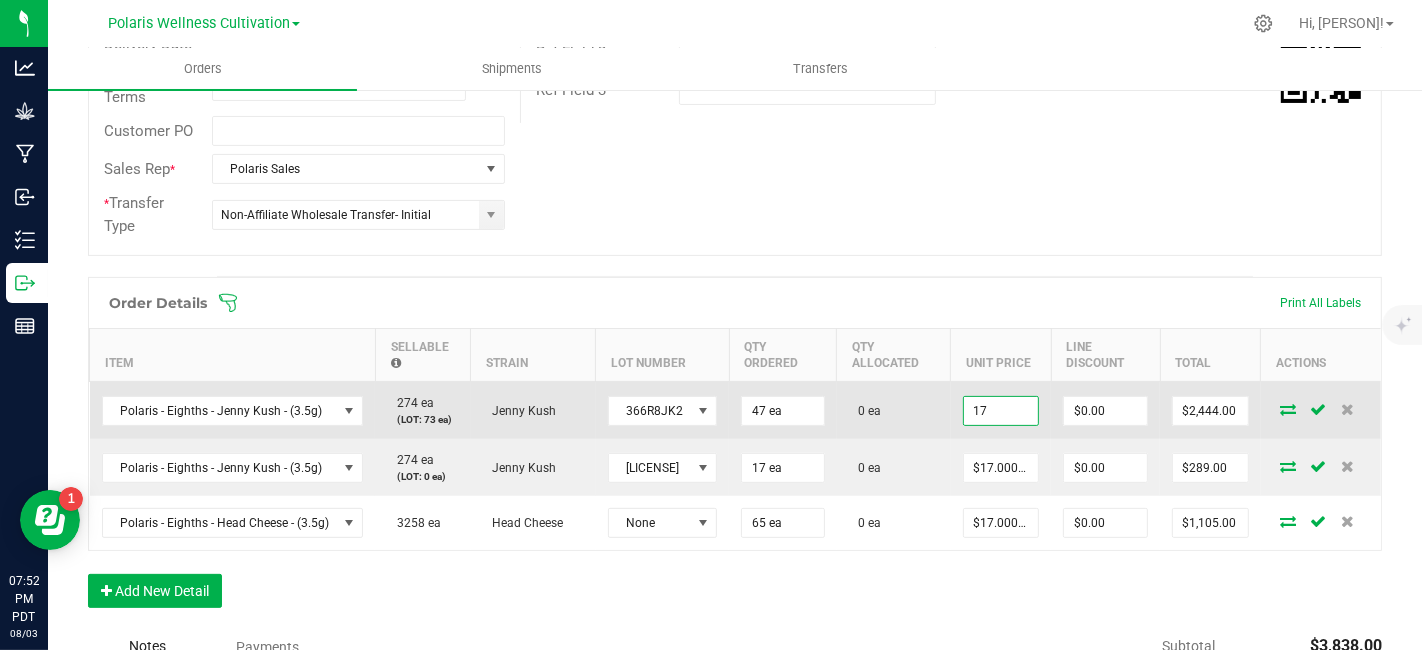 type on "$17.00000" 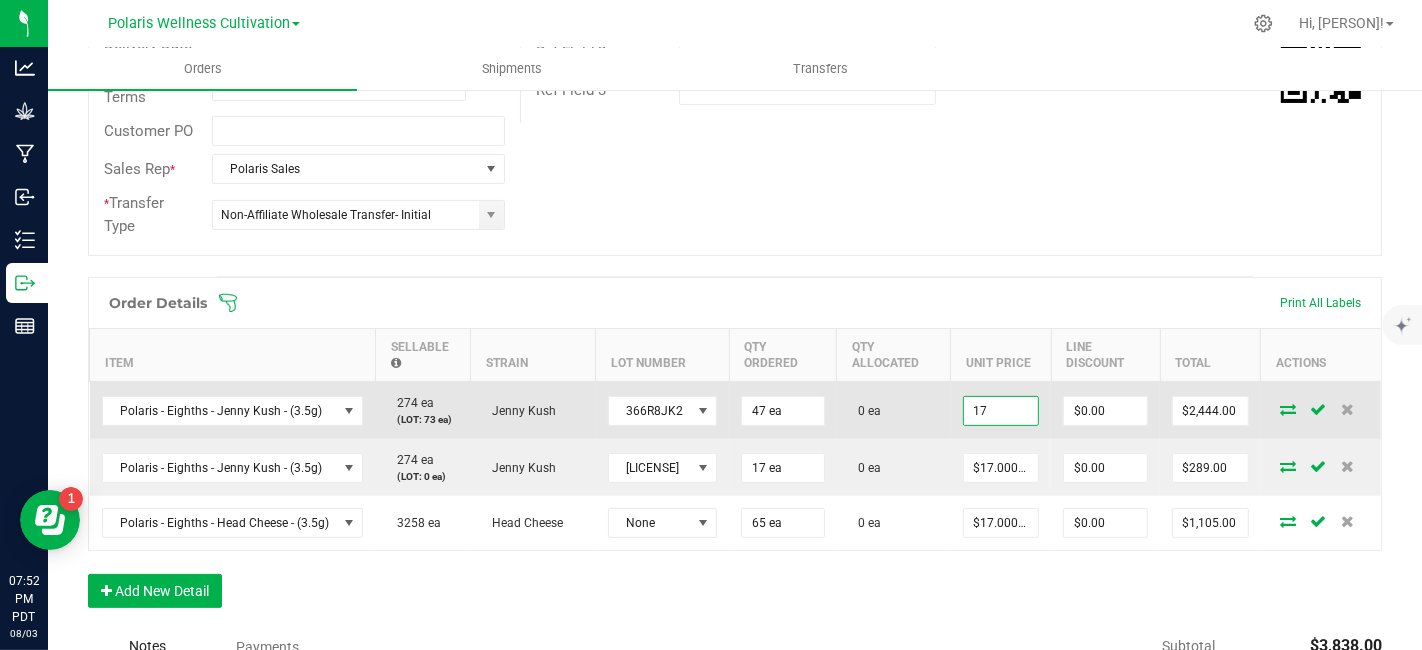type on "0" 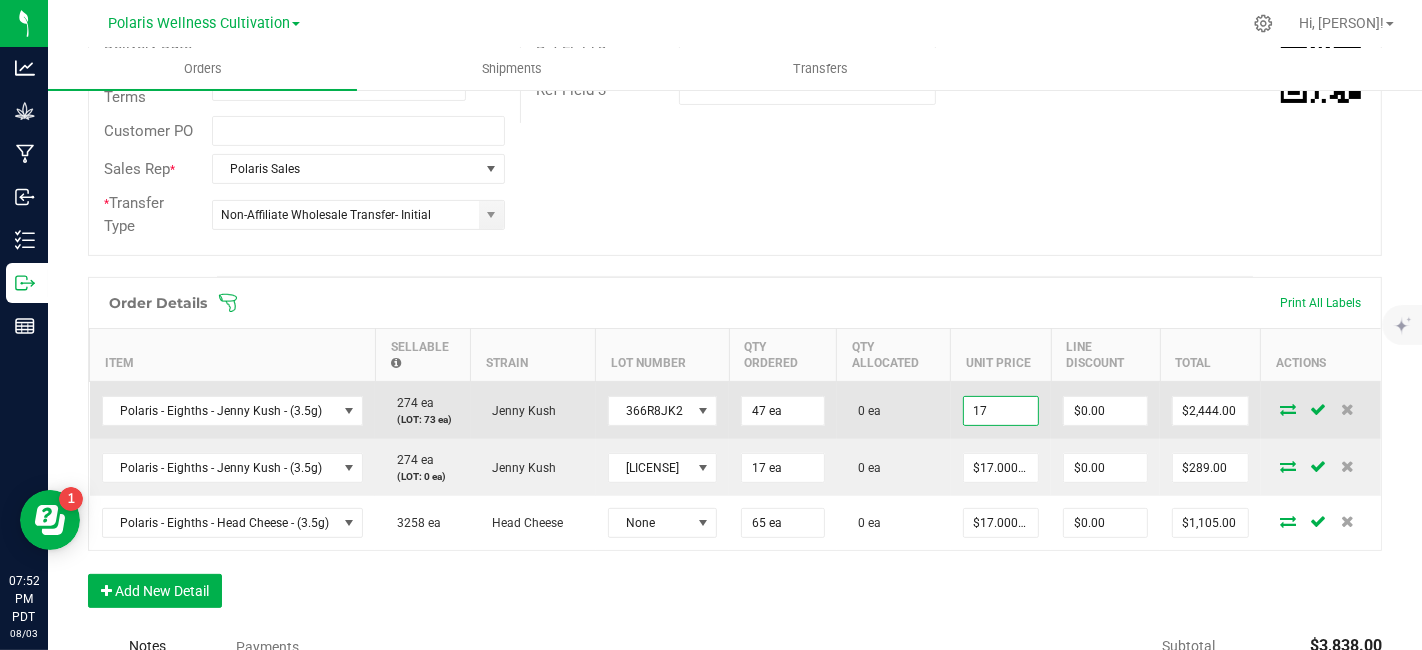 type on "$799.00" 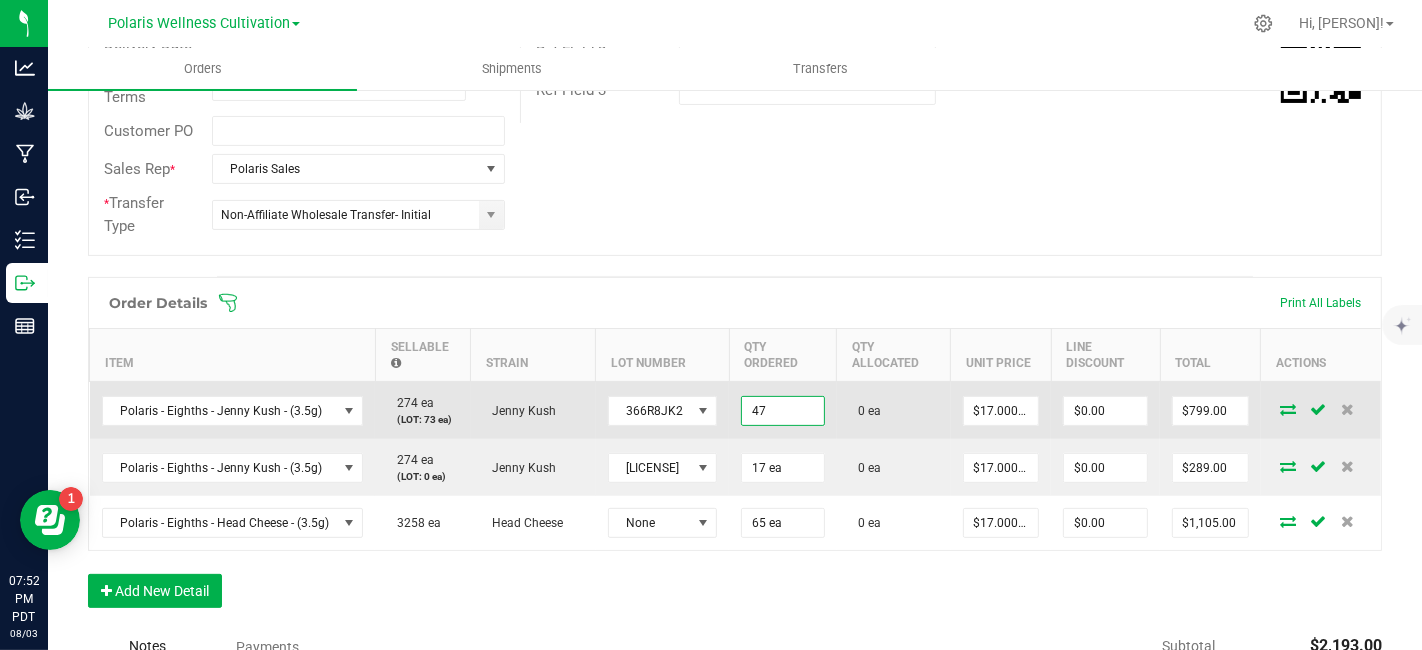 click on "47" at bounding box center [782, 411] 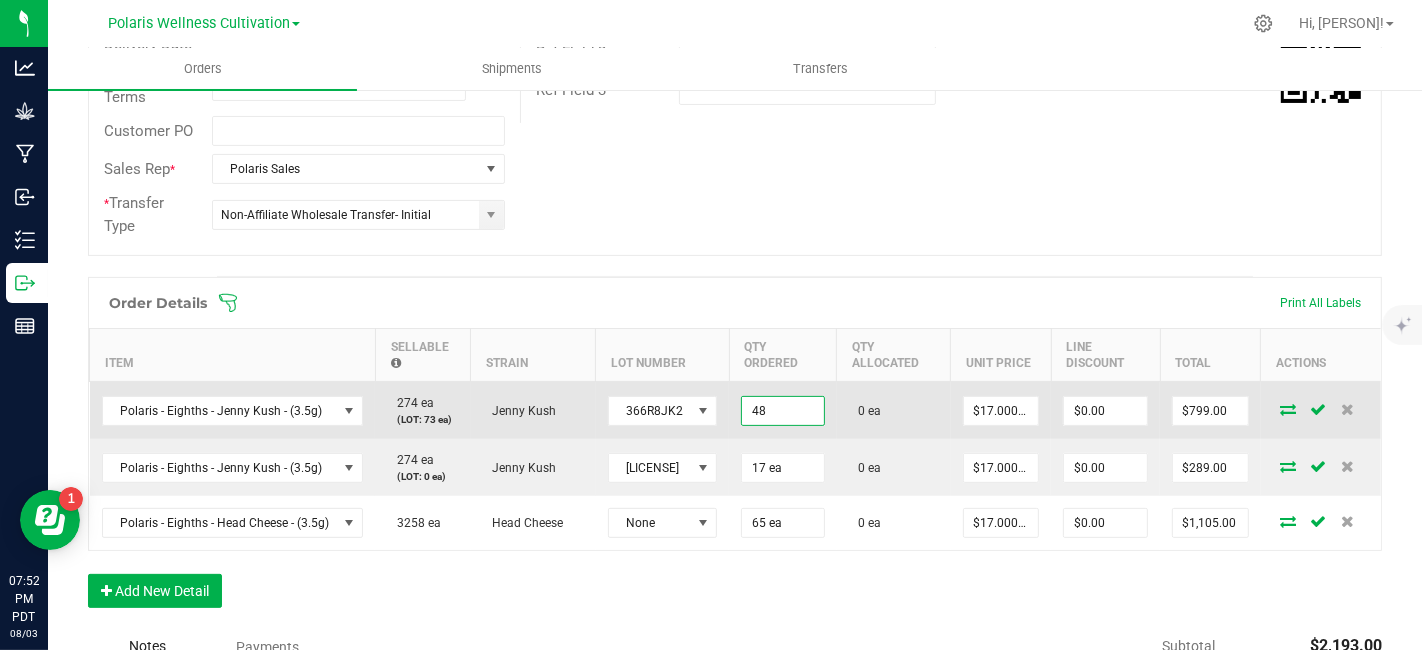 type on "48 ea" 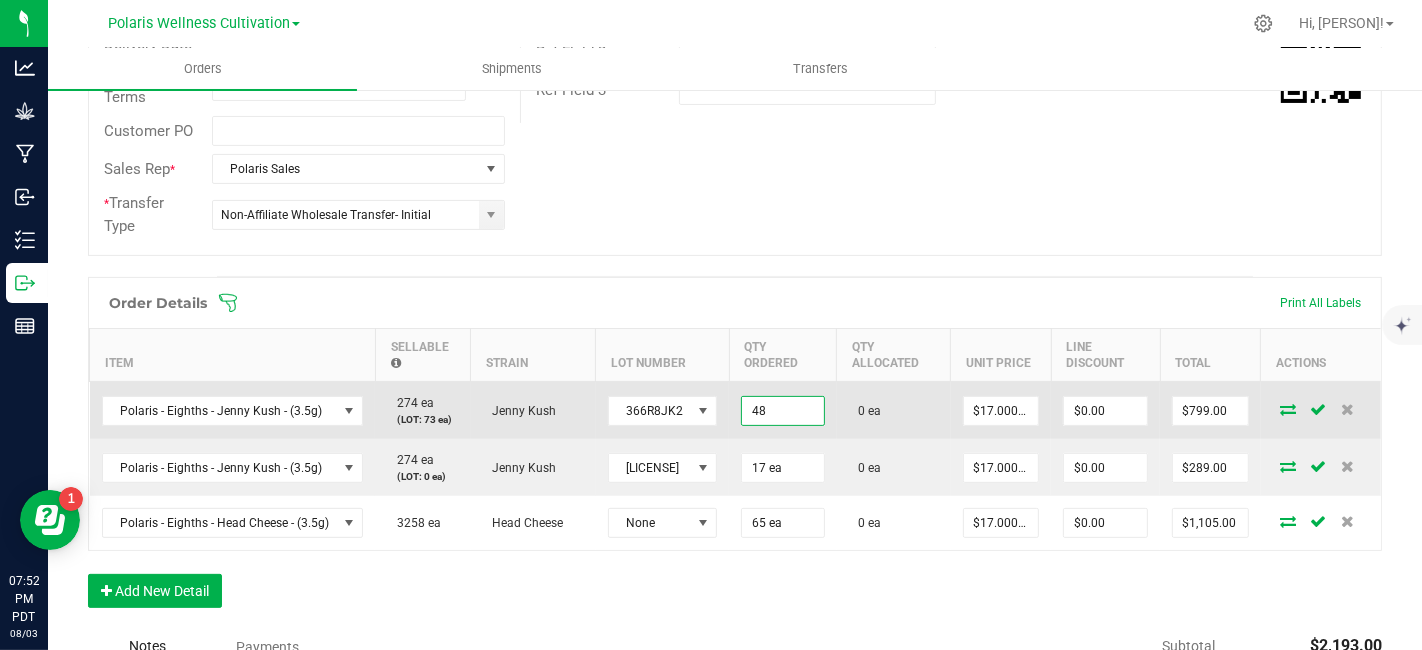 type on "17" 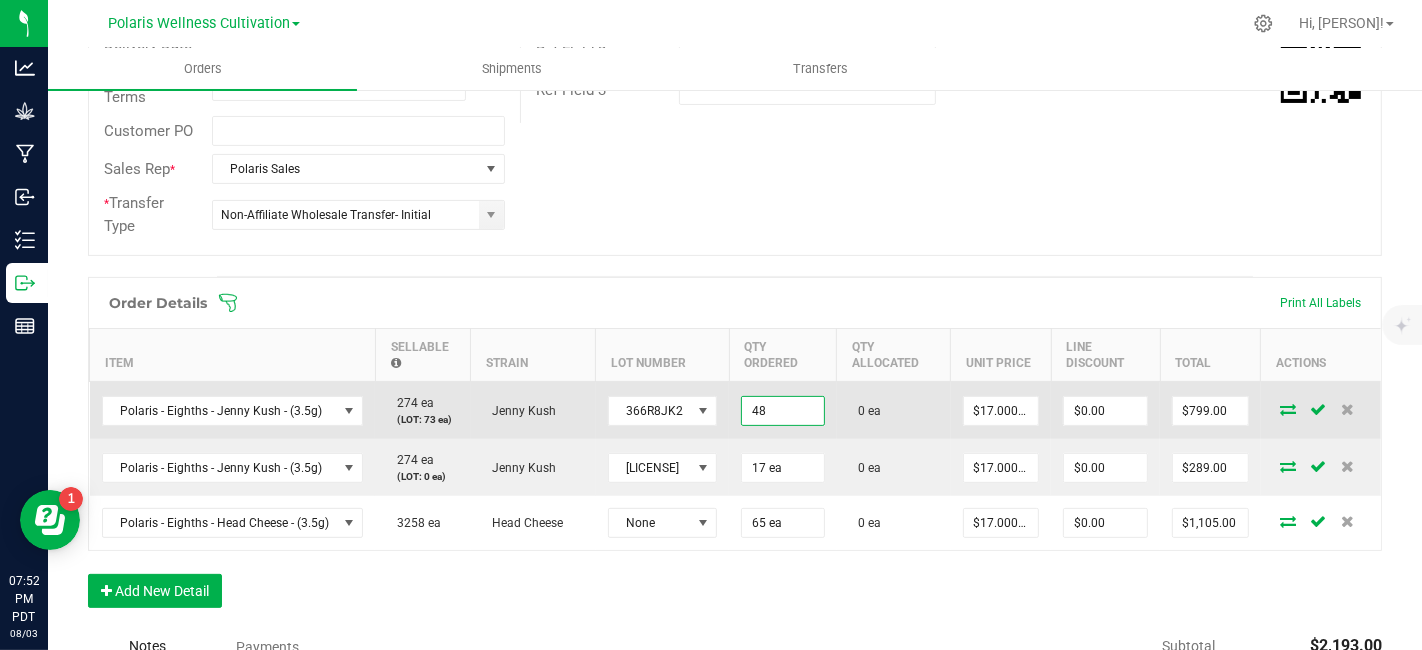 type on "$816.00" 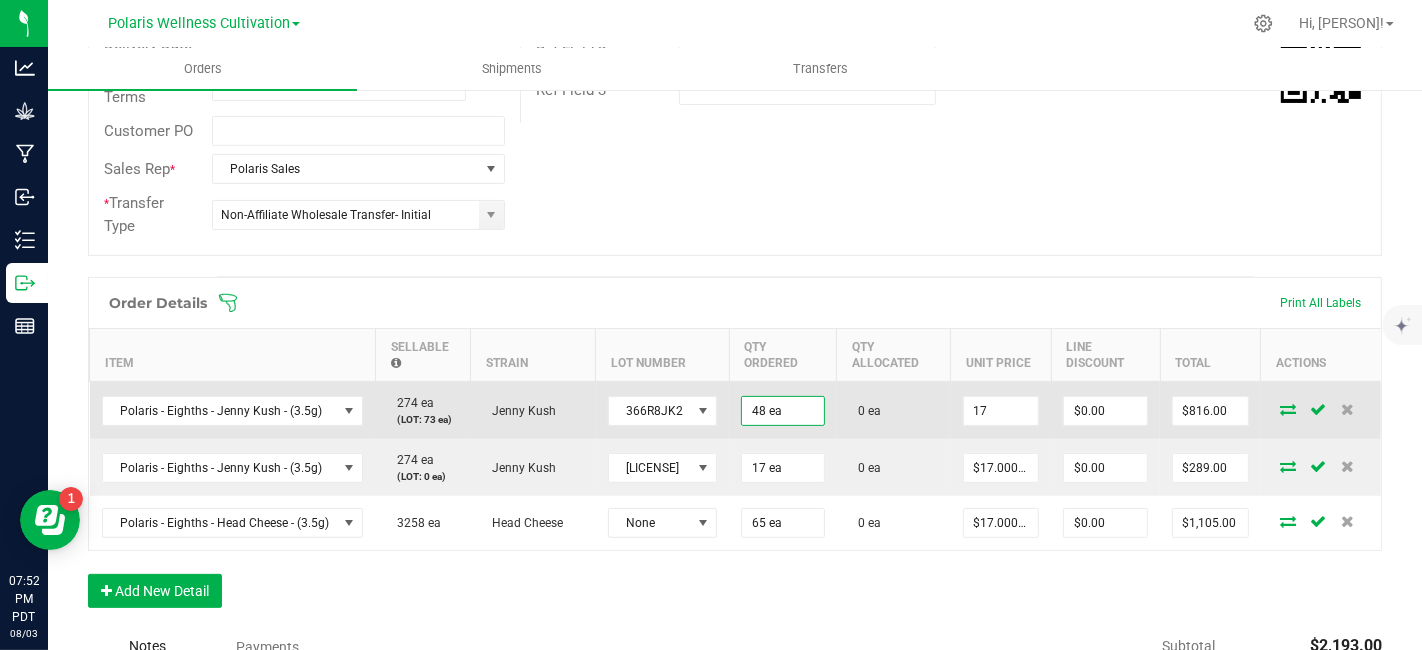 scroll, scrollTop: 0, scrollLeft: 0, axis: both 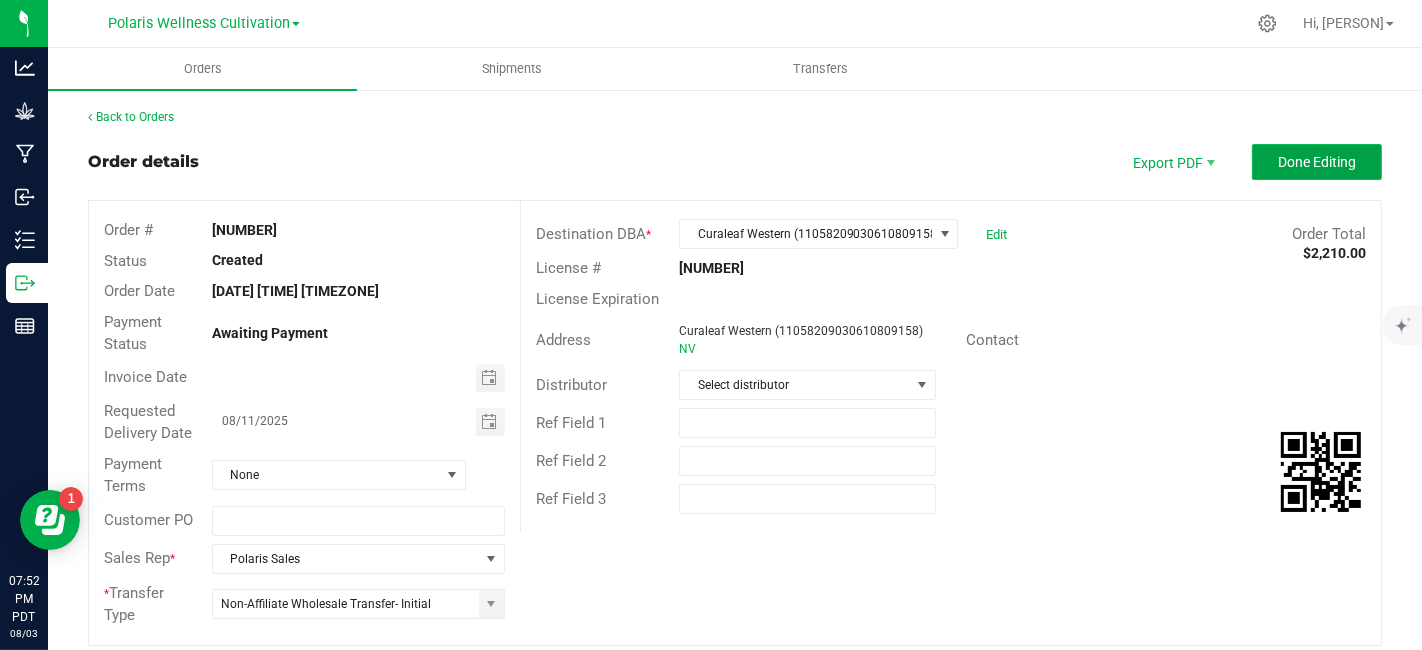 click on "Done Editing" at bounding box center [1317, 162] 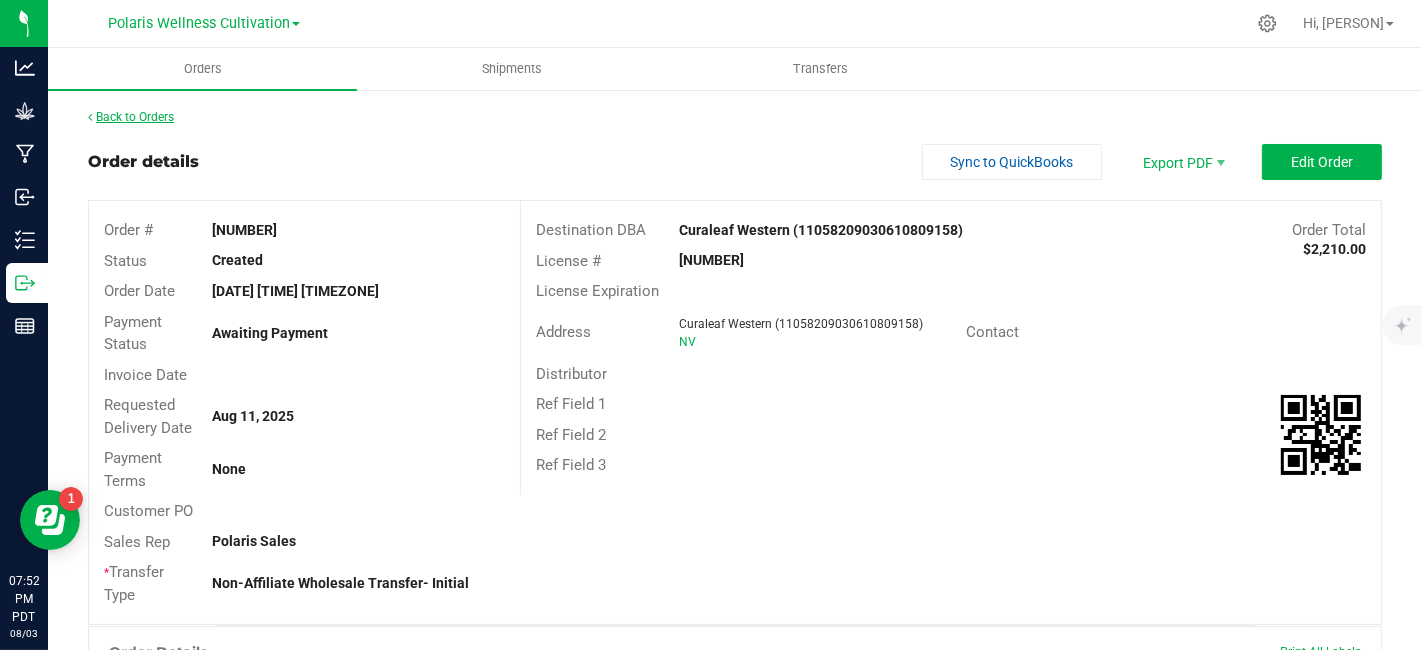 click on "Back to Orders" at bounding box center [131, 117] 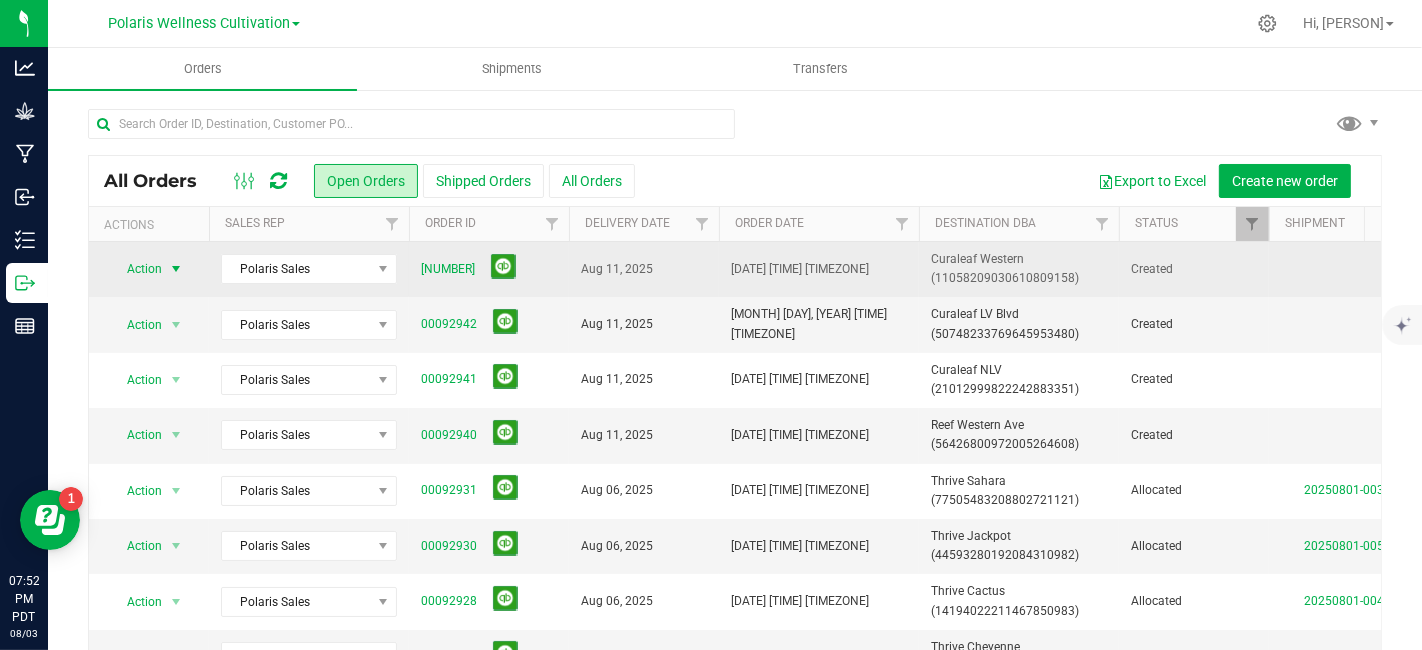 click at bounding box center (176, 269) 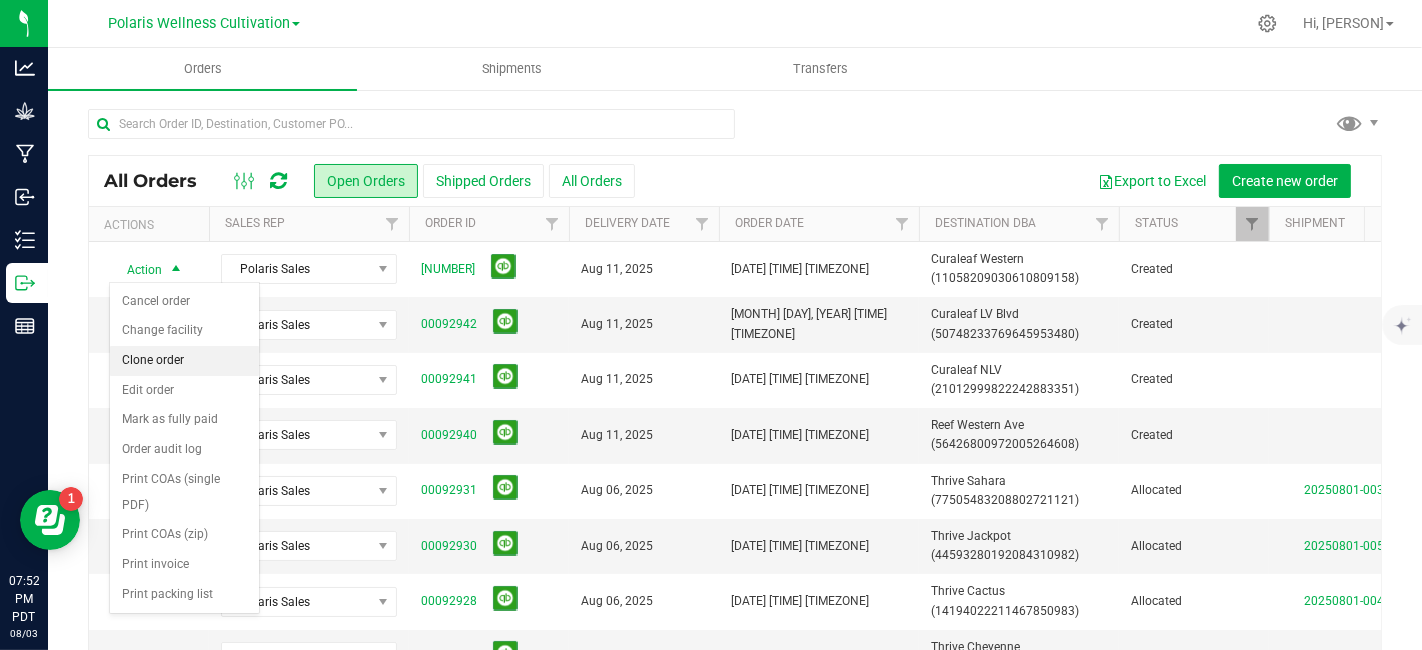 click on "Clone order" at bounding box center (184, 361) 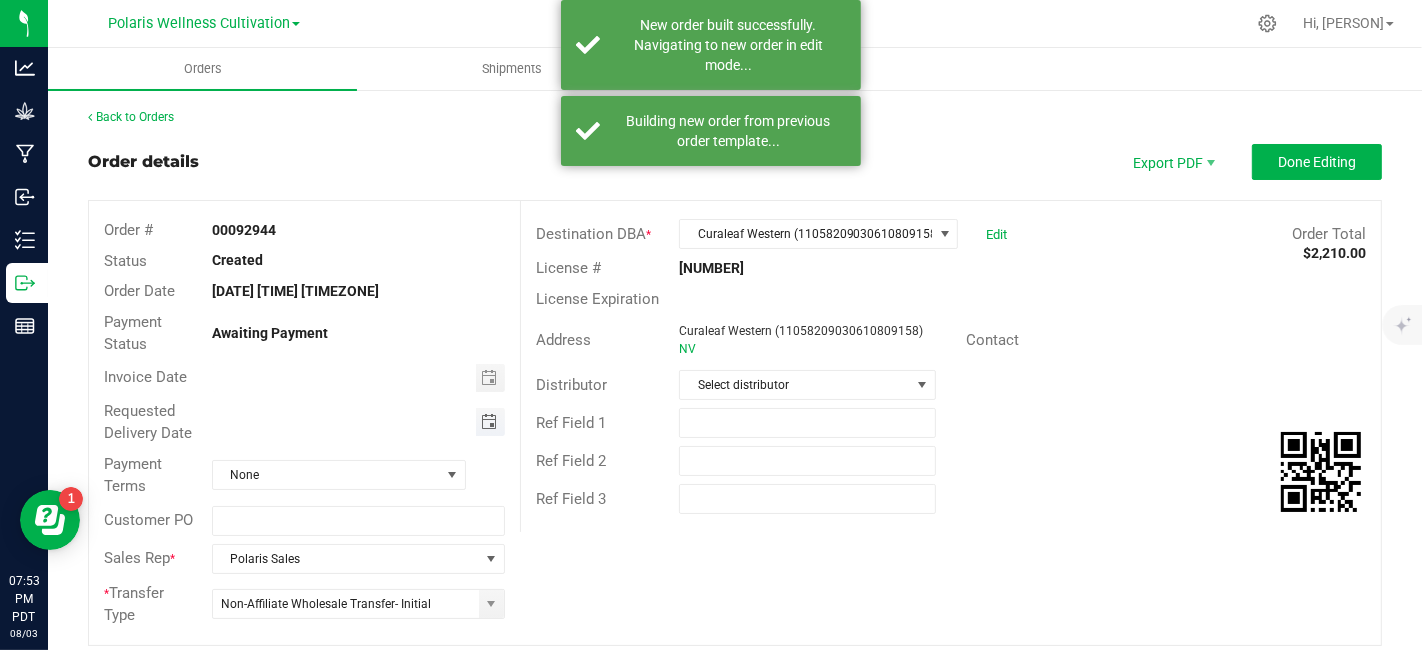 click at bounding box center [489, 422] 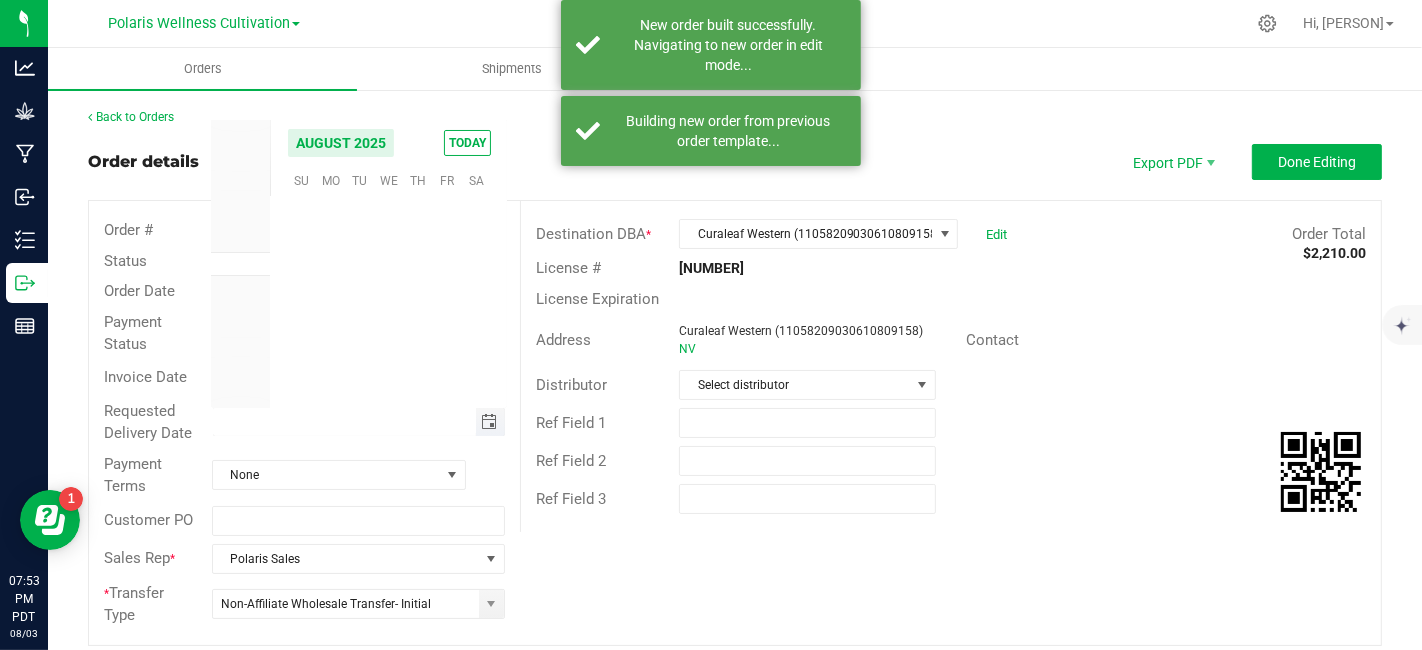 scroll, scrollTop: 0, scrollLeft: 0, axis: both 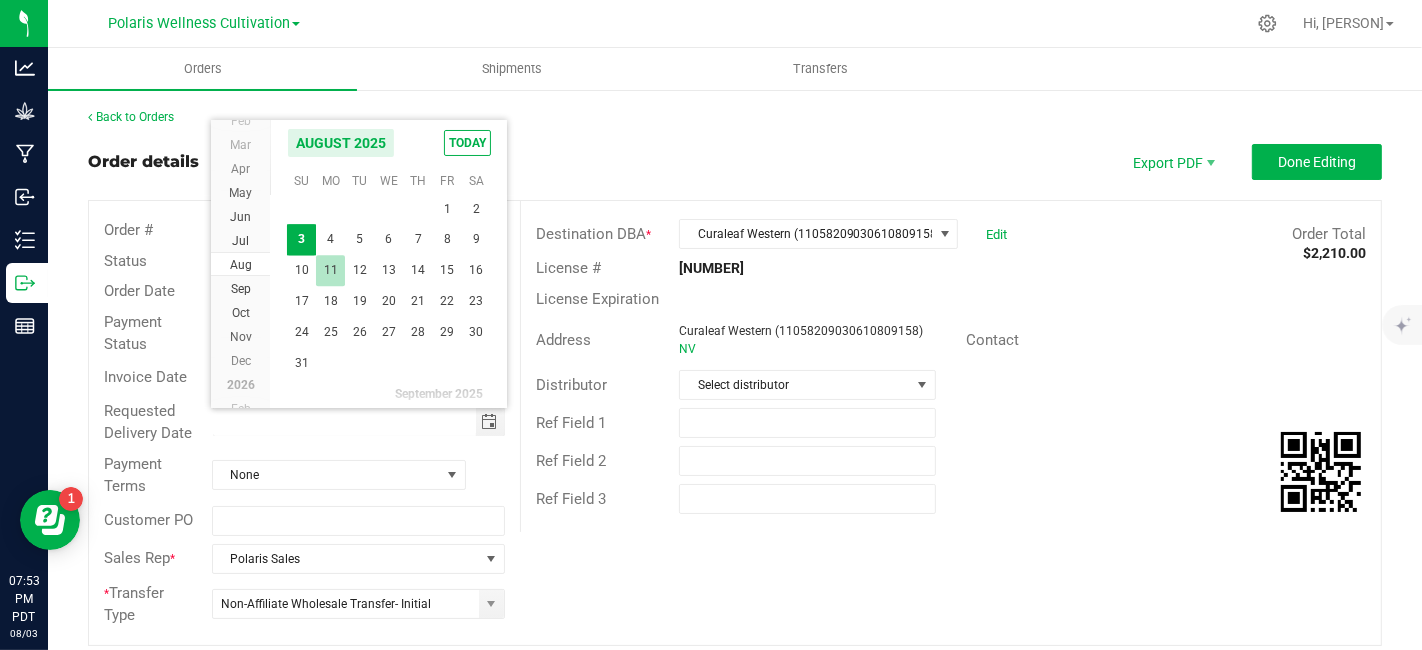 click on "11" at bounding box center (330, 270) 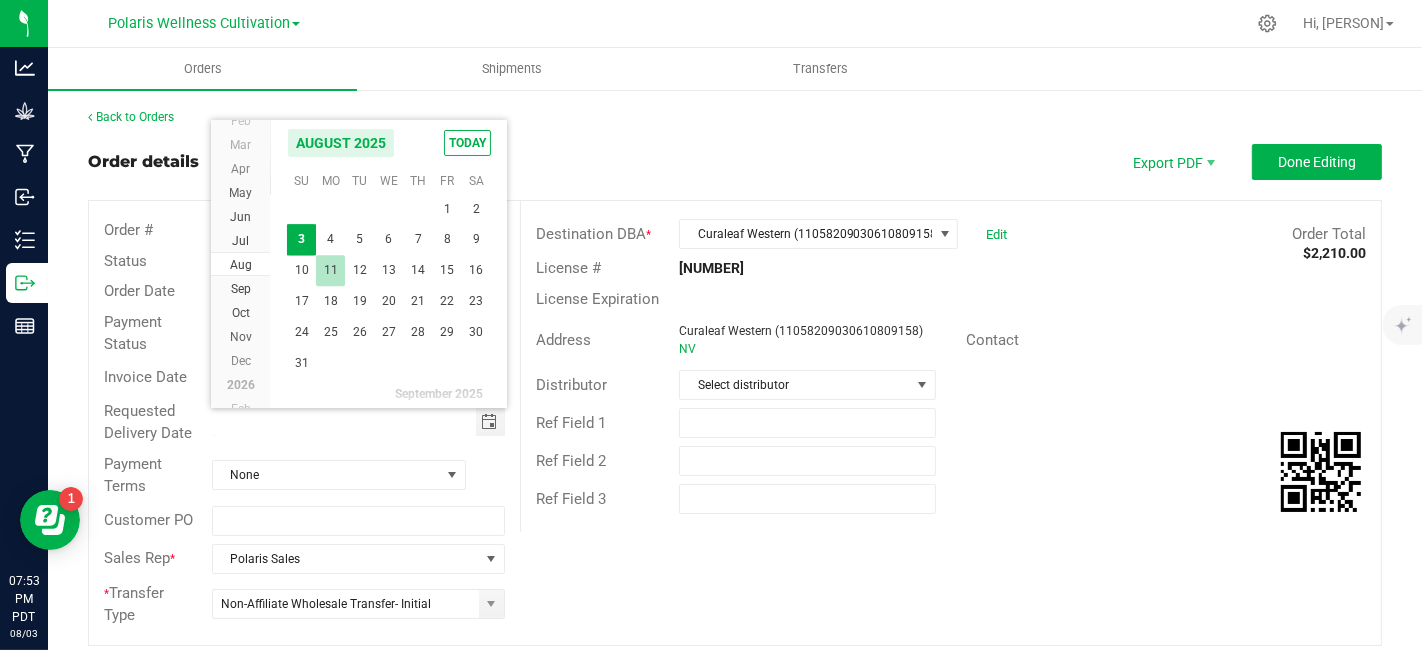 type on "08/11/2025" 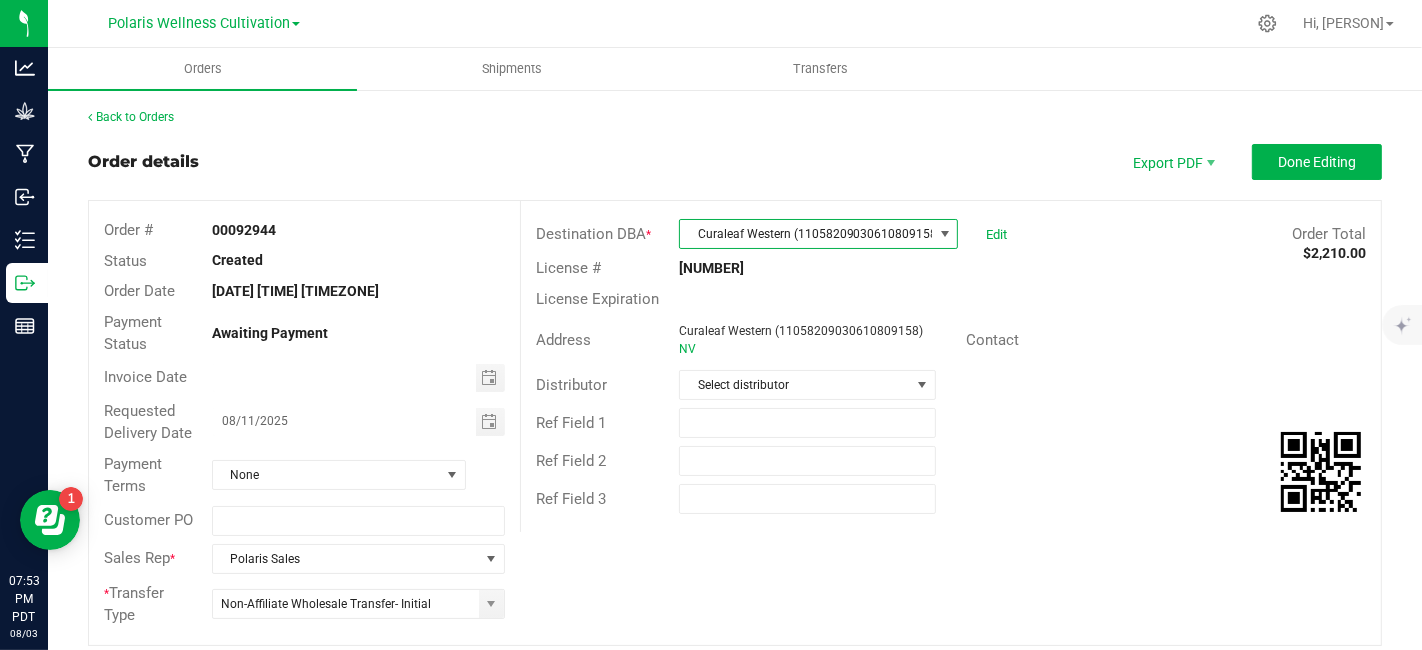 click on "Curaleaf Western ([STATE])" at bounding box center [806, 234] 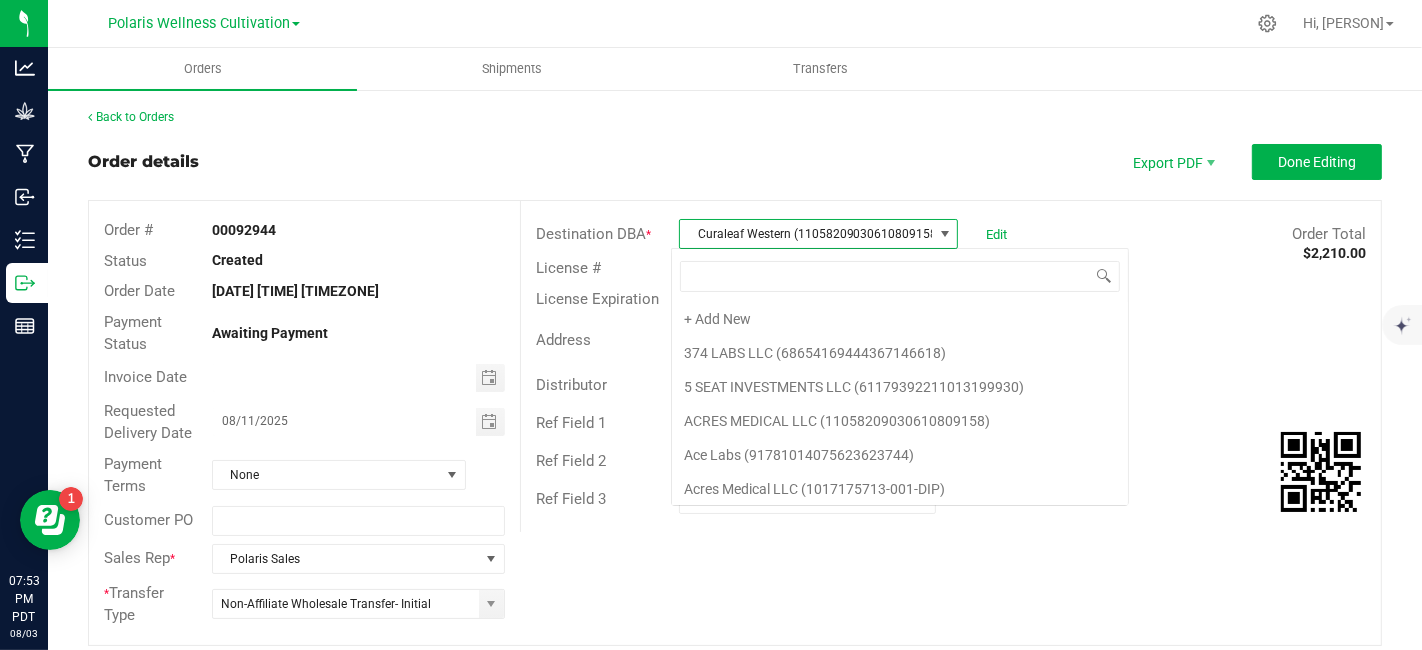 scroll, scrollTop: 99970, scrollLeft: 99724, axis: both 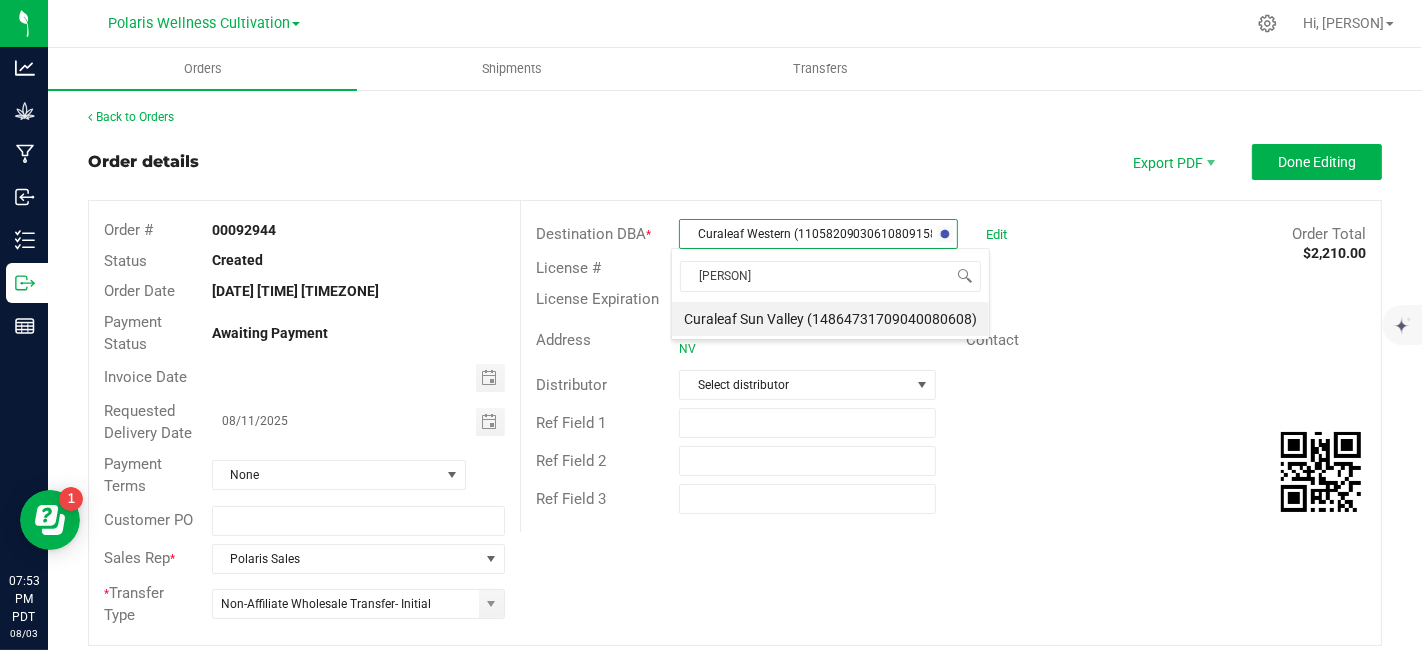 type on "sun va" 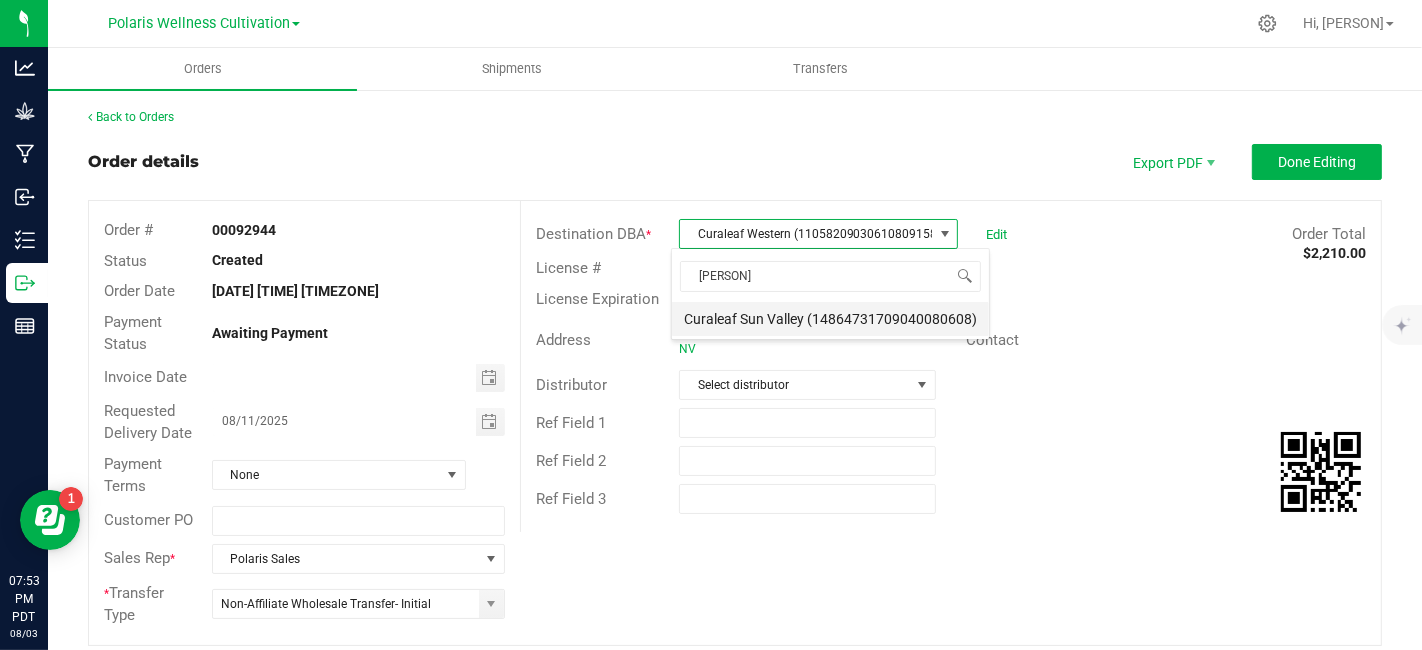 click on "Curaleaf Sun Valley (14864731709040080608)" at bounding box center (830, 319) 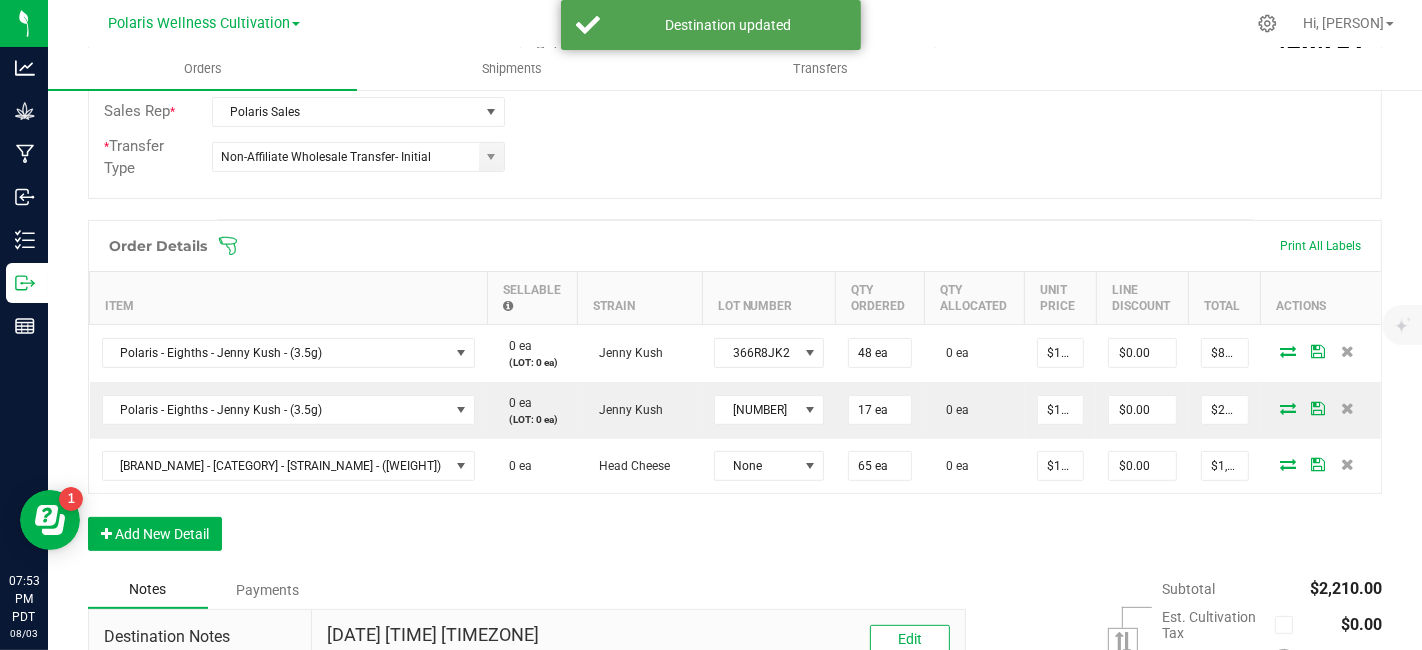scroll, scrollTop: 462, scrollLeft: 0, axis: vertical 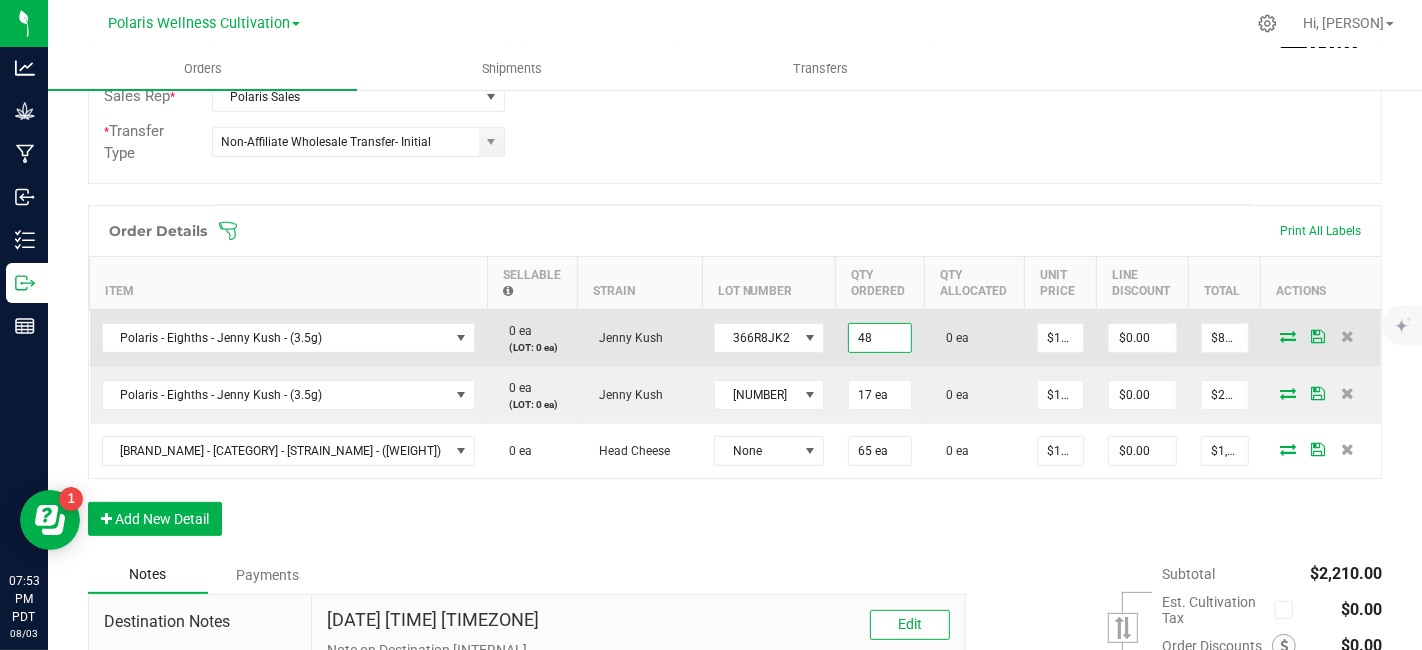click on "48" at bounding box center (880, 338) 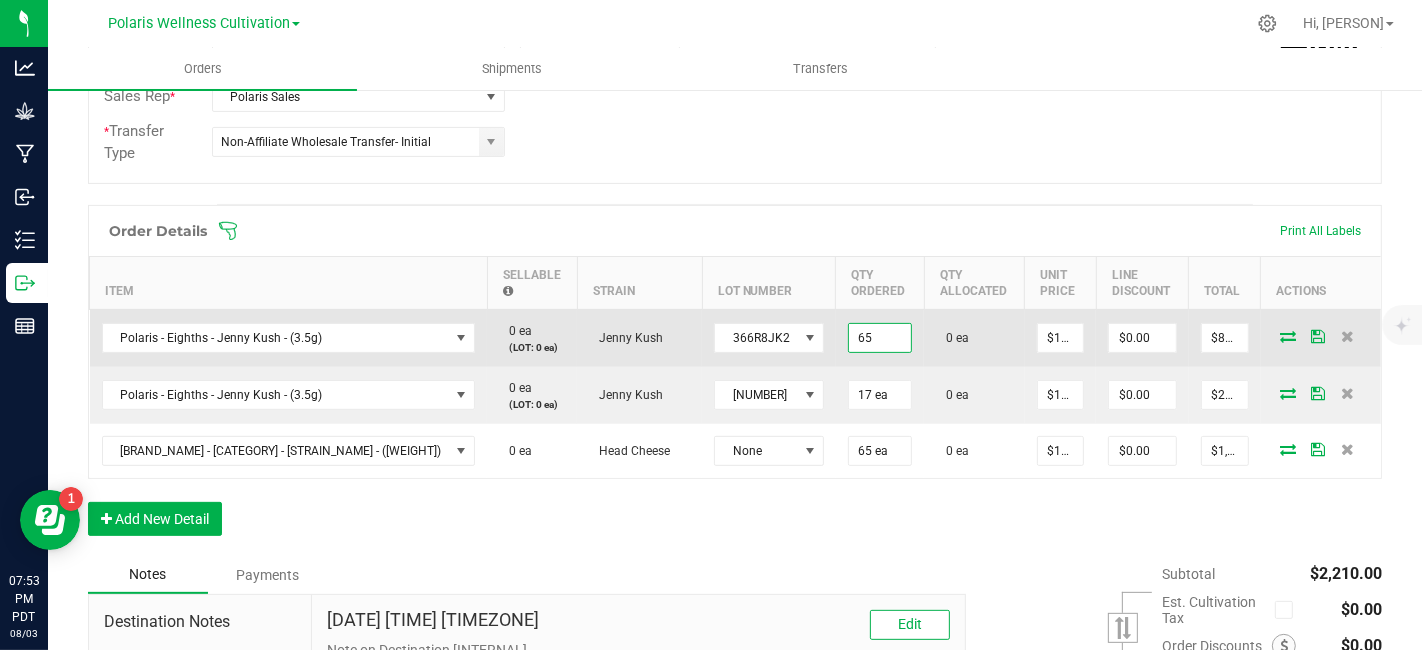 type on "65 ea" 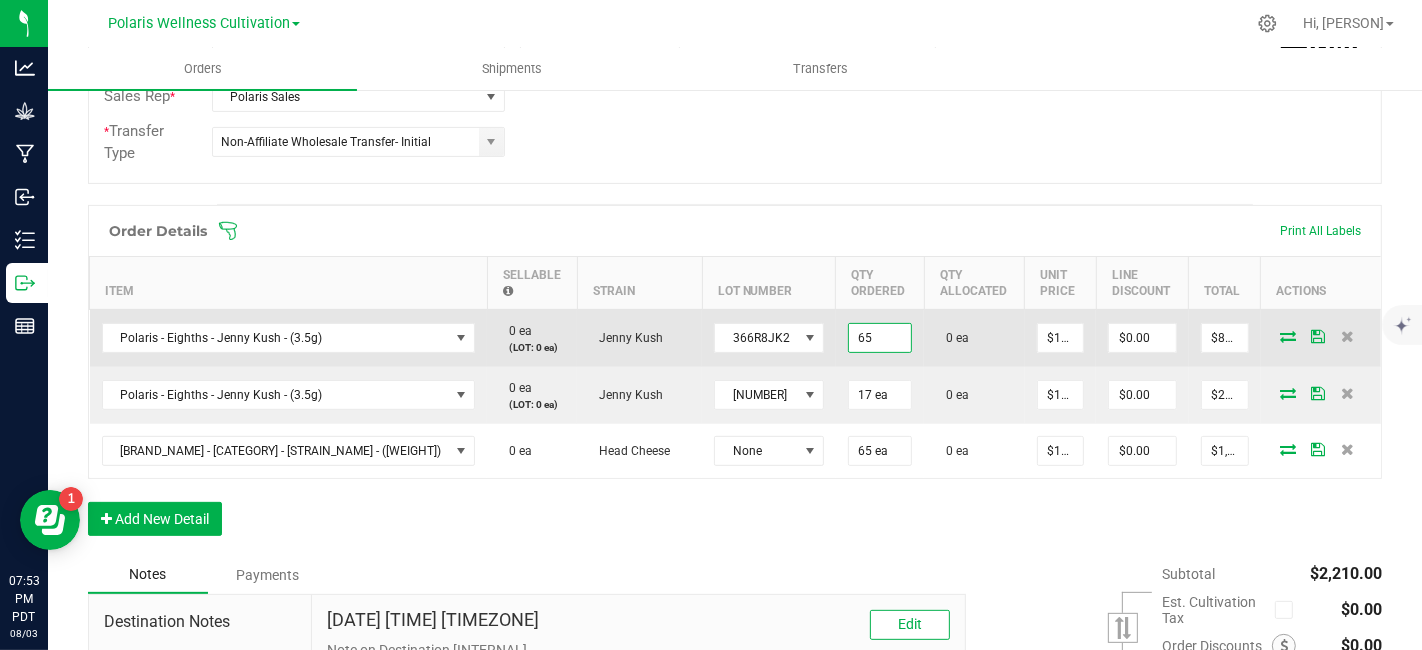 type on "17" 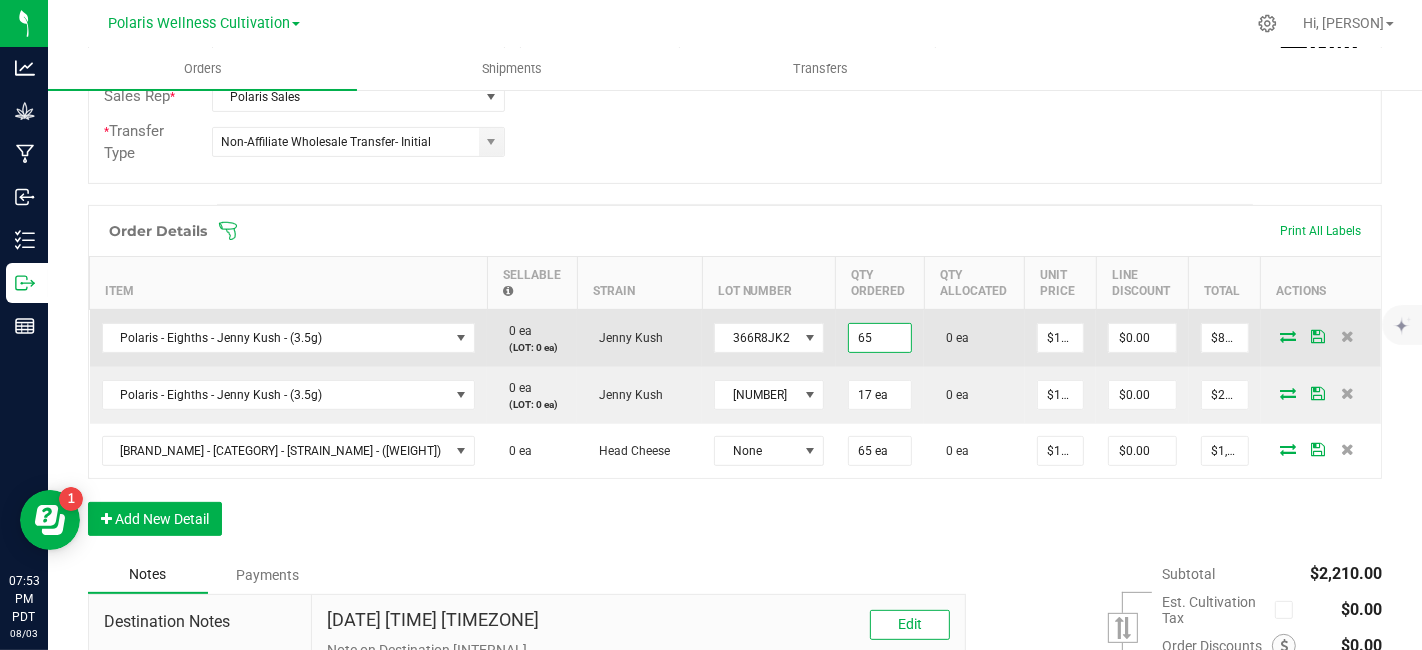 type on "$1,105.00" 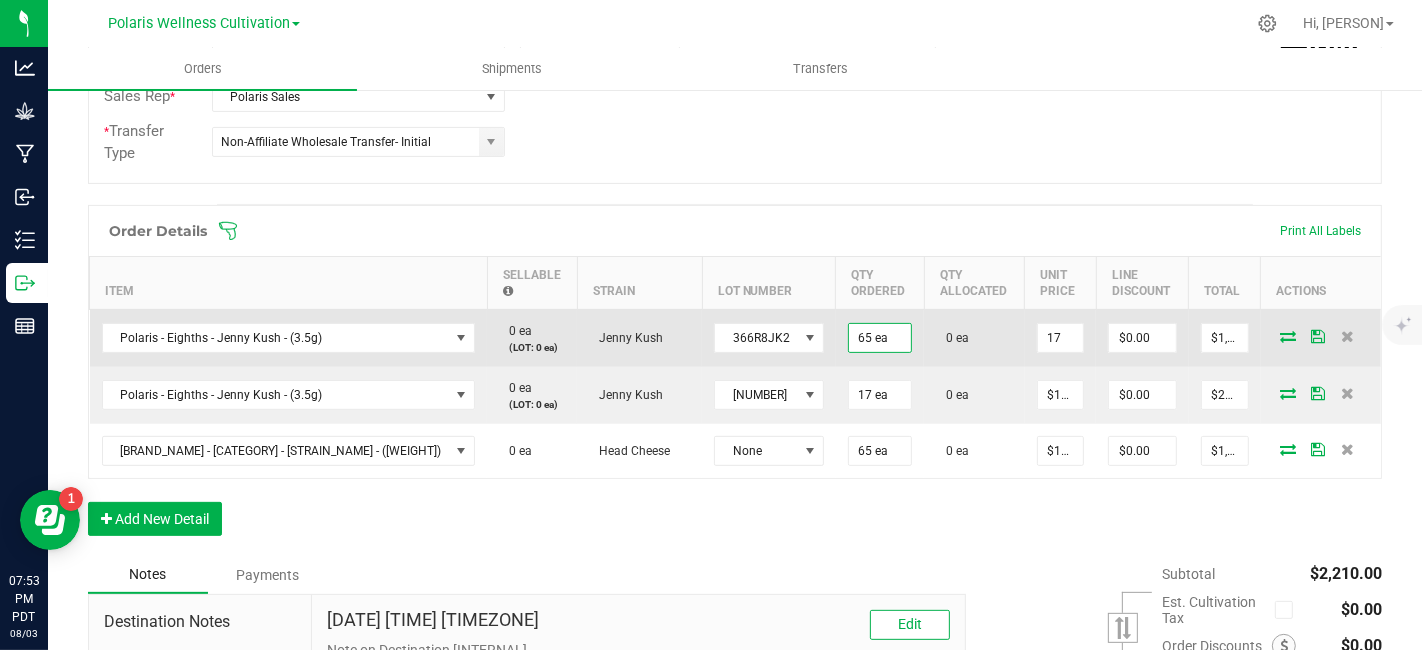 scroll, scrollTop: 0, scrollLeft: 0, axis: both 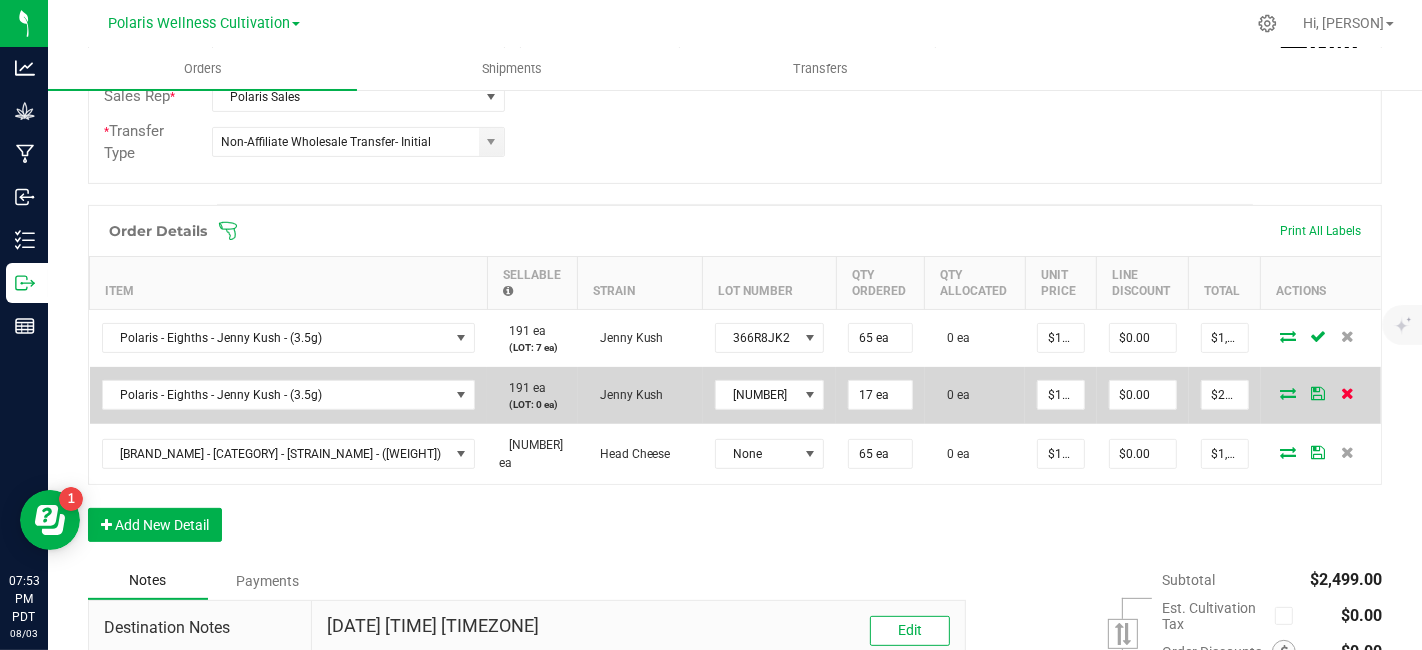 click at bounding box center (1347, 393) 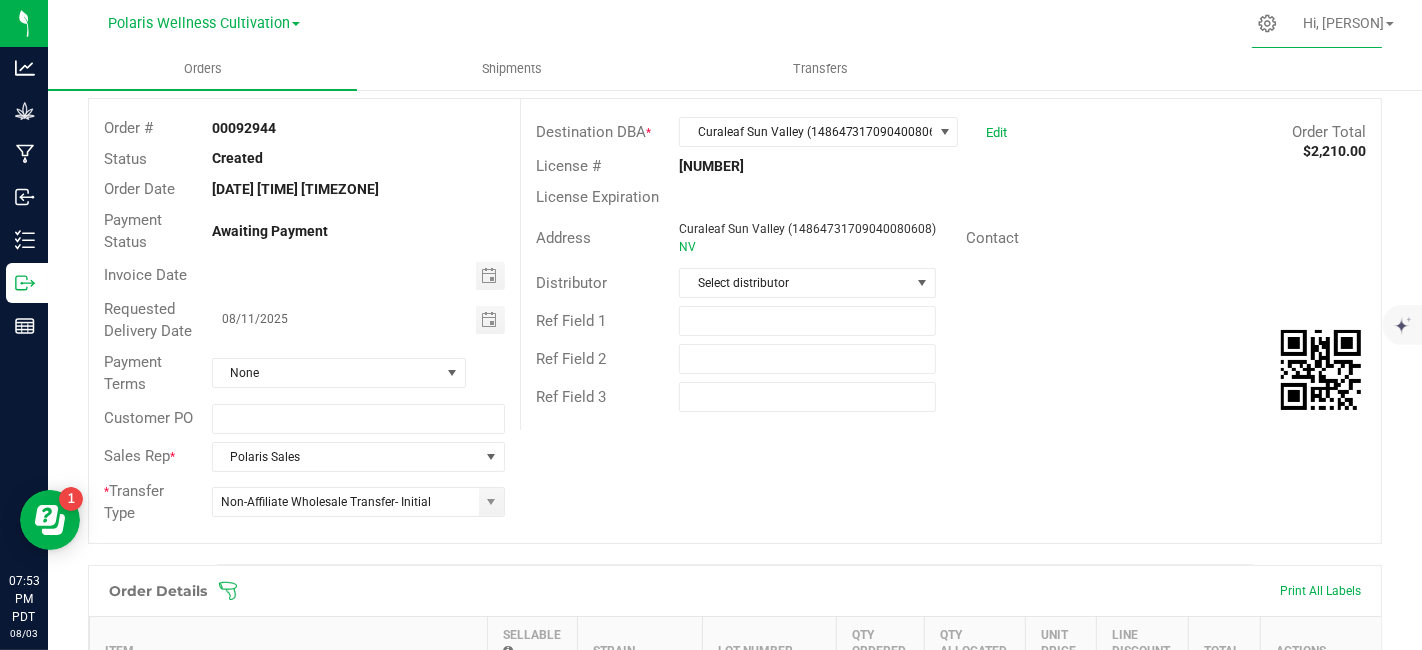 scroll, scrollTop: 0, scrollLeft: 0, axis: both 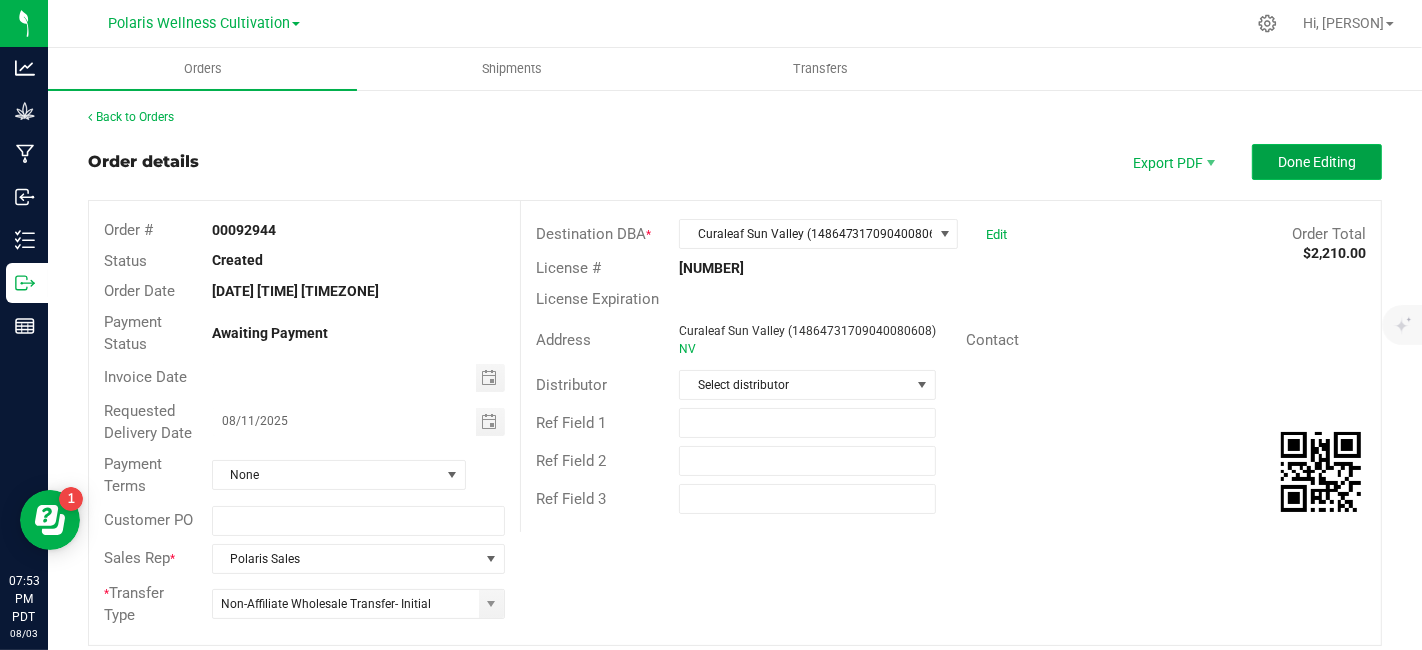 click on "Done Editing" at bounding box center (1317, 162) 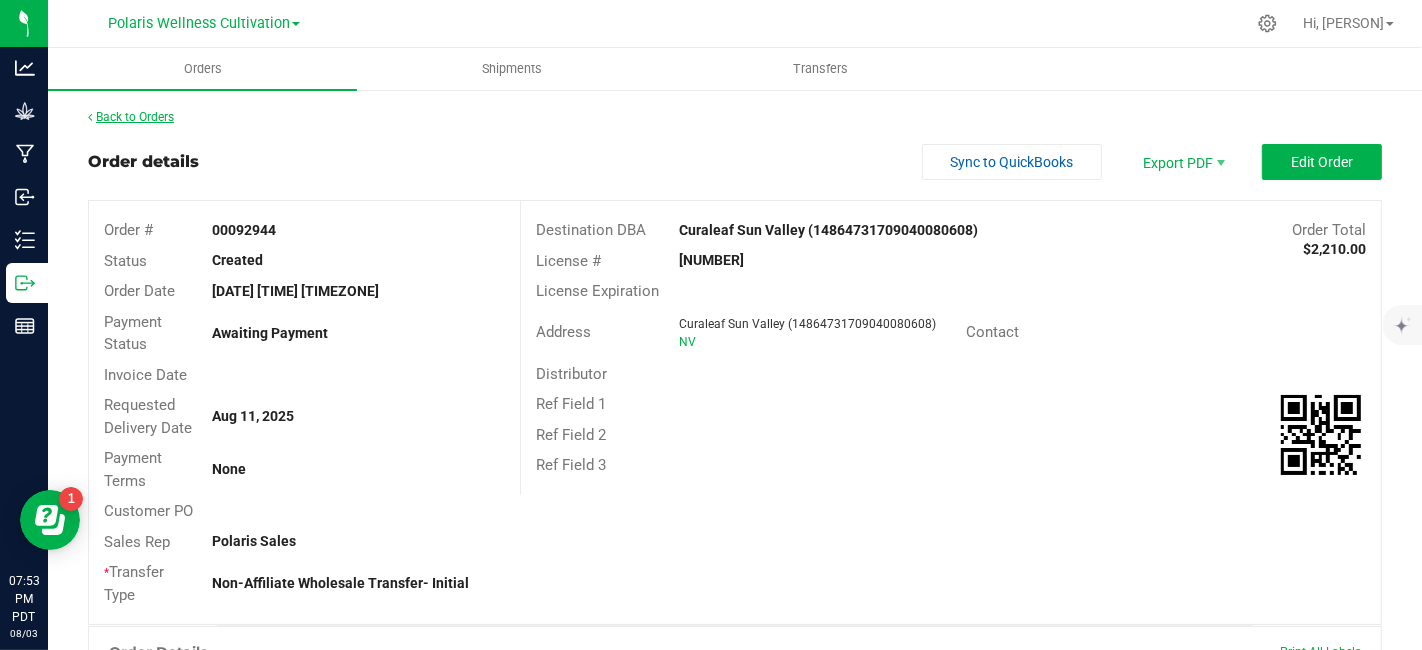click on "Back to Orders" at bounding box center [131, 117] 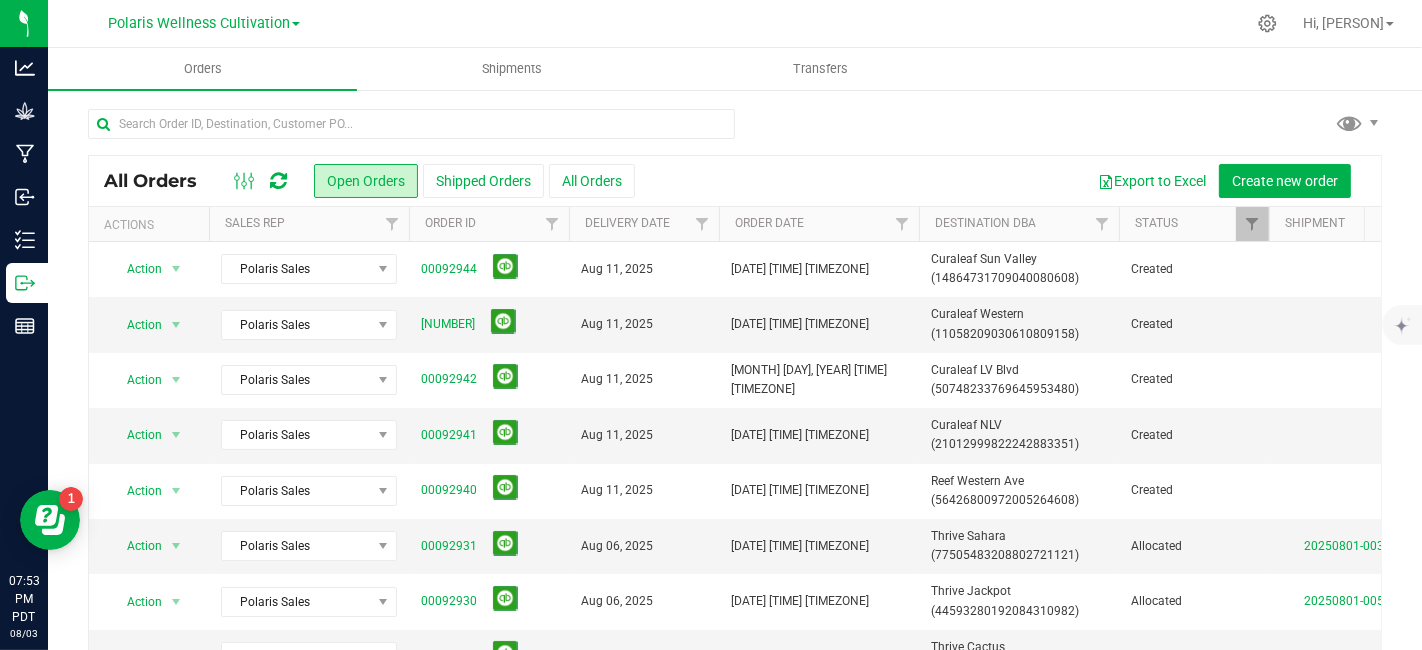 scroll, scrollTop: 0, scrollLeft: 602, axis: horizontal 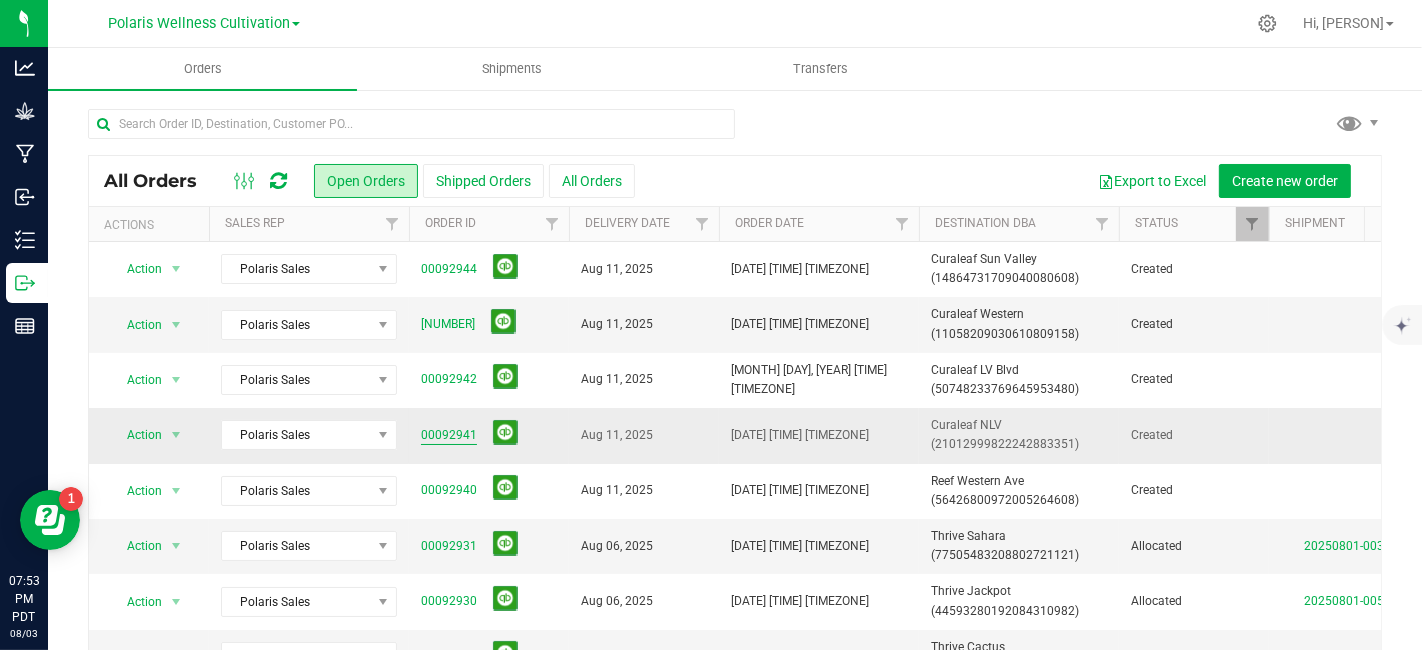click on "00092941" at bounding box center (449, 435) 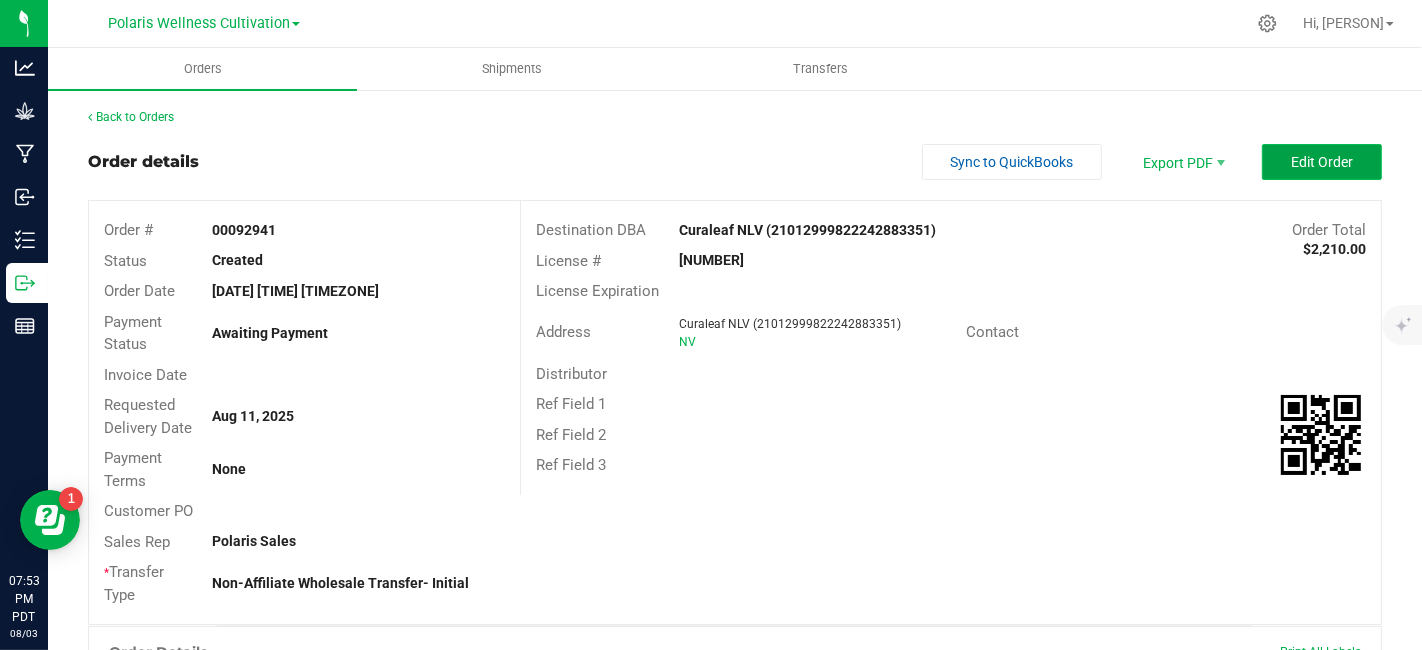 click on "Edit Order" at bounding box center (1322, 162) 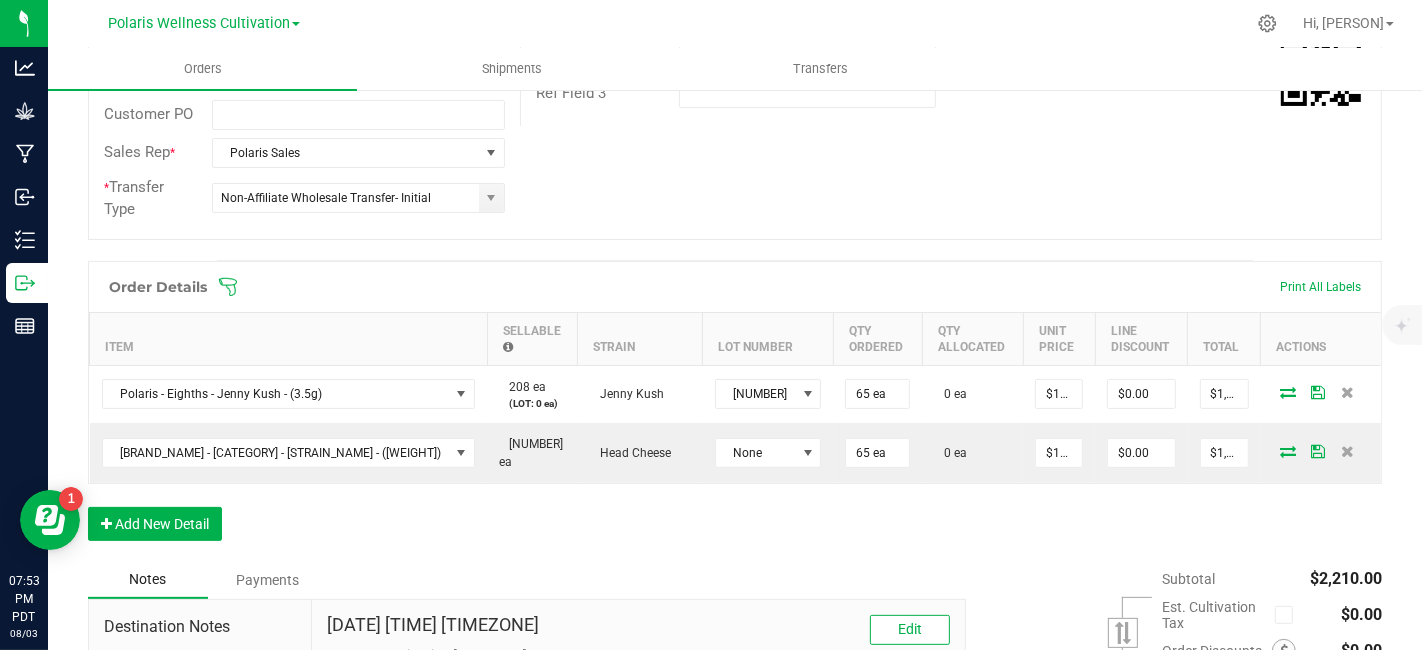 scroll, scrollTop: 417, scrollLeft: 0, axis: vertical 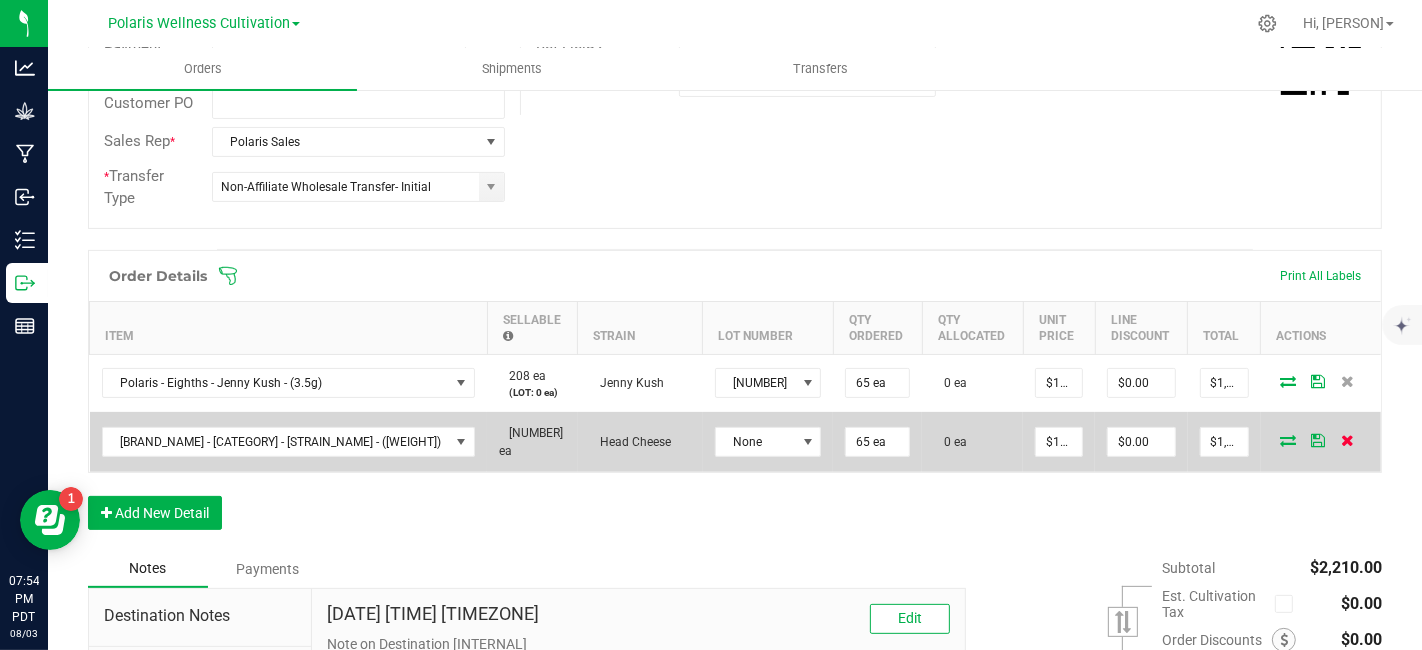 click at bounding box center (1348, 440) 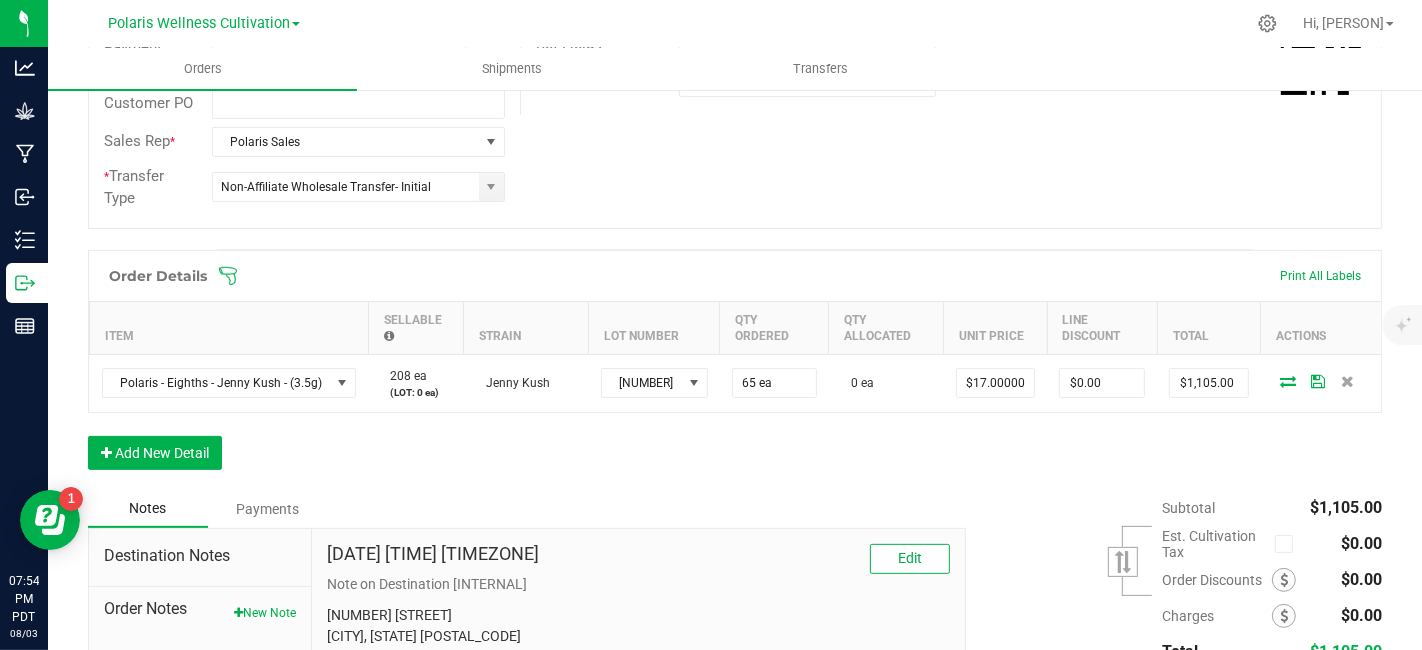 scroll, scrollTop: 0, scrollLeft: 0, axis: both 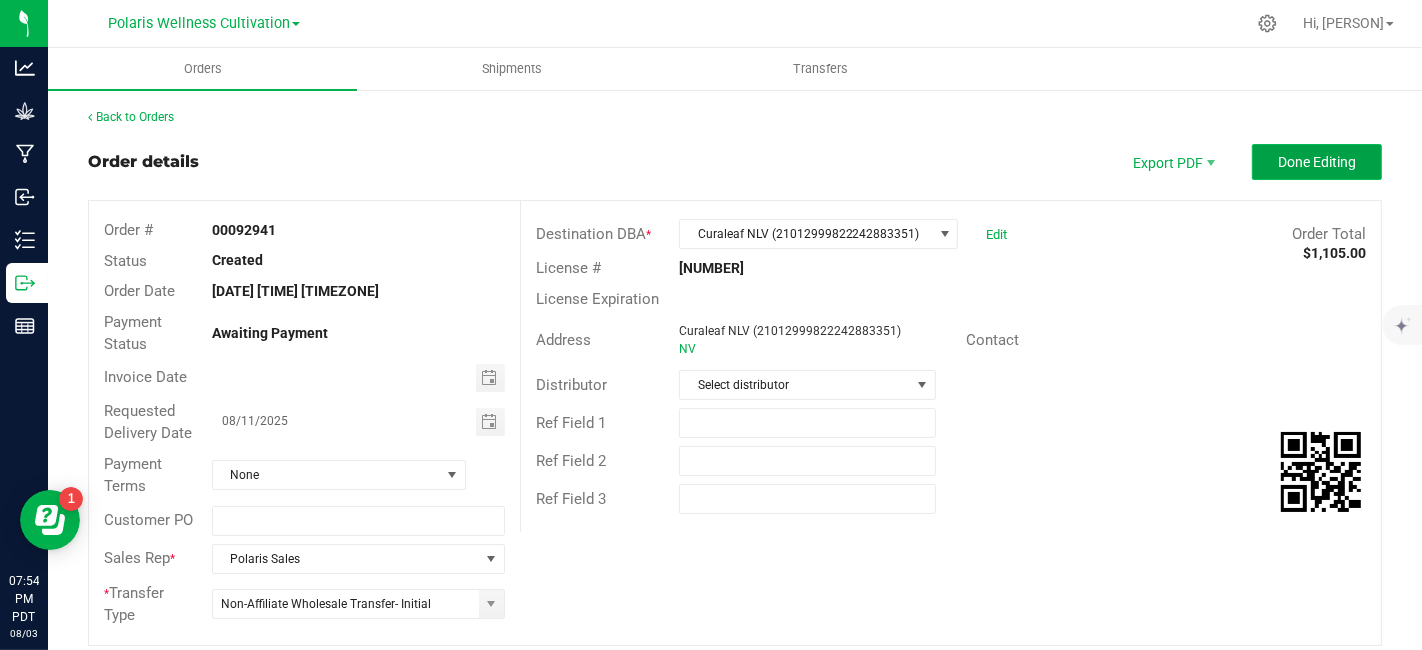 click on "Done Editing" at bounding box center (1317, 162) 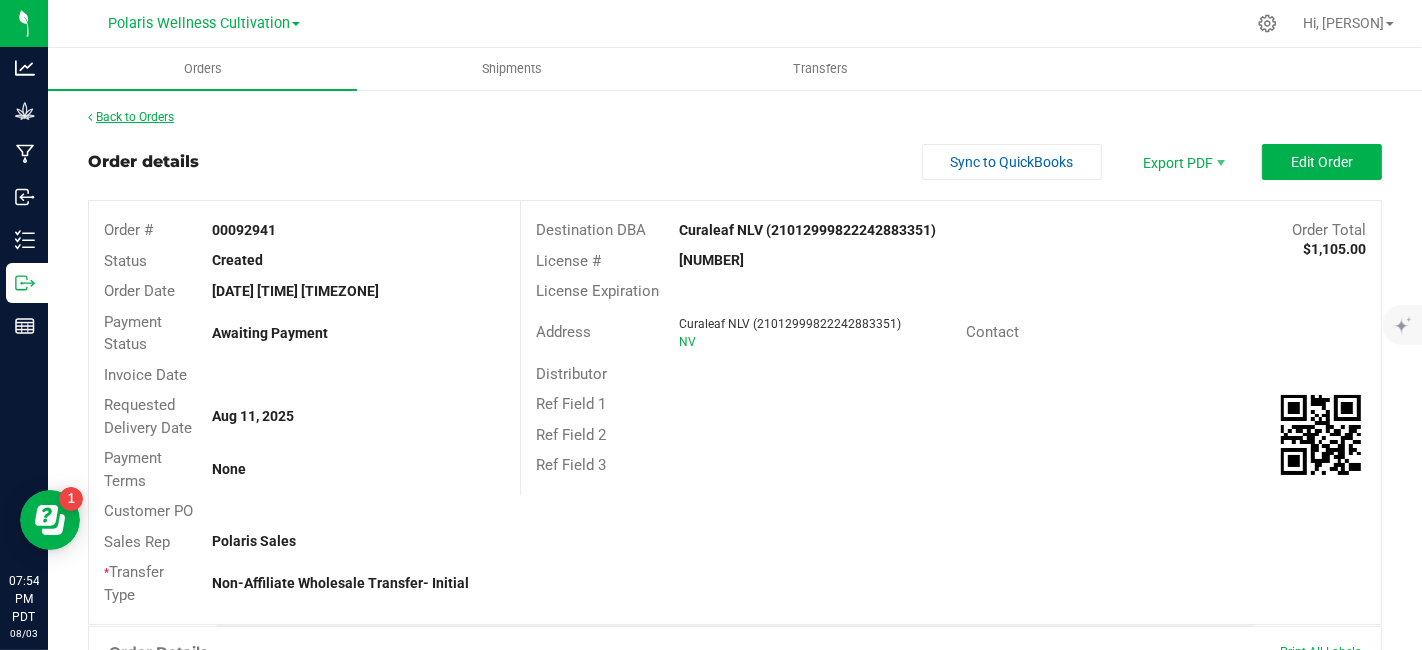 click on "Back to Orders" at bounding box center [131, 117] 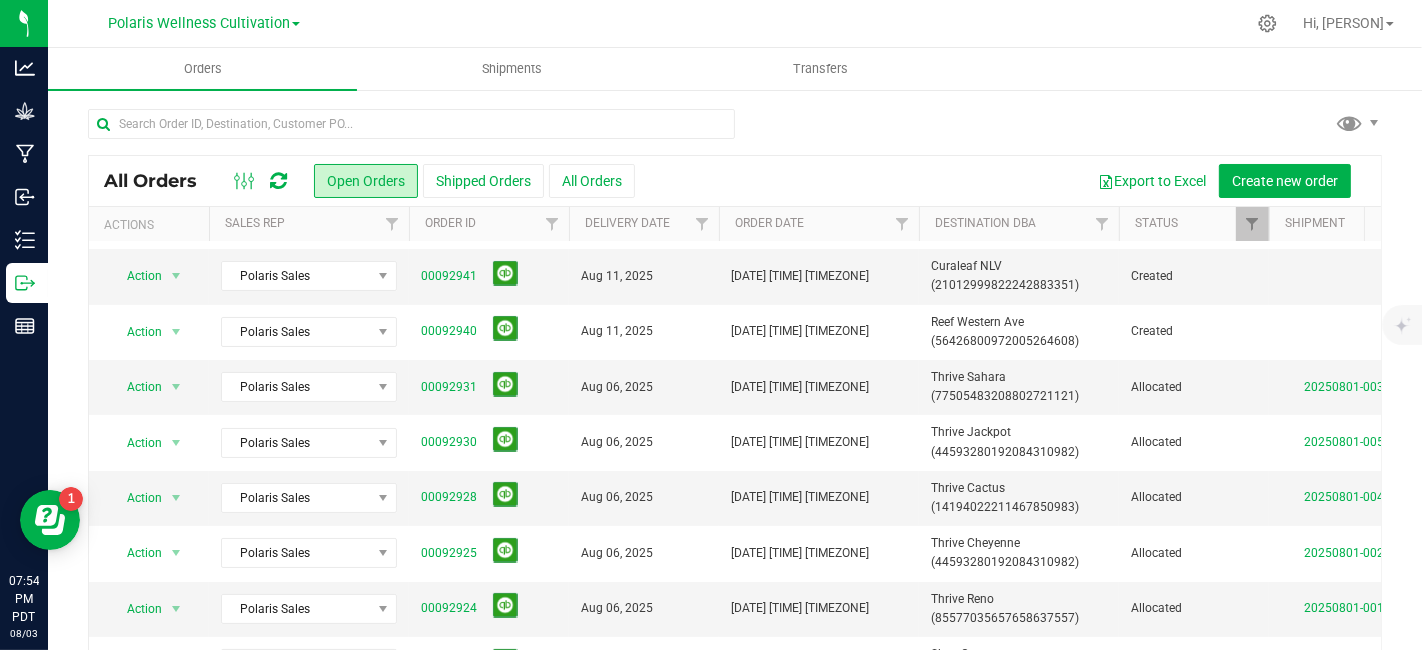 scroll, scrollTop: 195, scrollLeft: 0, axis: vertical 